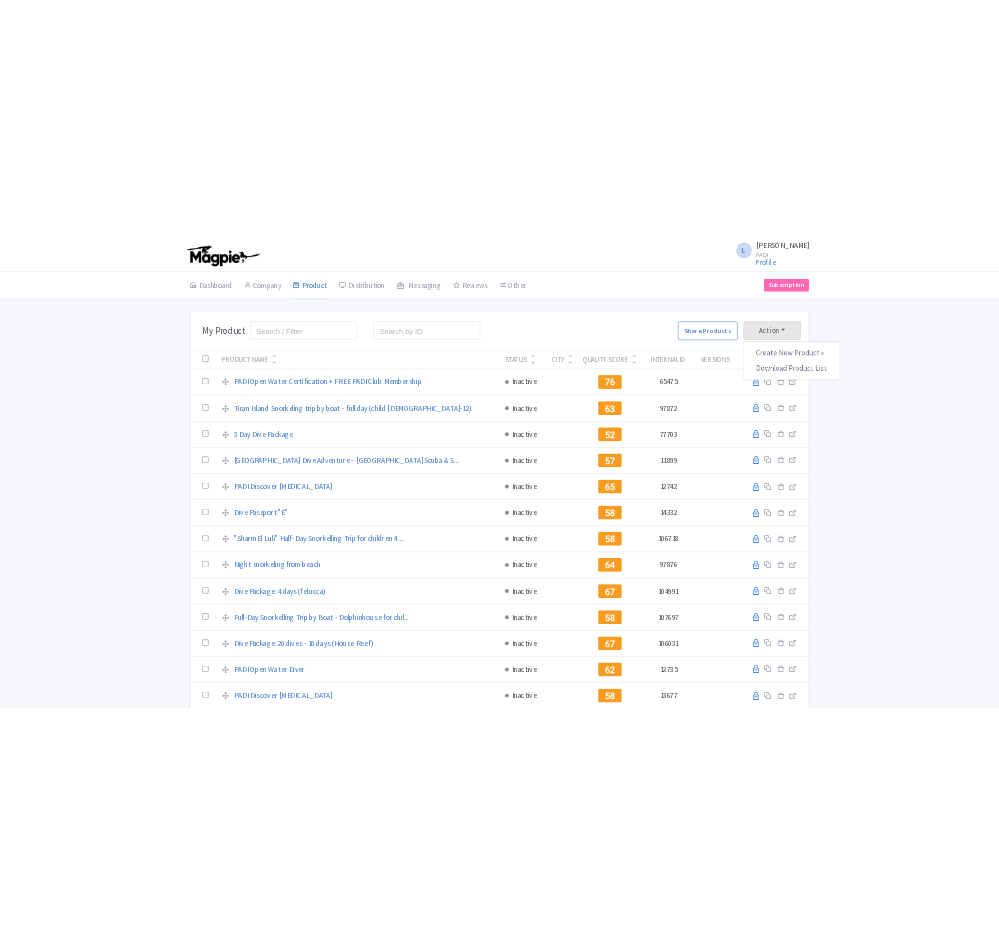 scroll, scrollTop: 0, scrollLeft: 0, axis: both 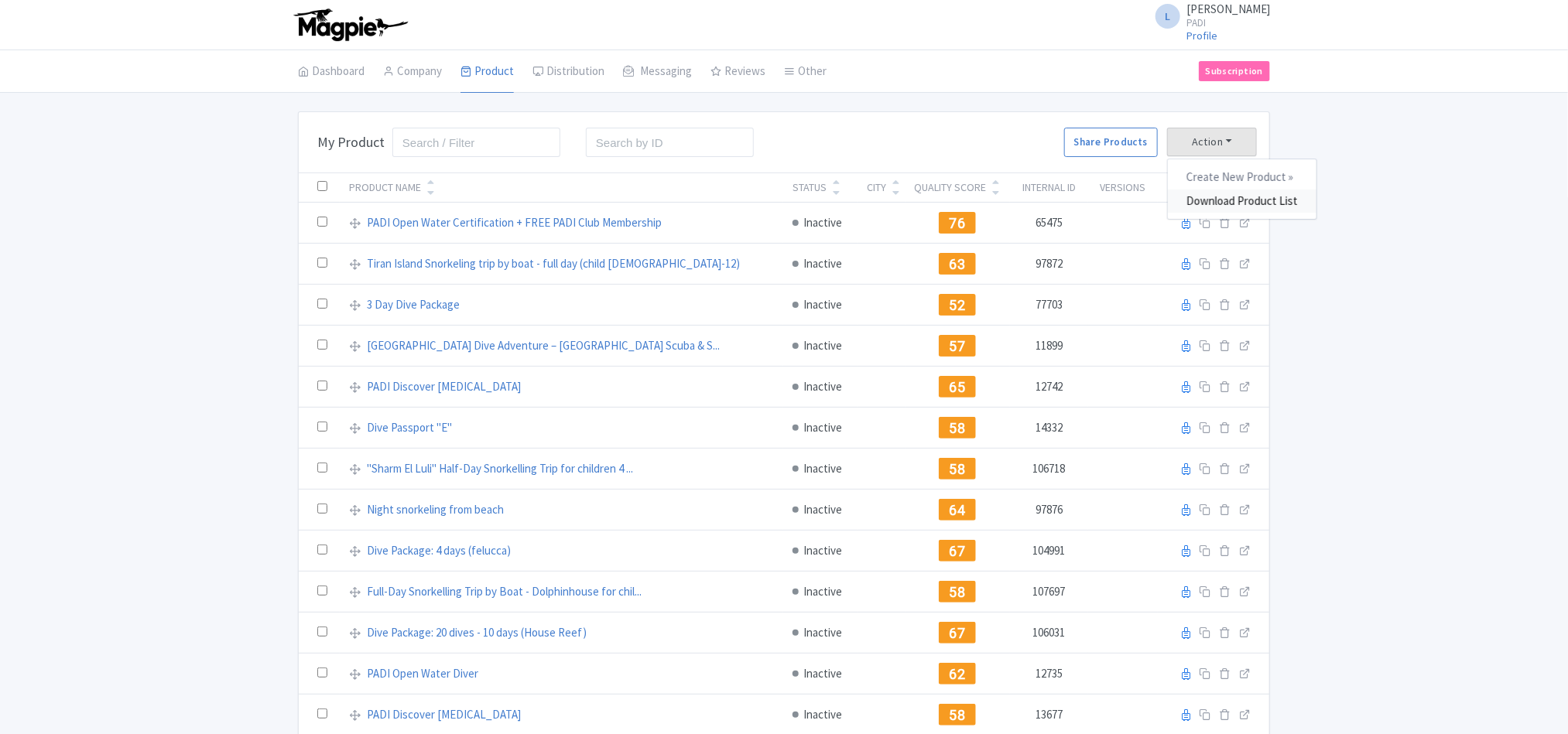 click on "Download Product List" at bounding box center (1242, 201) 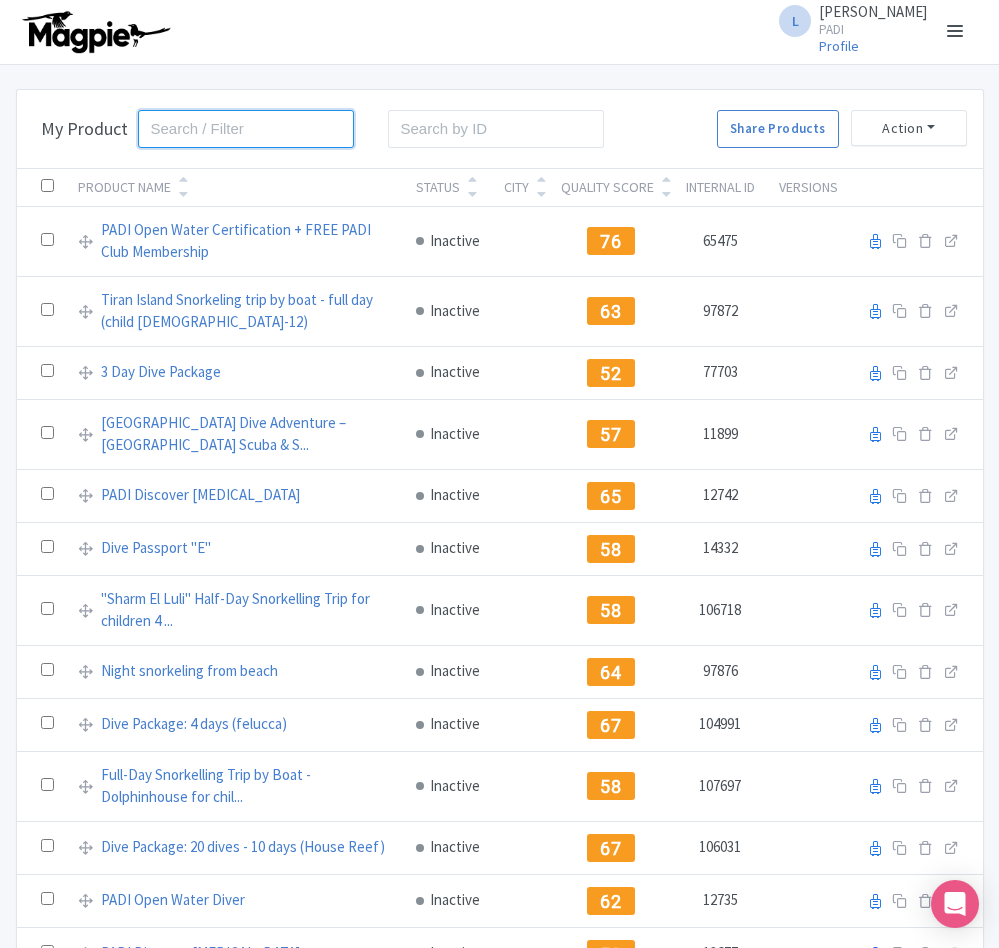 click at bounding box center (246, 129) 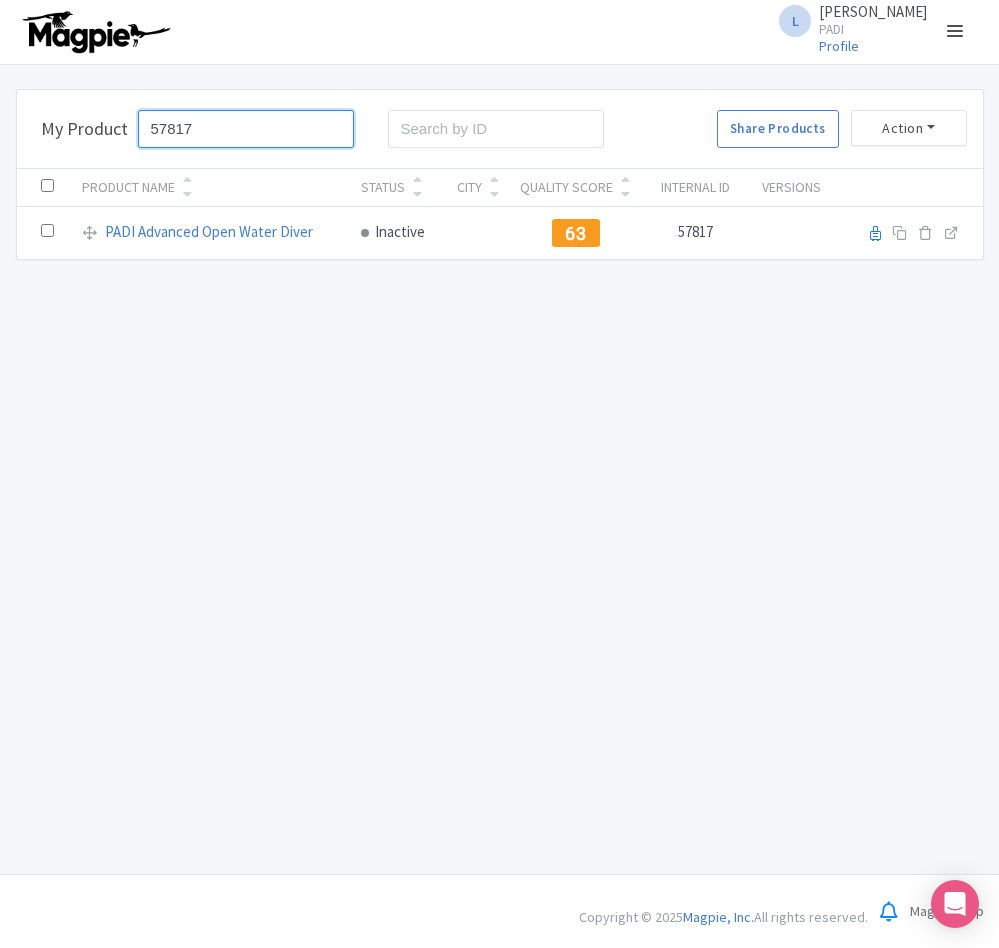 type on "57817" 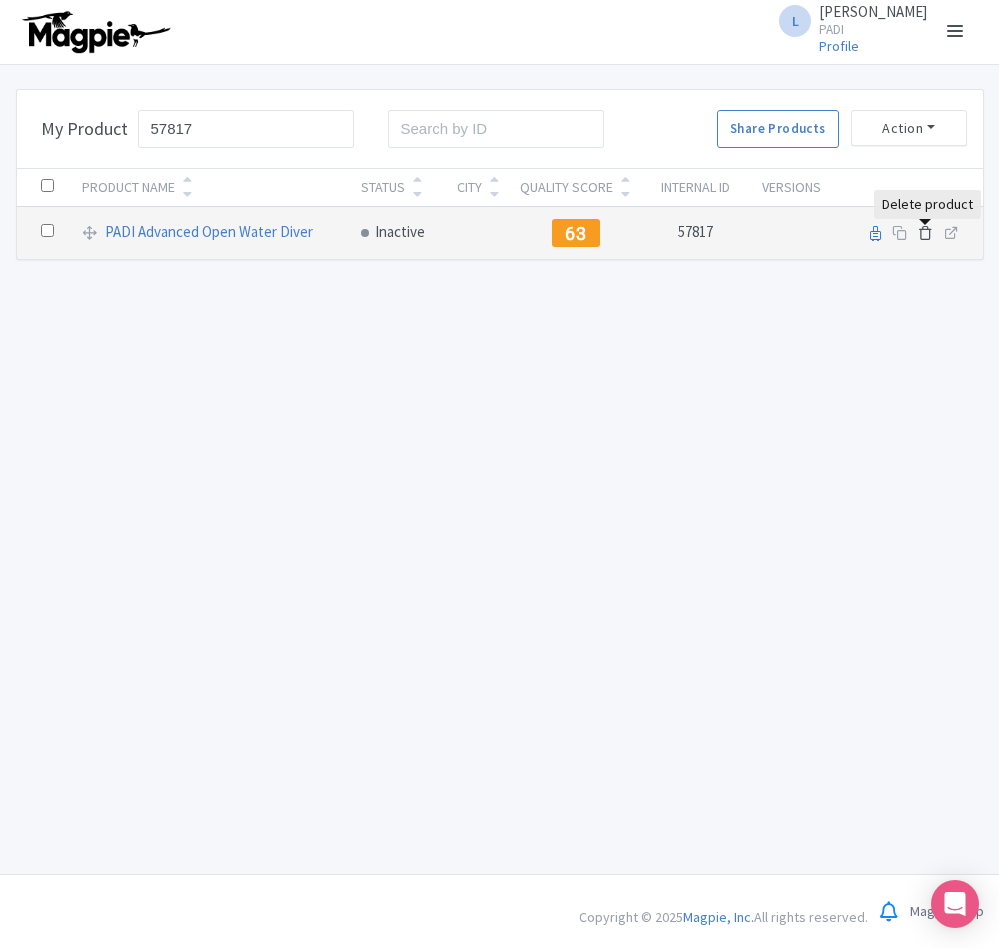 click at bounding box center (925, 232) 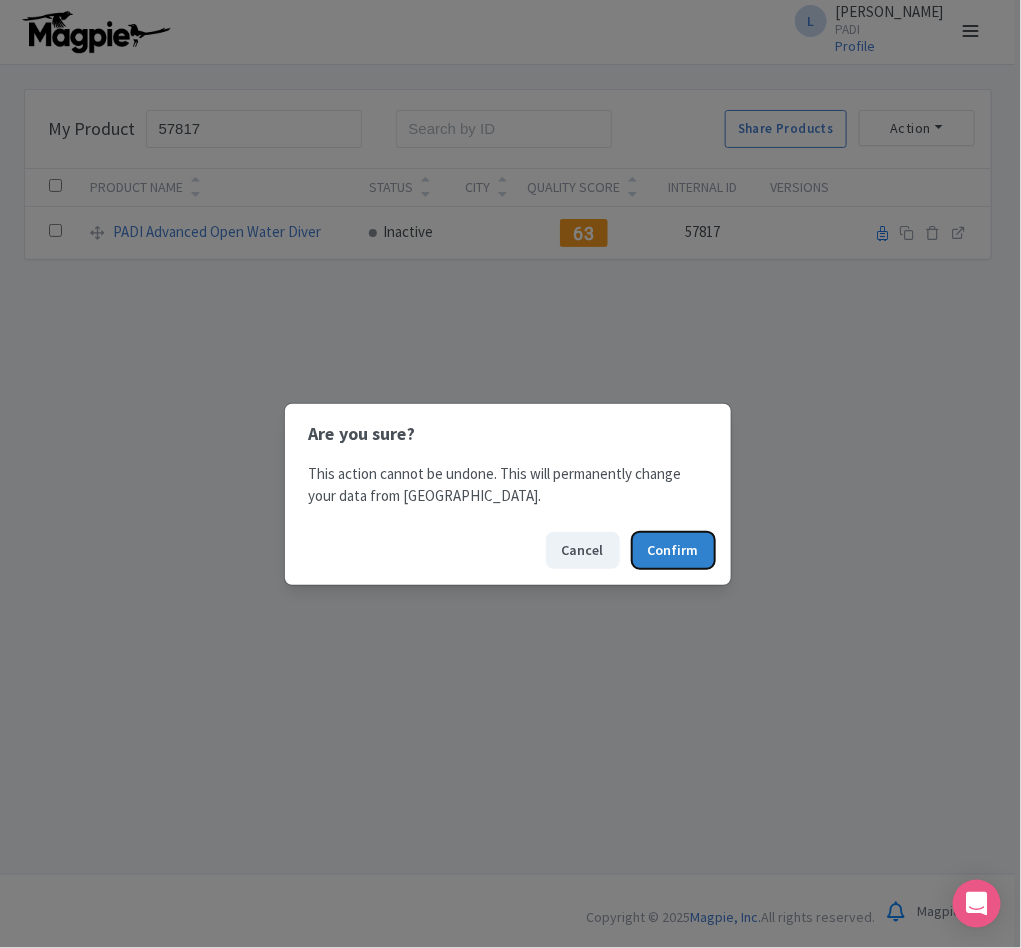click on "Confirm" at bounding box center (673, 550) 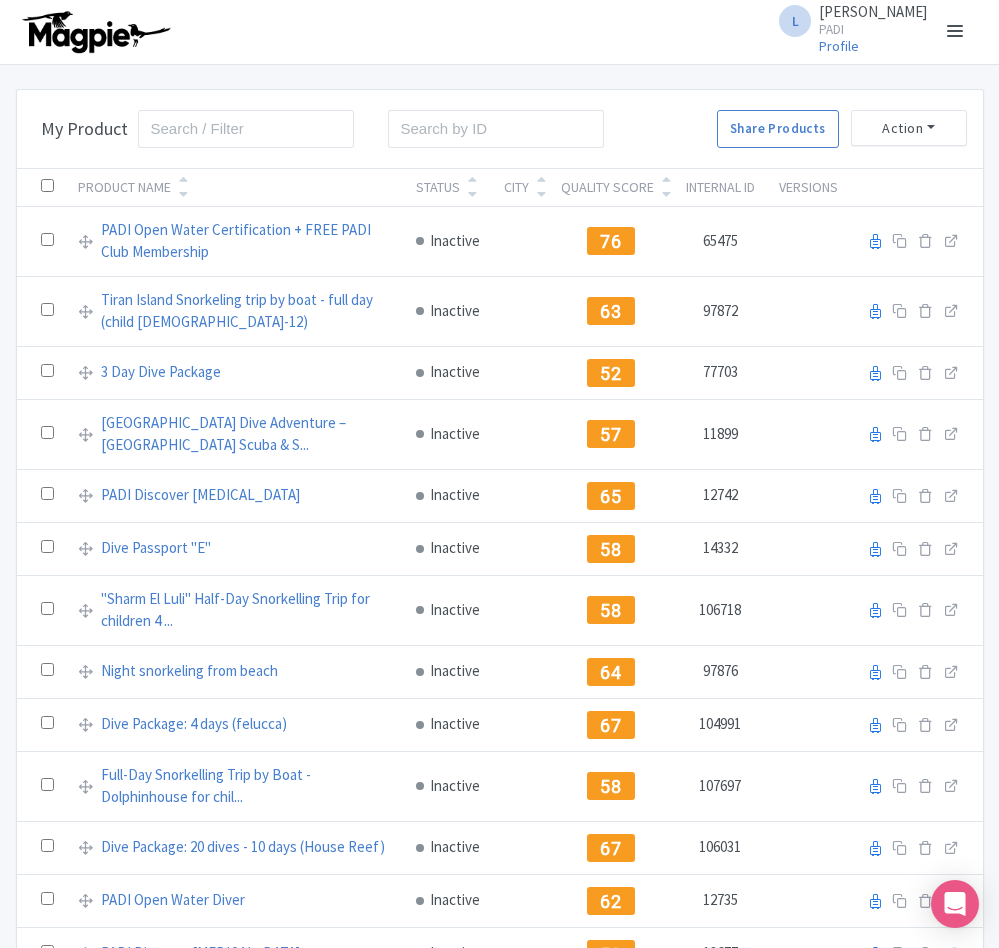scroll, scrollTop: 0, scrollLeft: 0, axis: both 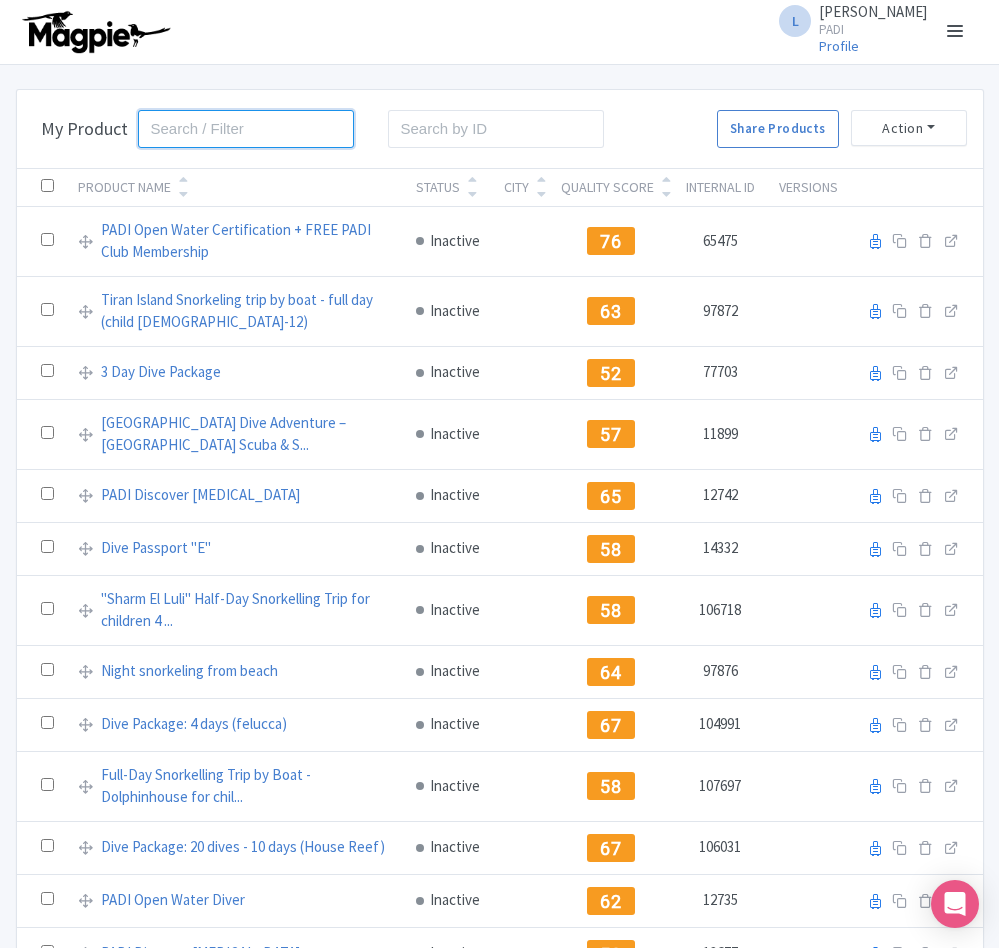 click at bounding box center [246, 129] 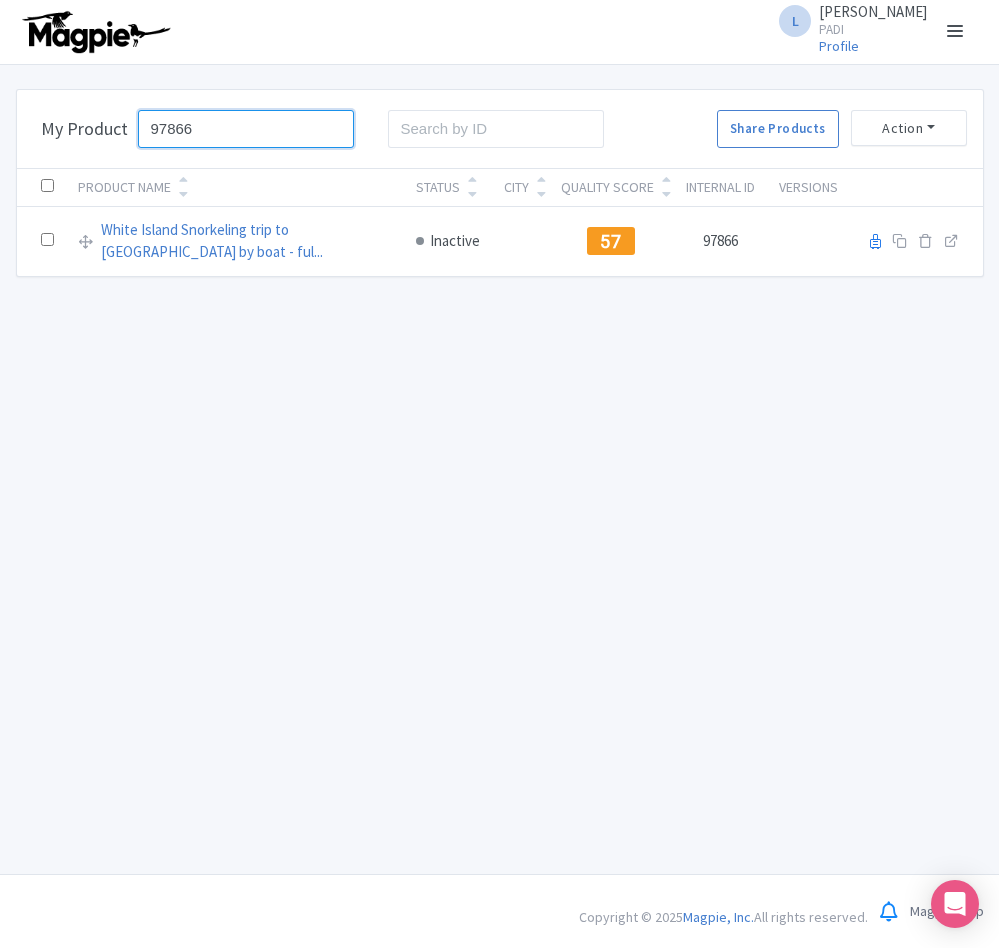 type on "97866" 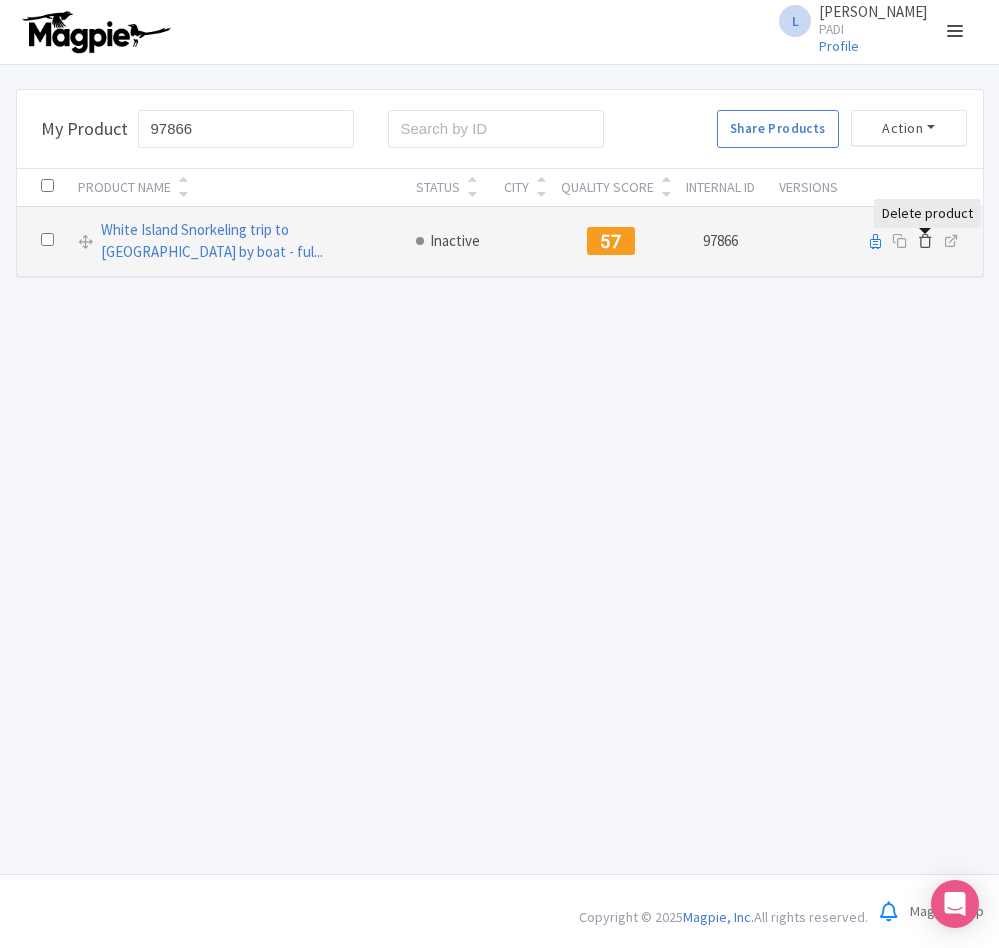 click at bounding box center [925, 240] 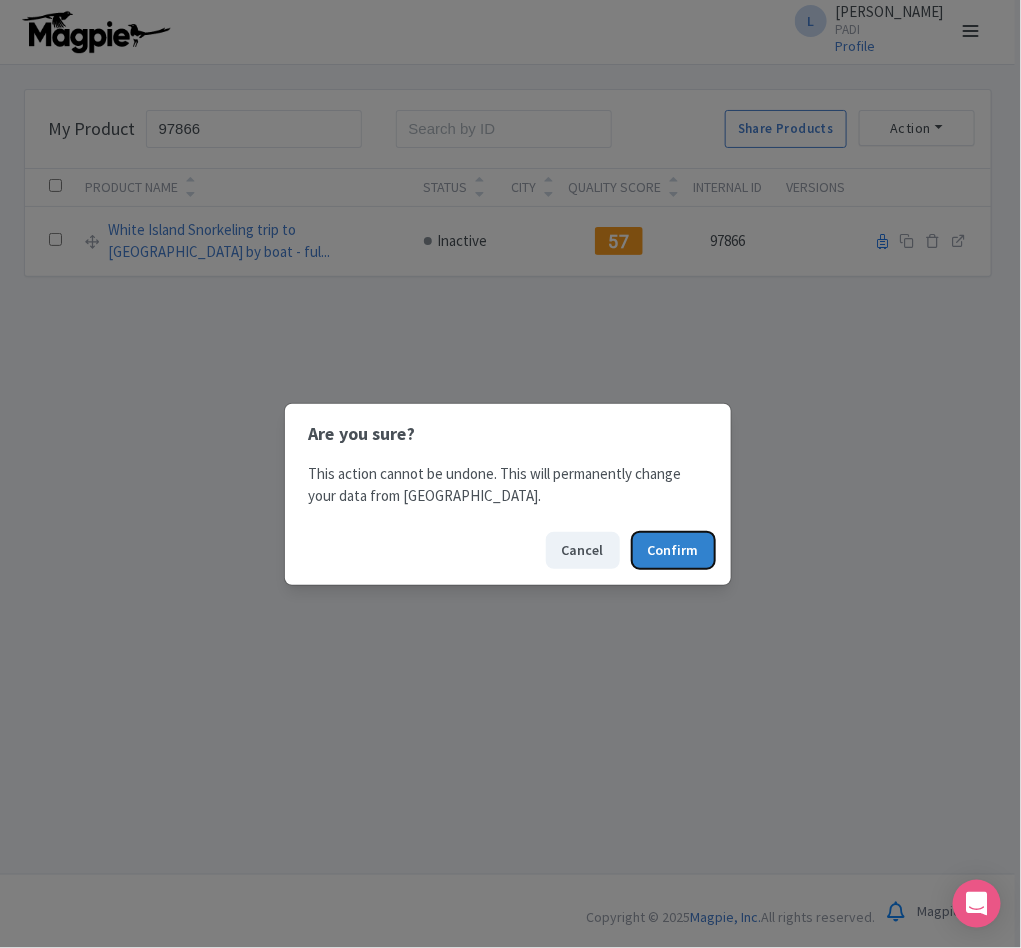 click on "Confirm" at bounding box center [673, 550] 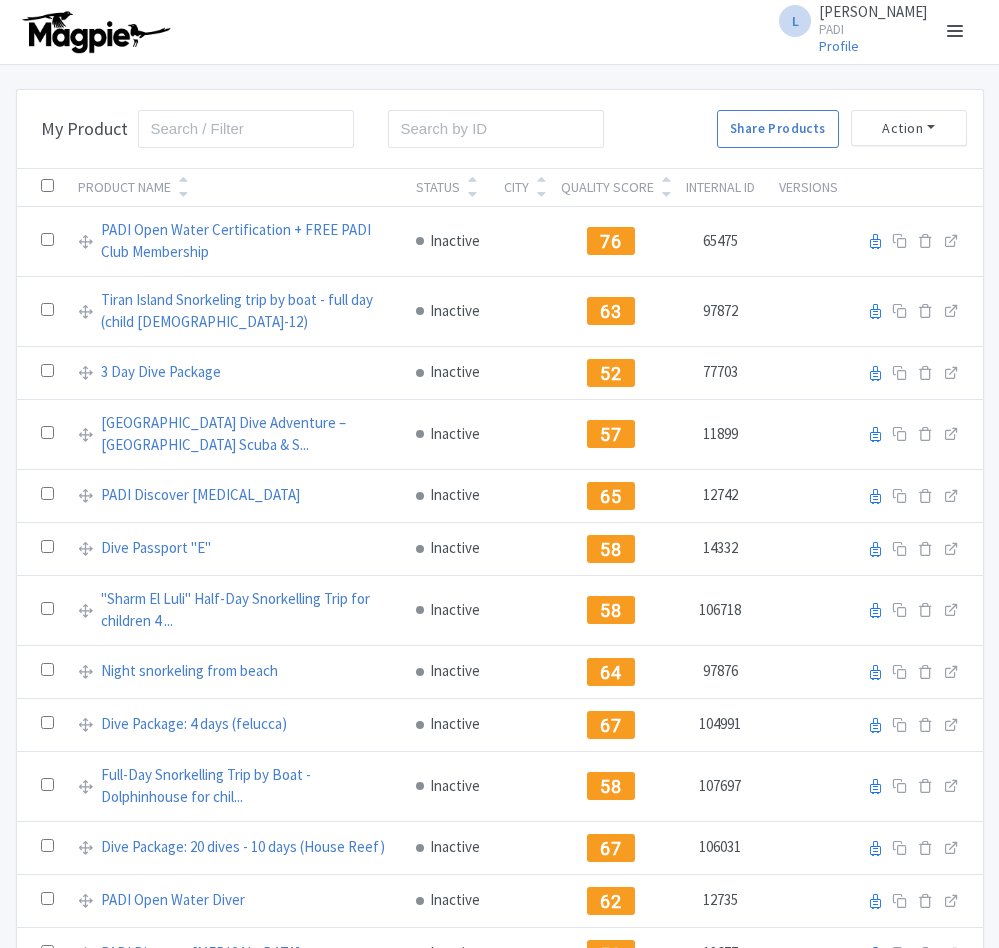 scroll, scrollTop: 0, scrollLeft: 0, axis: both 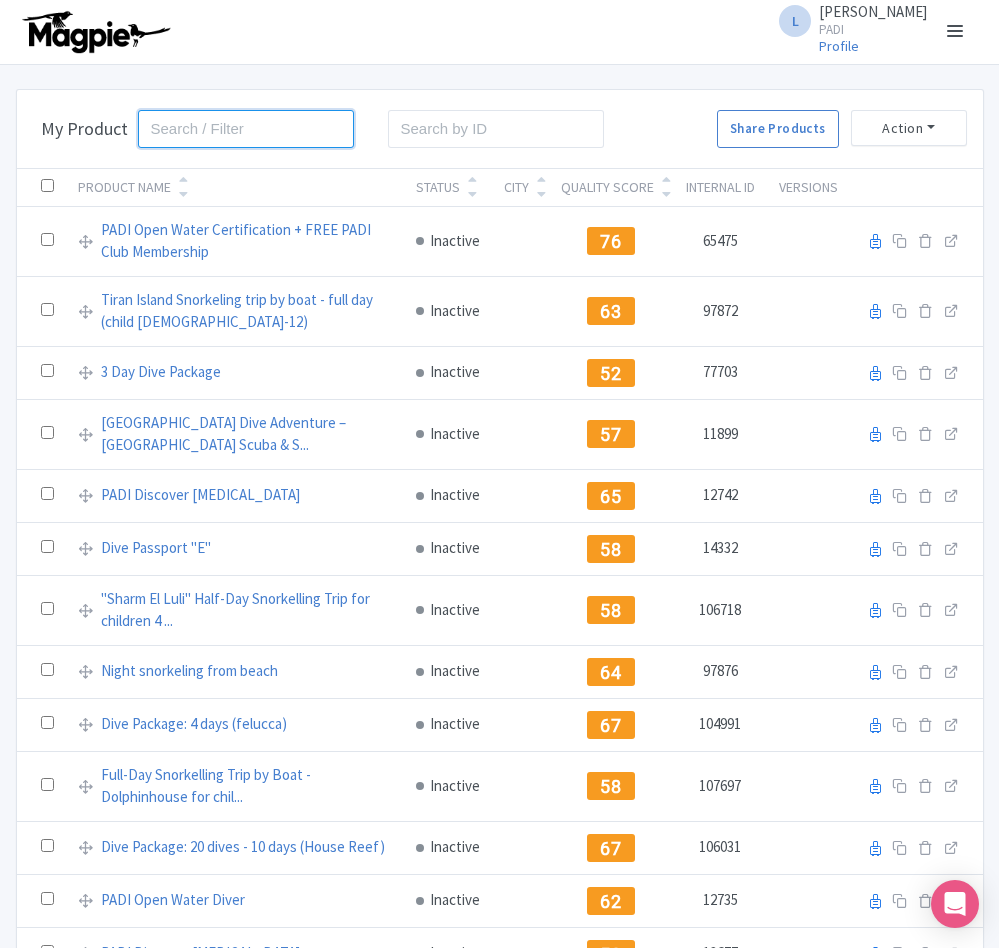 click at bounding box center (246, 129) 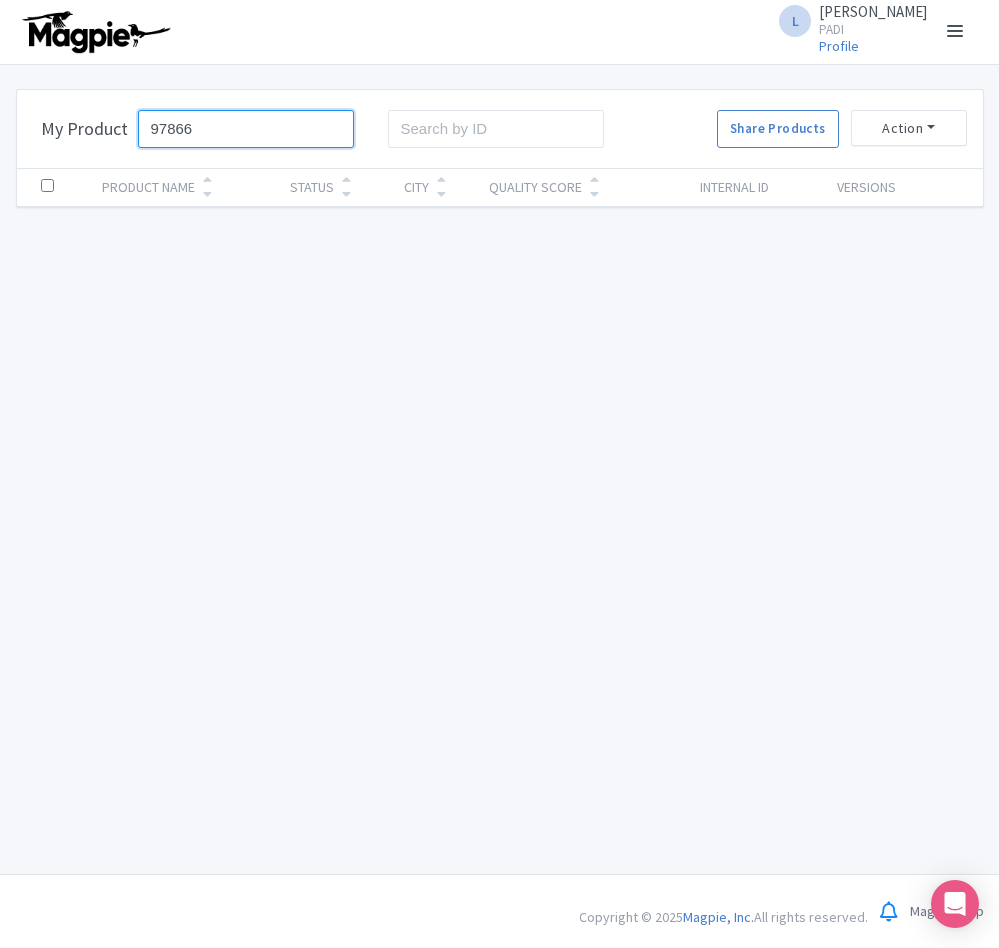 drag, startPoint x: 264, startPoint y: 132, endPoint x: 7, endPoint y: 132, distance: 257 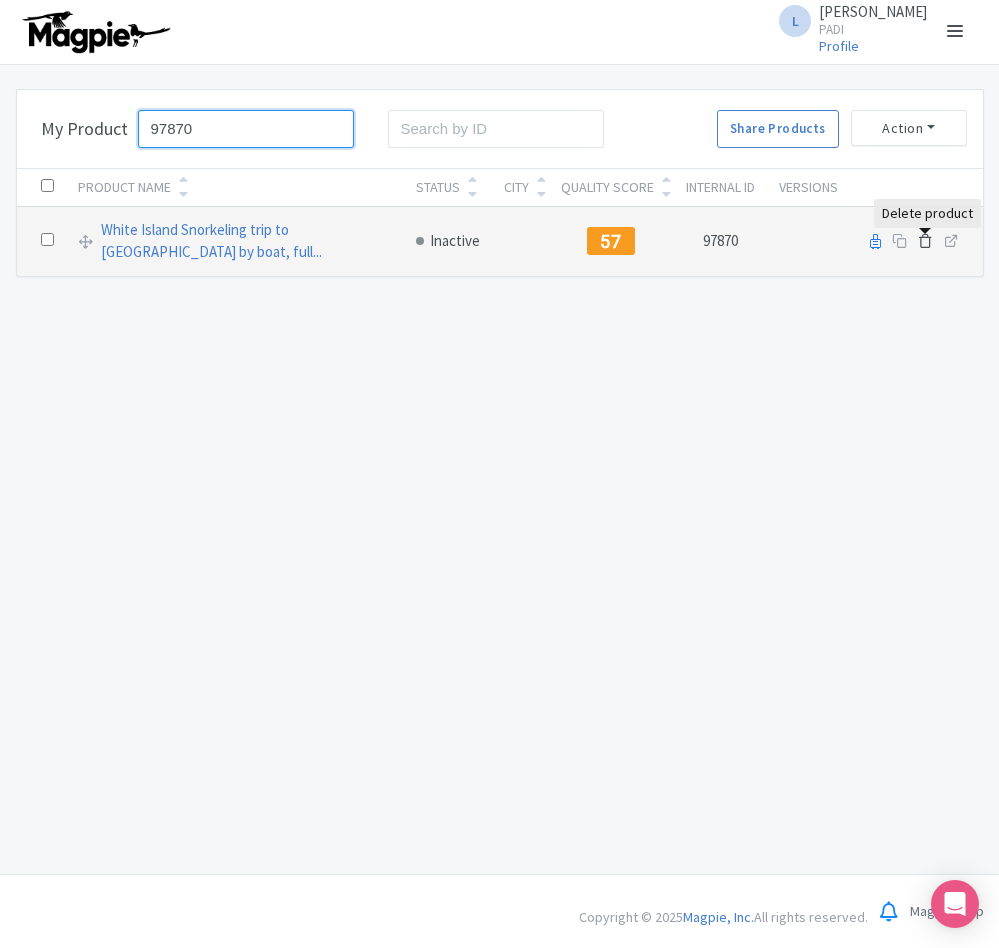 type on "97870" 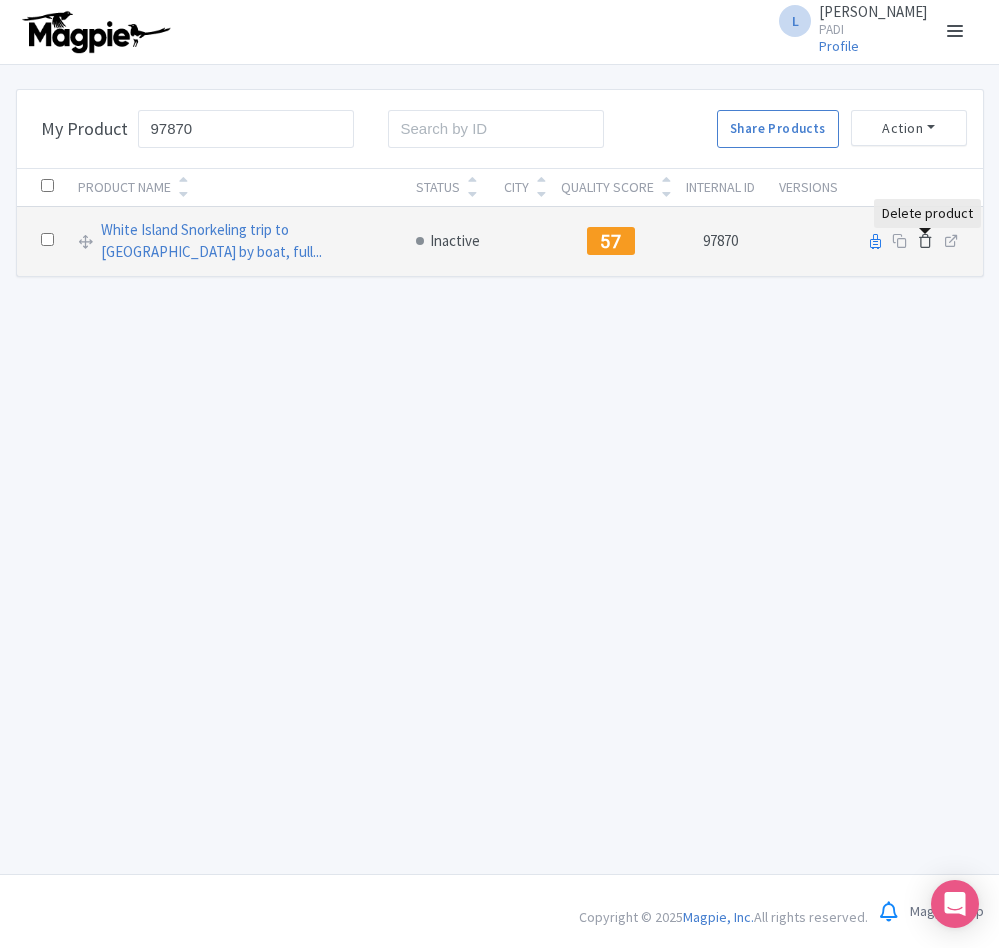 click at bounding box center [925, 240] 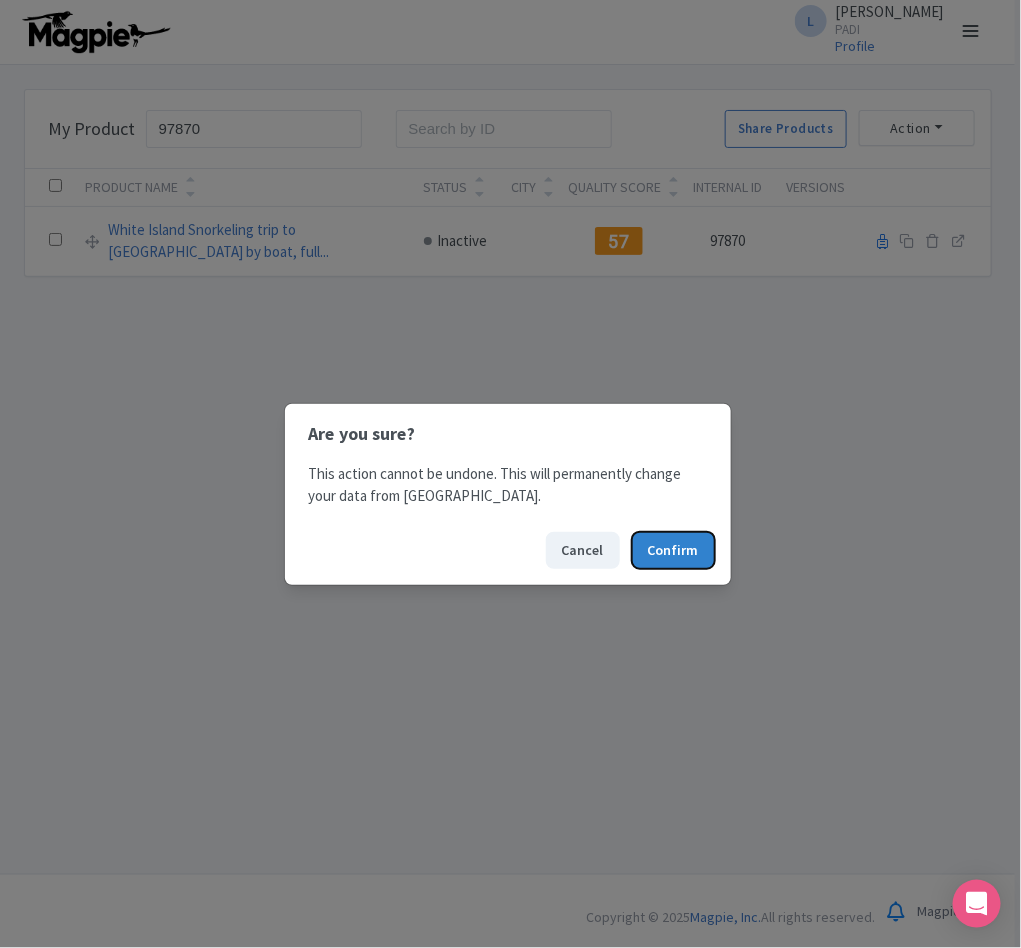 click on "Confirm" at bounding box center (673, 550) 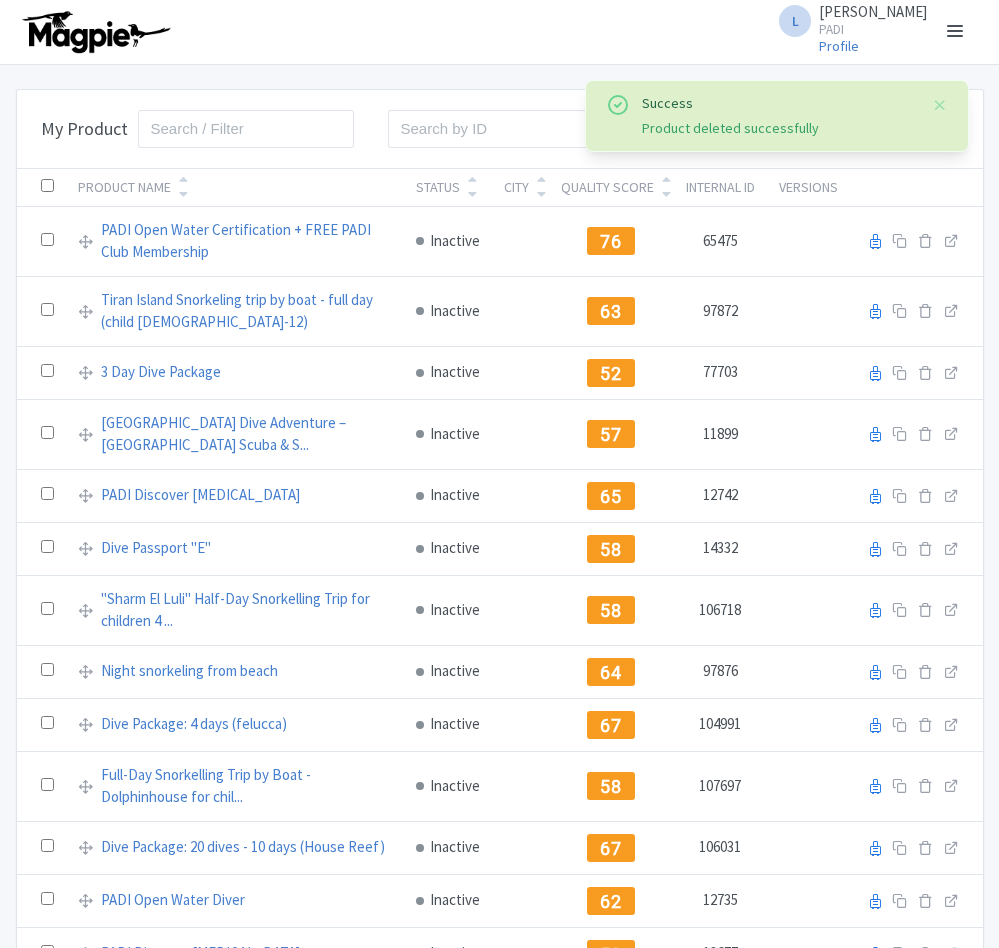 scroll, scrollTop: 0, scrollLeft: 0, axis: both 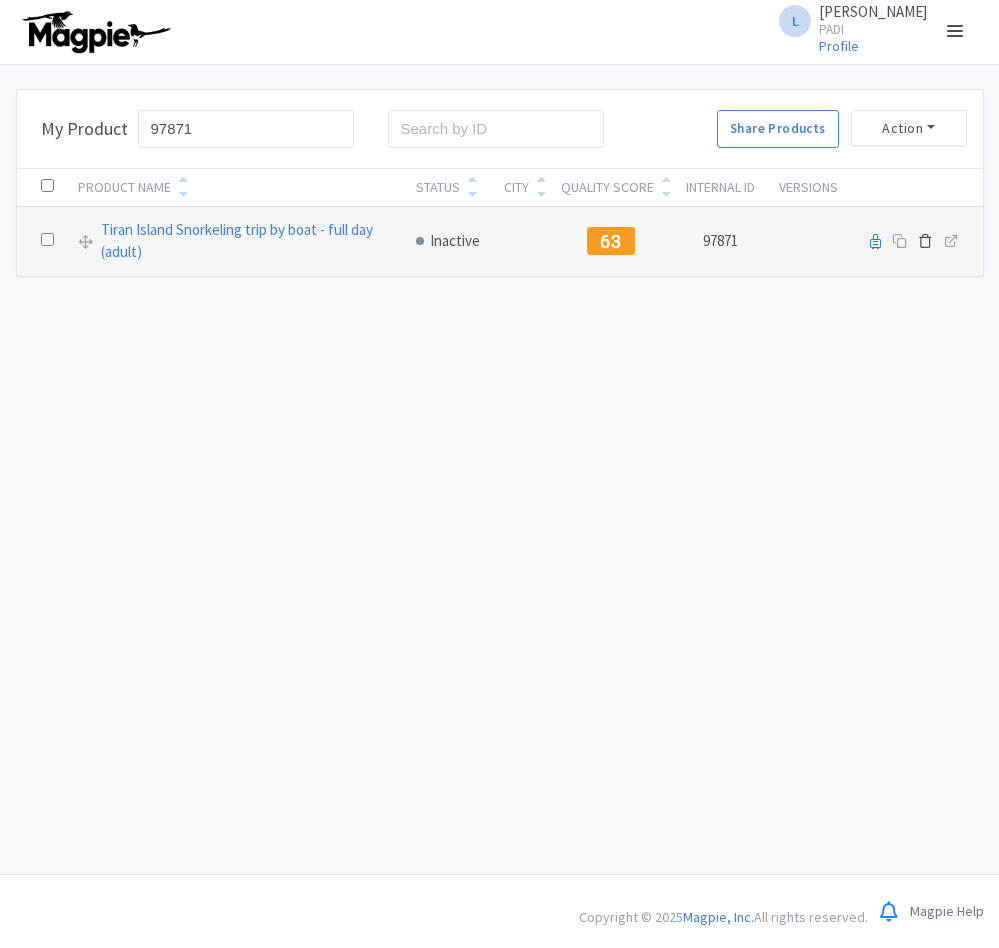 type on "97871" 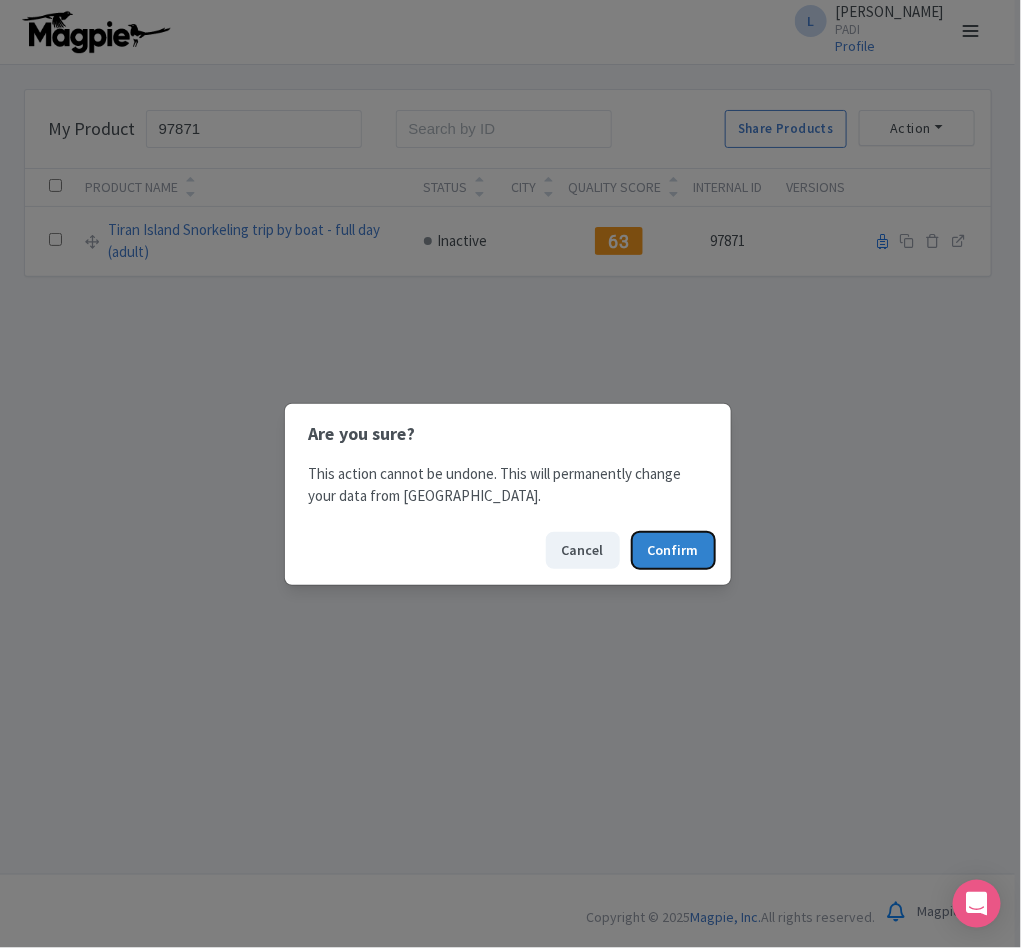 click on "Confirm" at bounding box center [673, 550] 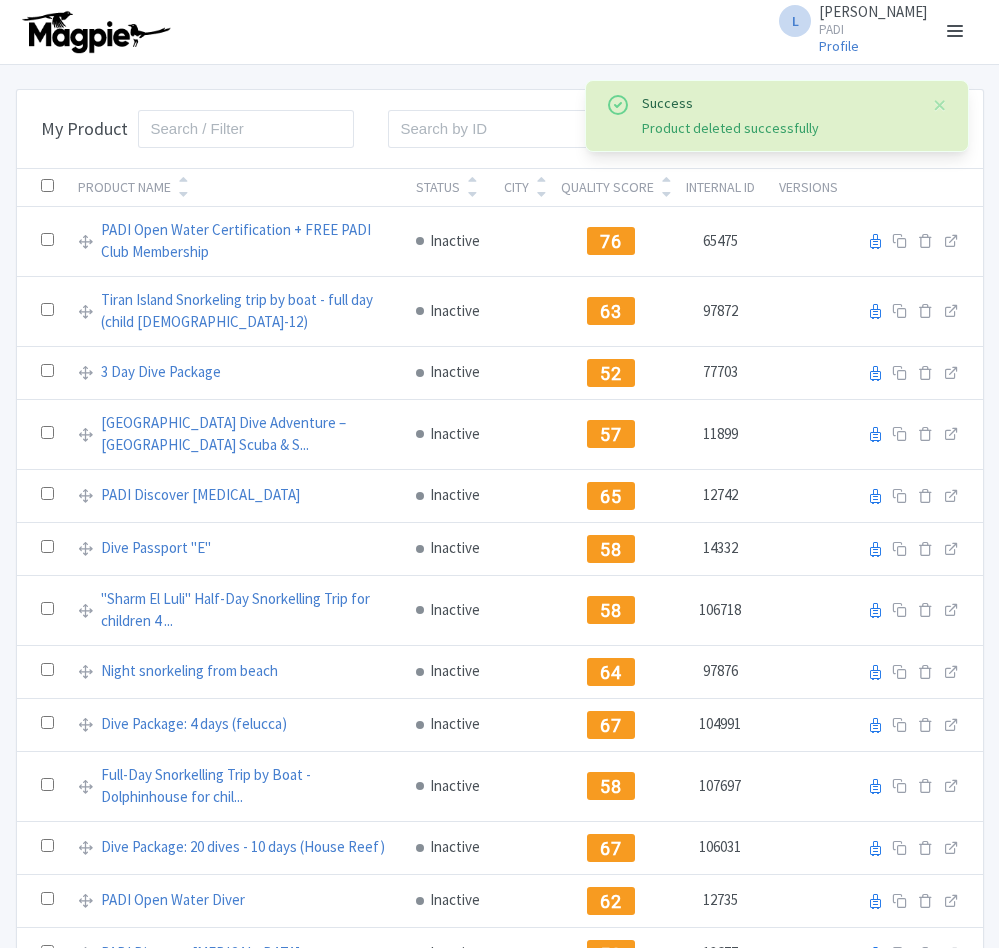 scroll, scrollTop: 0, scrollLeft: 0, axis: both 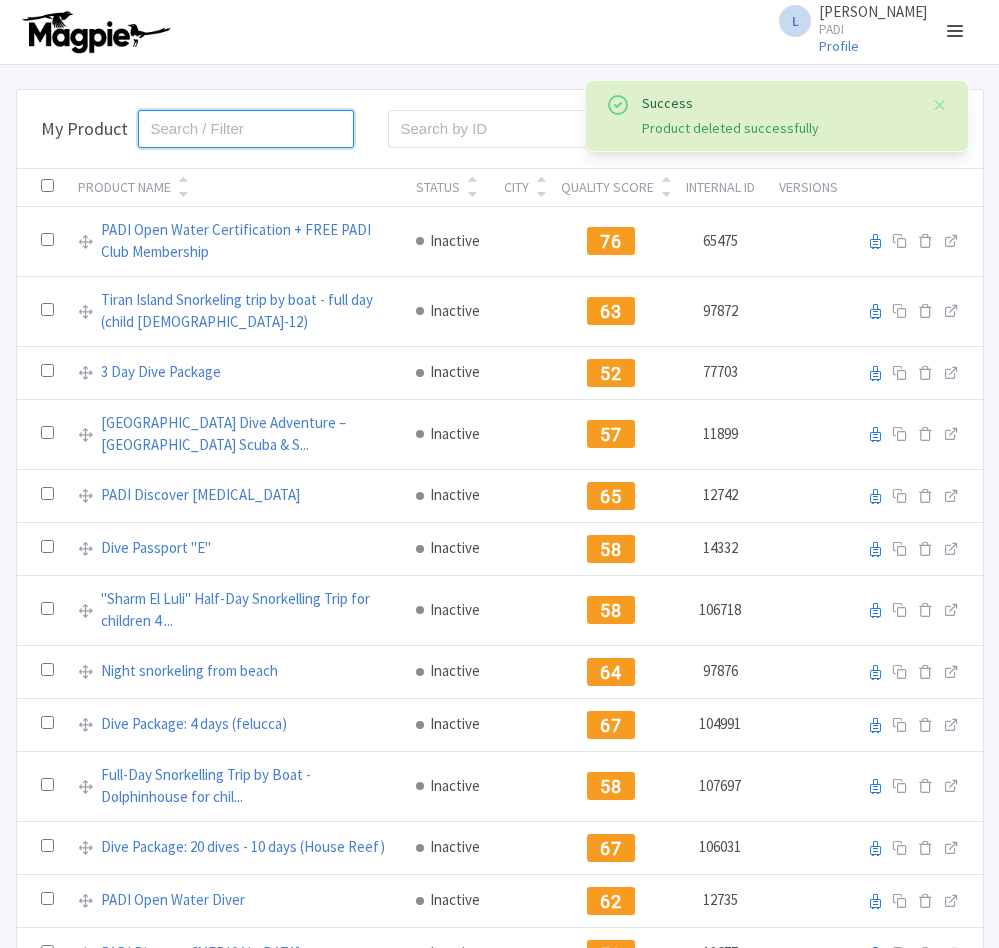 click at bounding box center (246, 129) 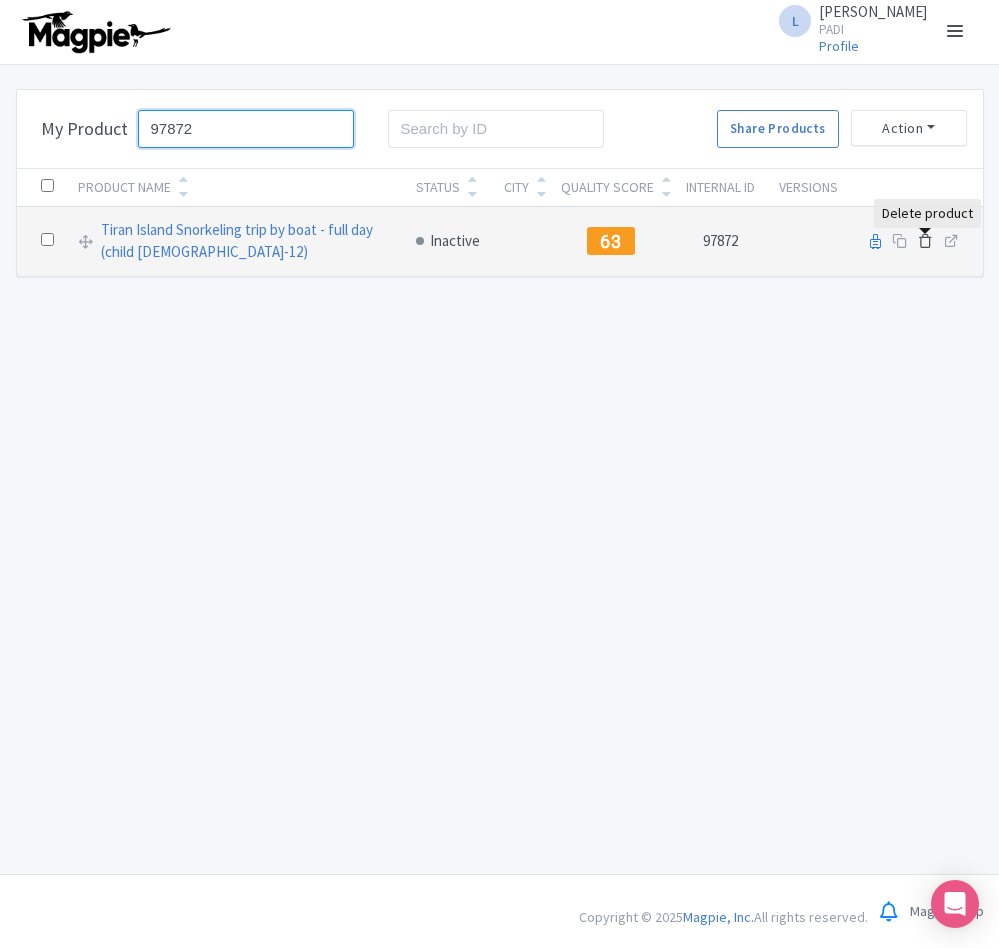 type on "97872" 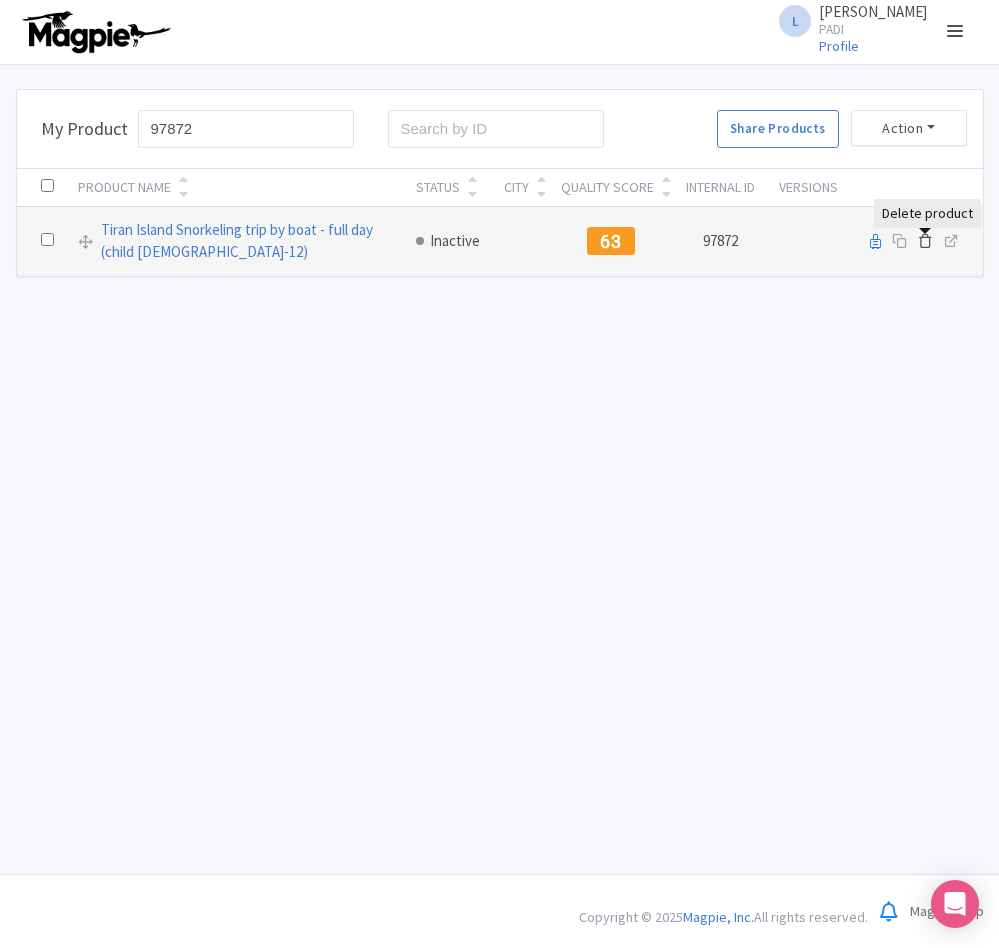 click at bounding box center [925, 240] 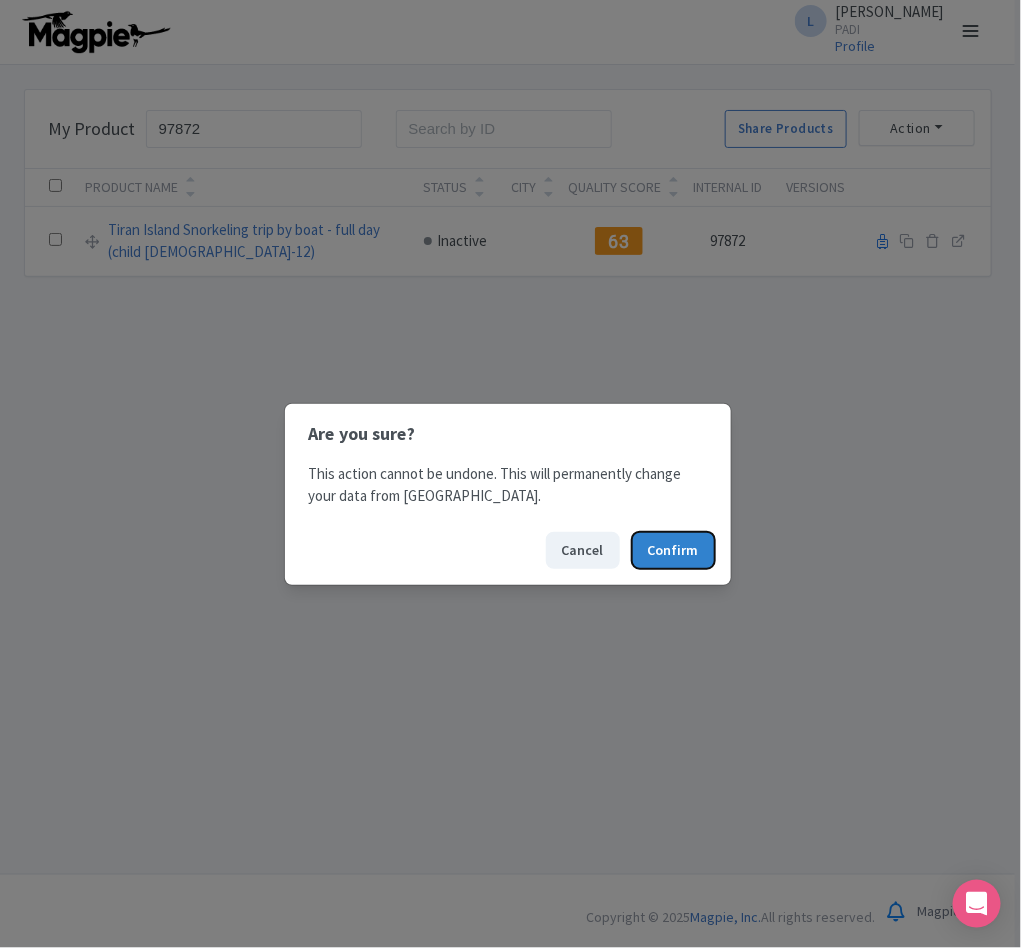 click on "Confirm" at bounding box center (673, 550) 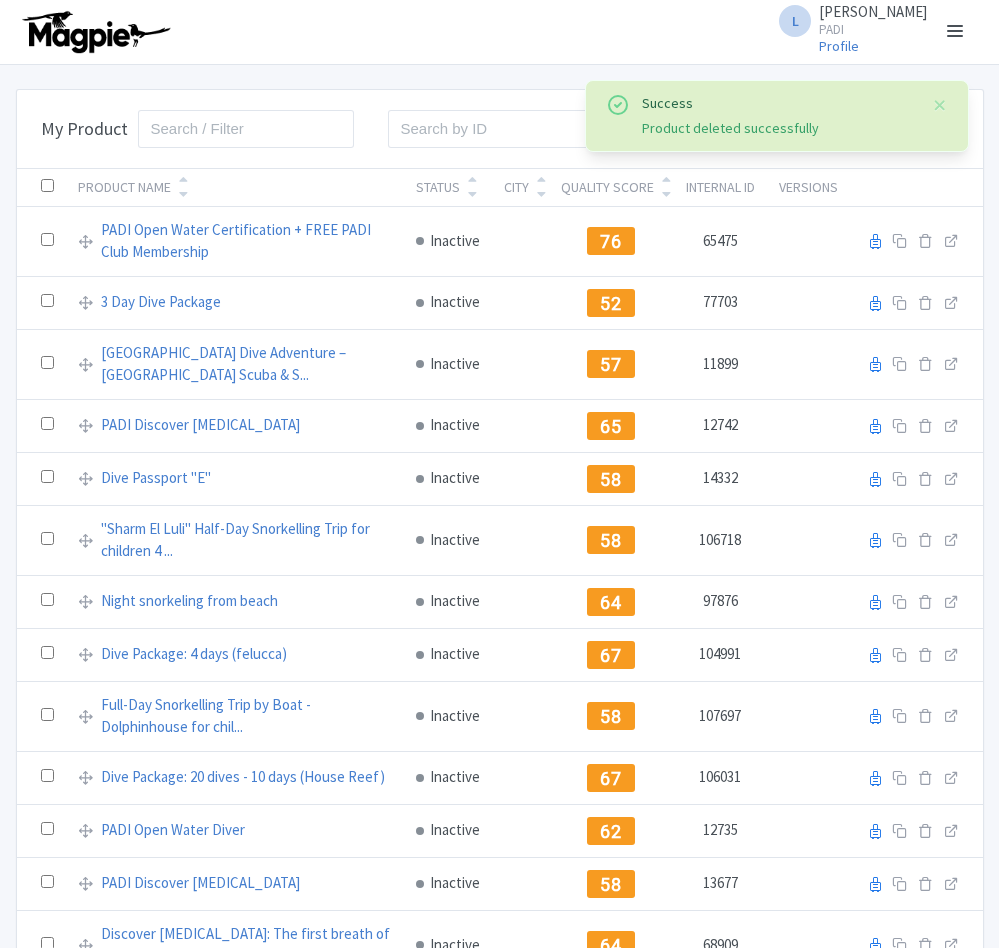 scroll, scrollTop: 0, scrollLeft: 0, axis: both 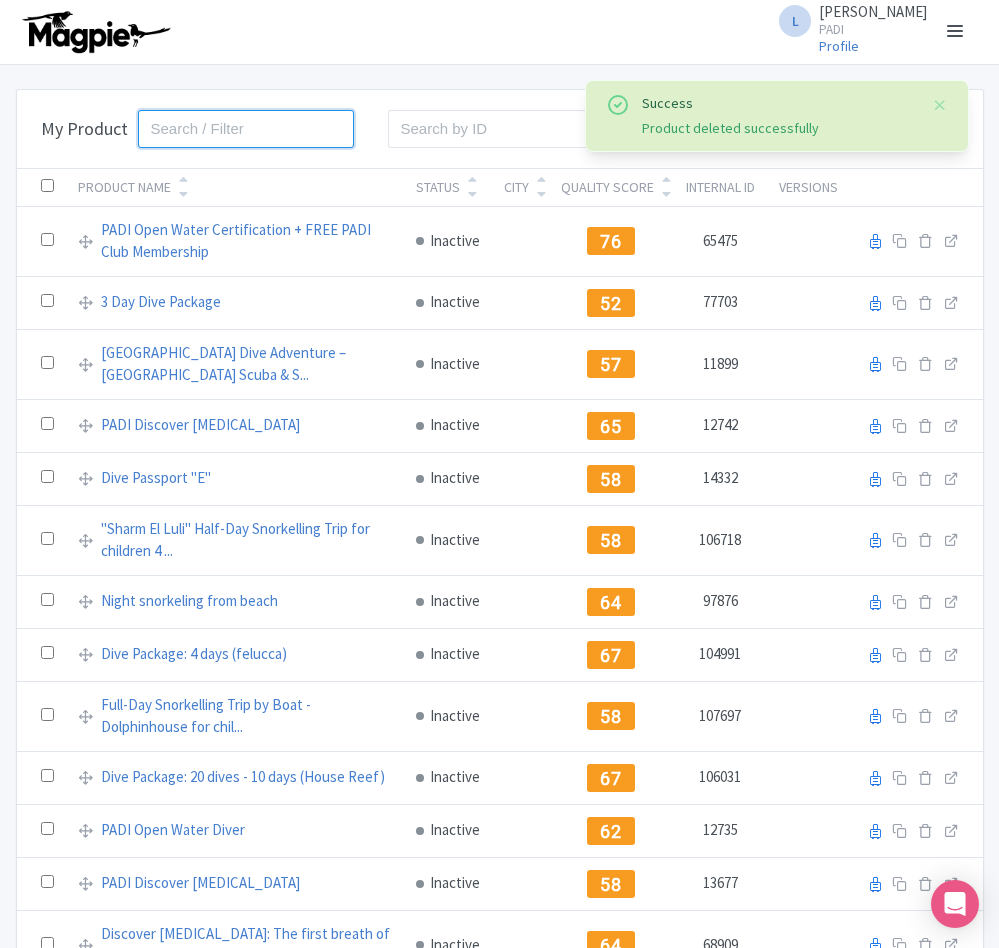 click at bounding box center (246, 129) 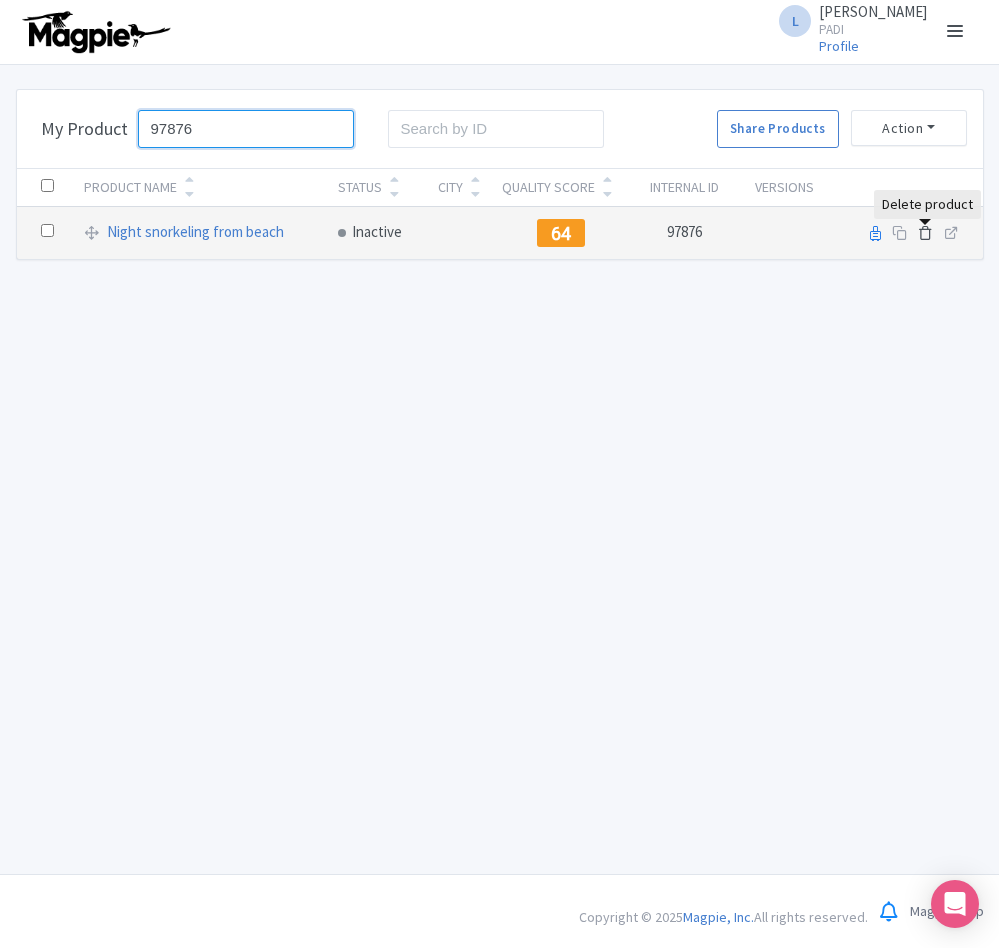 type on "97876" 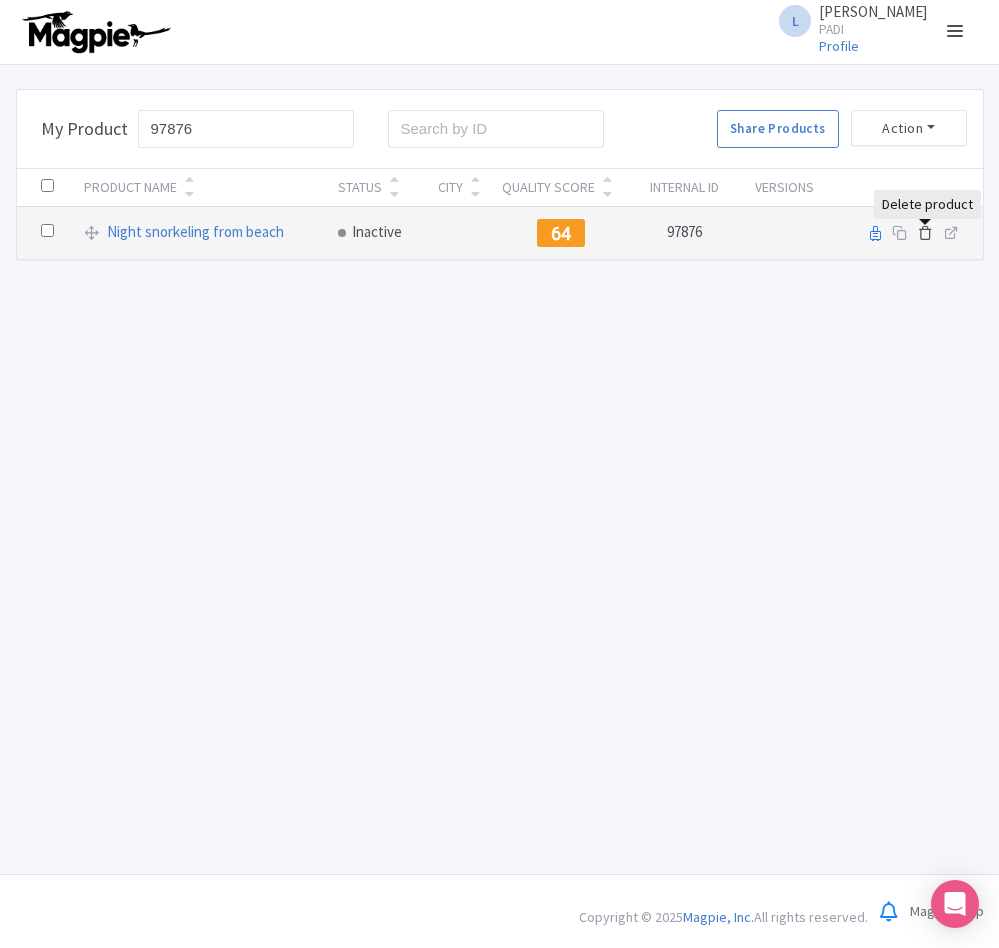 click at bounding box center (925, 232) 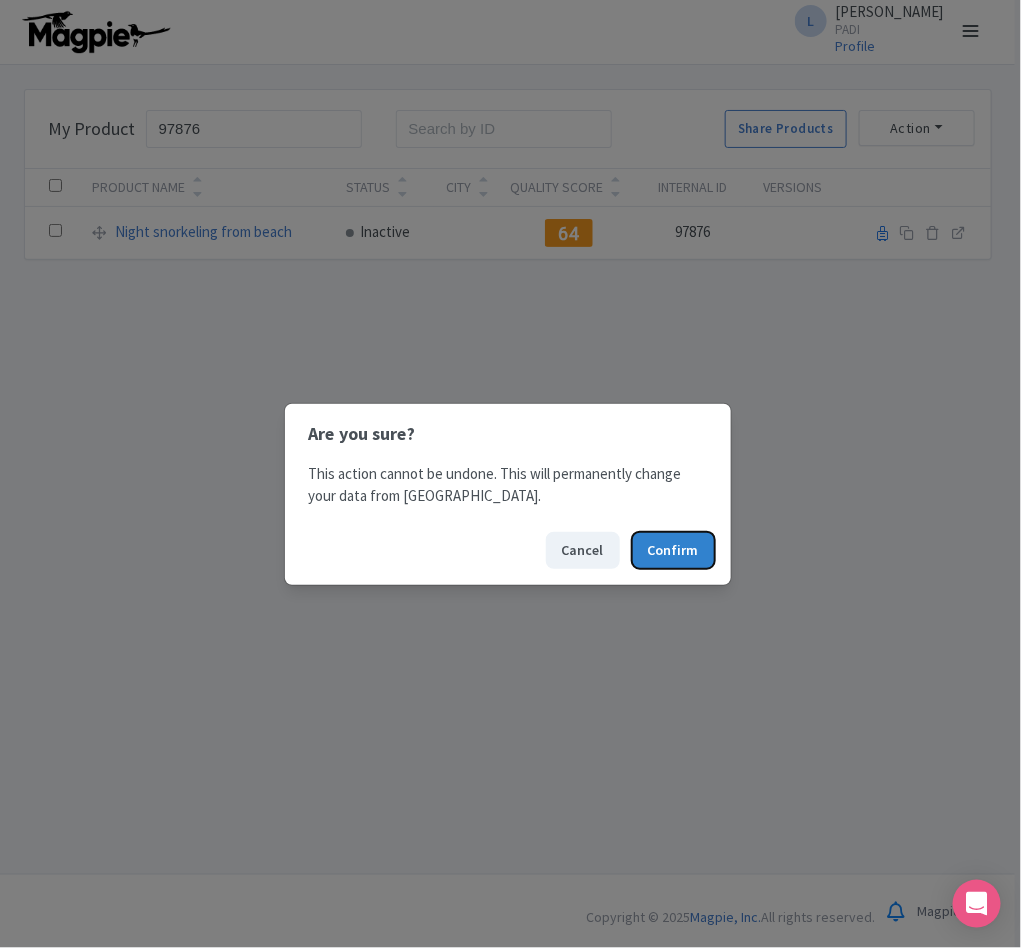 click on "Confirm" at bounding box center (673, 550) 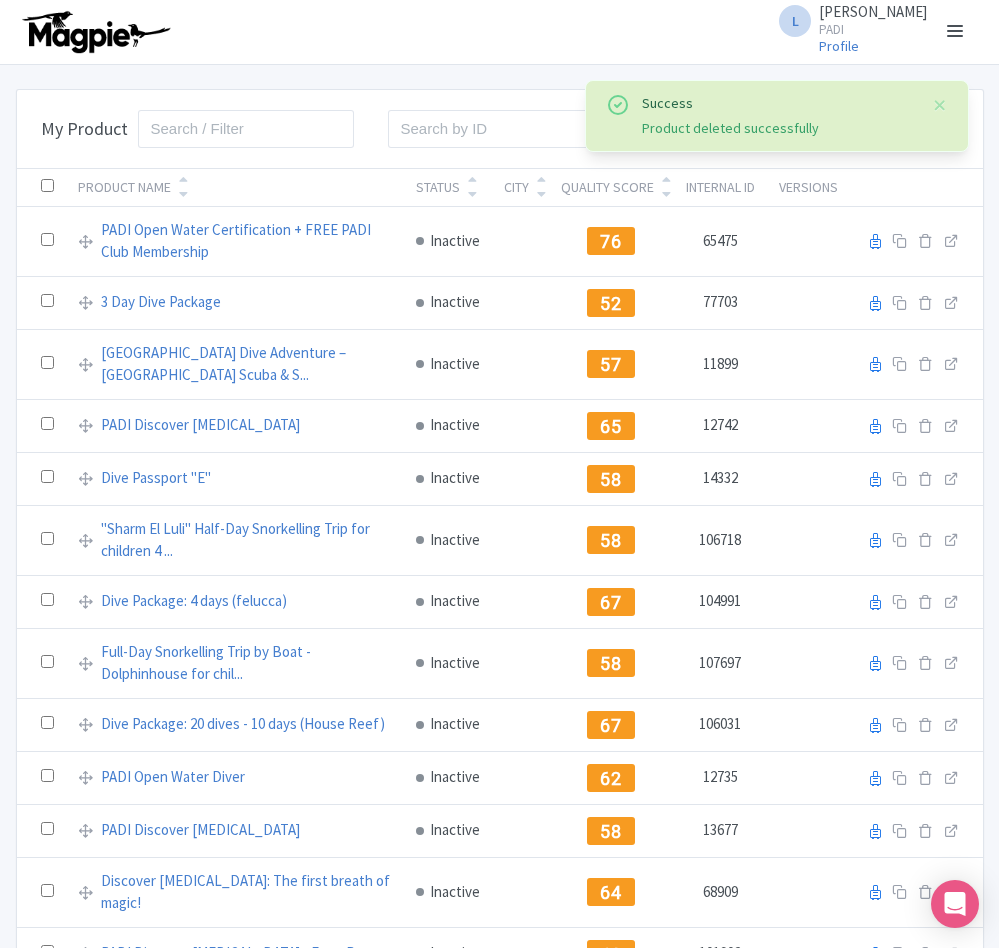 scroll, scrollTop: 0, scrollLeft: 0, axis: both 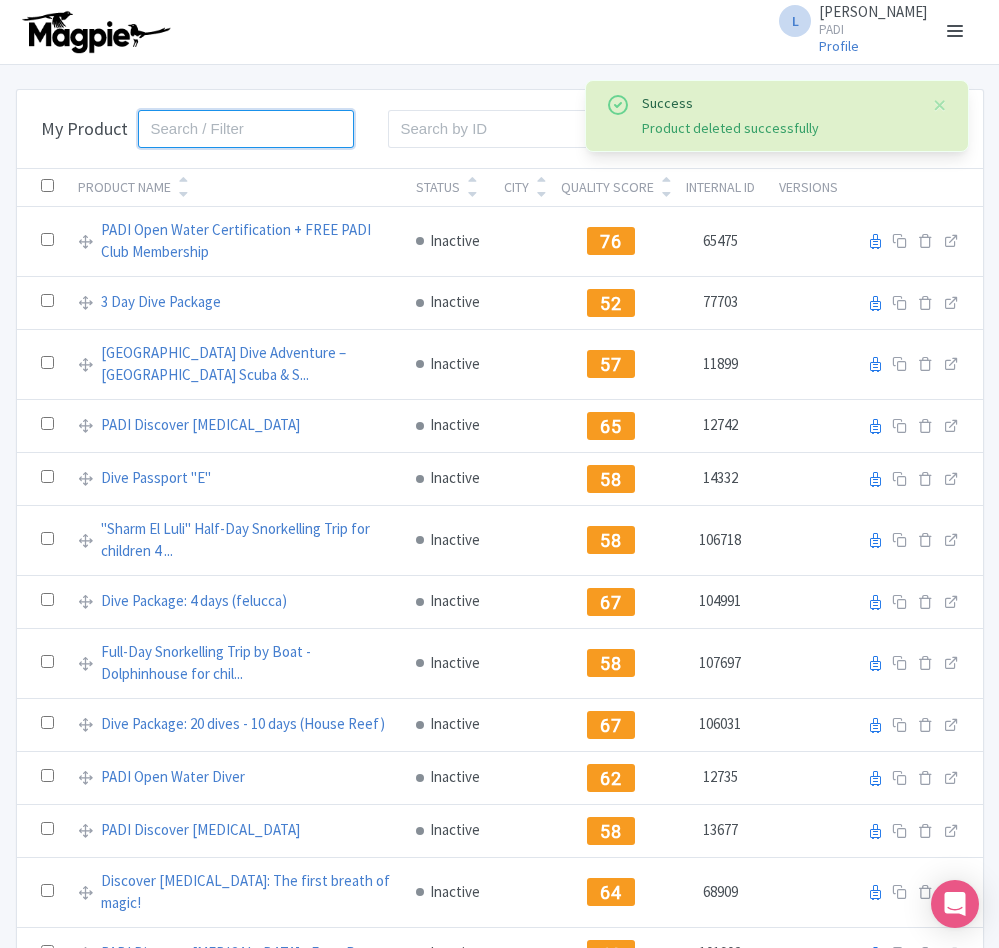 click at bounding box center (246, 129) 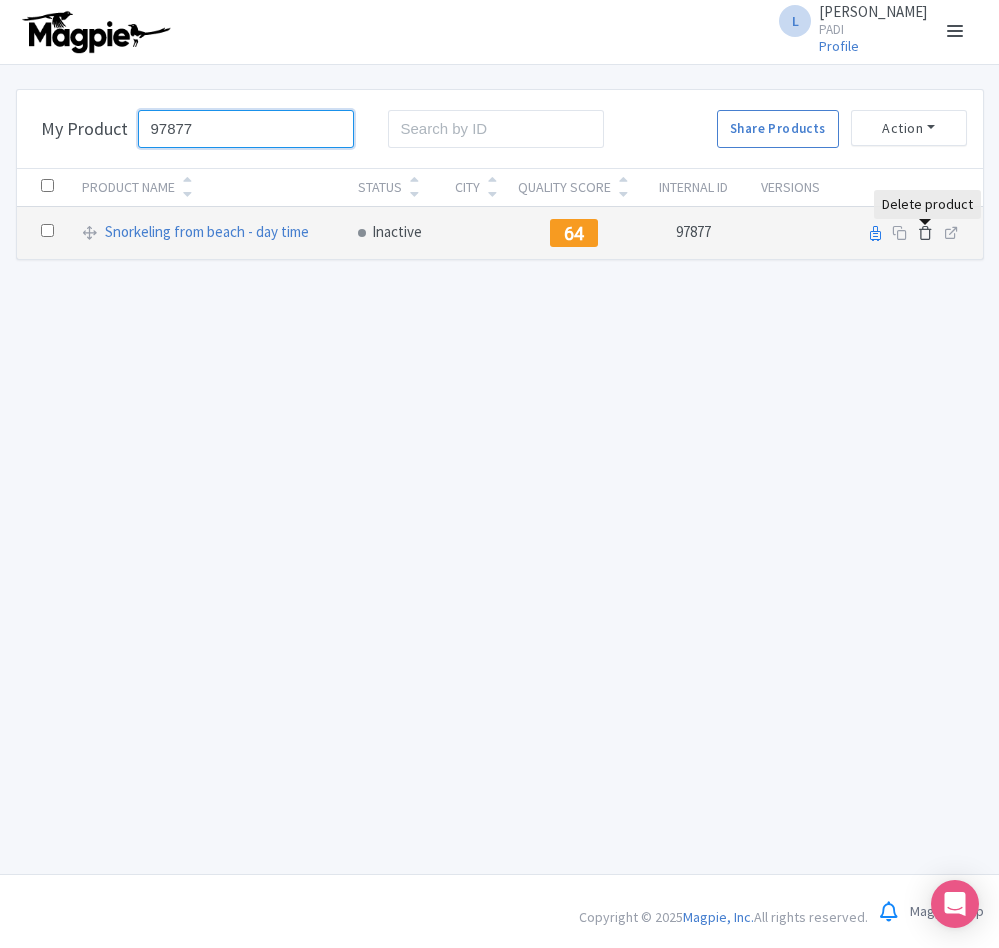 type on "97877" 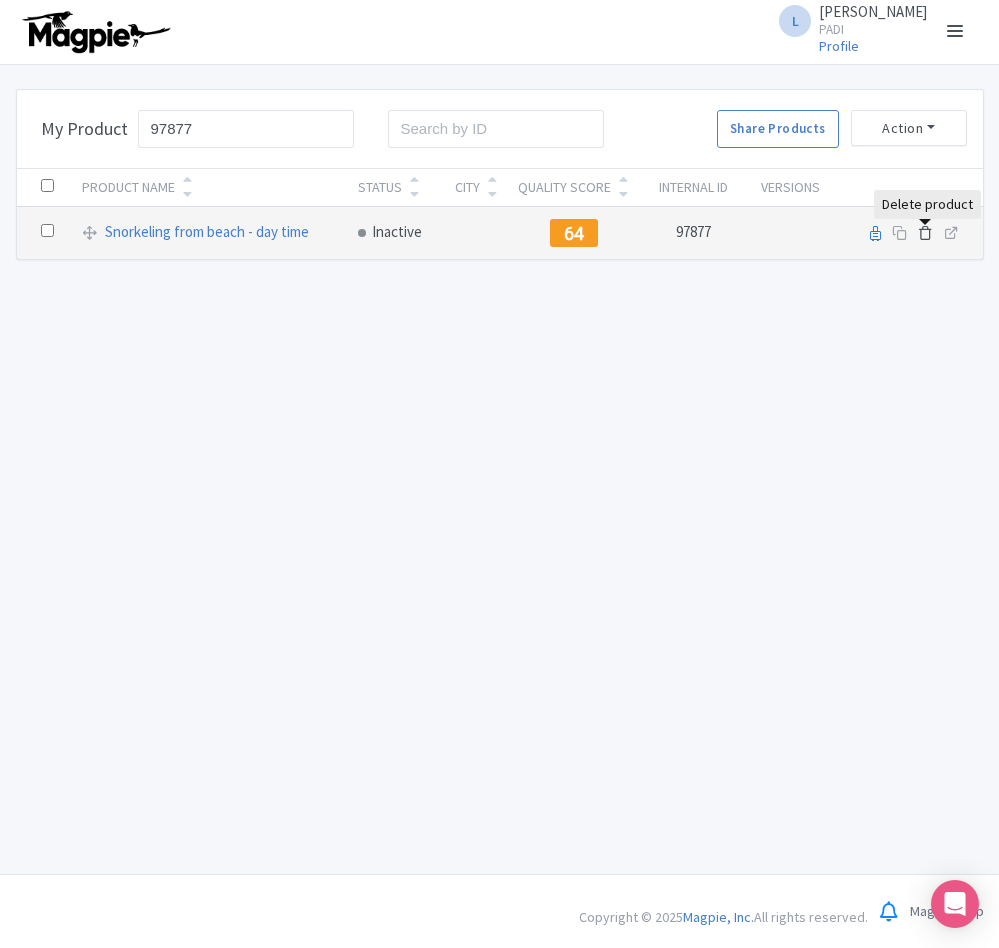 click at bounding box center [925, 232] 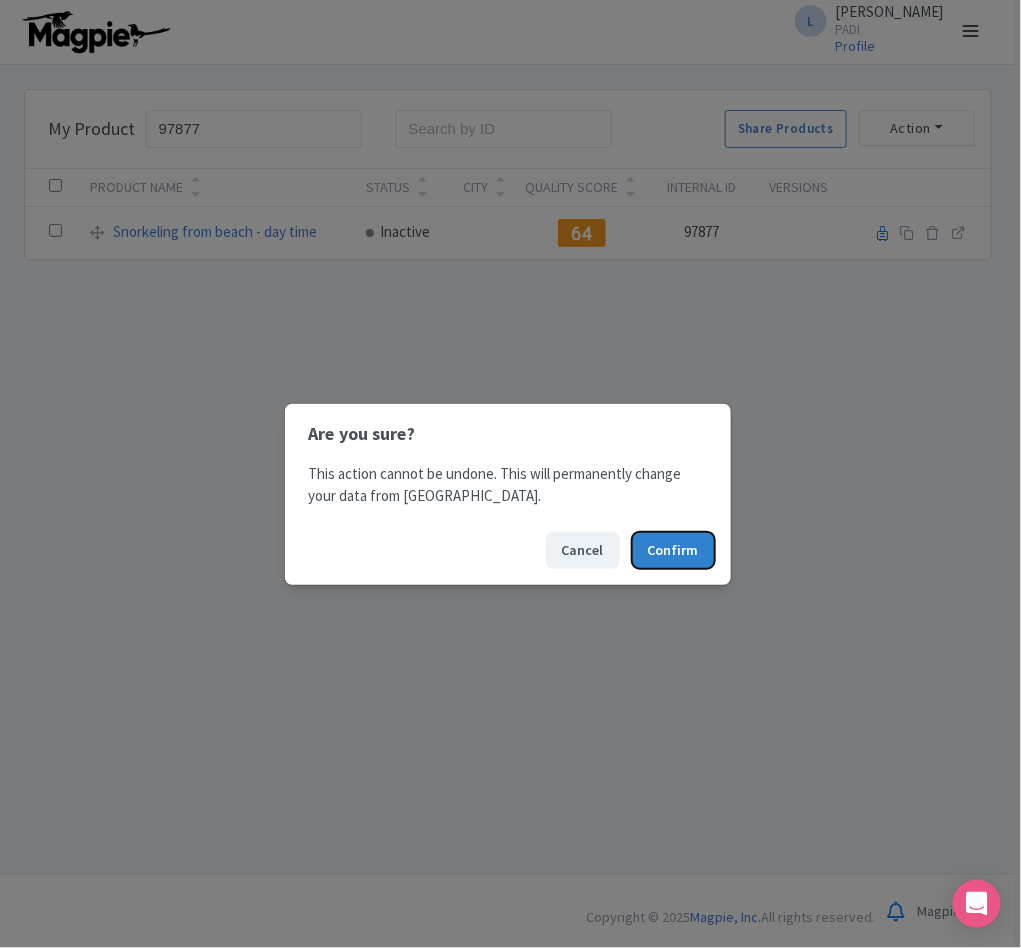 click on "Confirm" at bounding box center (673, 550) 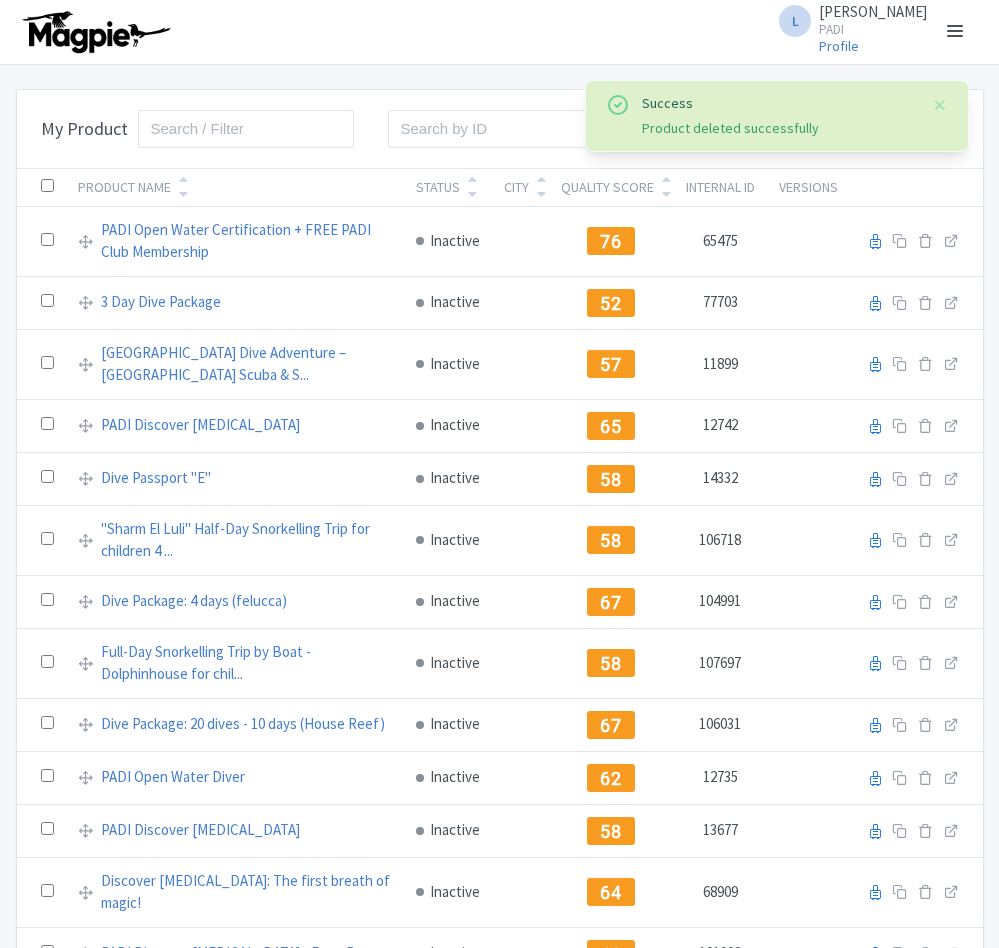 scroll, scrollTop: 0, scrollLeft: 0, axis: both 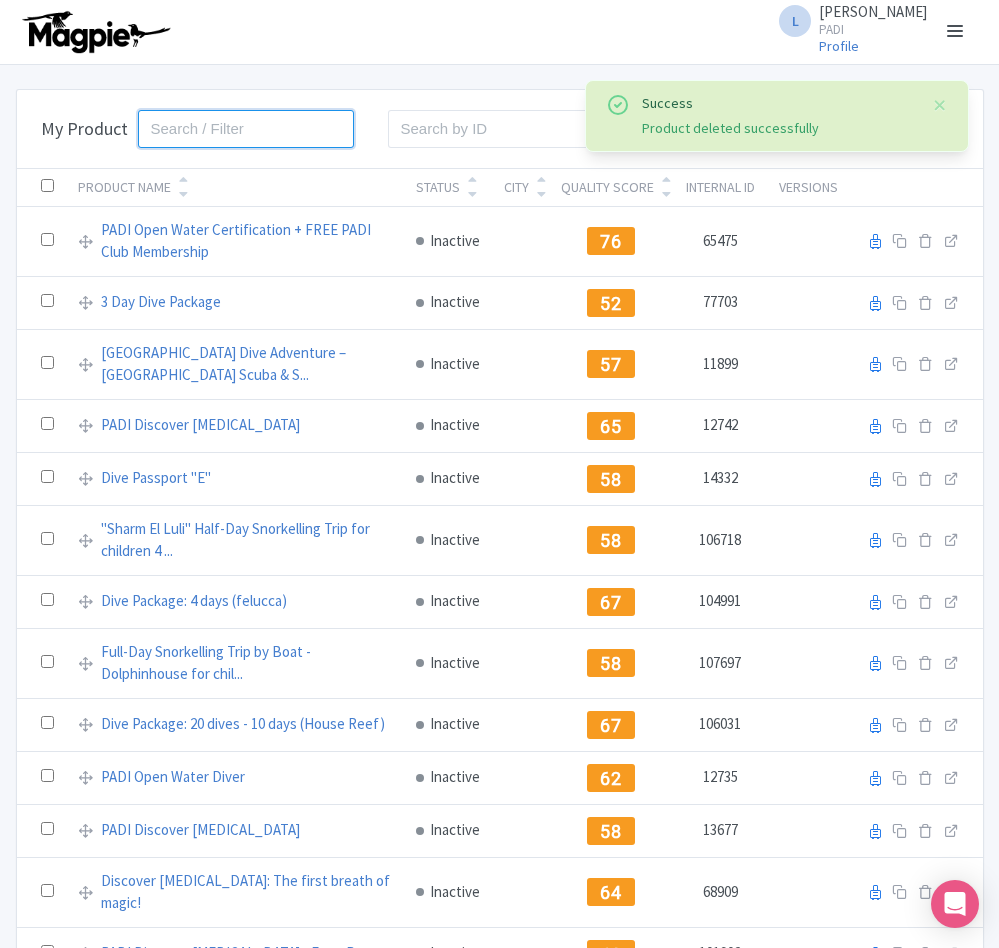 click at bounding box center (246, 129) 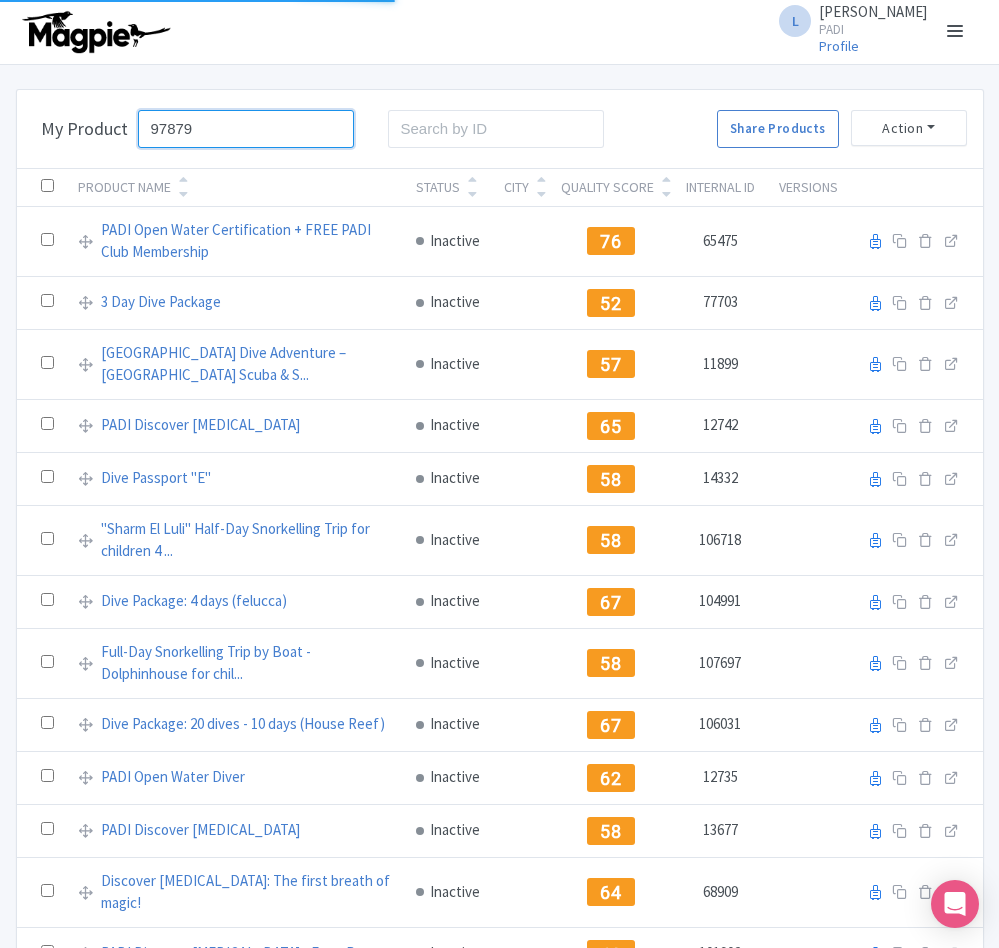 click on "97879" at bounding box center (246, 129) 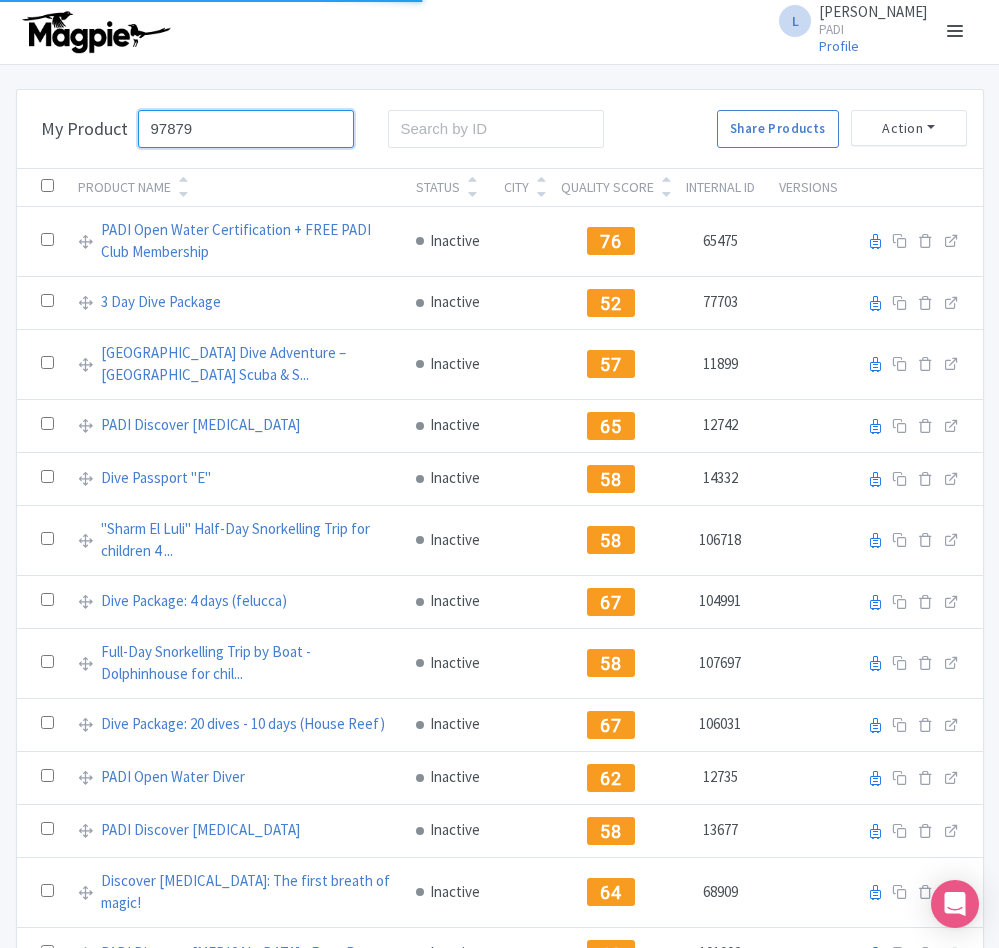 type on "97879" 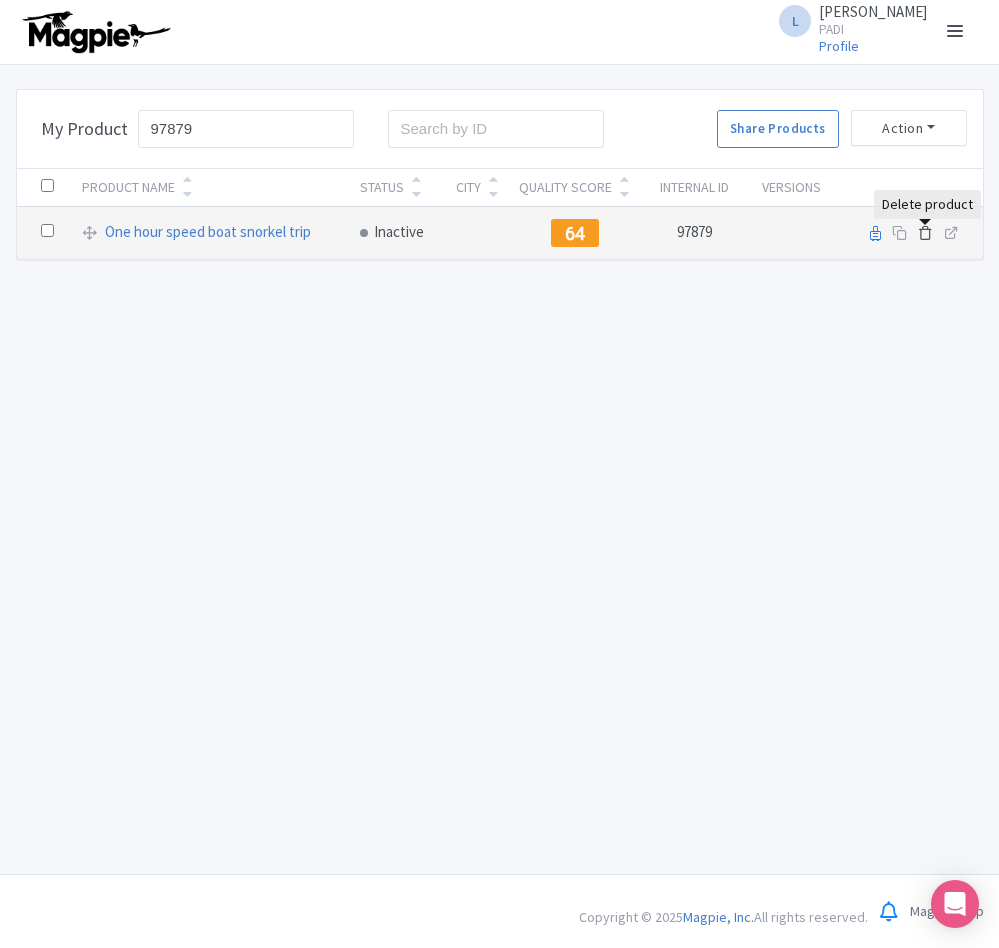 click at bounding box center (925, 232) 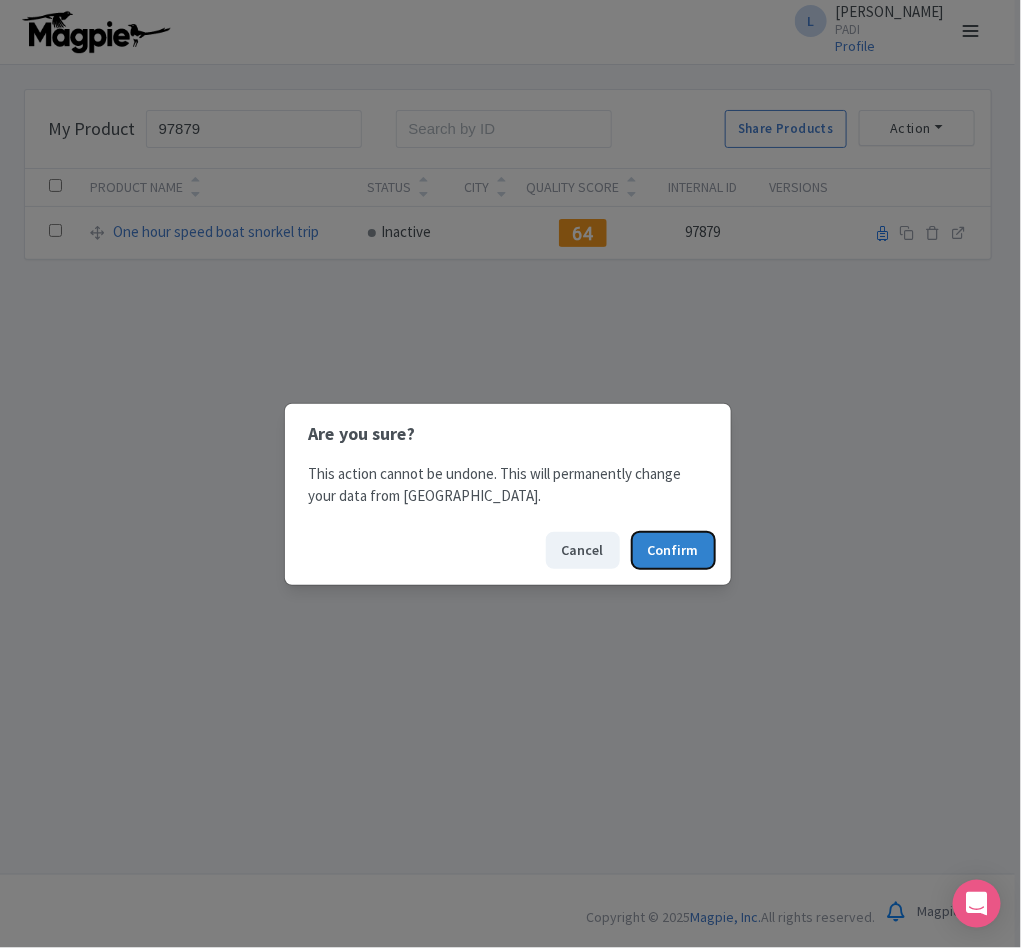 click on "Confirm" at bounding box center [673, 550] 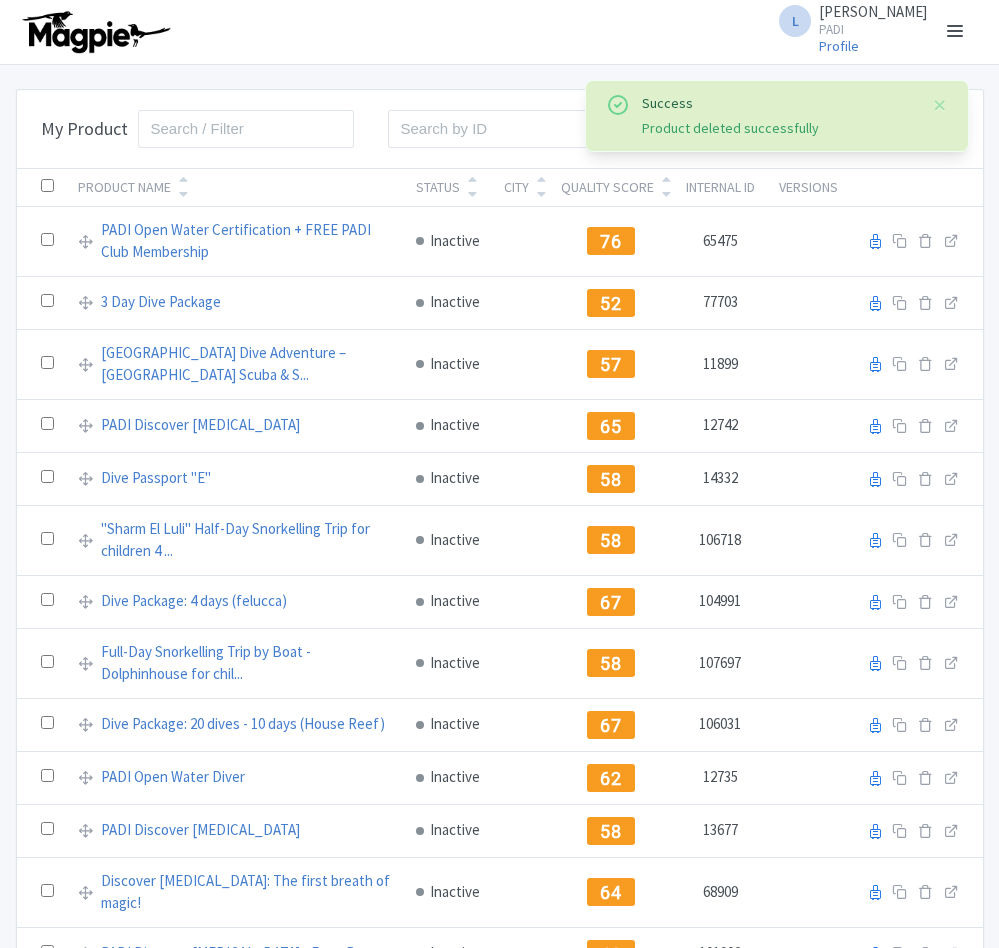 scroll, scrollTop: 0, scrollLeft: 0, axis: both 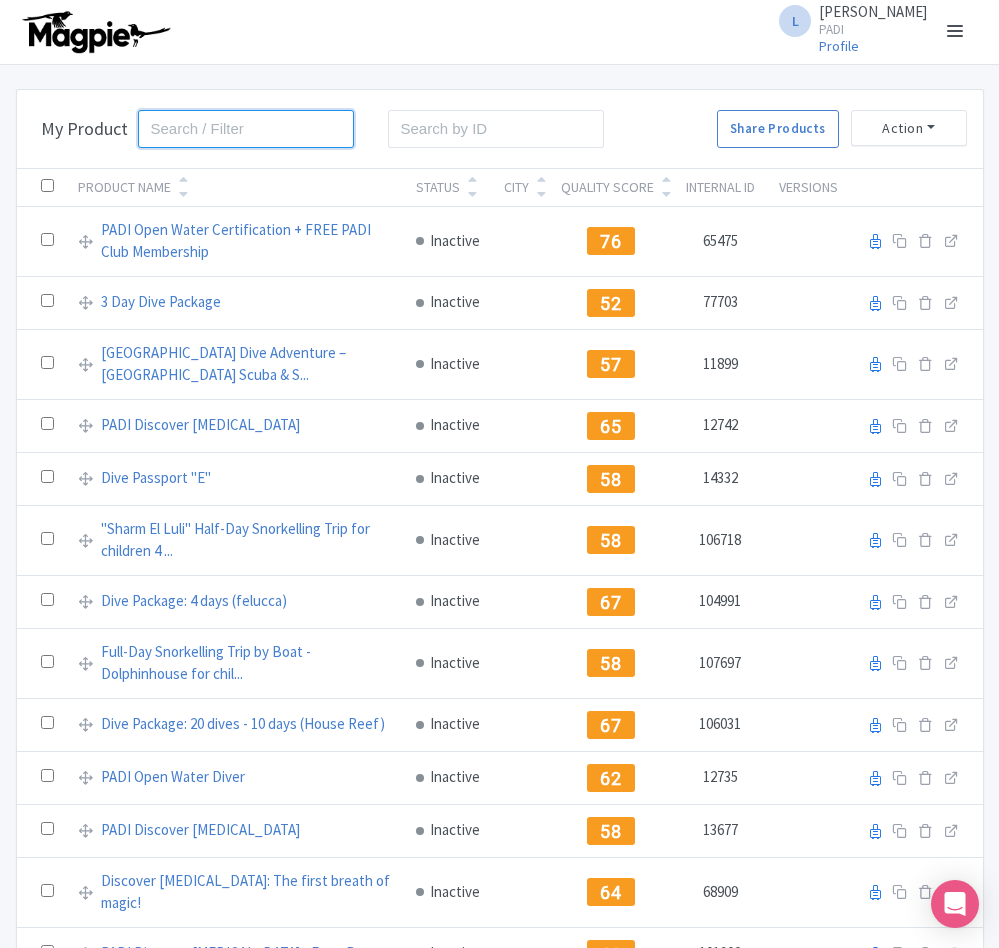 click at bounding box center (246, 129) 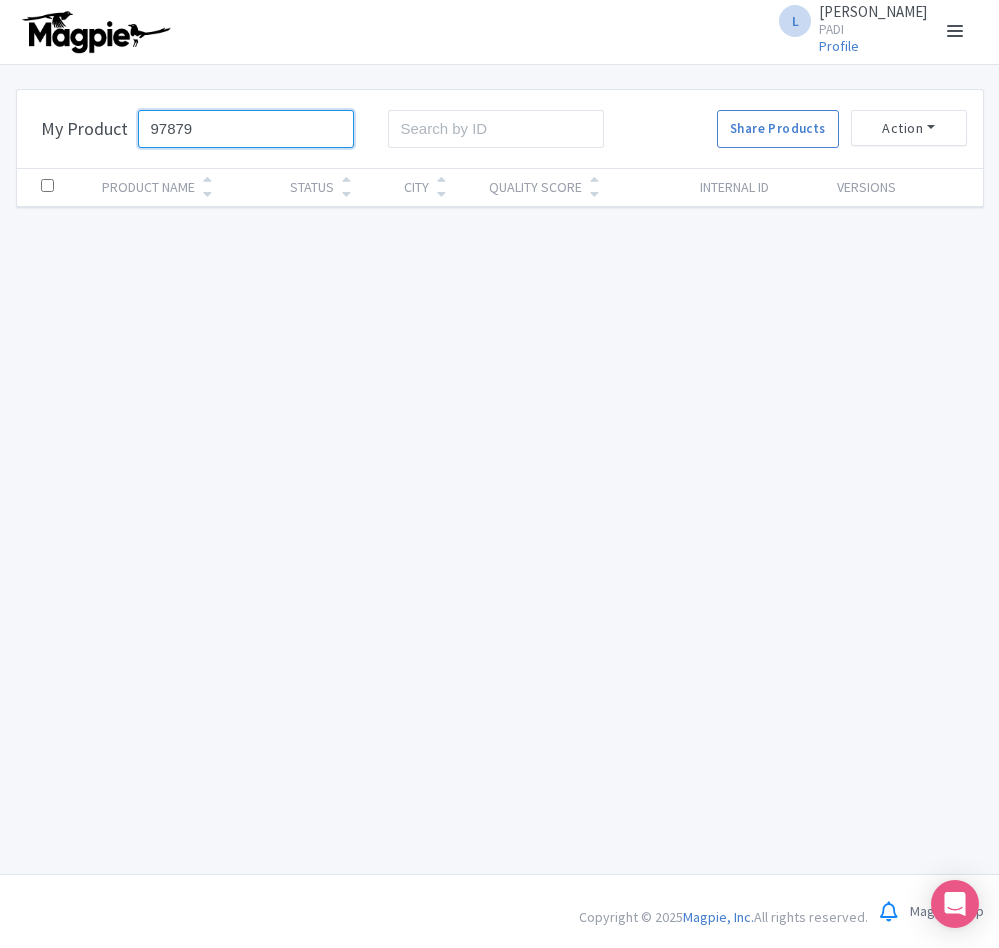 drag, startPoint x: 219, startPoint y: 118, endPoint x: 78, endPoint y: 120, distance: 141.01419 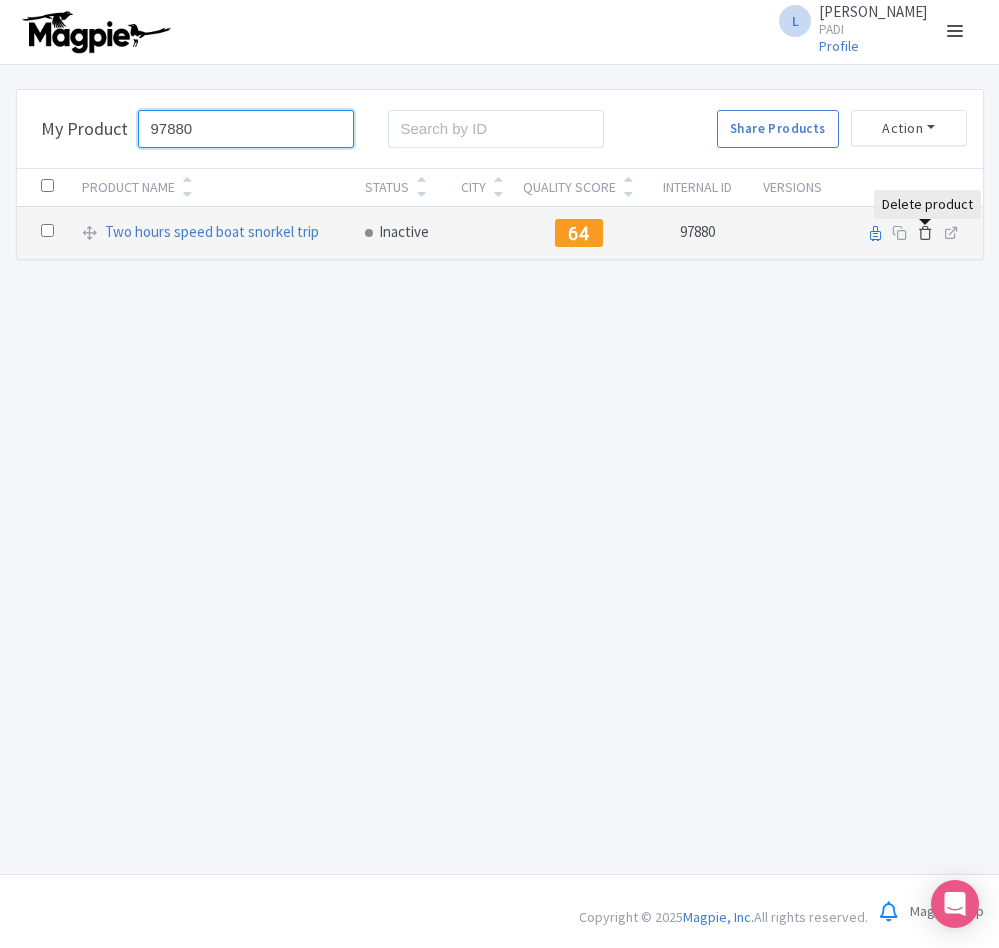 type on "97880" 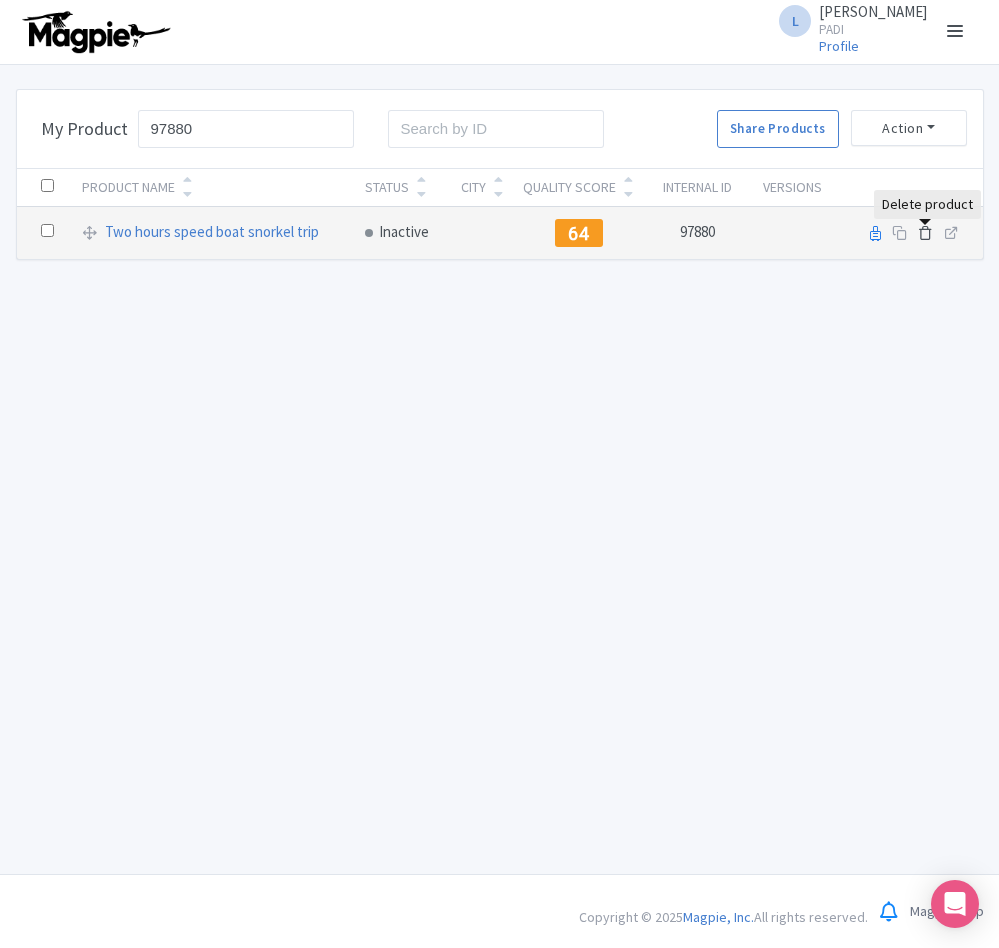 click at bounding box center [925, 232] 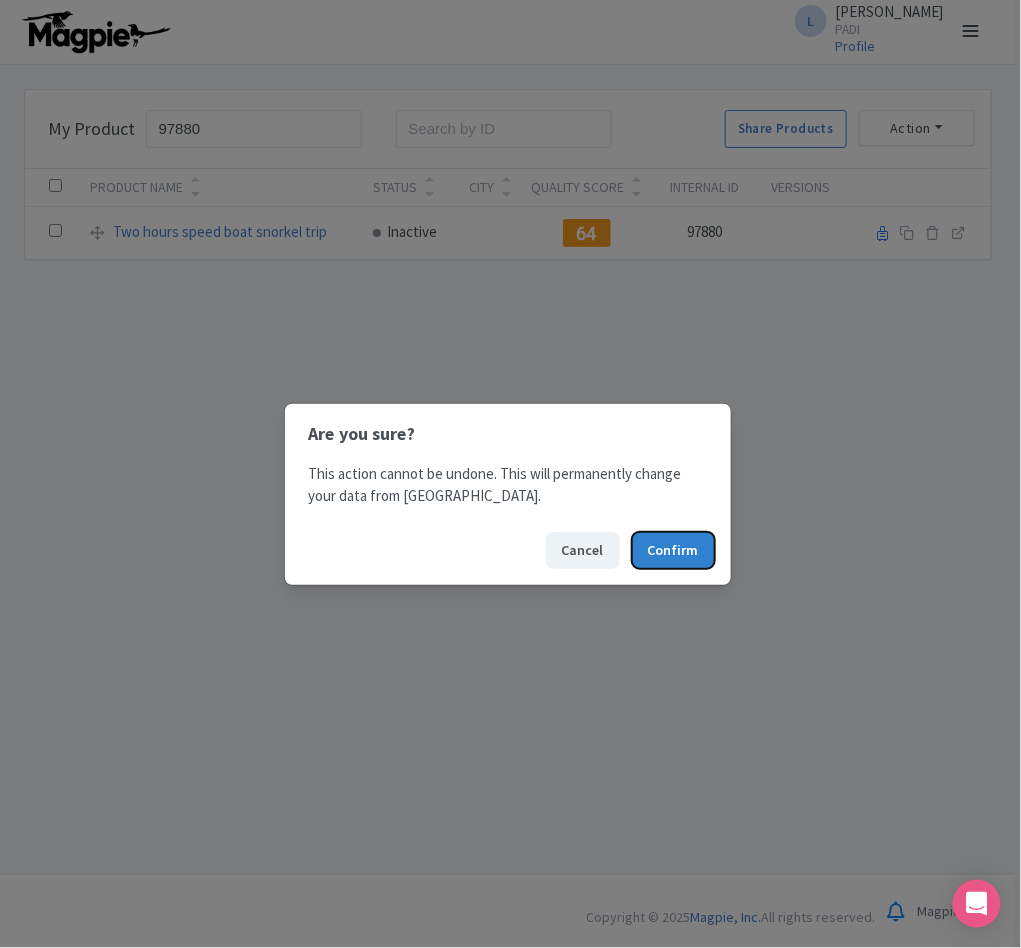 click on "Confirm" at bounding box center [673, 550] 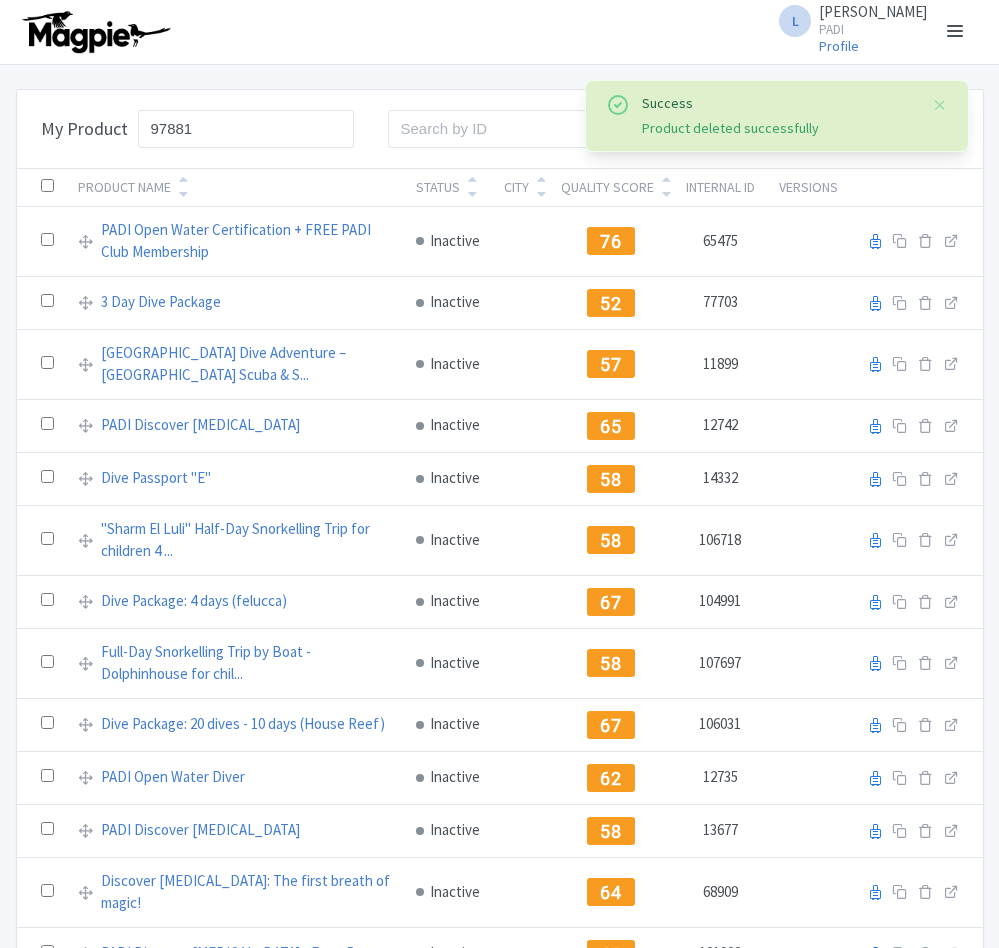 scroll, scrollTop: 0, scrollLeft: 0, axis: both 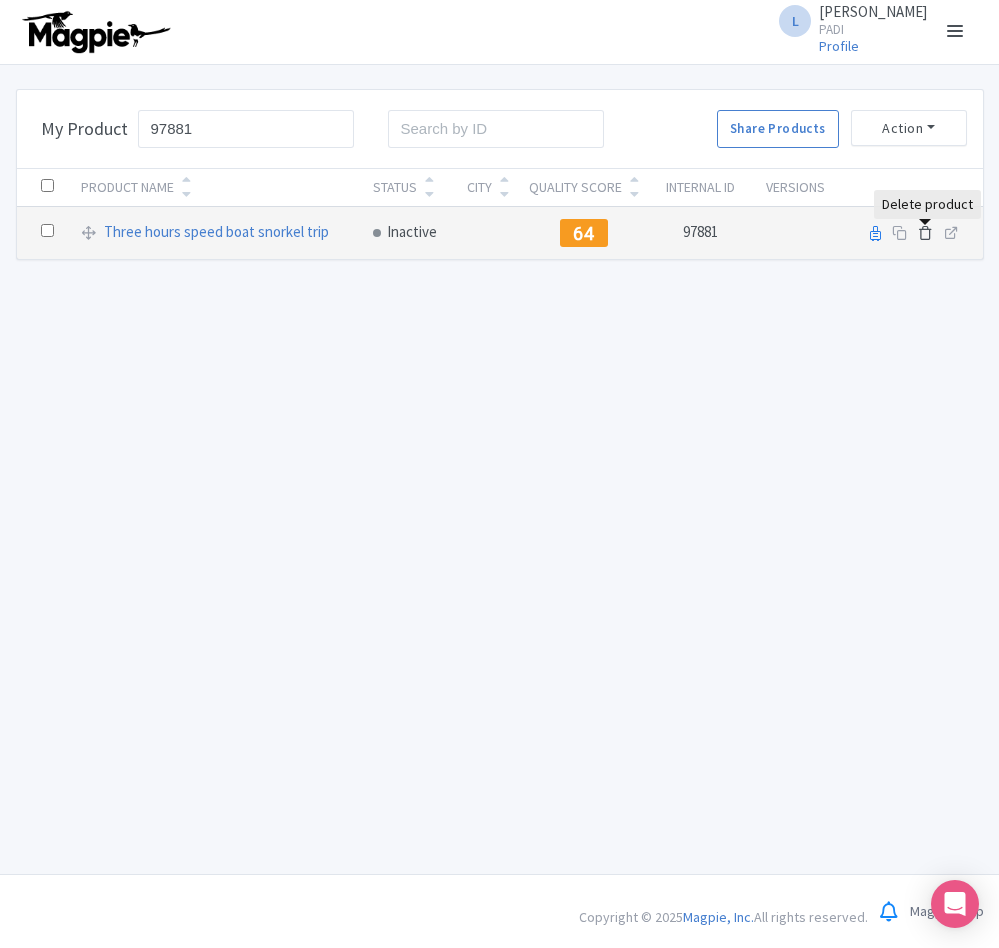 type on "97881" 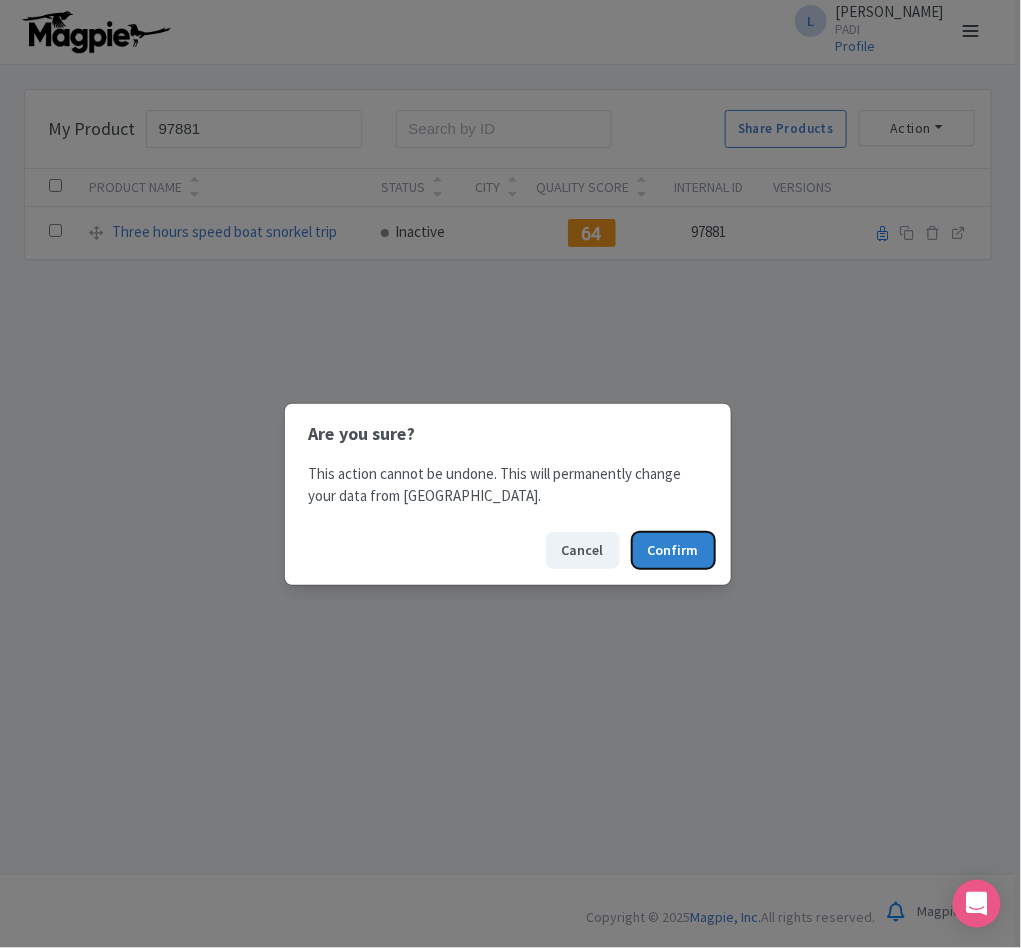 click on "Confirm" at bounding box center [673, 550] 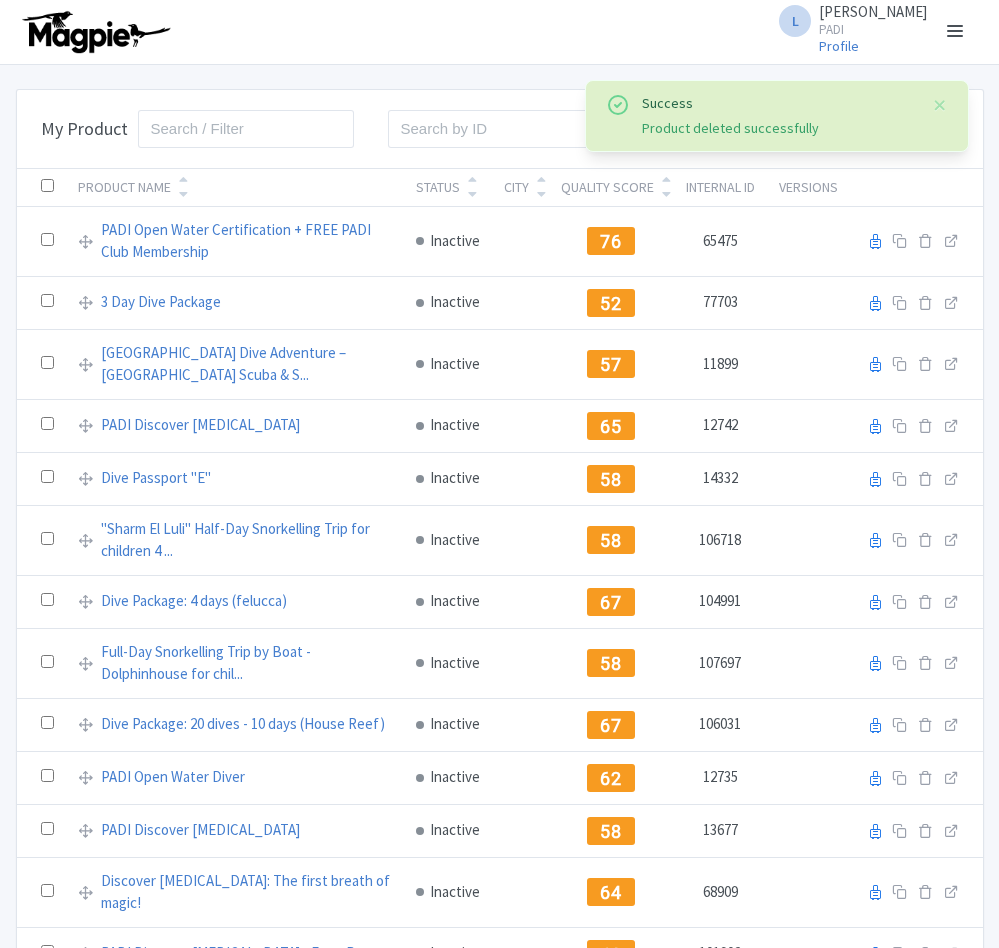 scroll, scrollTop: 0, scrollLeft: 0, axis: both 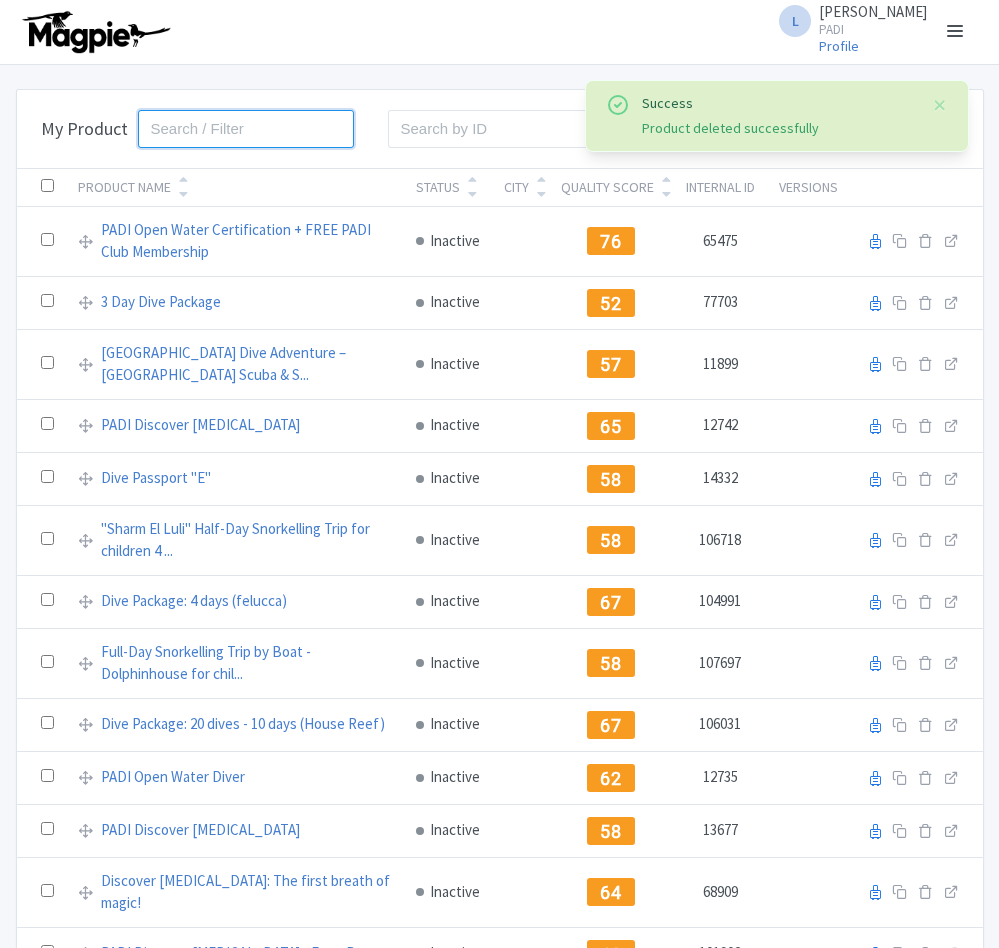 click at bounding box center [246, 129] 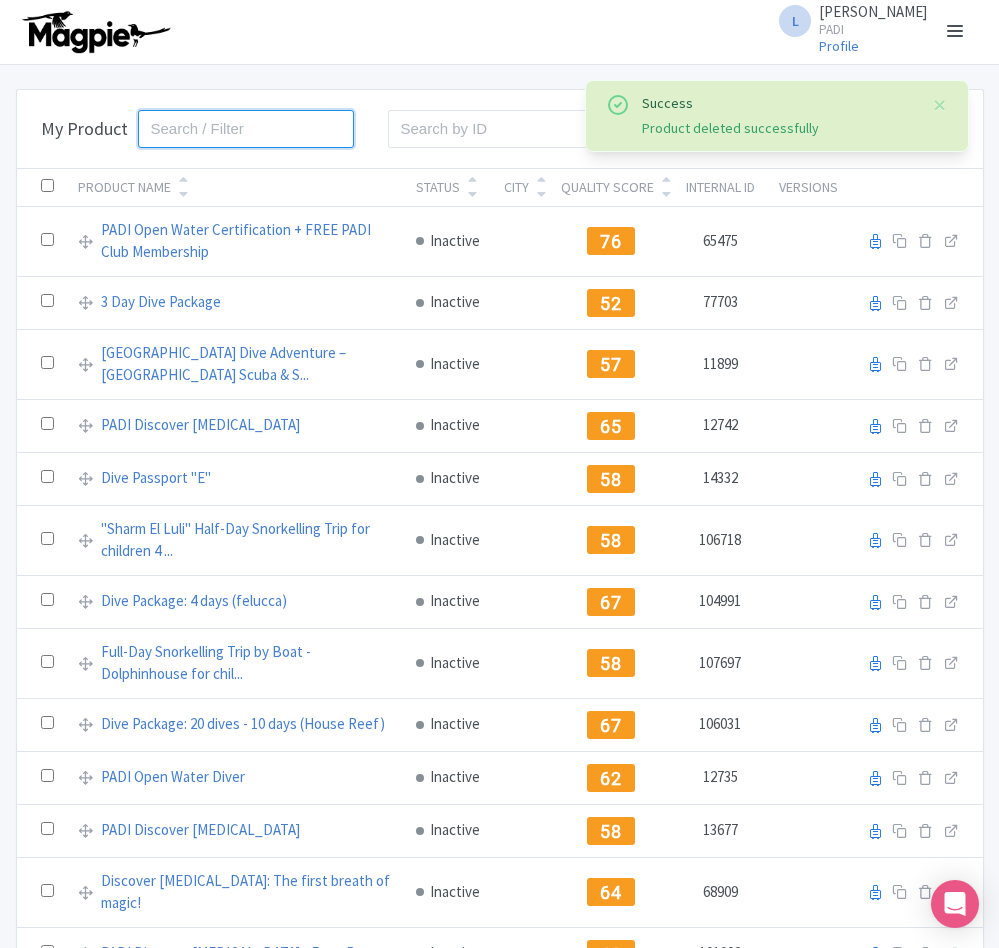 paste on "100629" 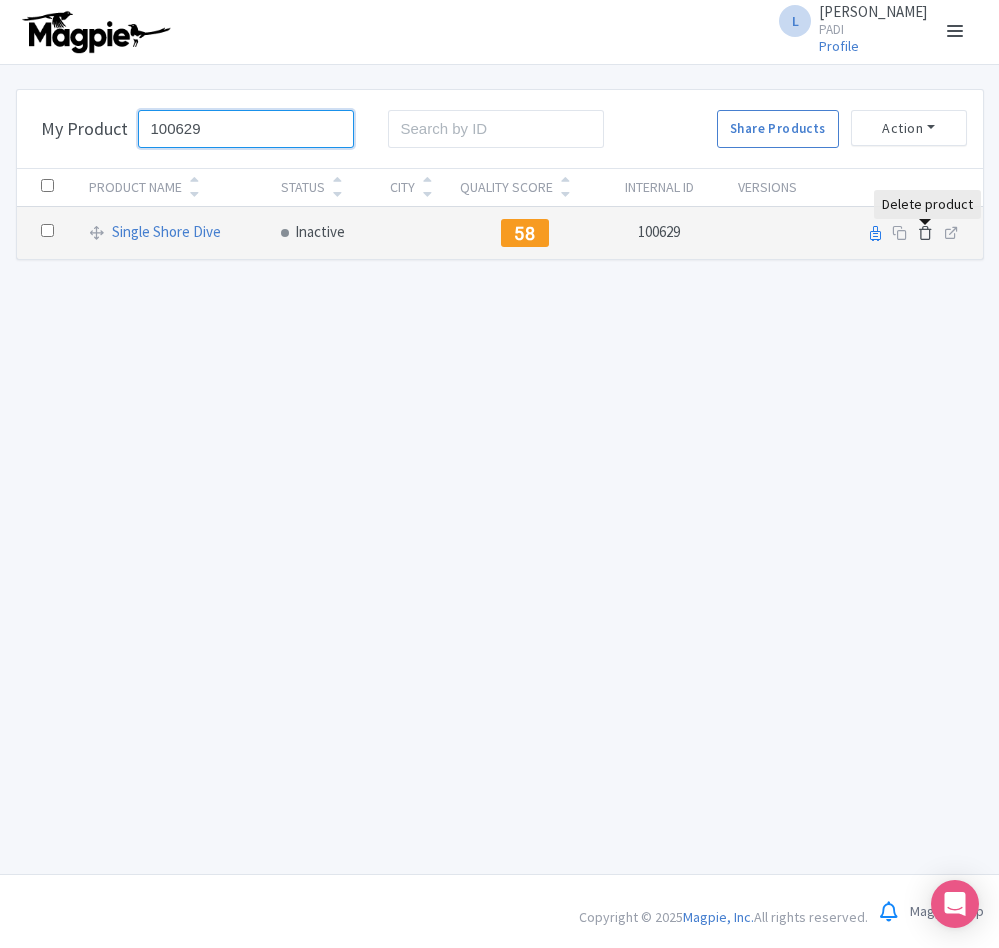 type on "100629" 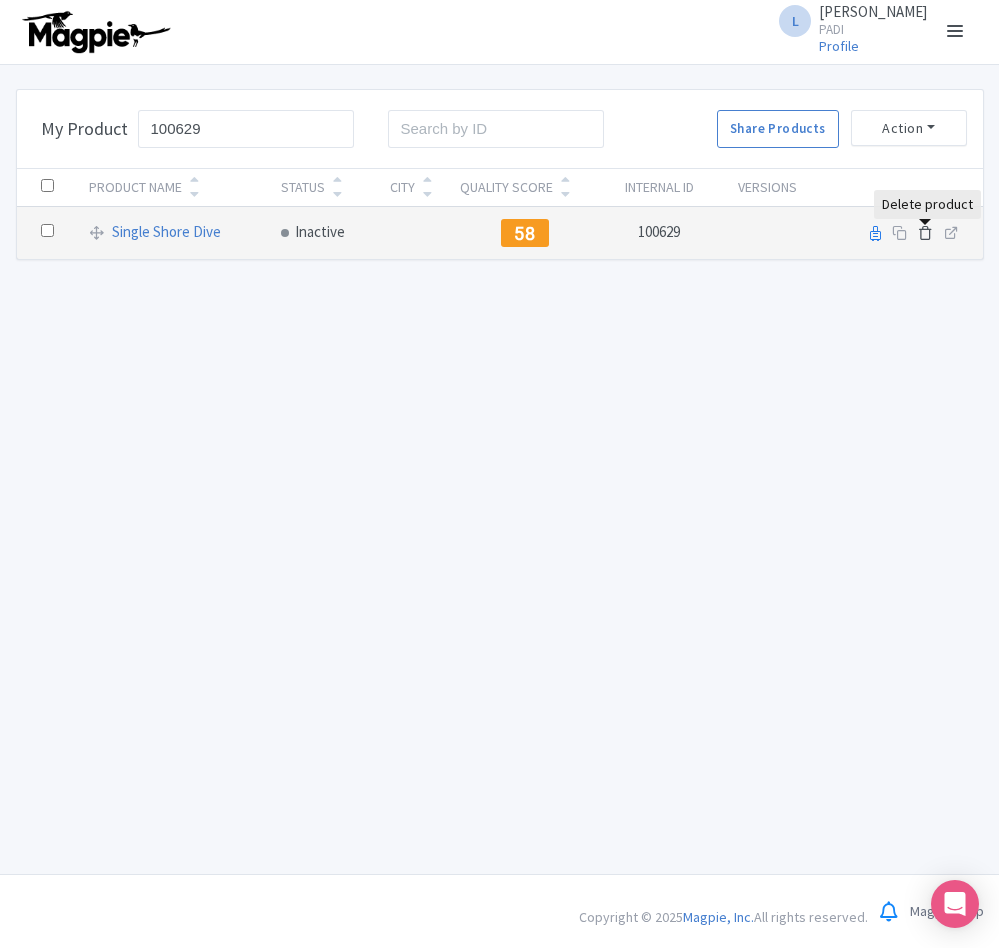 click at bounding box center [925, 232] 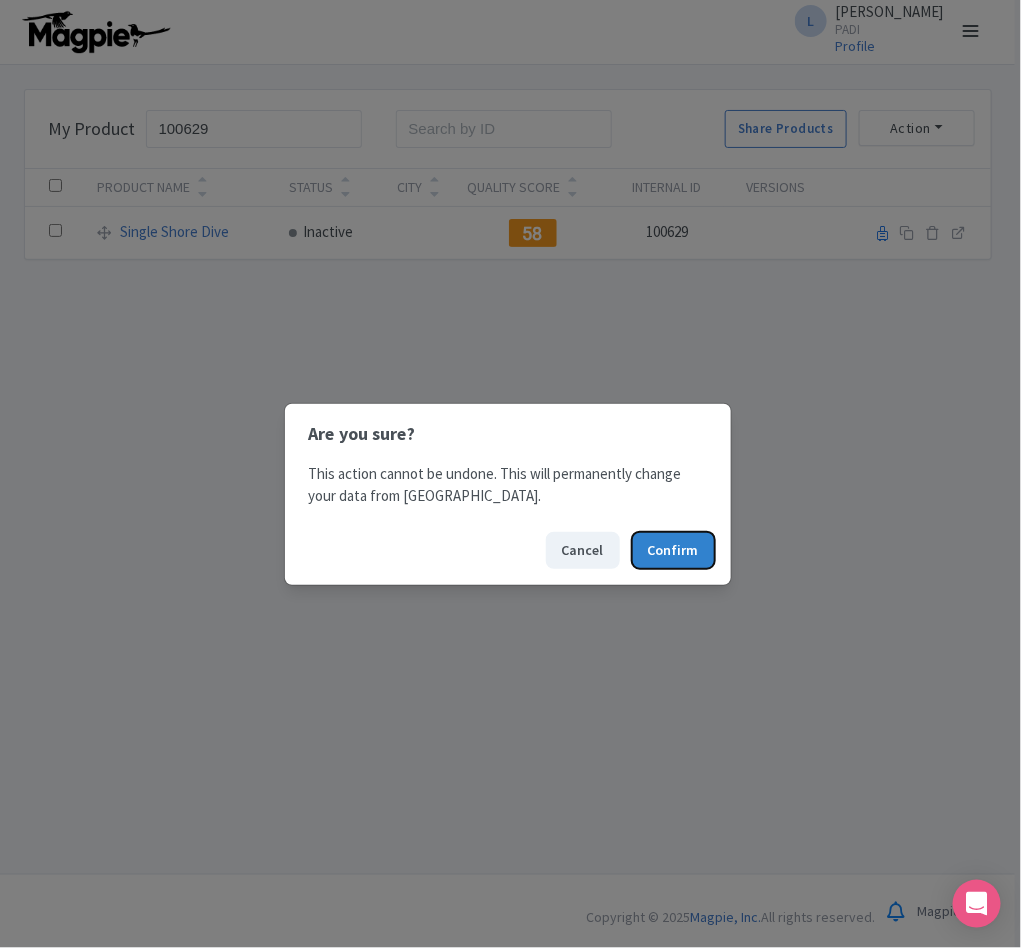 click on "Confirm" at bounding box center (673, 550) 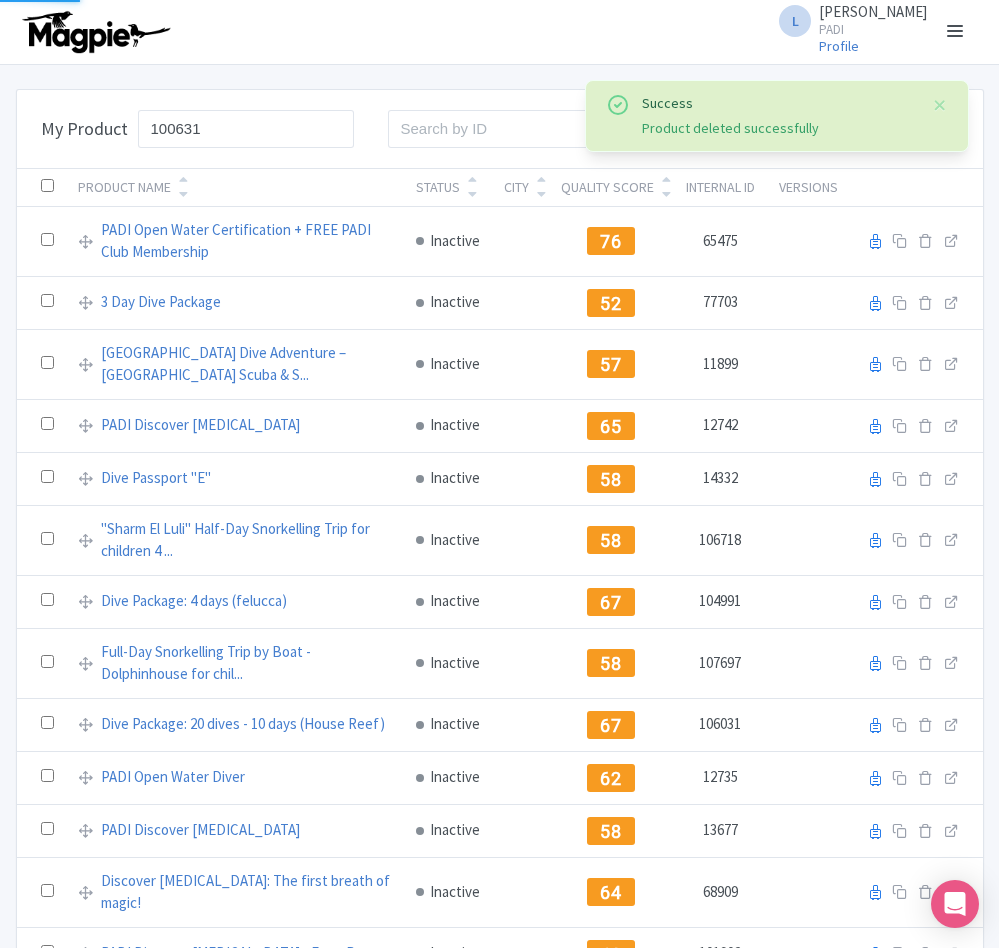 scroll, scrollTop: 0, scrollLeft: 0, axis: both 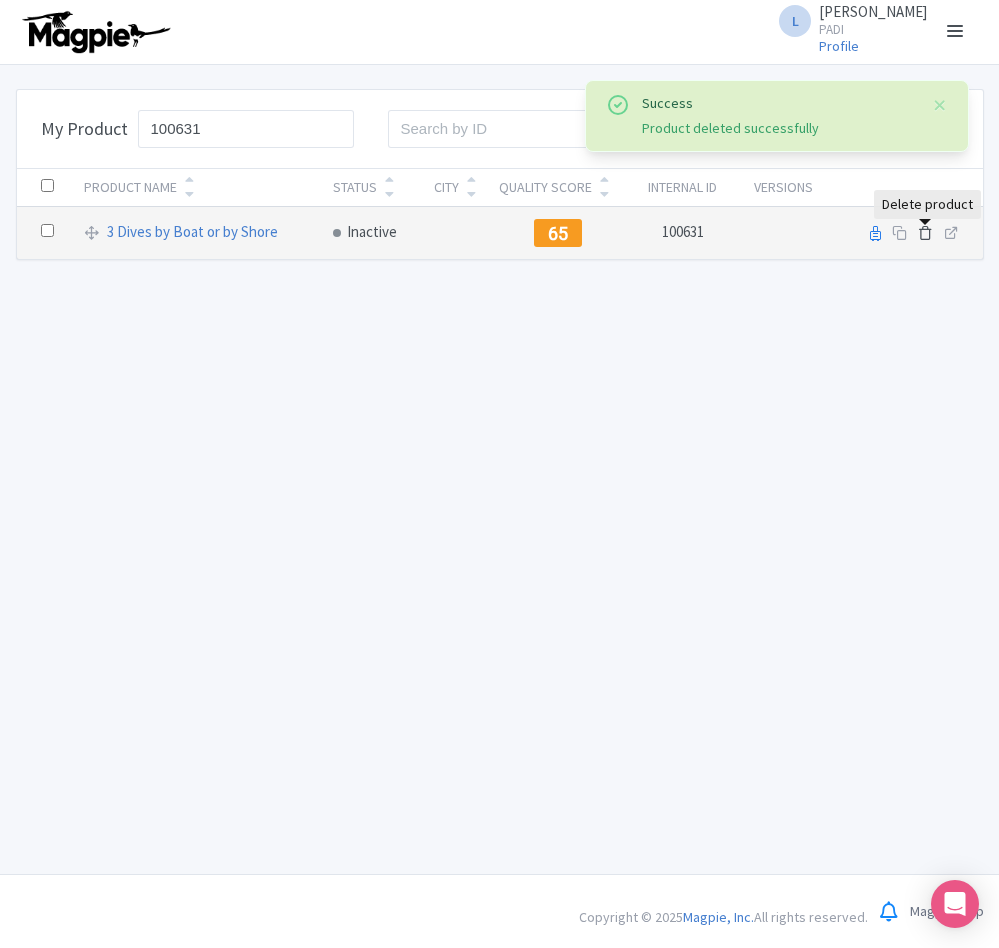 type on "100631" 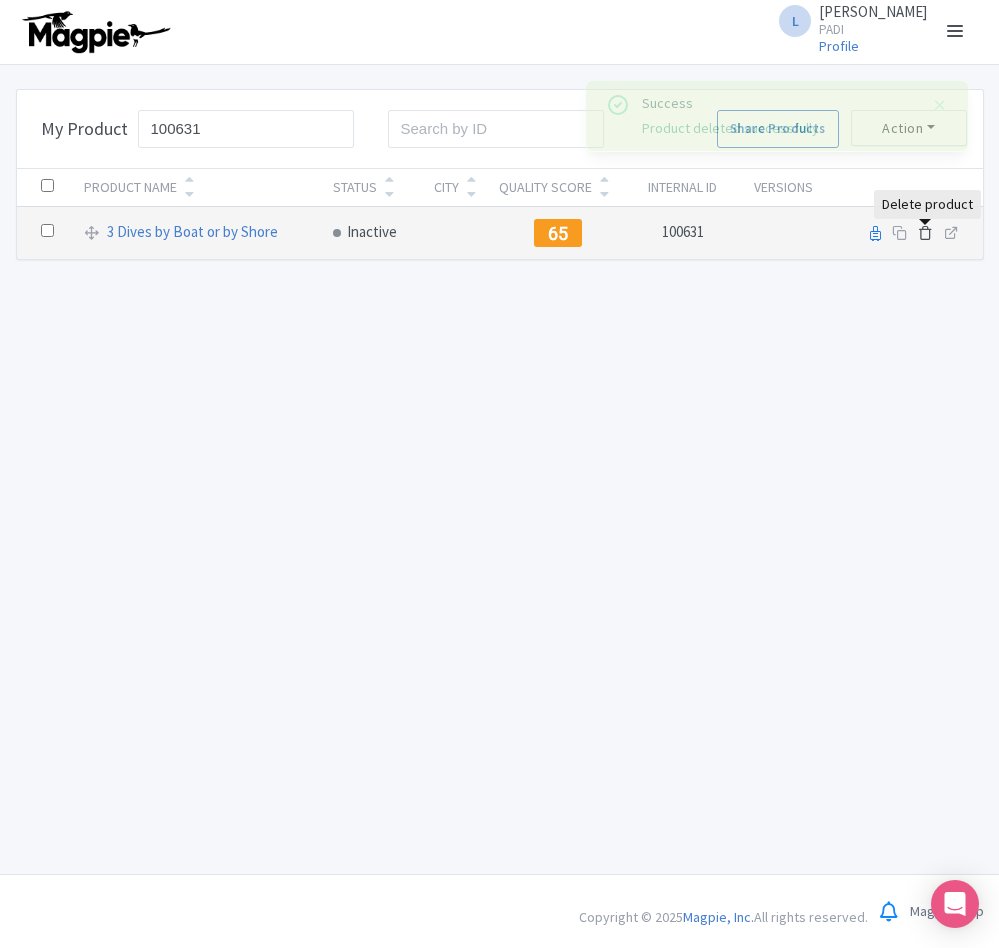 click at bounding box center (925, 232) 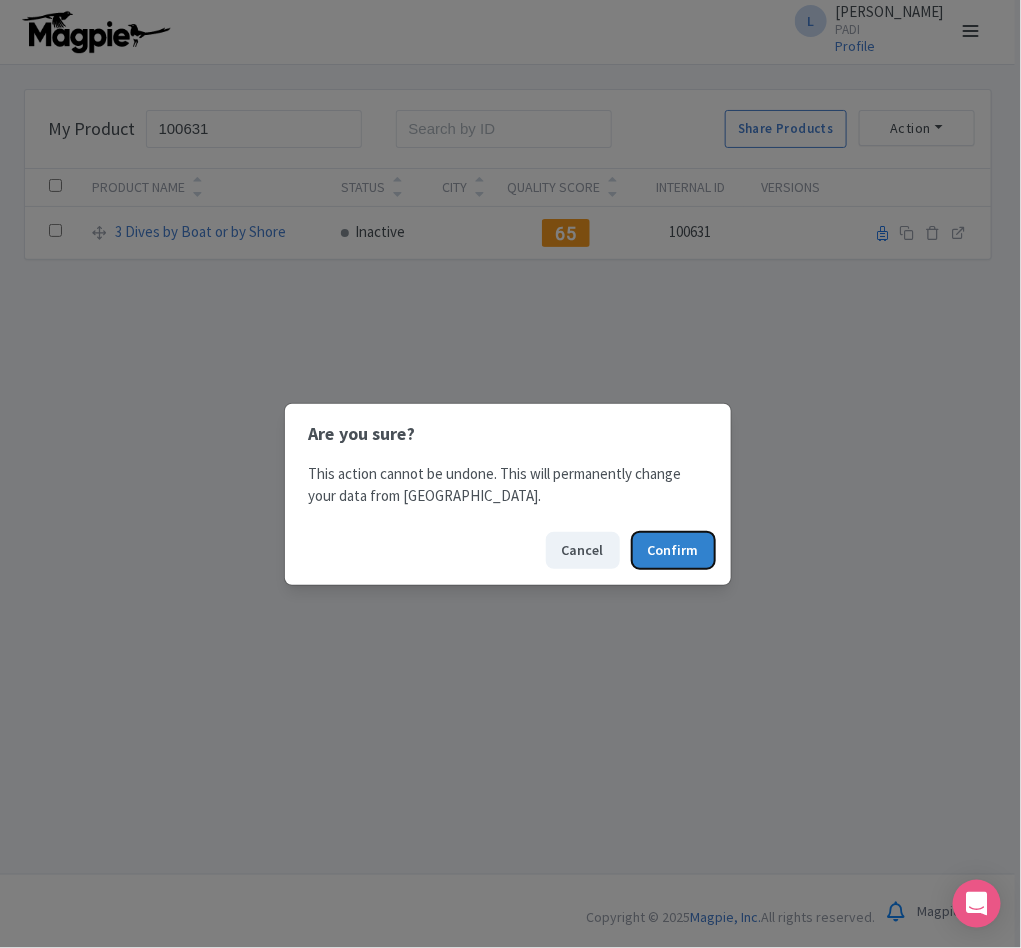 click on "Confirm" at bounding box center [673, 550] 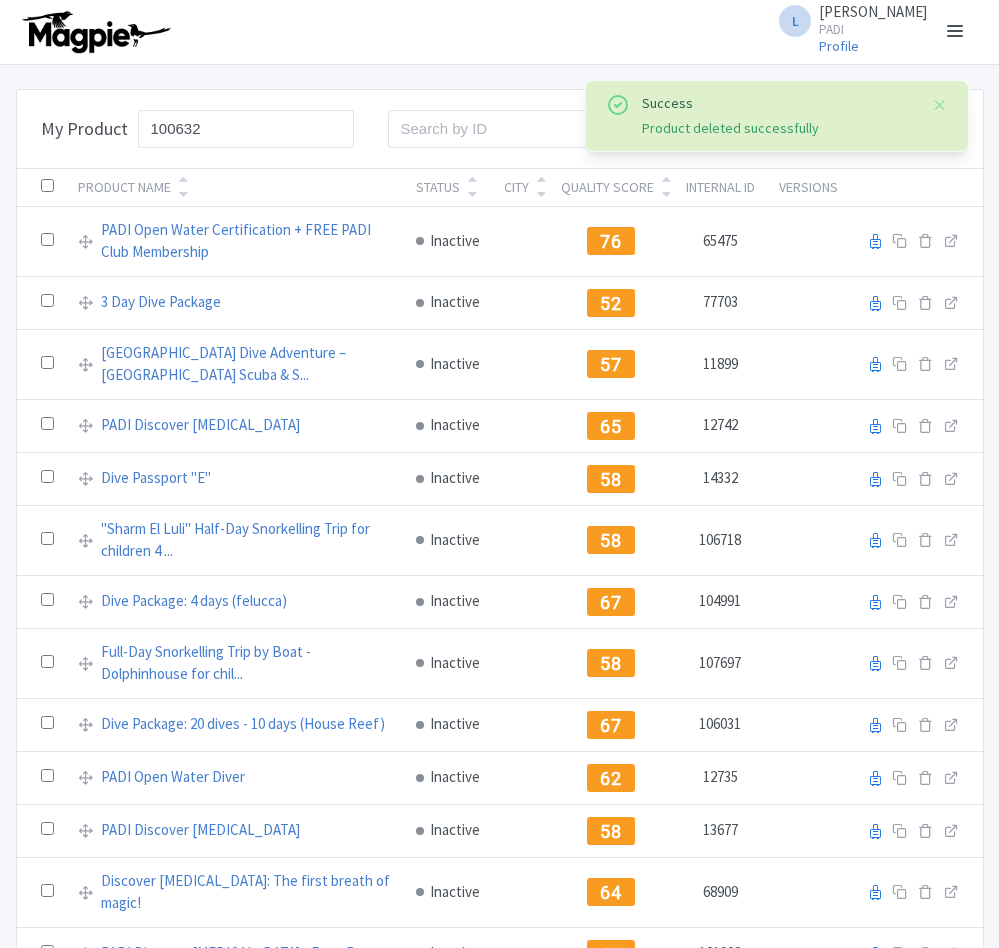 scroll, scrollTop: 0, scrollLeft: 0, axis: both 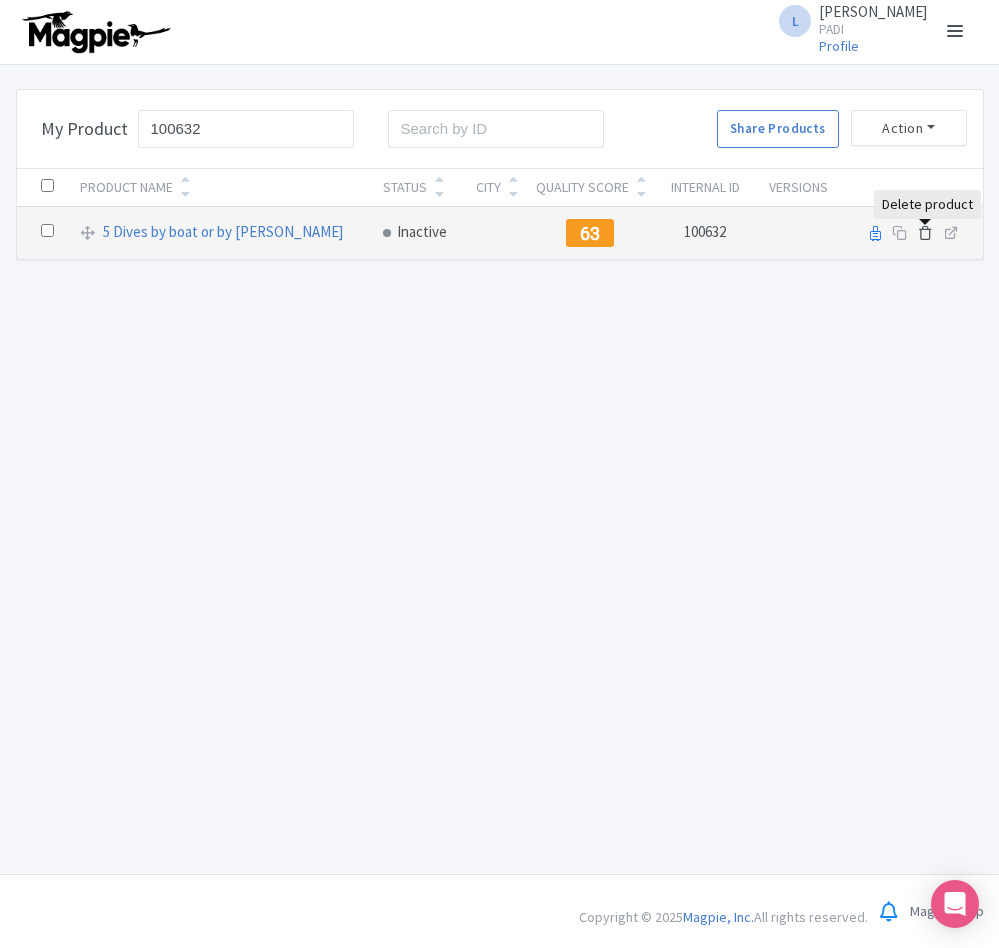 type on "100632" 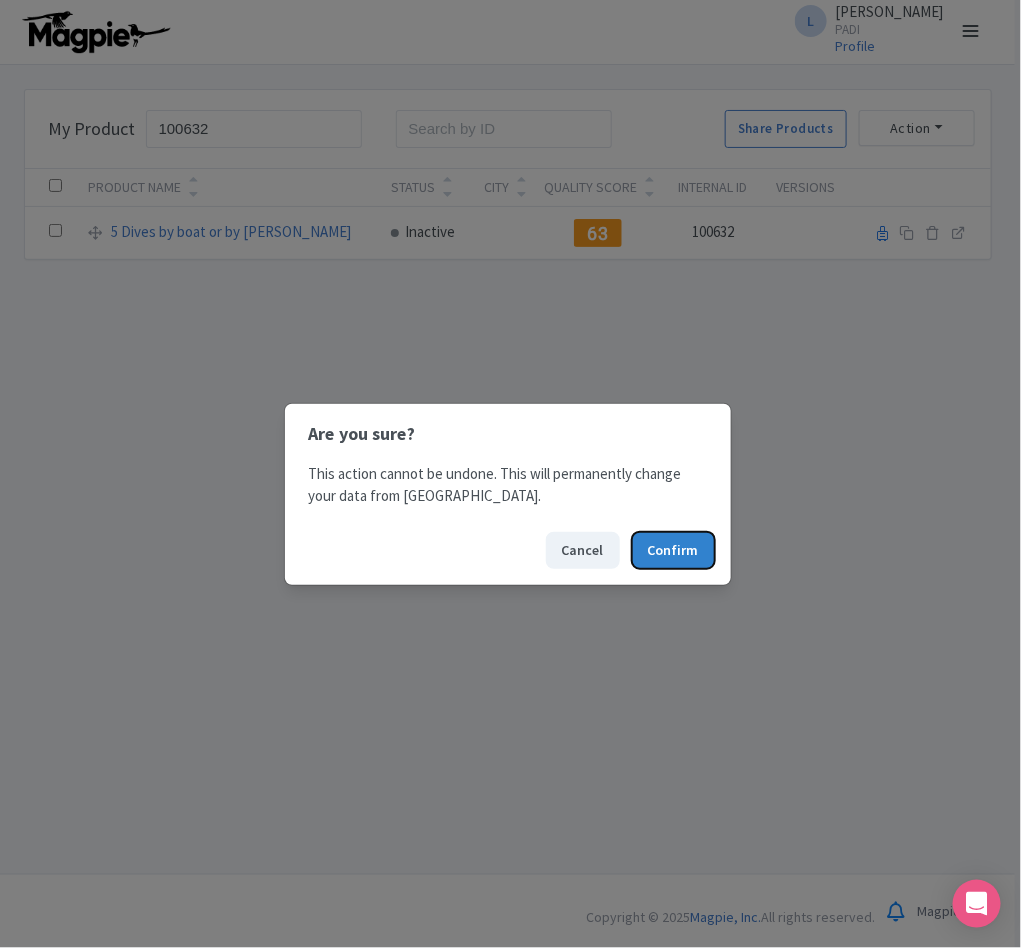 click on "Confirm" at bounding box center [673, 550] 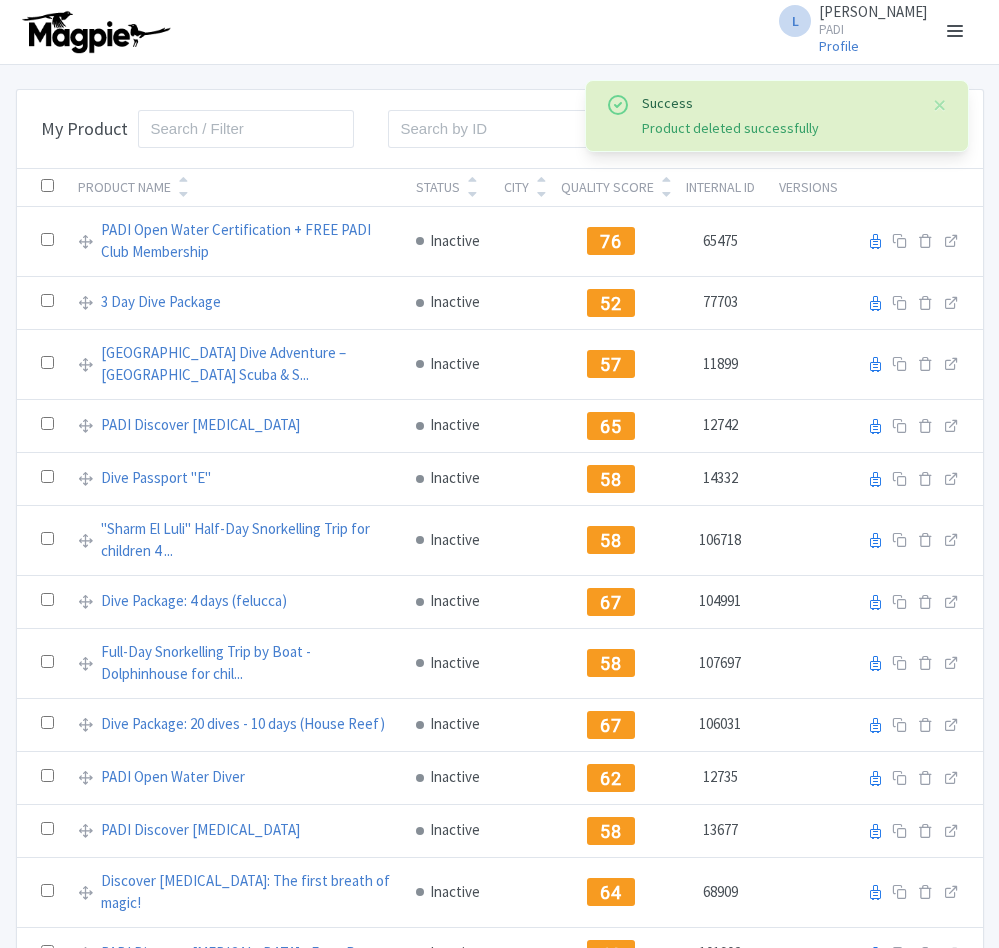 scroll, scrollTop: 0, scrollLeft: 0, axis: both 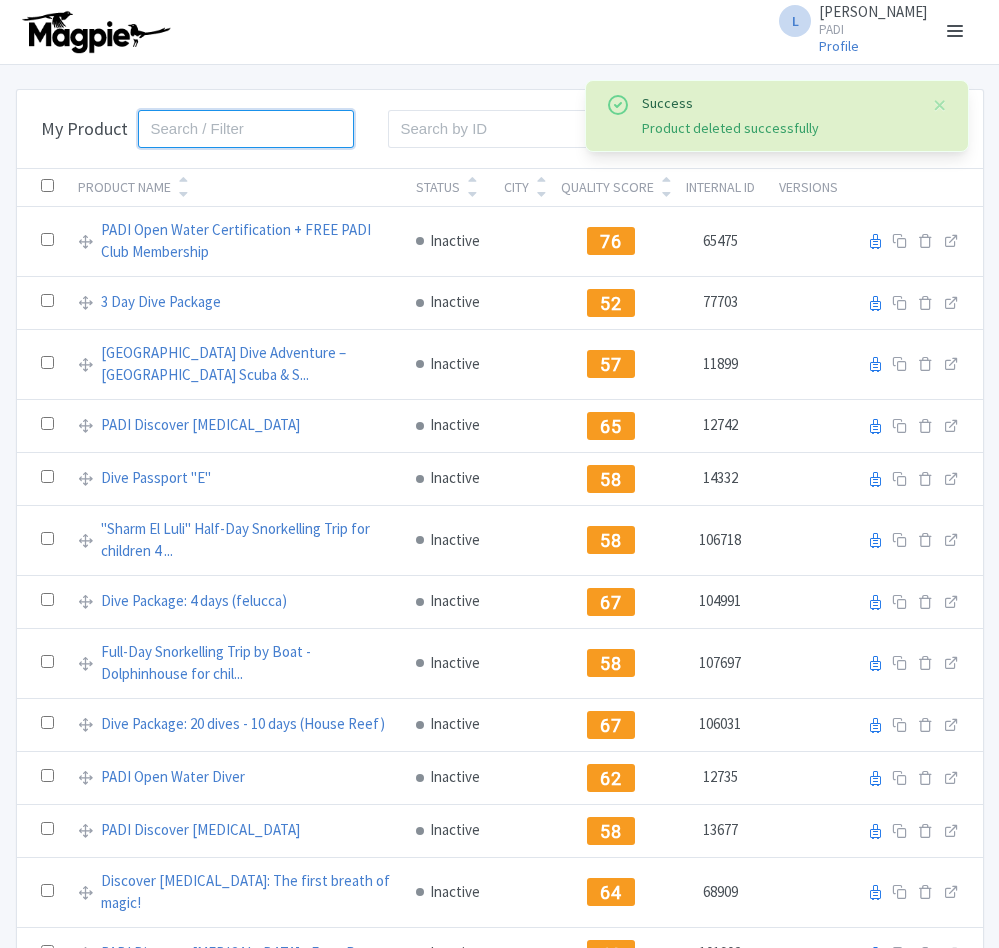 click at bounding box center [246, 129] 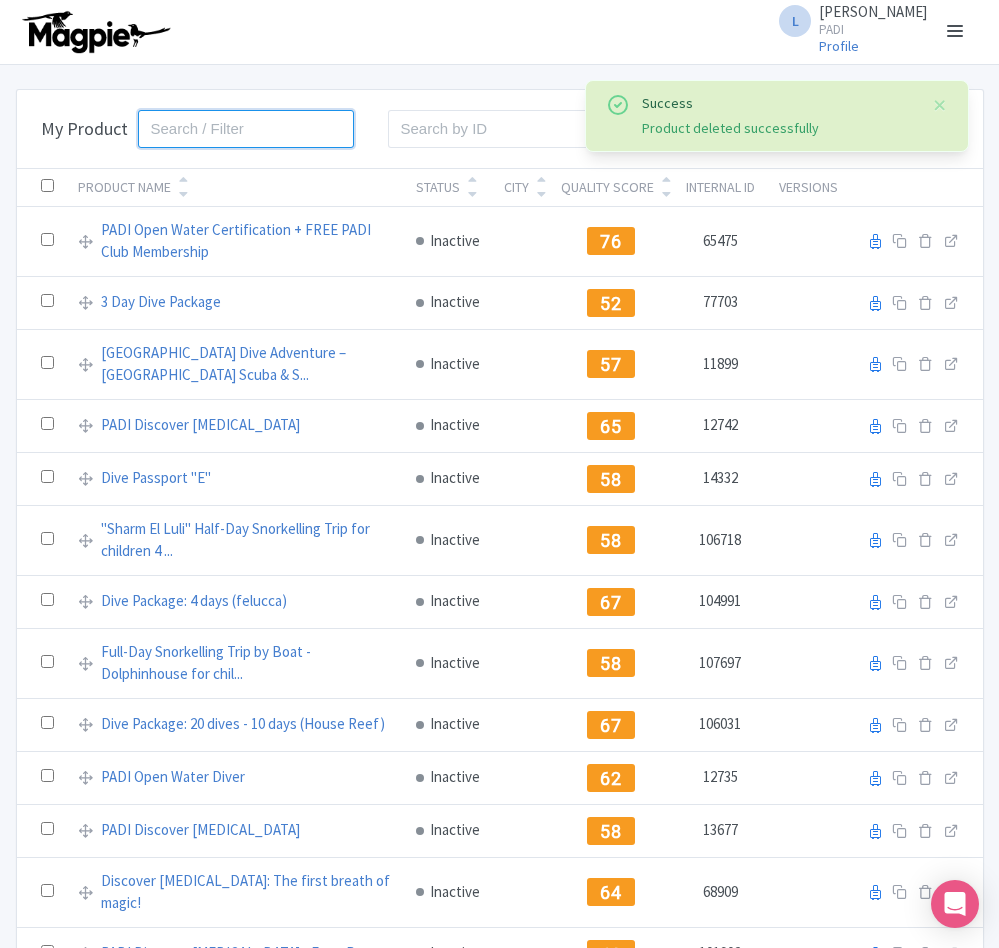 paste on "101286" 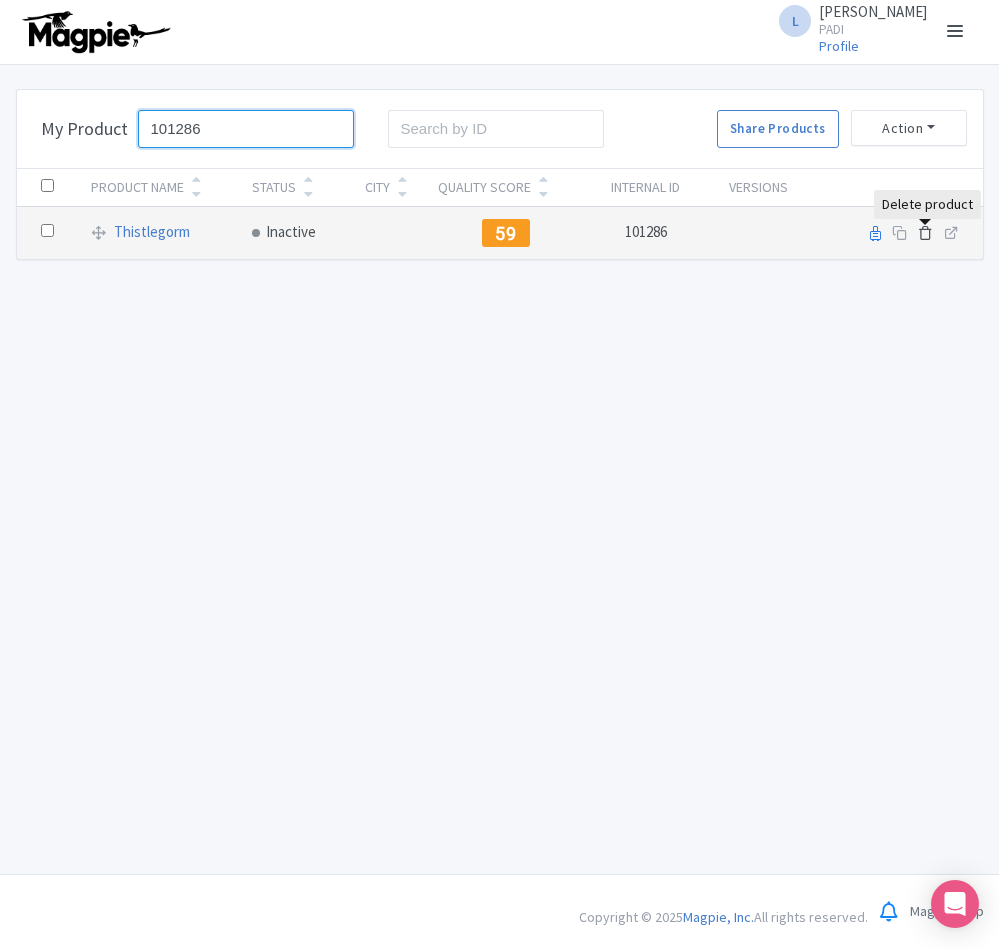 type on "101286" 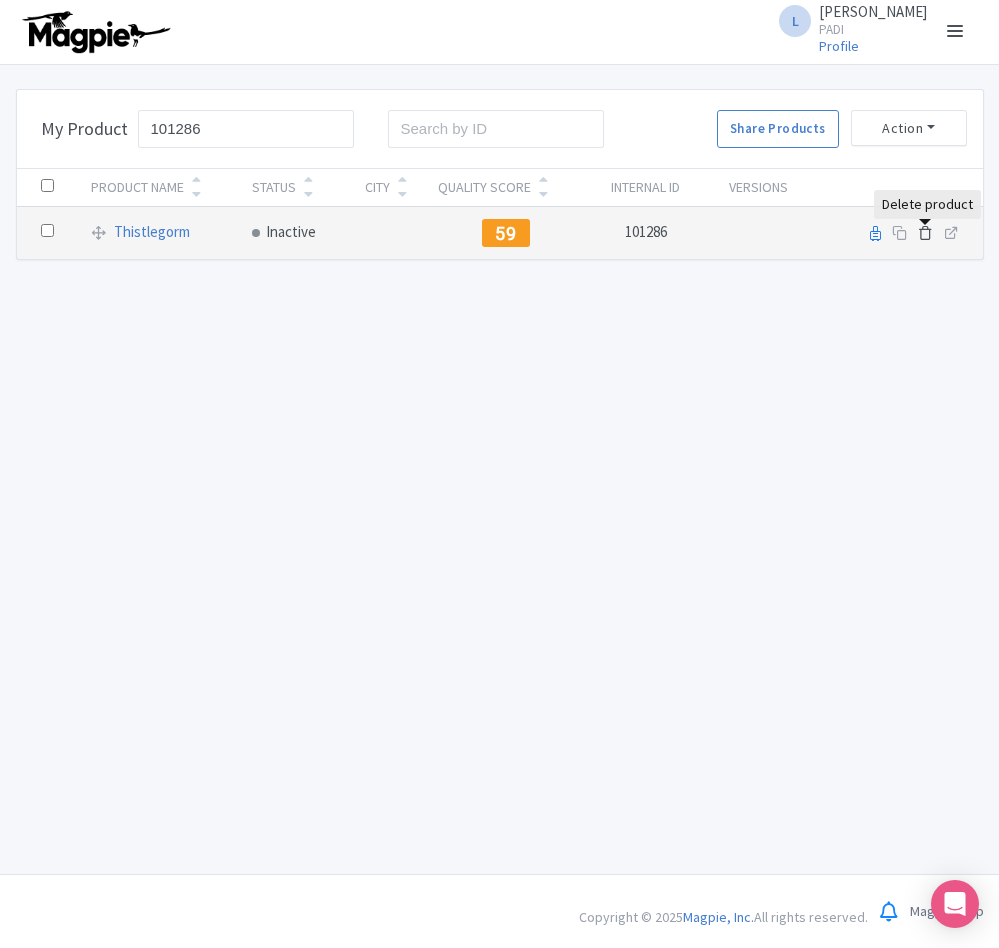 click at bounding box center (925, 232) 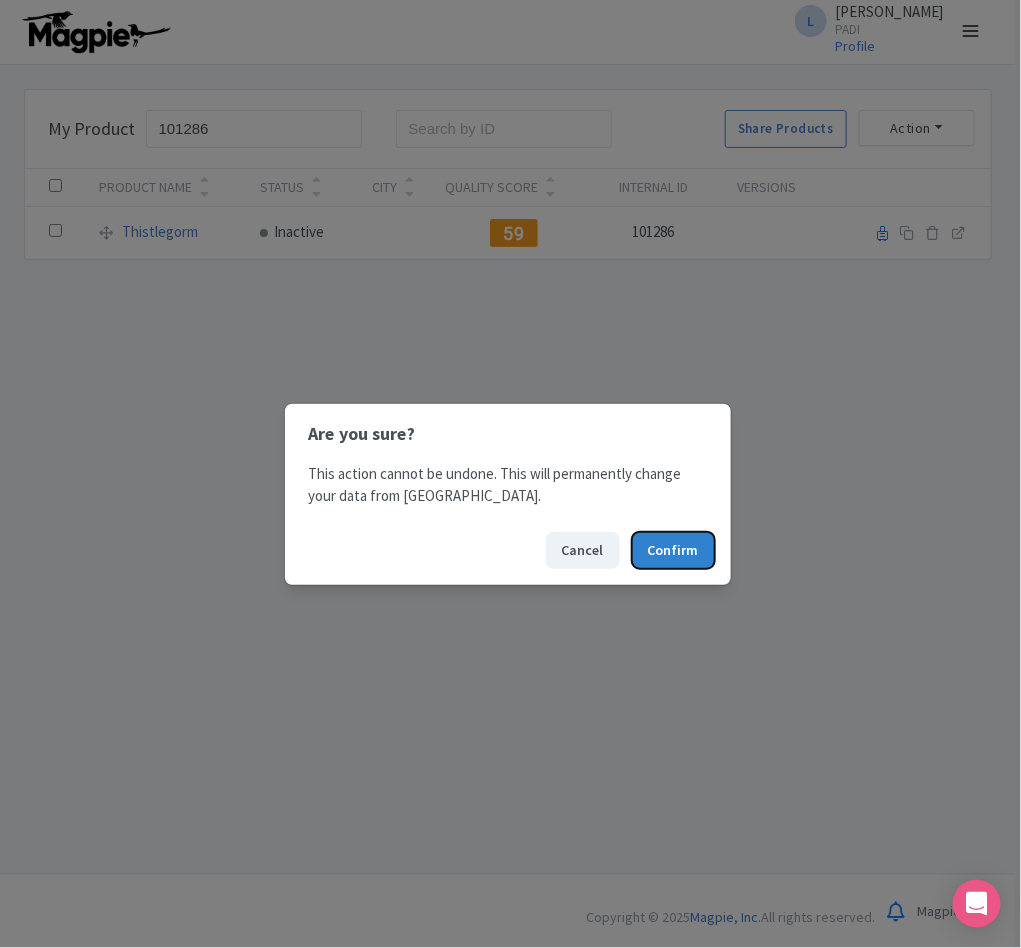 click on "Confirm" at bounding box center (673, 550) 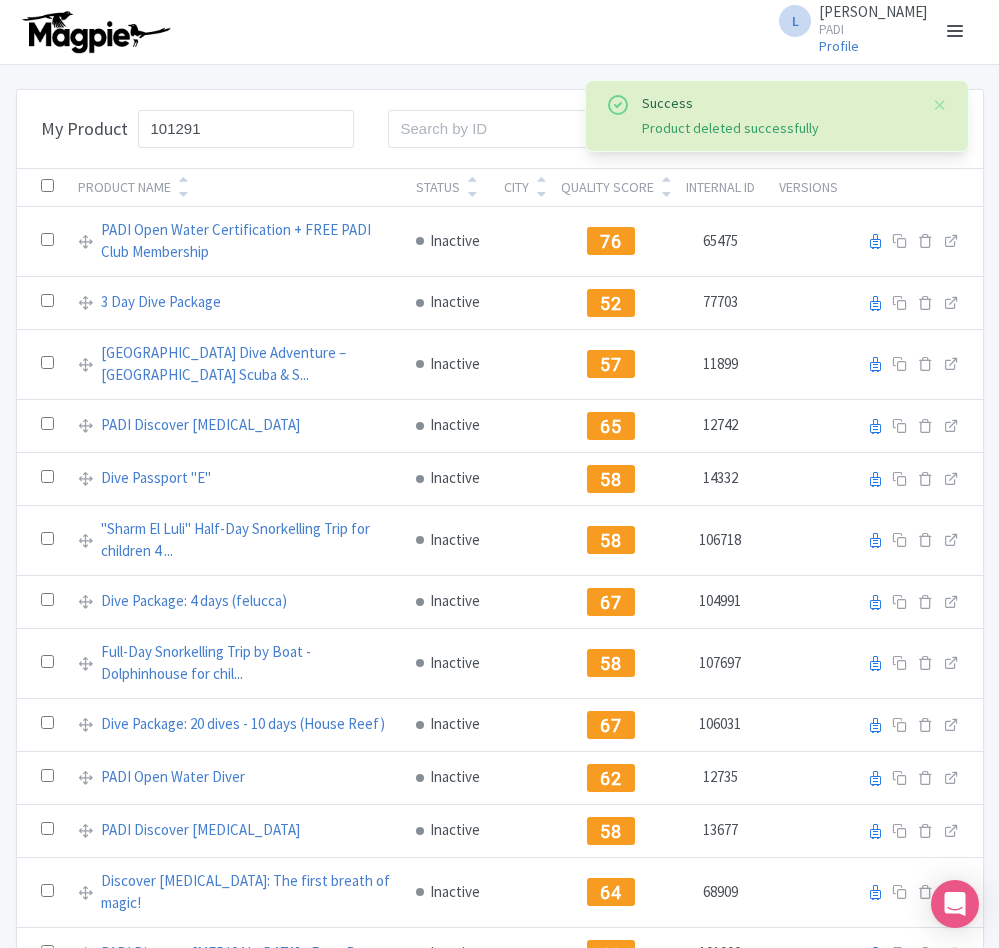 scroll, scrollTop: 0, scrollLeft: 0, axis: both 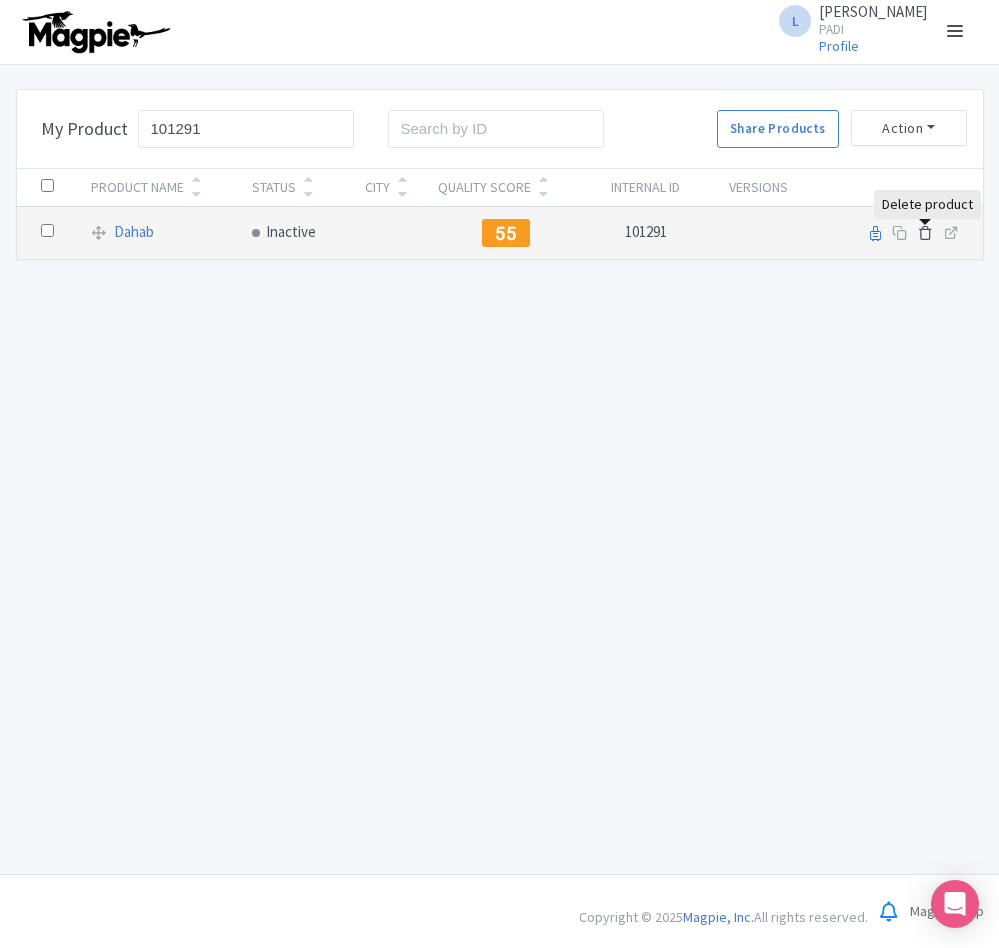 type on "101291" 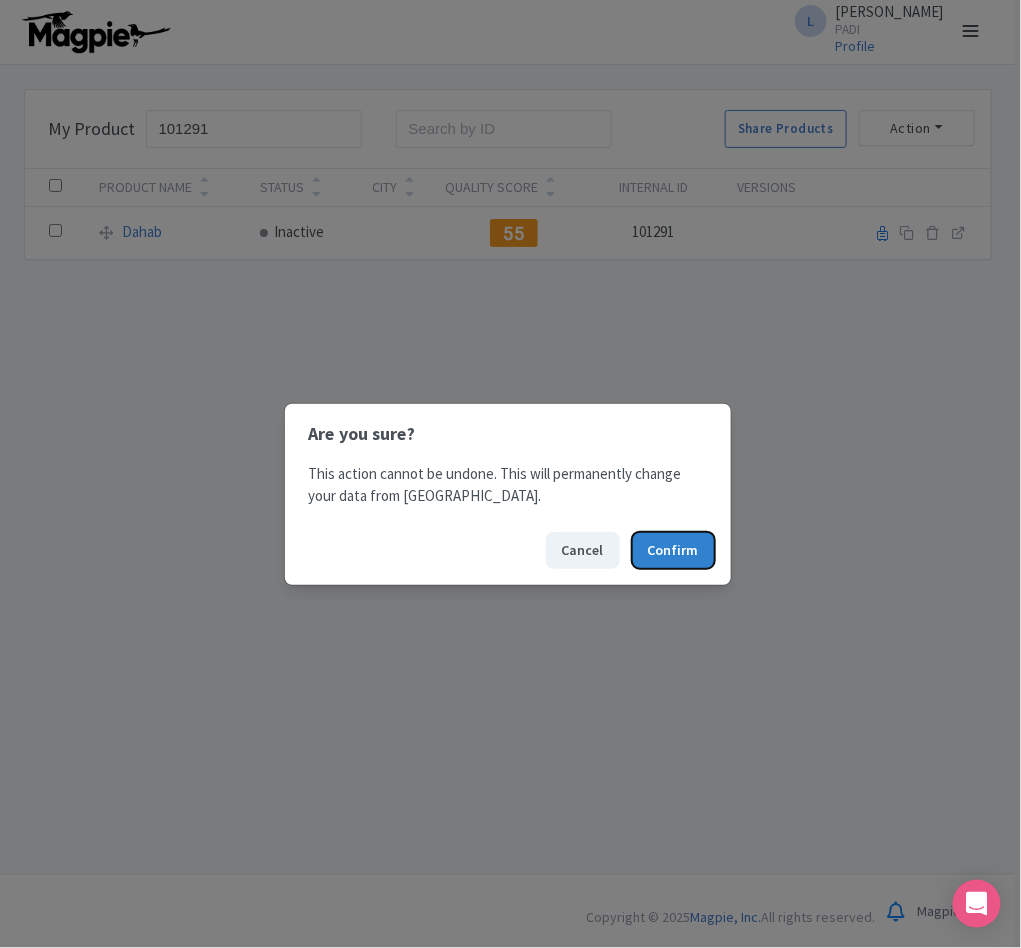 click on "Confirm" at bounding box center [673, 550] 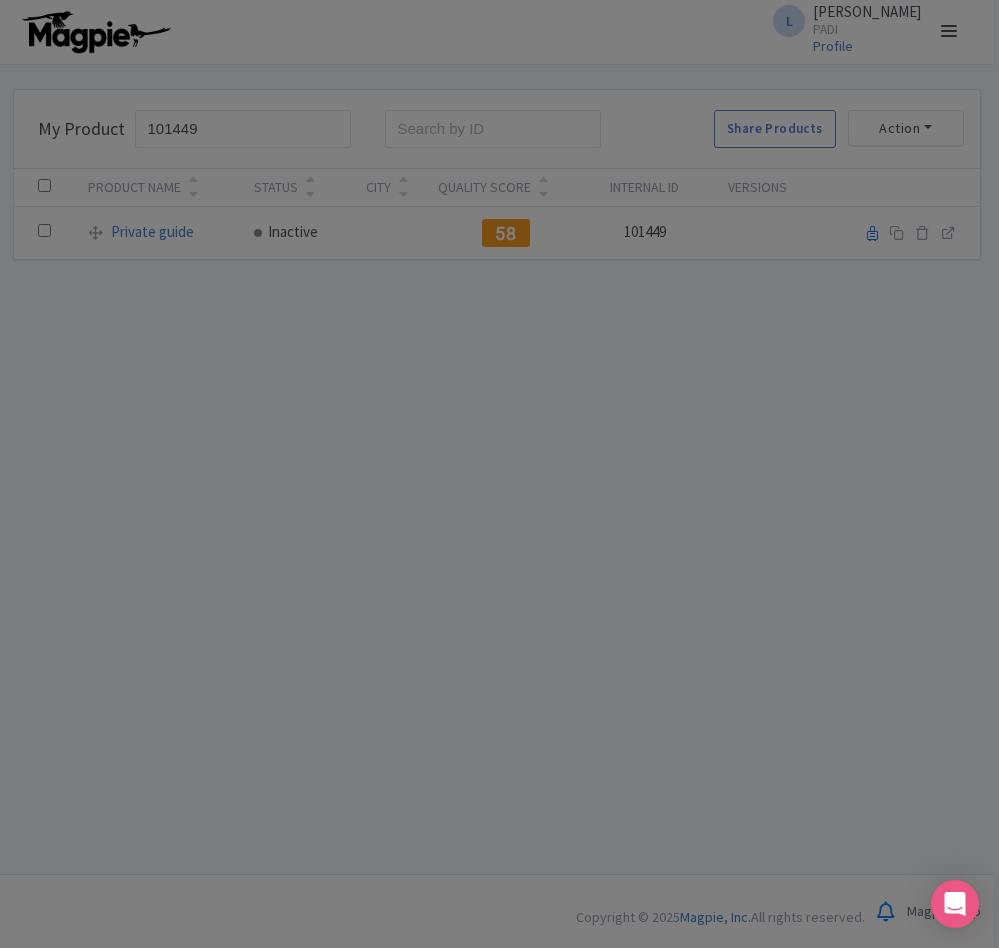 scroll, scrollTop: 0, scrollLeft: 0, axis: both 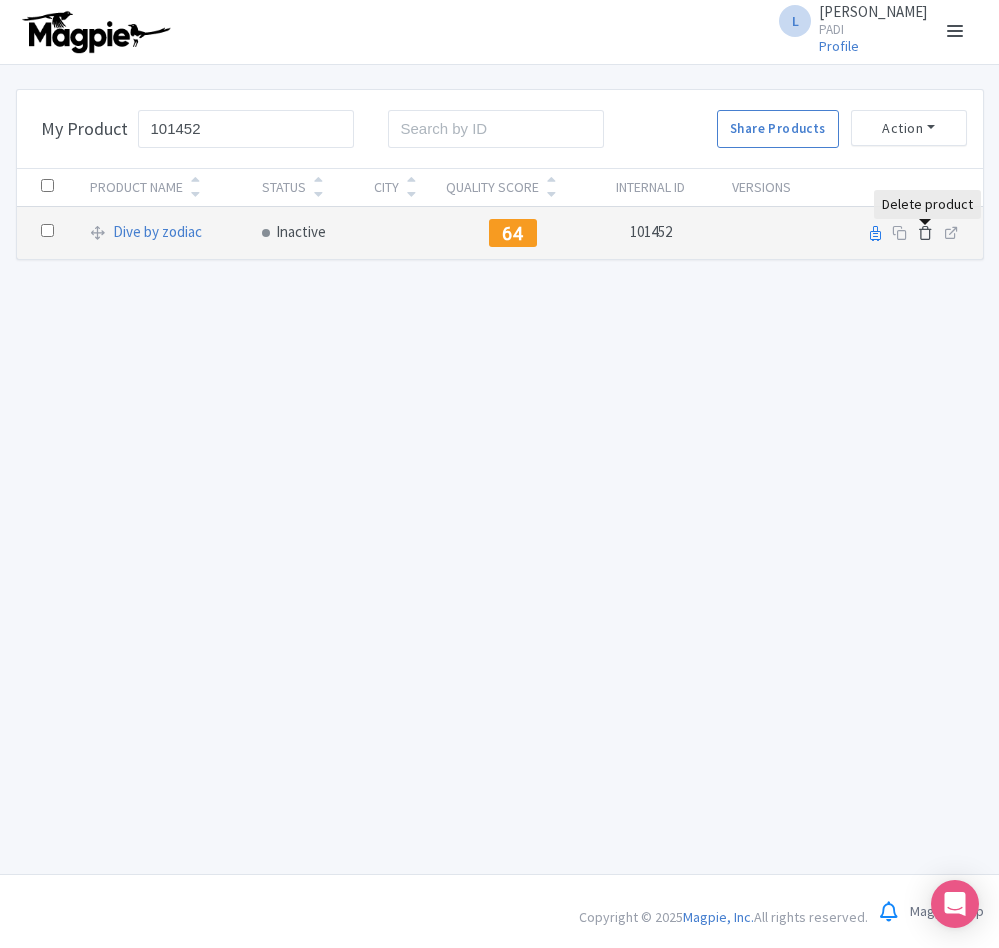 type on "101452" 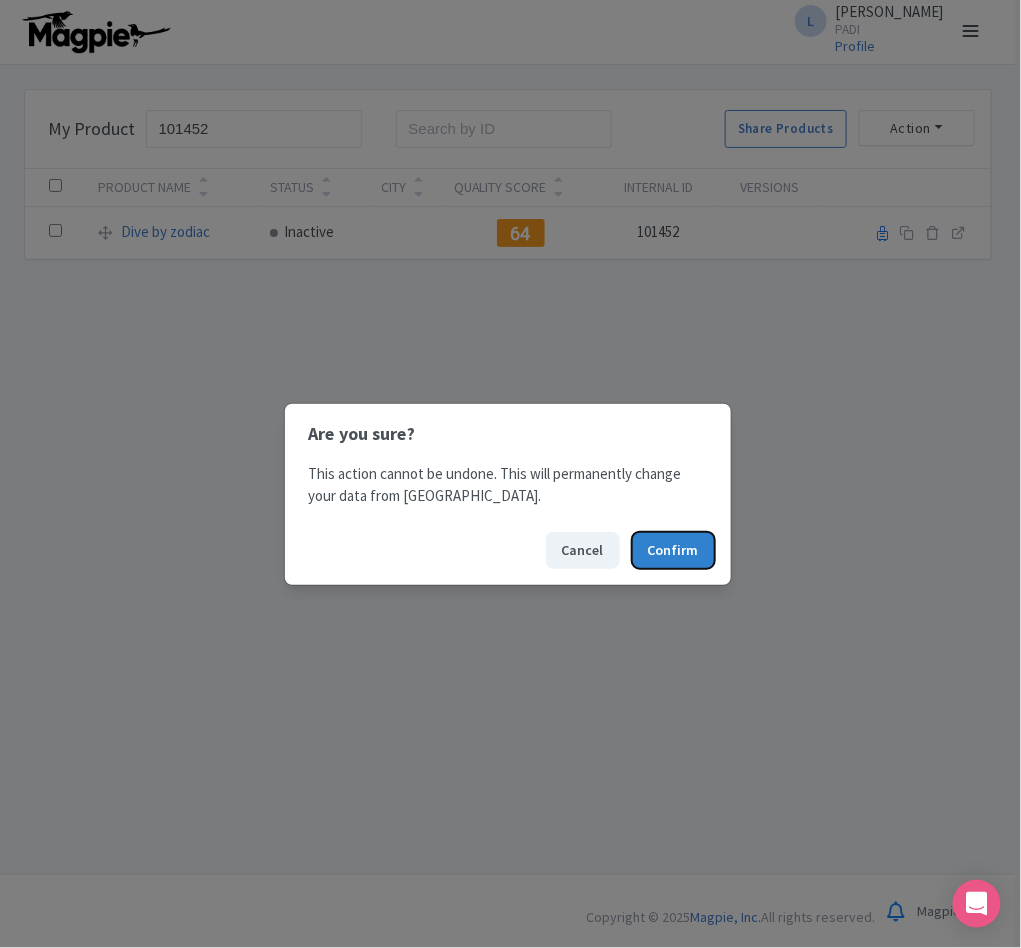 click on "Confirm" at bounding box center [673, 550] 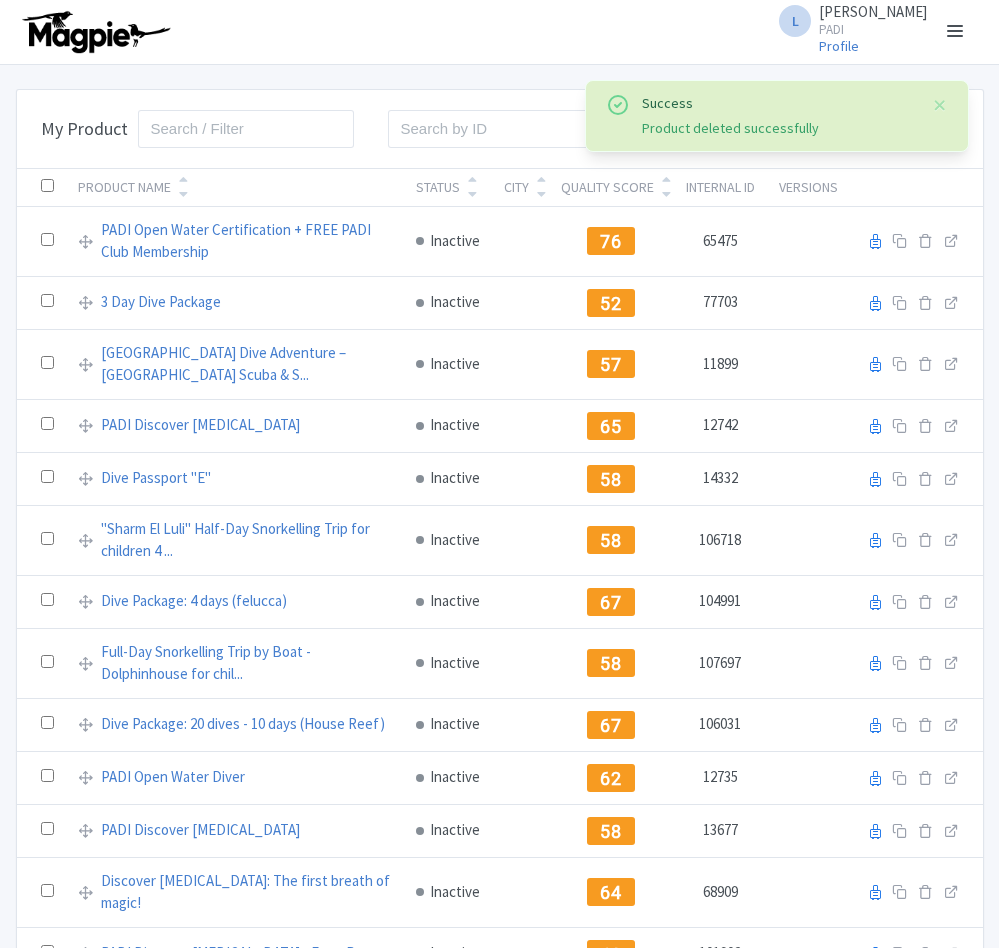 scroll, scrollTop: 0, scrollLeft: 0, axis: both 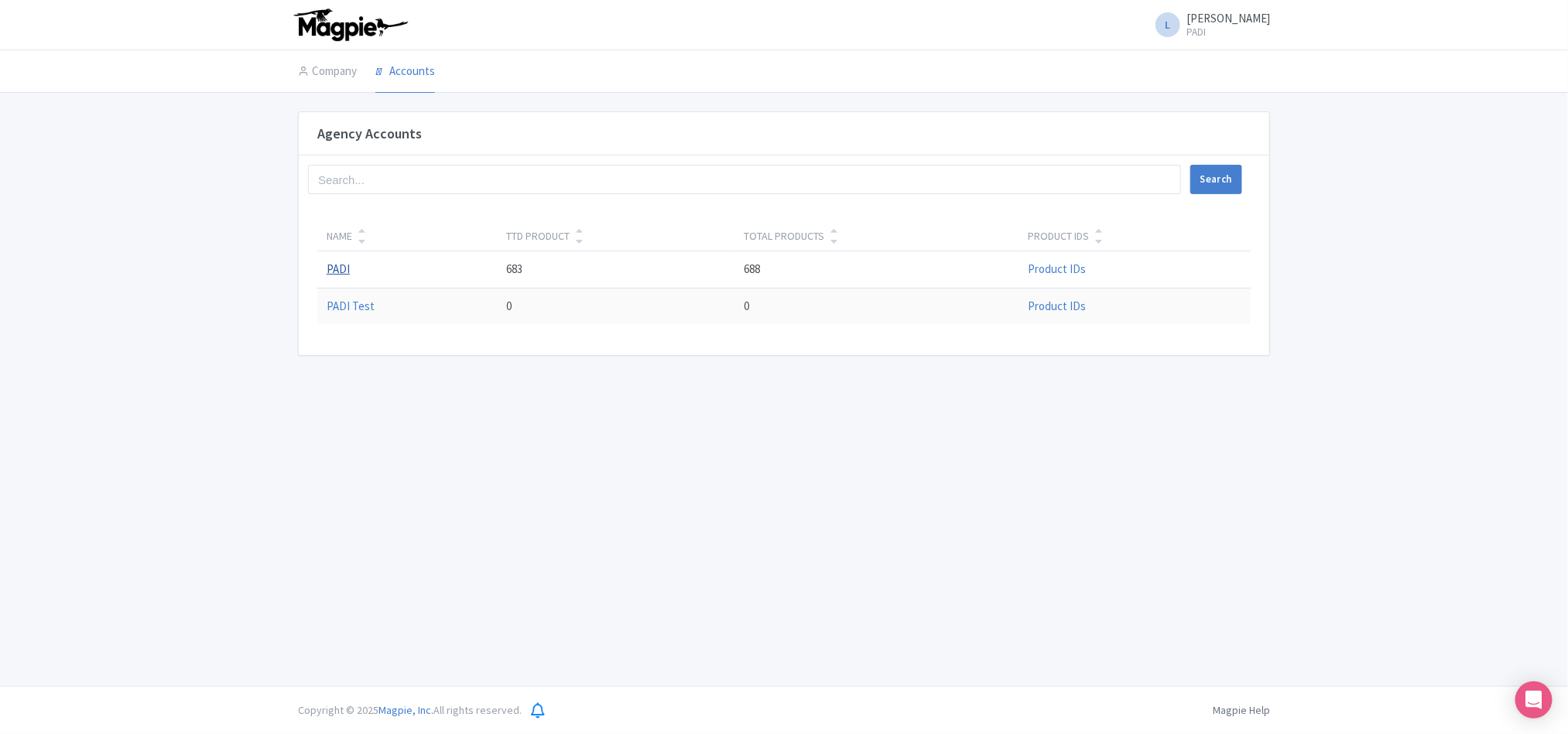 click on "PADI" at bounding box center [338, 268] 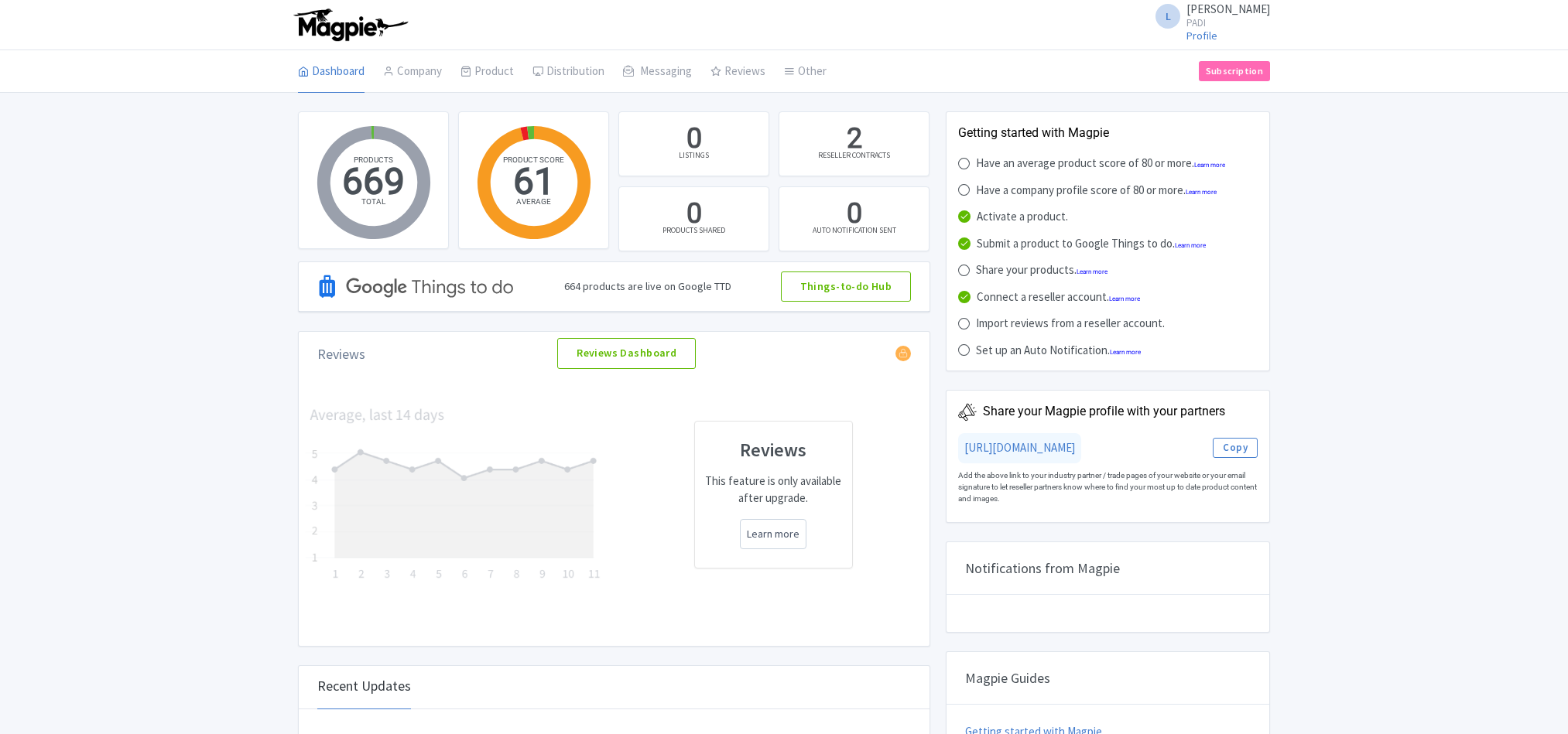 scroll, scrollTop: 0, scrollLeft: 0, axis: both 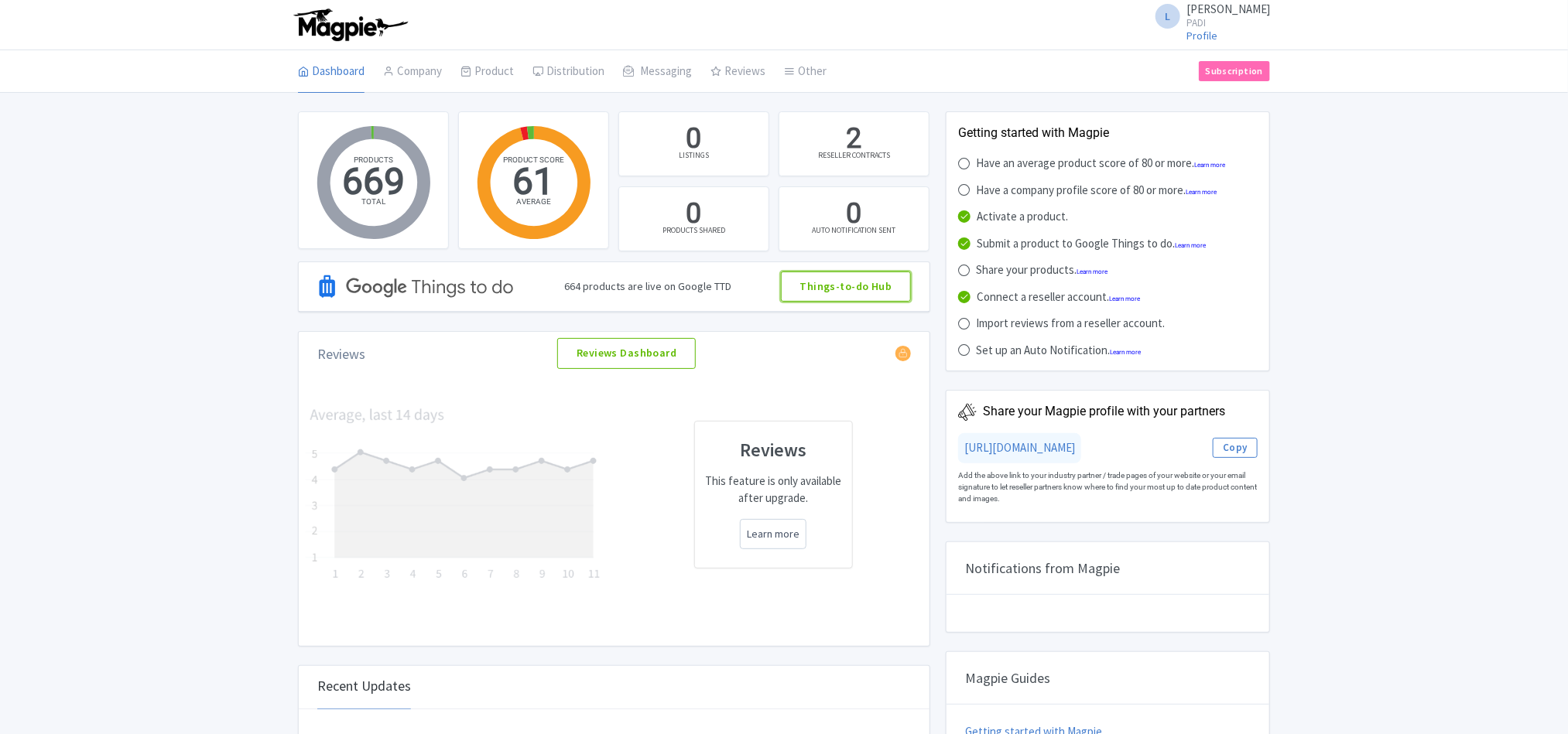 click on "Things-to-do Hub" at bounding box center [846, 287] 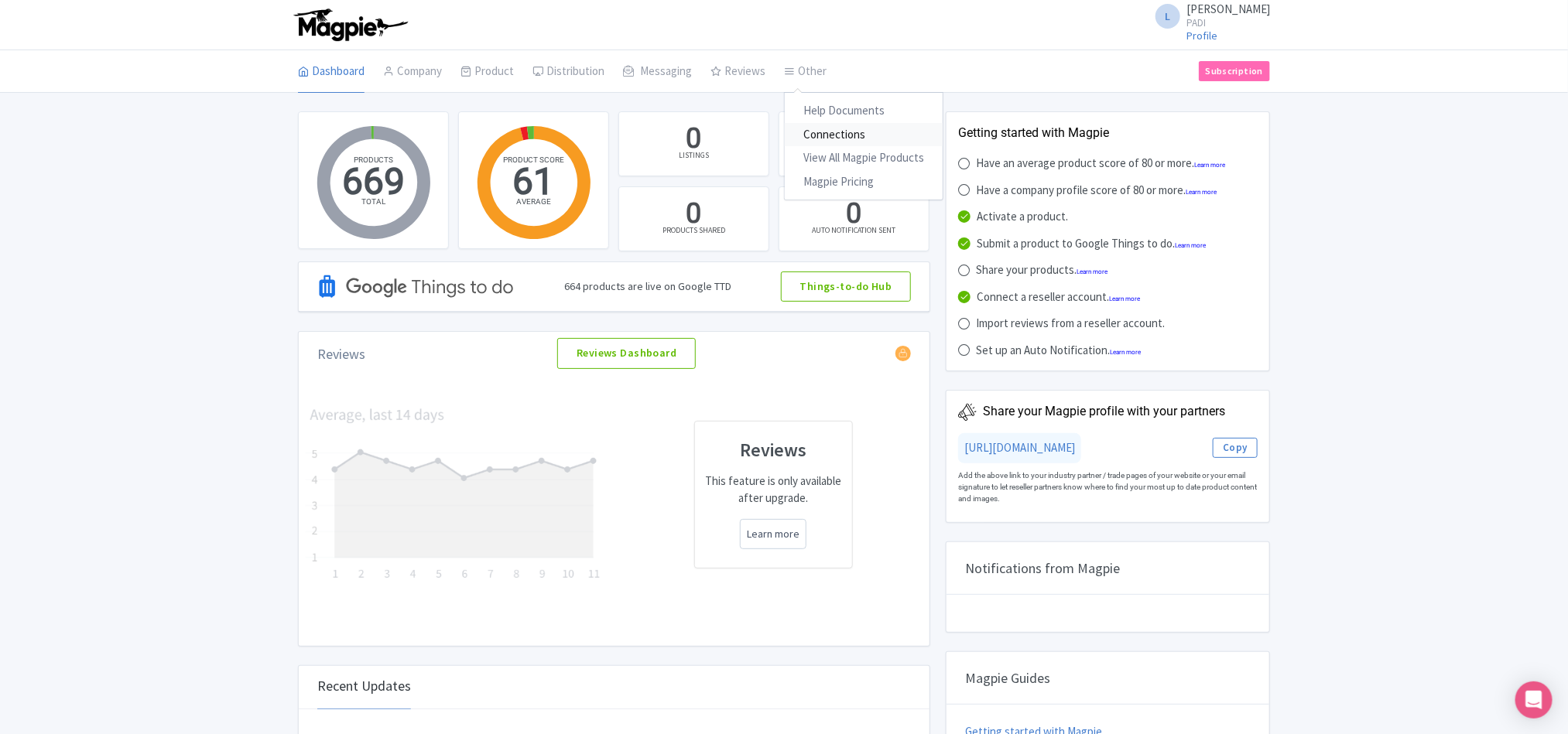 click on "Connections" at bounding box center (864, 135) 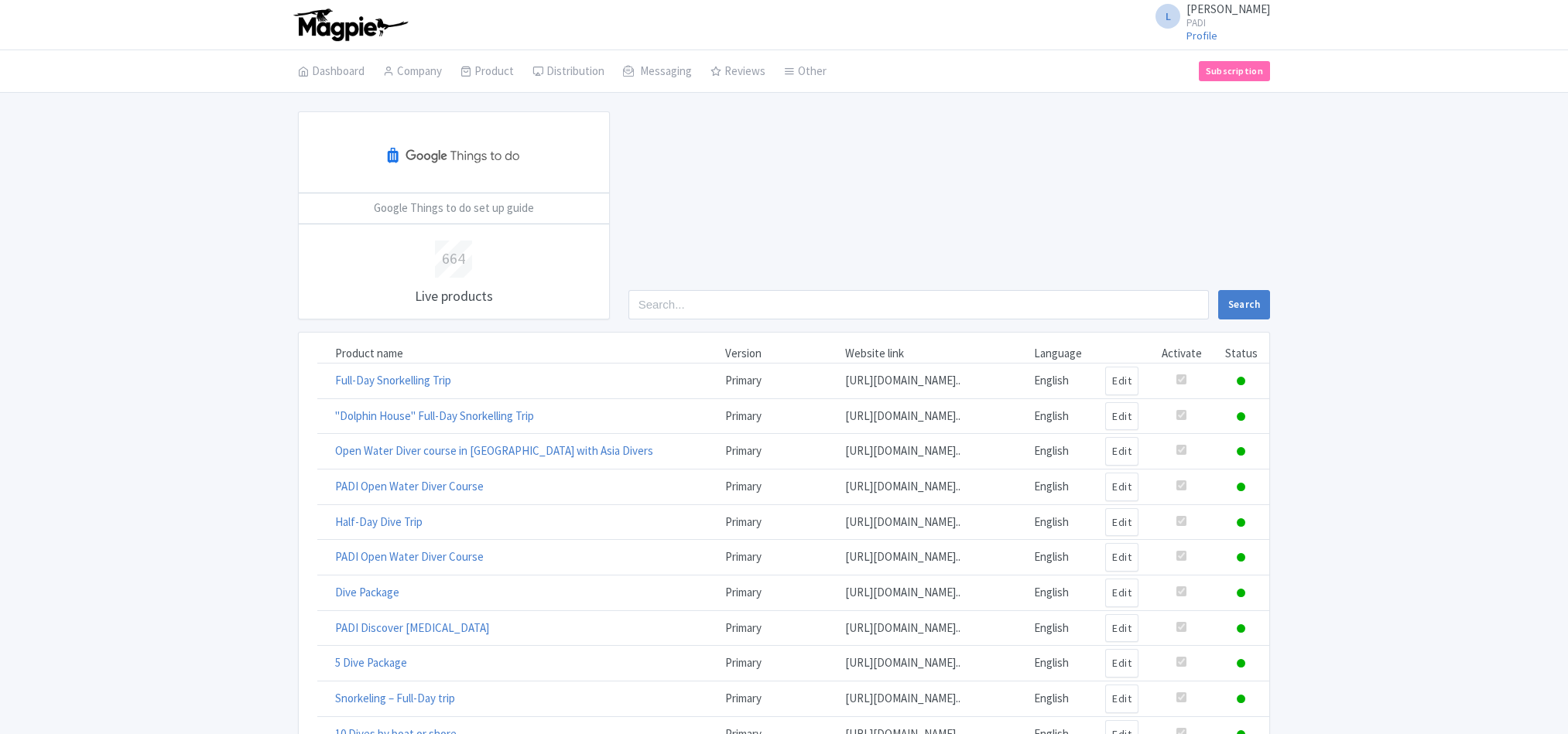 scroll, scrollTop: 442, scrollLeft: 0, axis: vertical 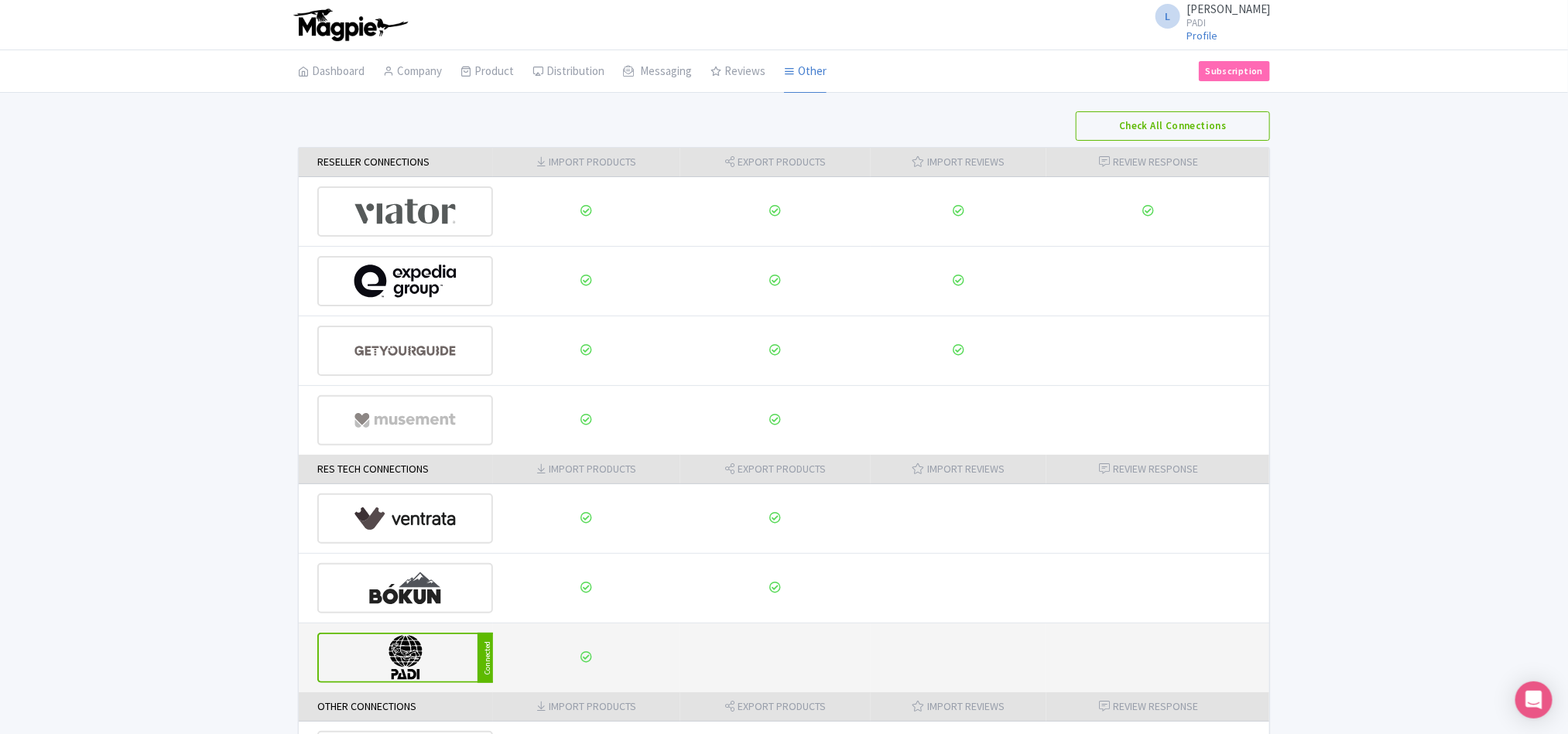click at bounding box center (406, 657) 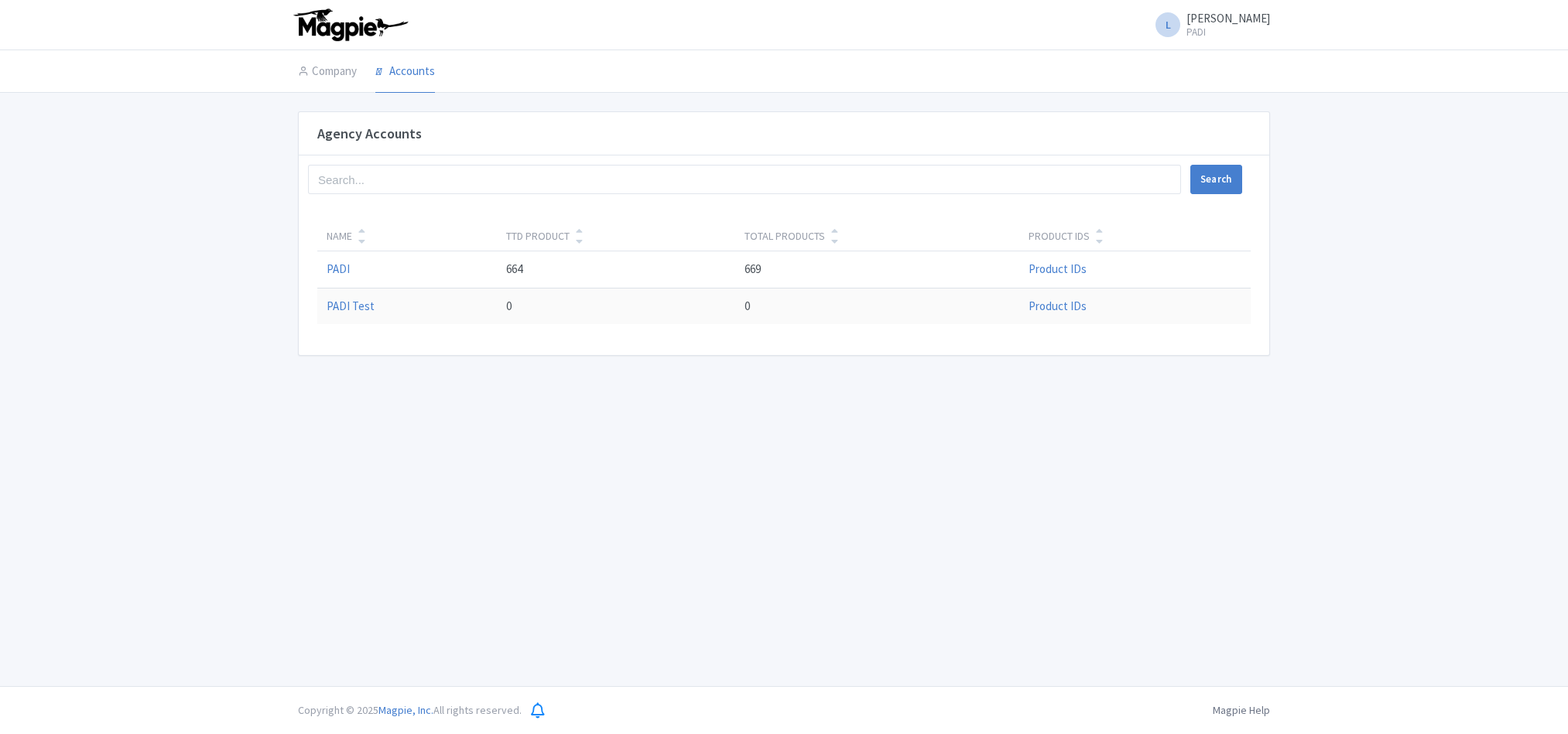 scroll, scrollTop: 0, scrollLeft: 0, axis: both 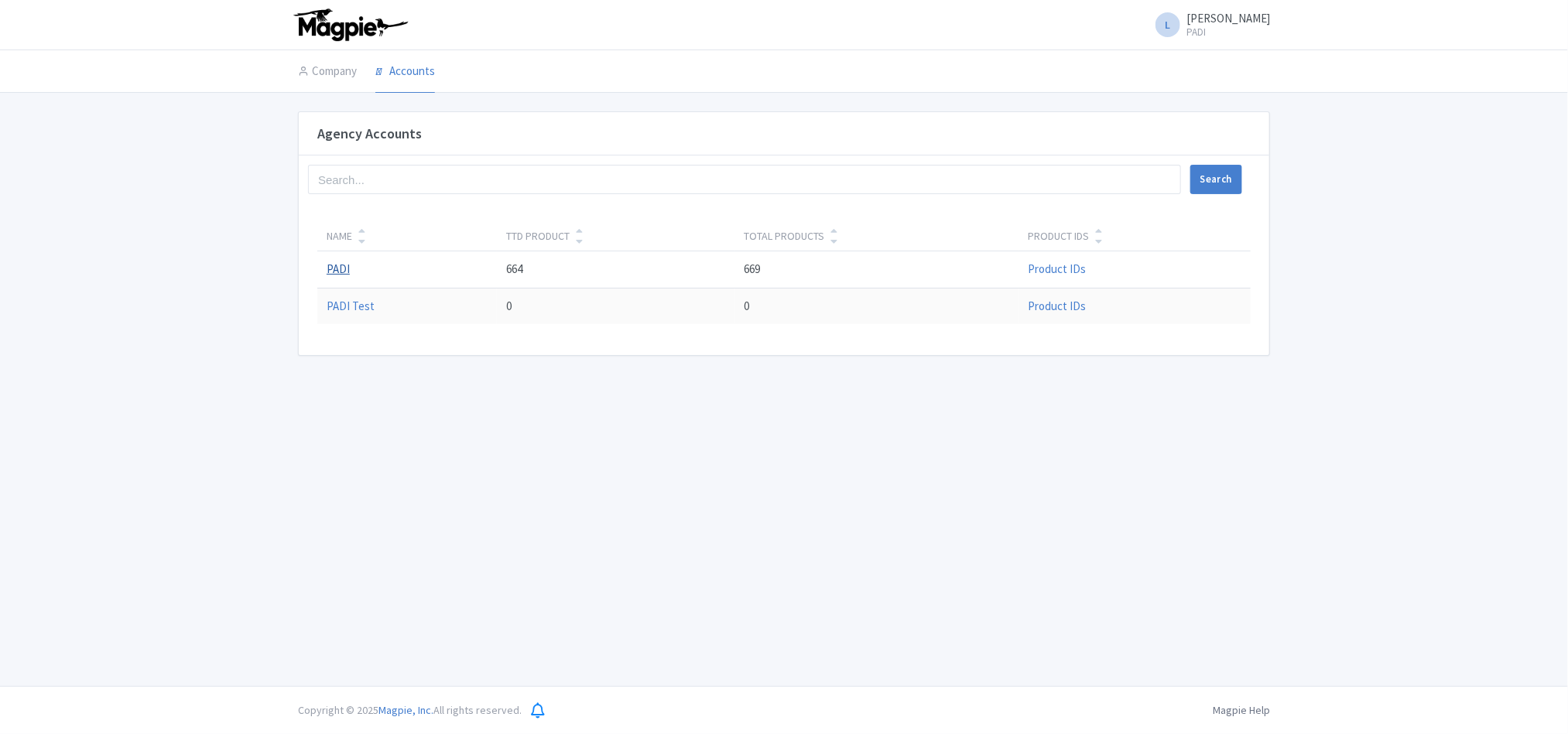 click on "PADI" at bounding box center [338, 268] 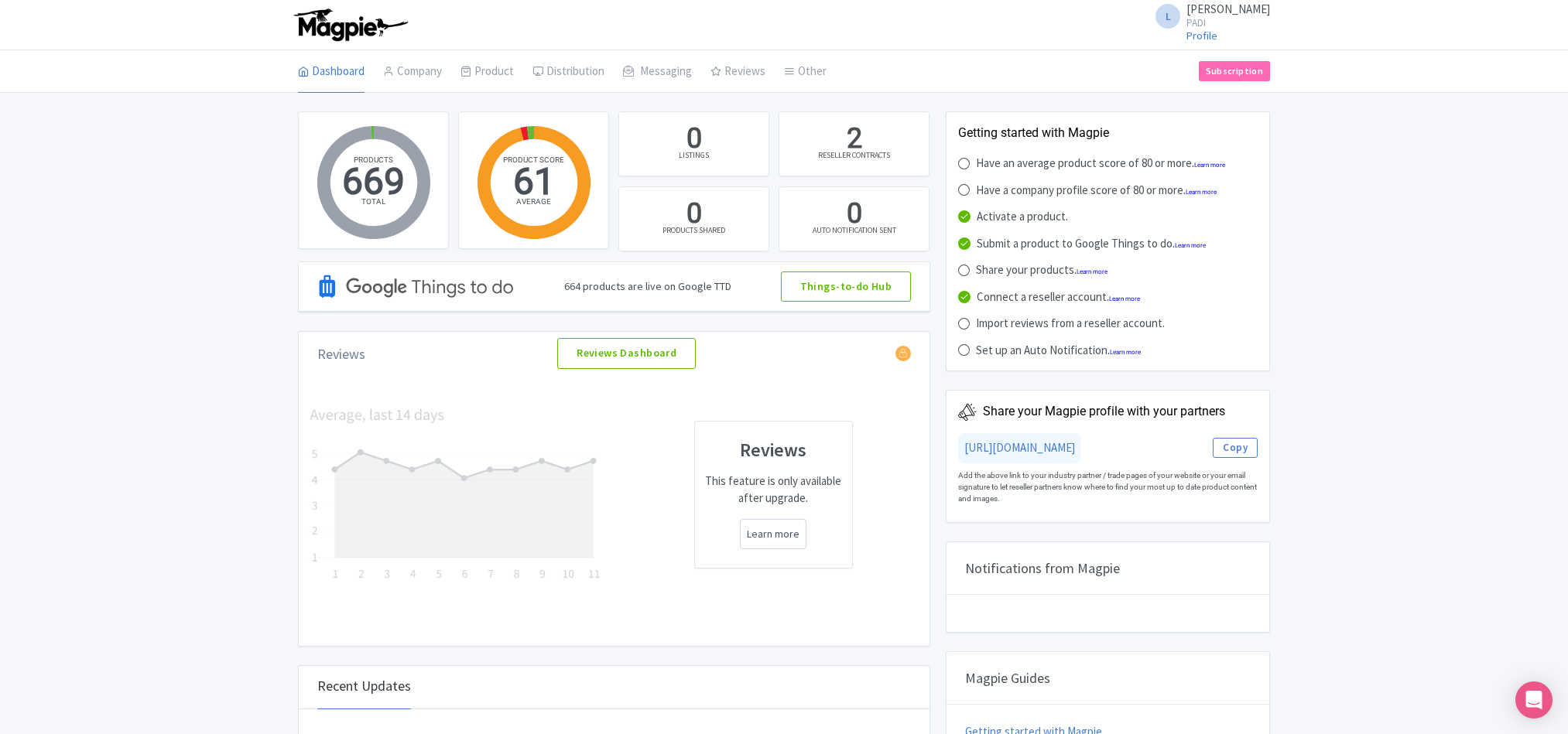 scroll, scrollTop: 0, scrollLeft: 0, axis: both 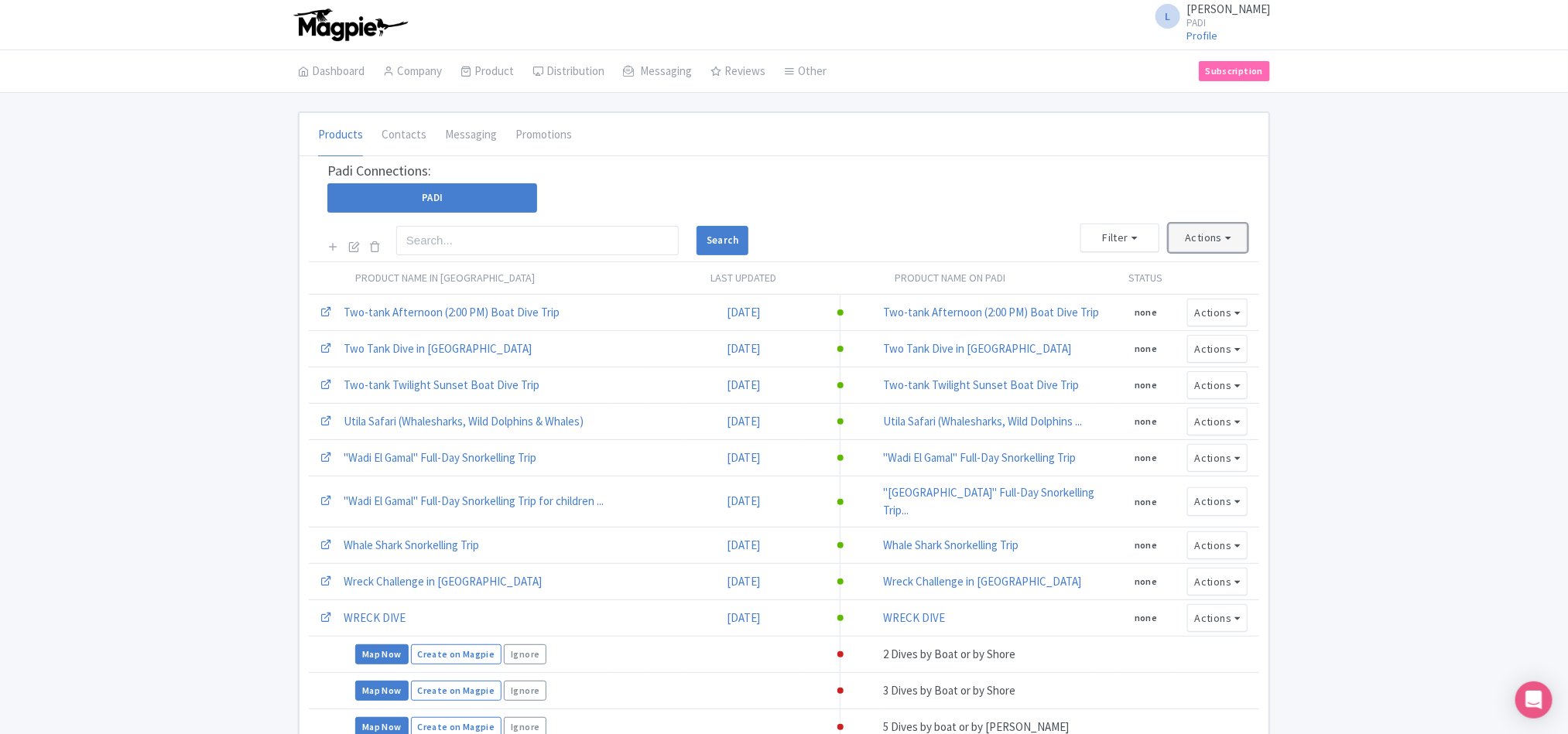 click on "Actions" at bounding box center [1208, 237] 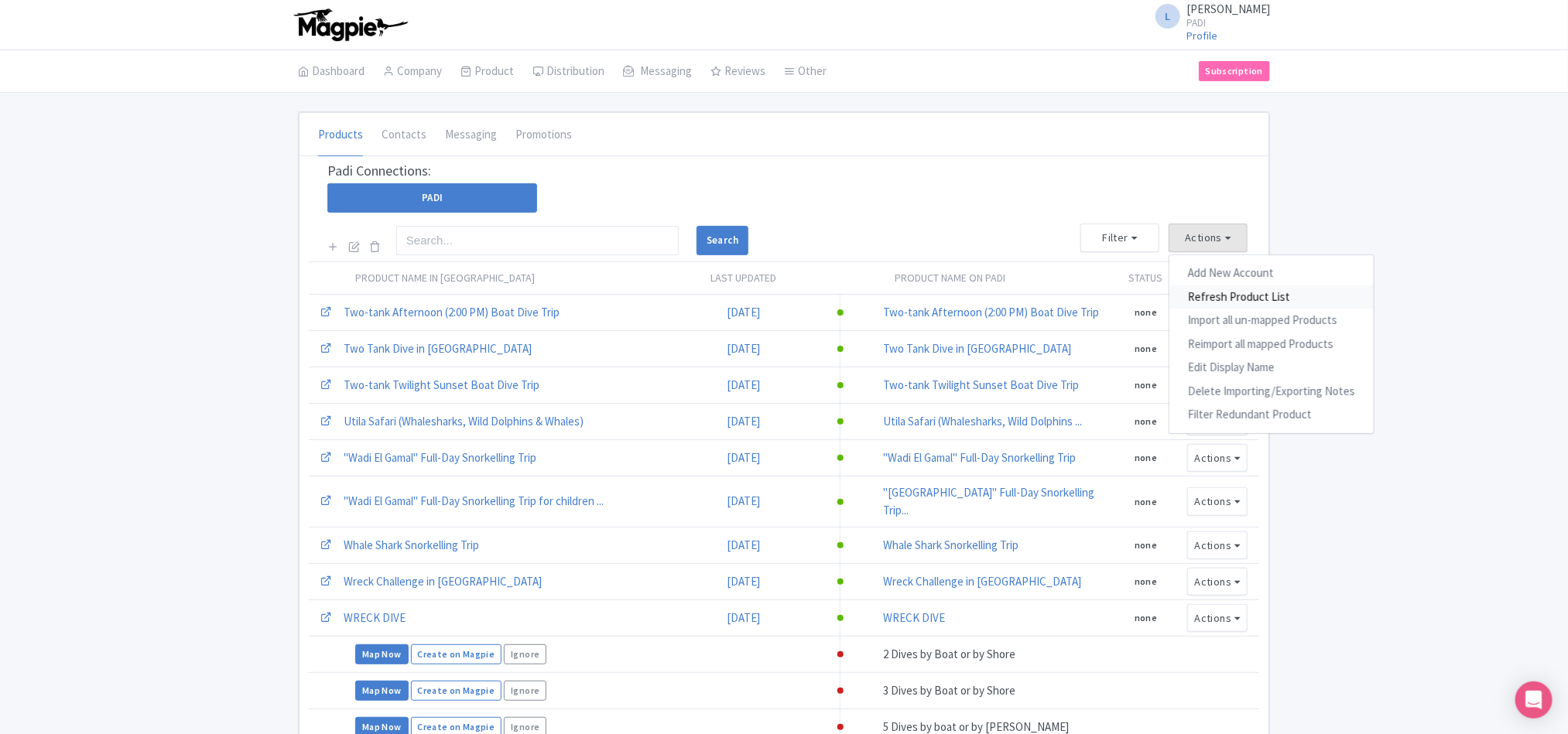 click on "Refresh Product List" at bounding box center [1272, 297] 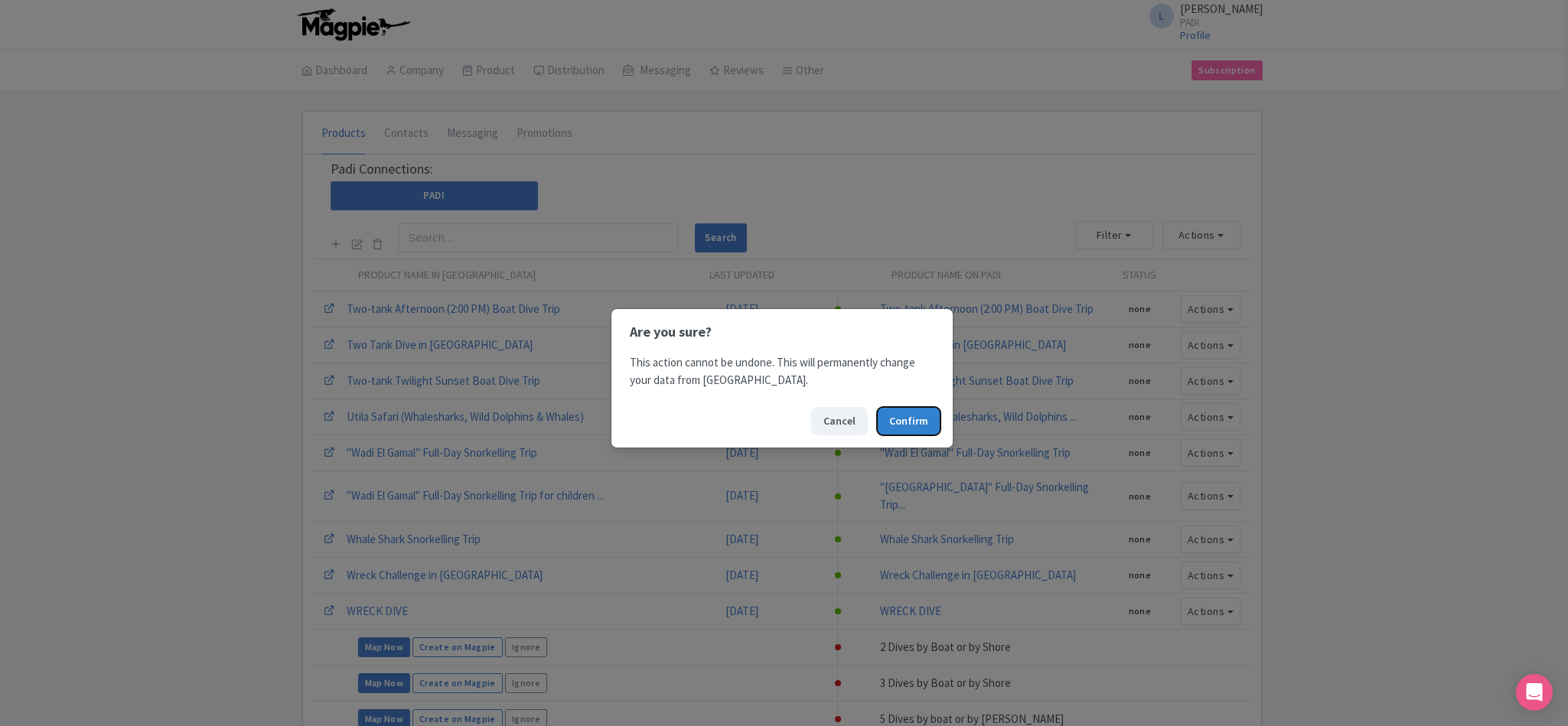 click on "Confirm" at bounding box center (908, 421) 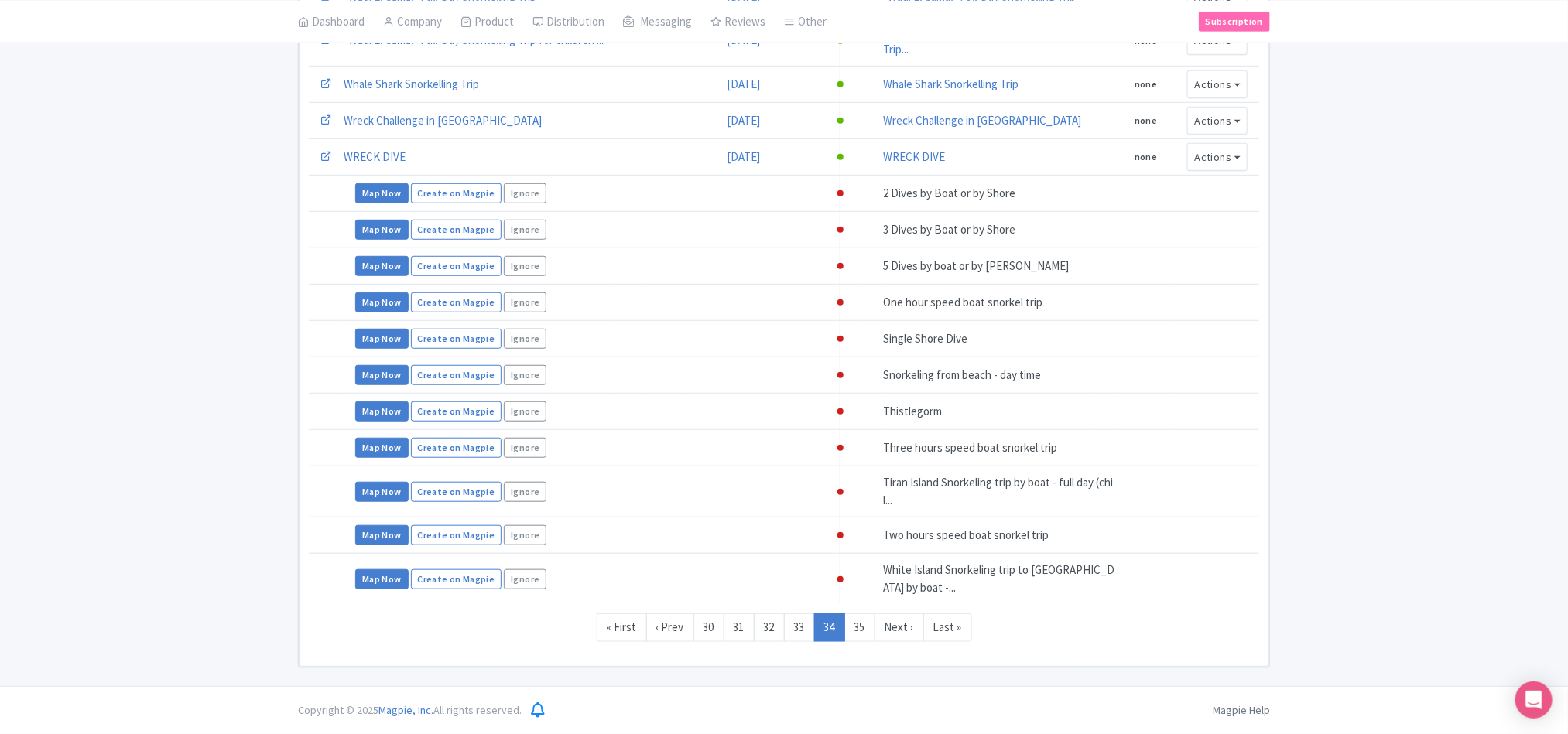 scroll, scrollTop: 472, scrollLeft: 0, axis: vertical 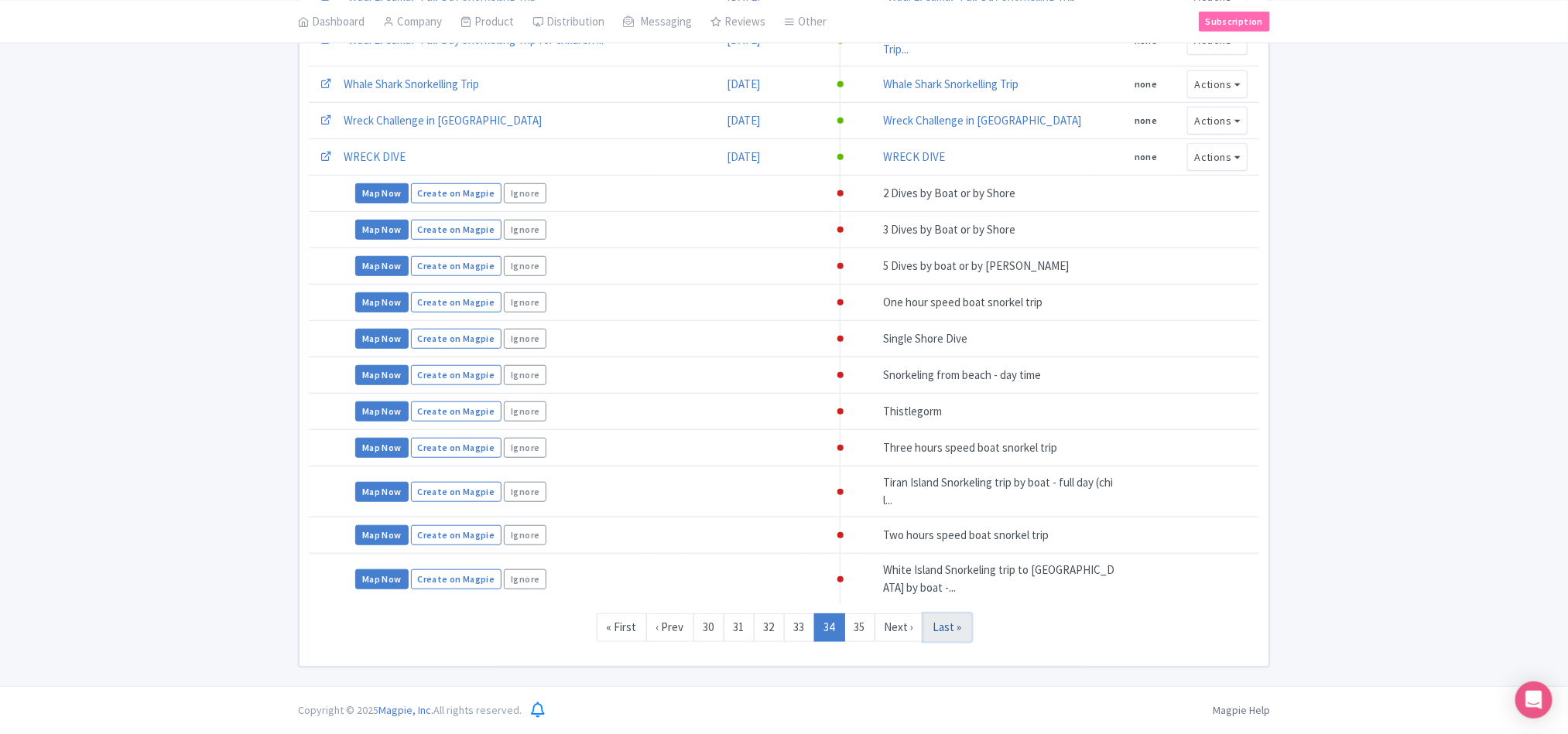 click on "Last »" at bounding box center (947, 627) 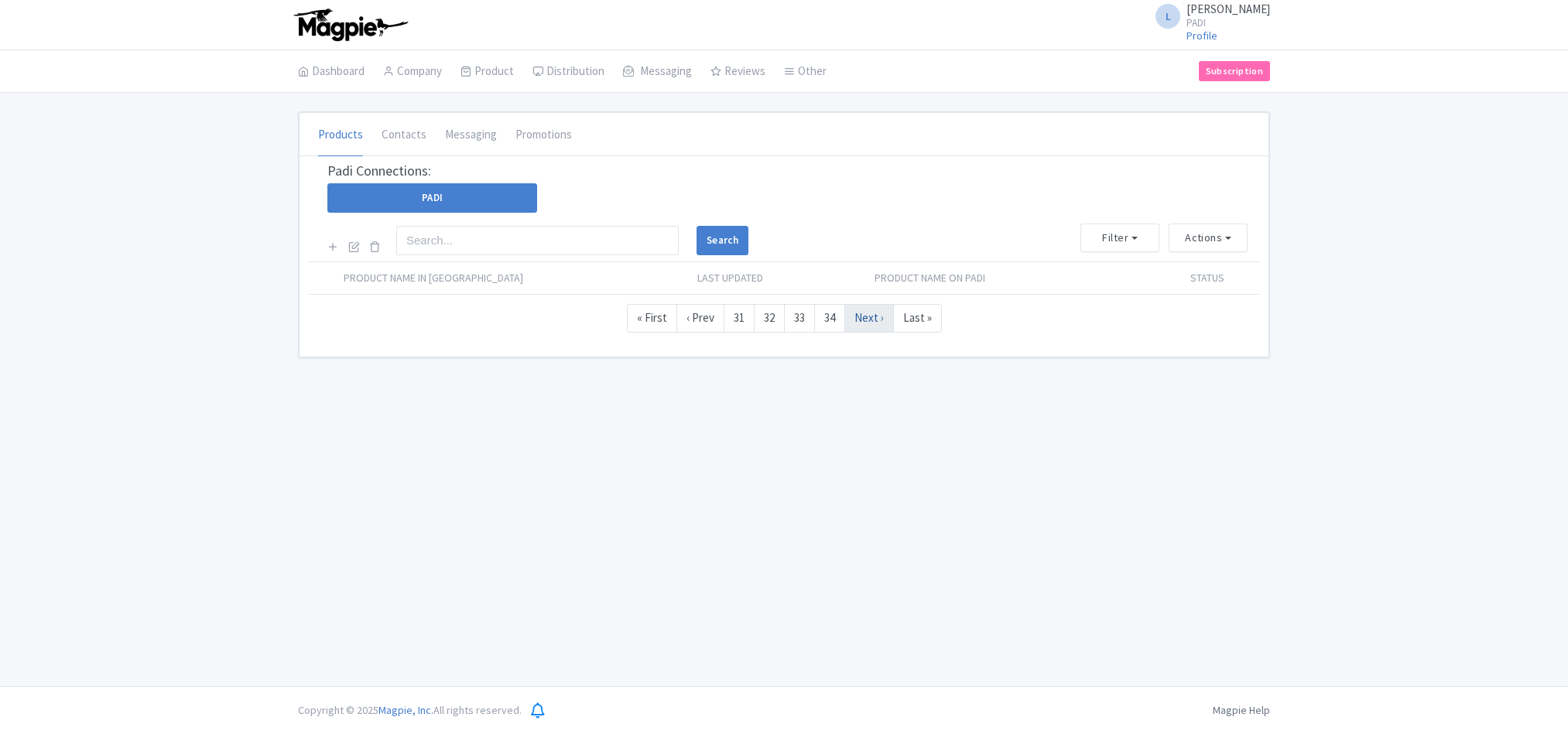 scroll, scrollTop: 0, scrollLeft: 0, axis: both 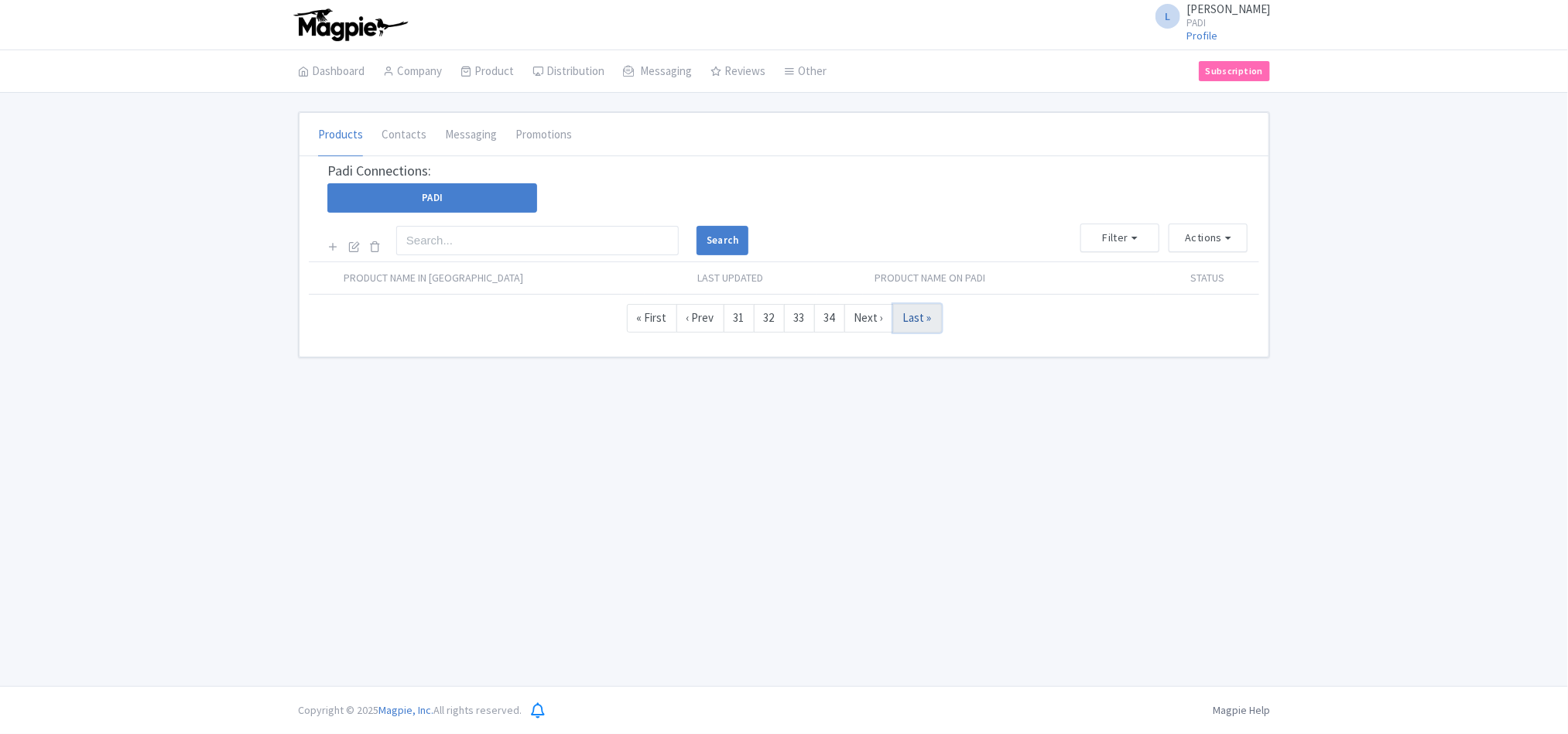 click on "Last »" at bounding box center [917, 318] 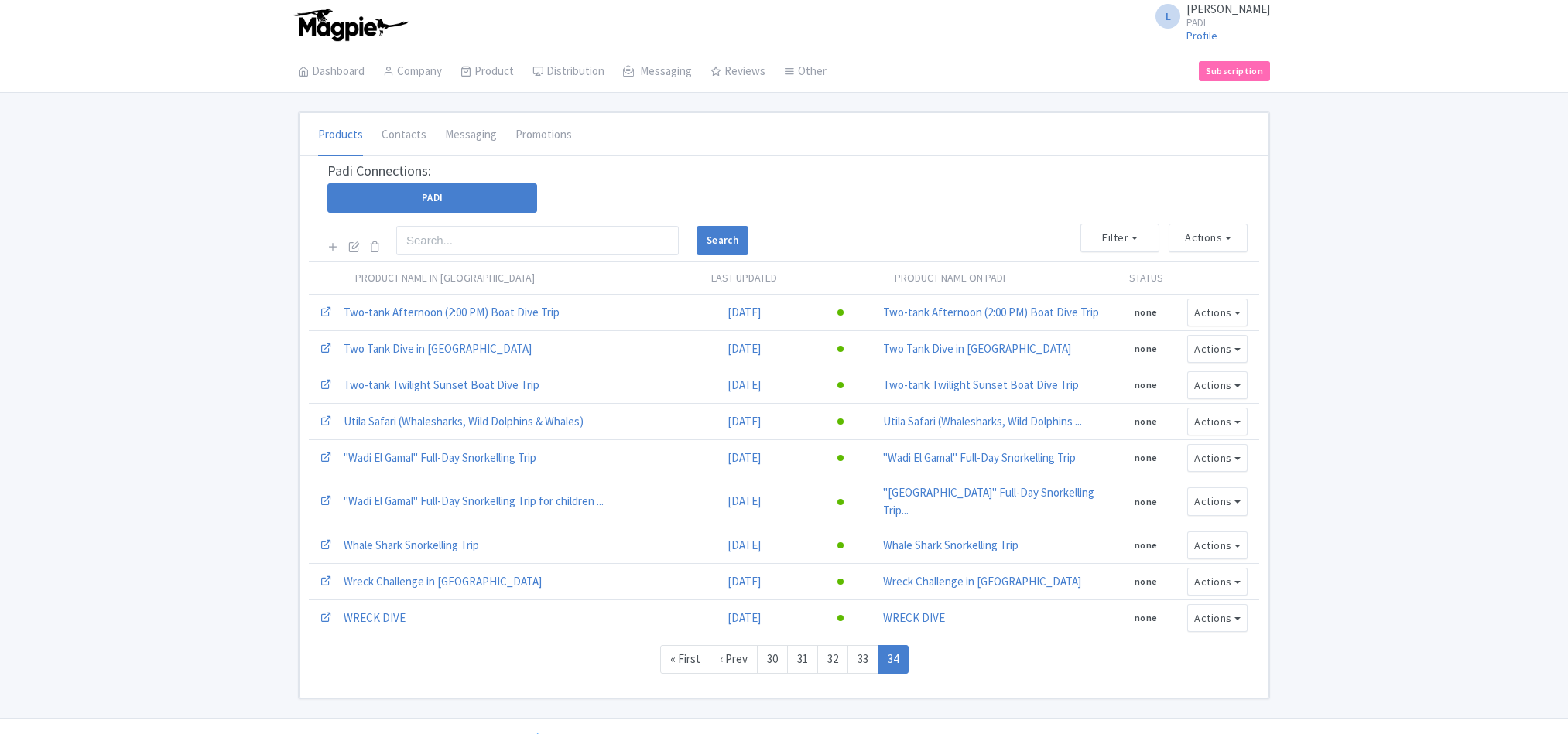 scroll, scrollTop: 0, scrollLeft: 0, axis: both 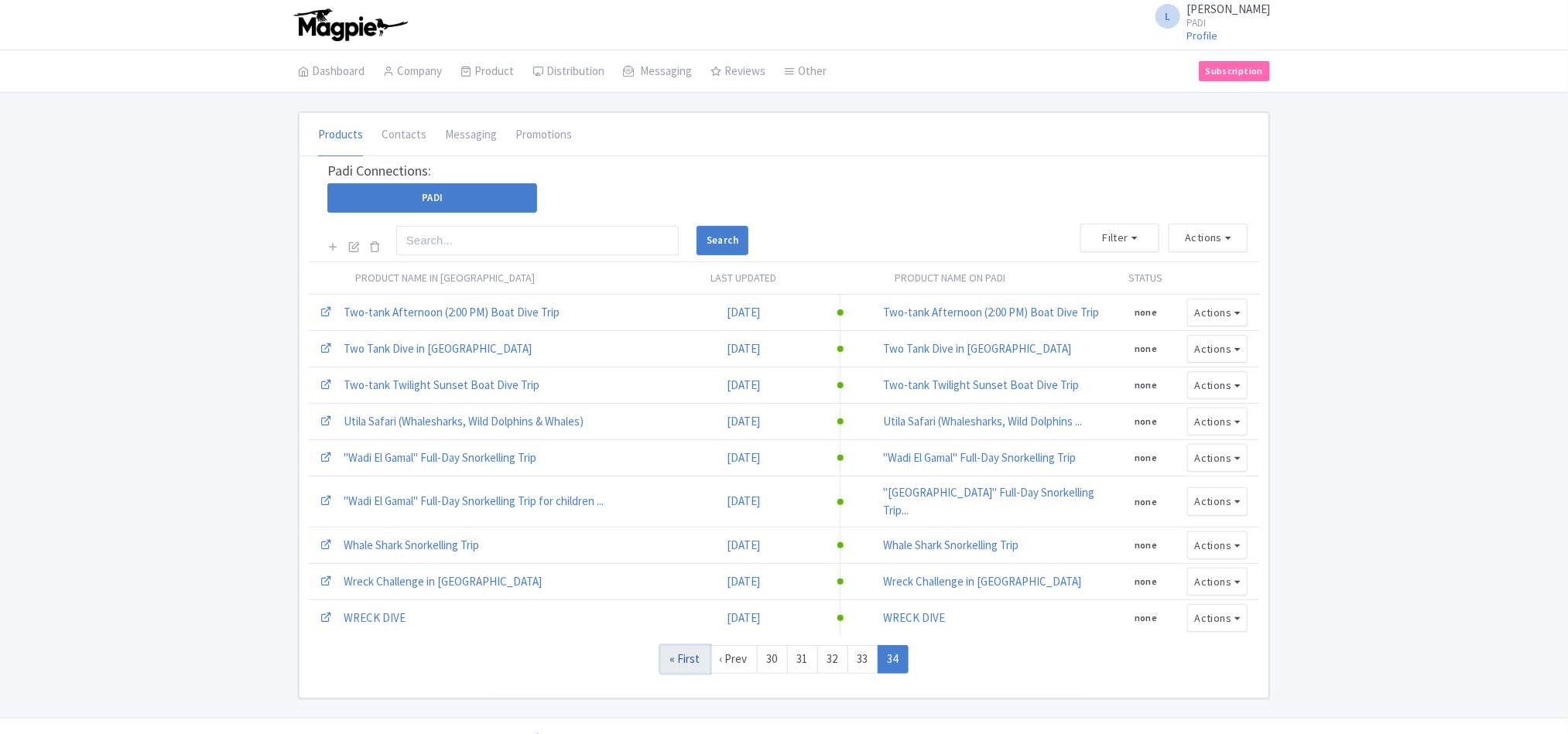 click on "« First" at bounding box center (685, 659) 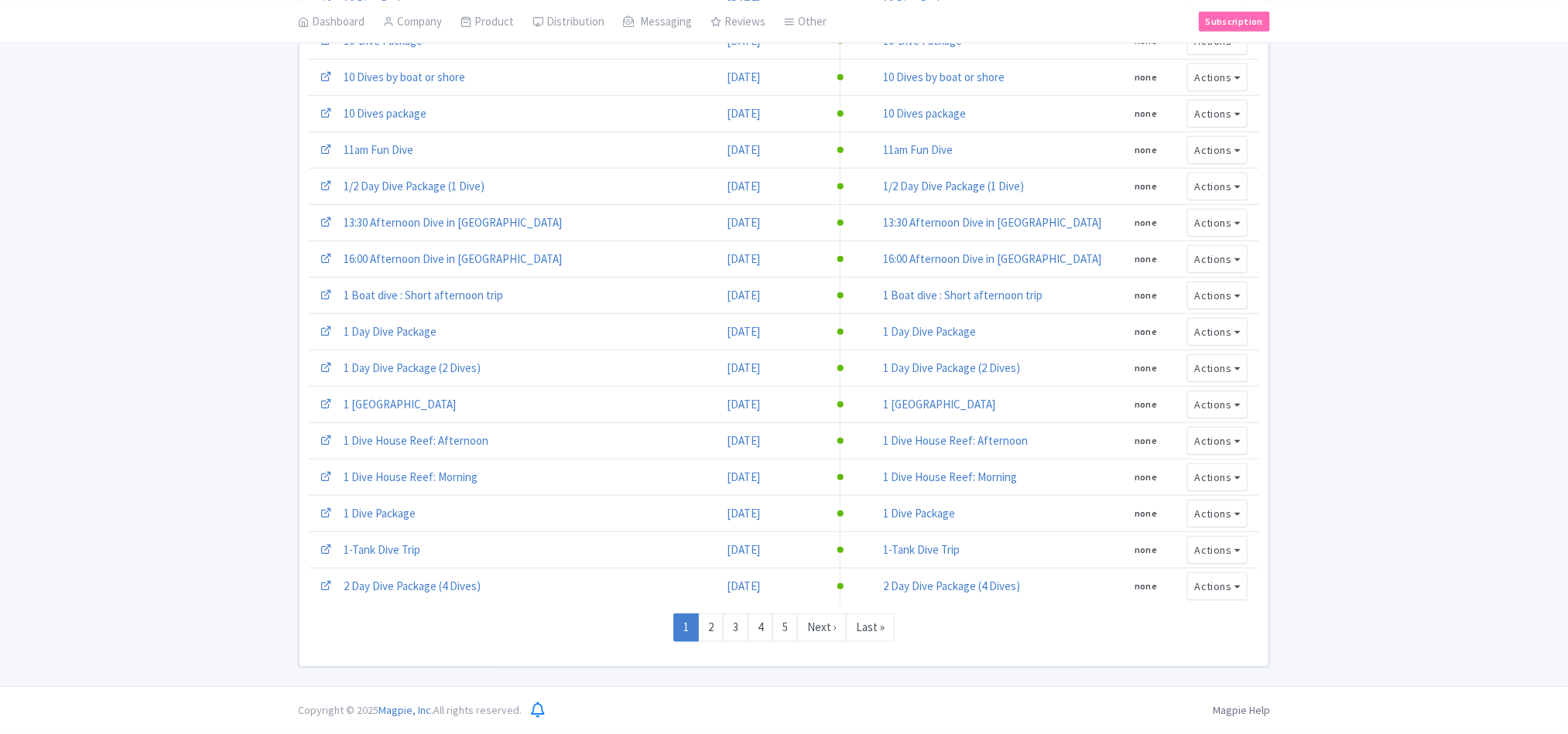 scroll, scrollTop: 444, scrollLeft: 0, axis: vertical 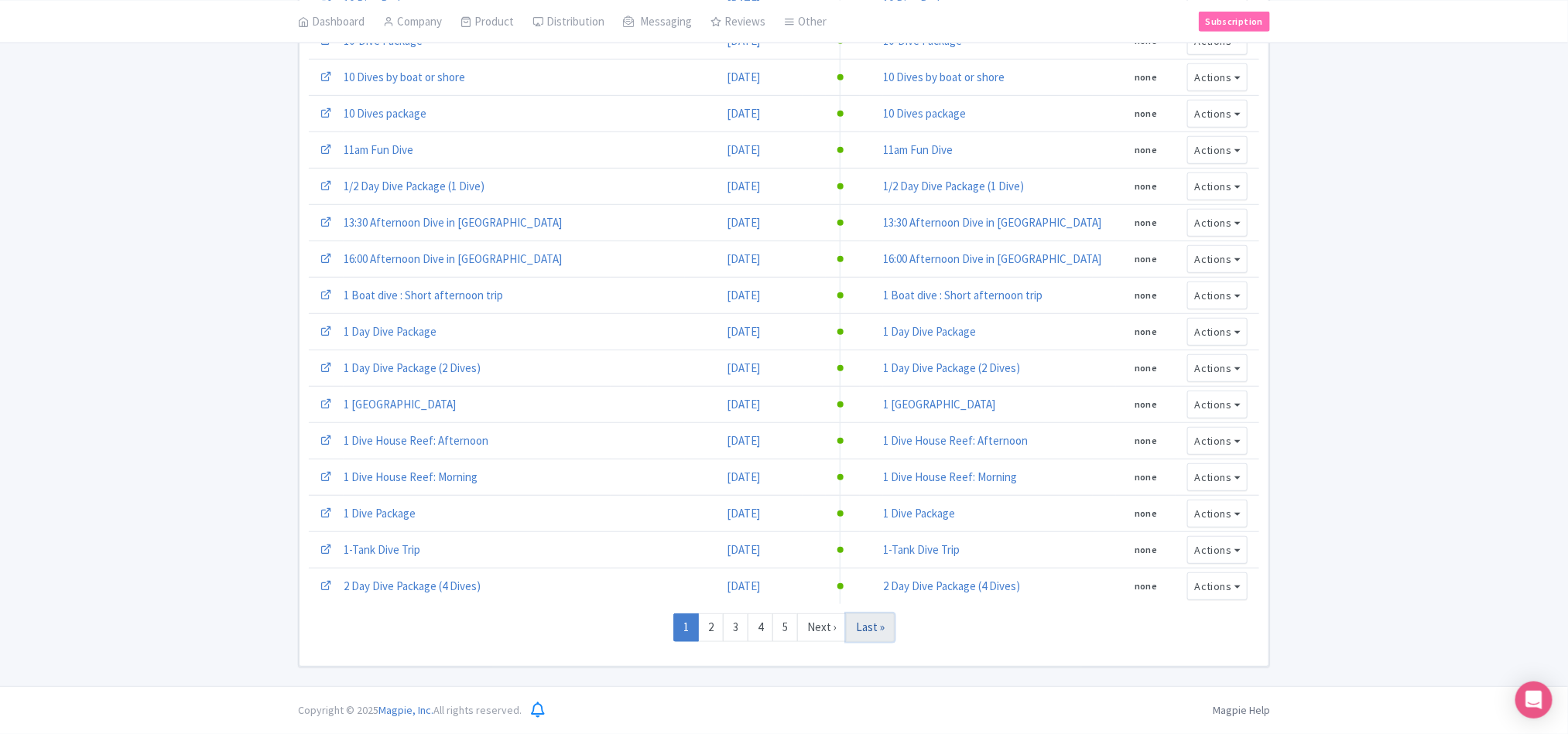 click on "Last »" at bounding box center [870, 627] 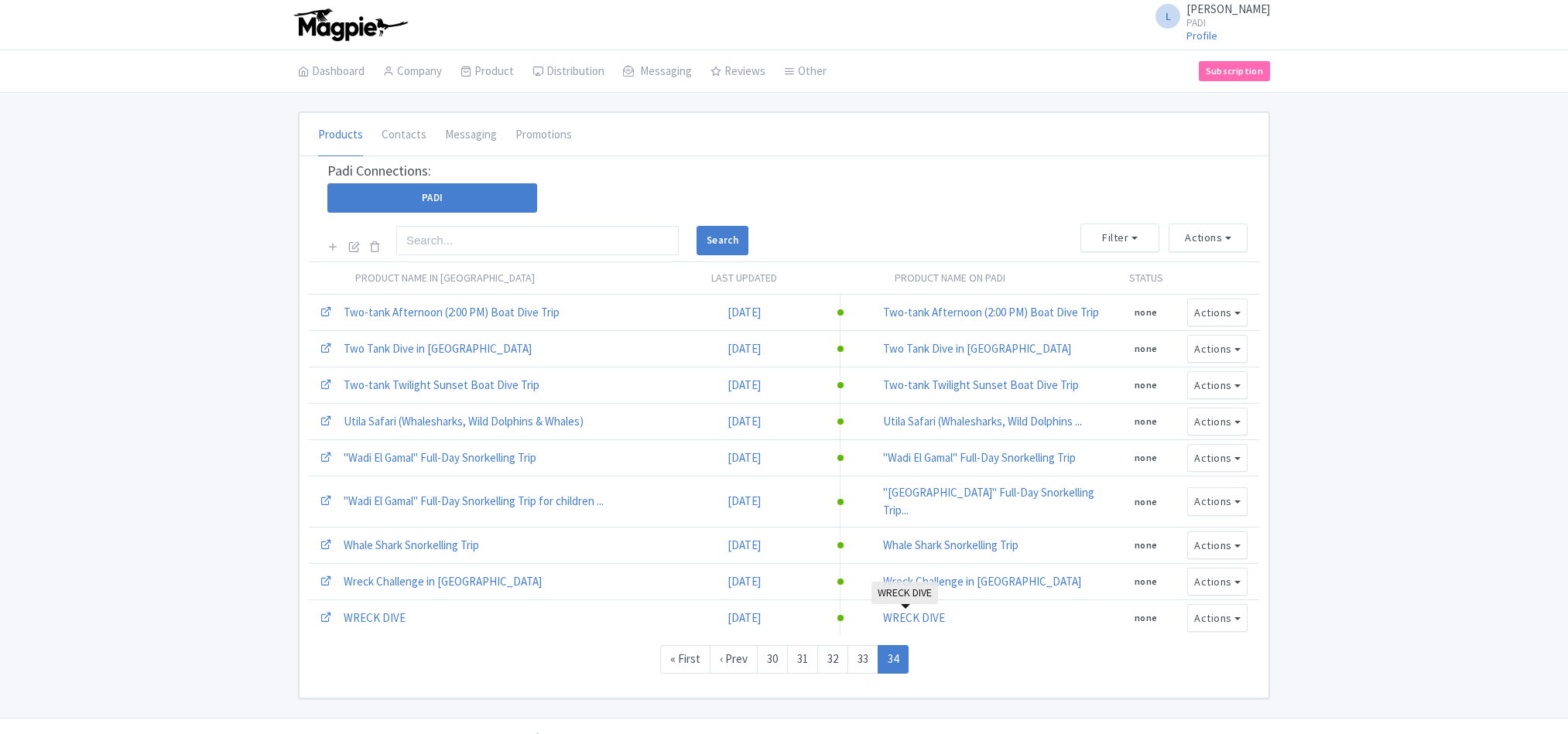 scroll, scrollTop: 0, scrollLeft: 0, axis: both 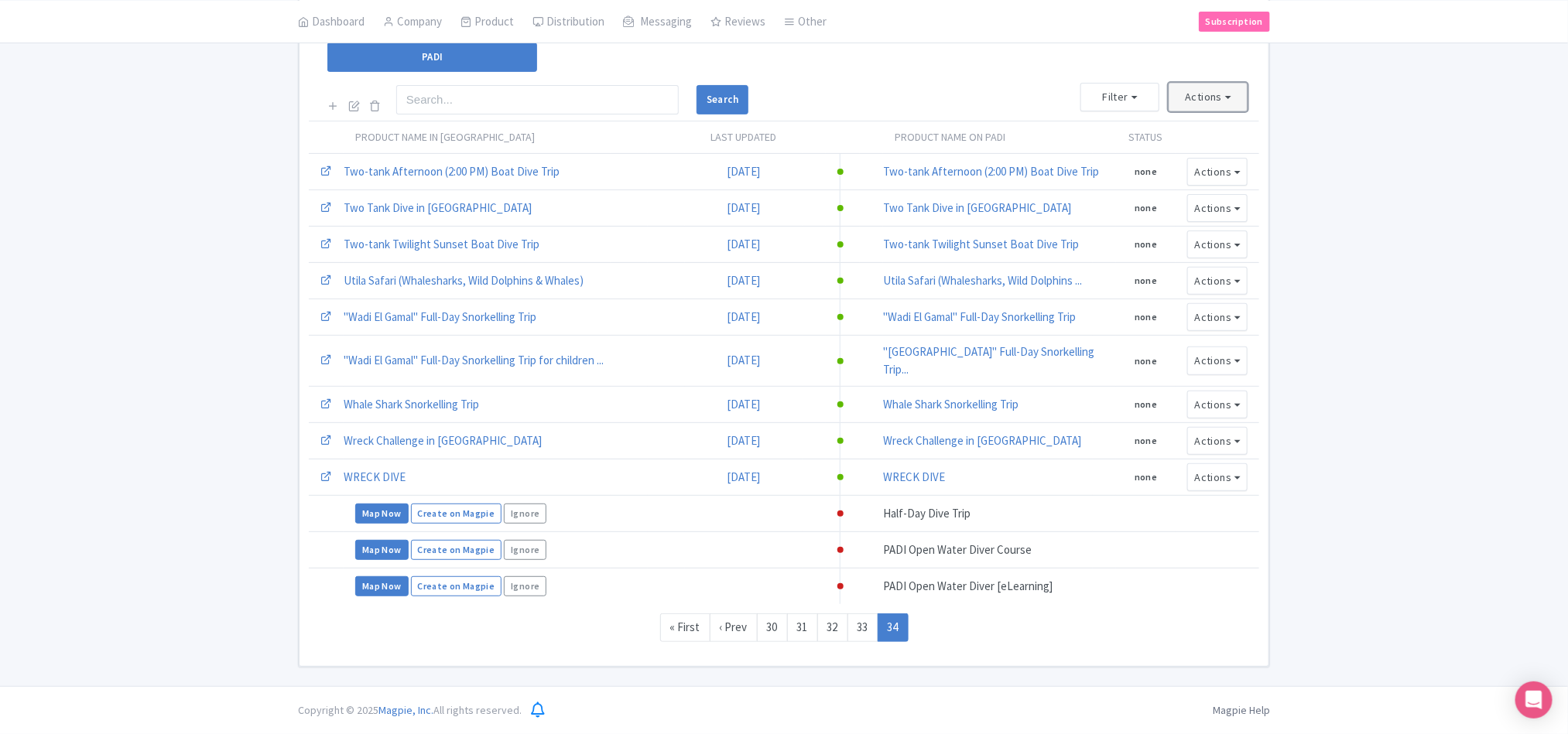 click on "Actions" at bounding box center [1208, 97] 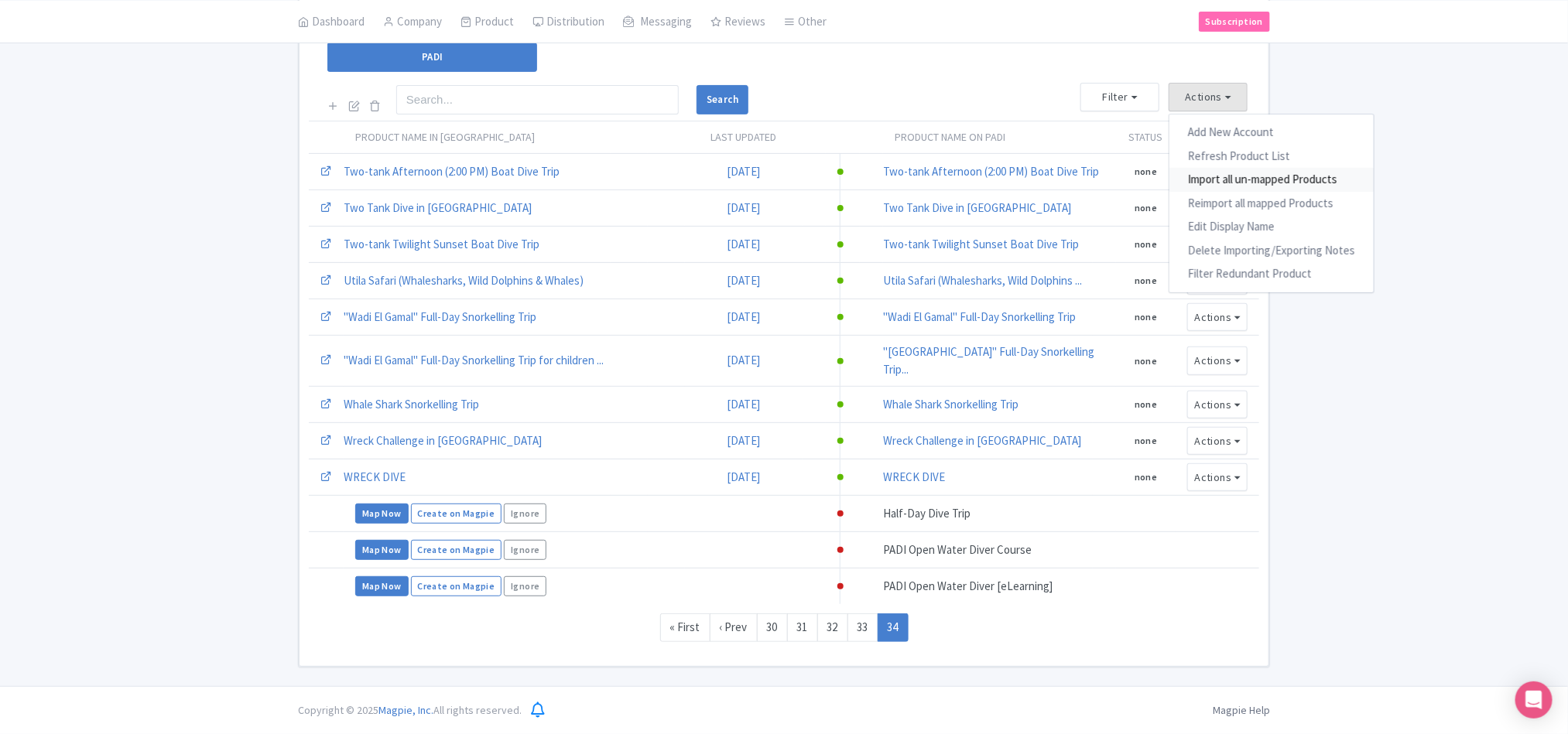 click on "Import all un-mapped Products" at bounding box center (1272, 179) 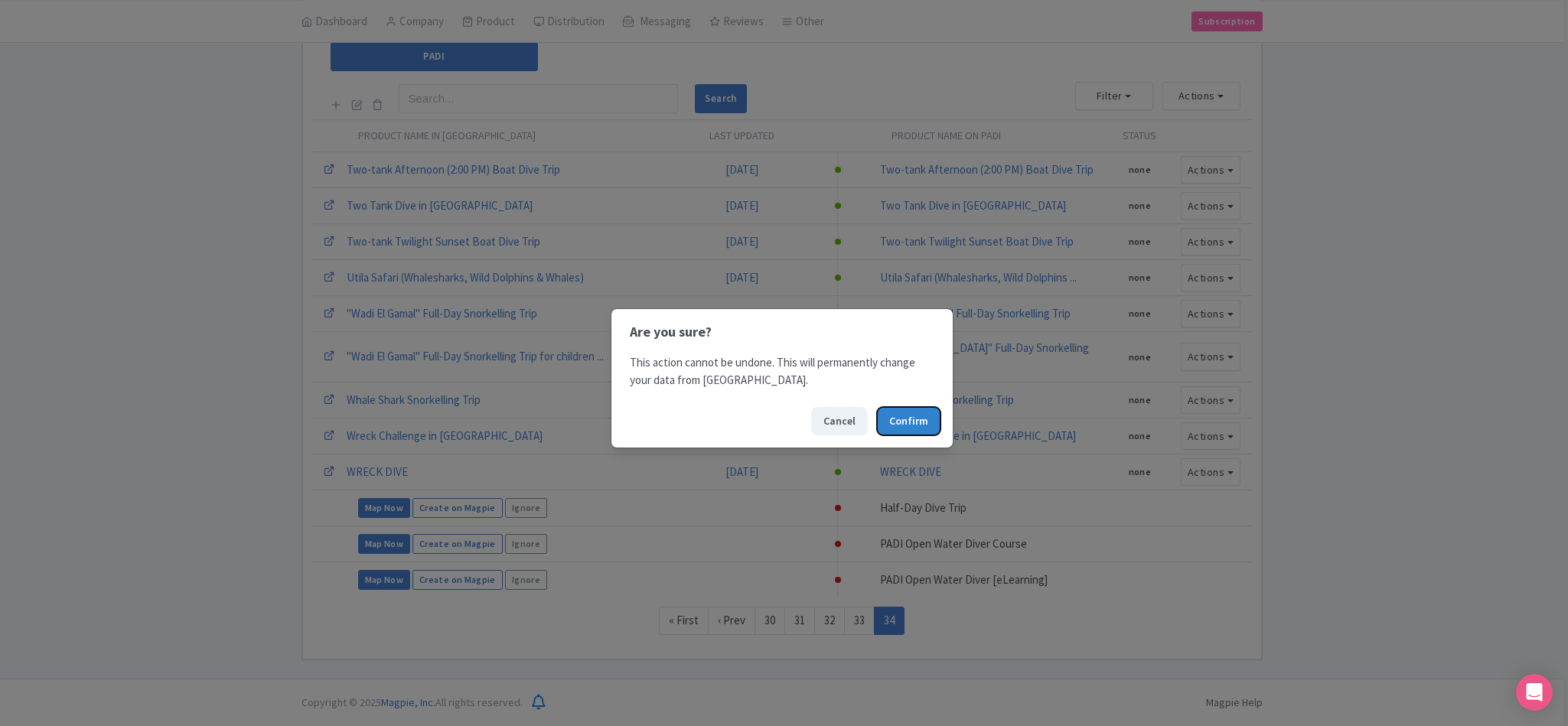 click on "Confirm" at bounding box center [908, 421] 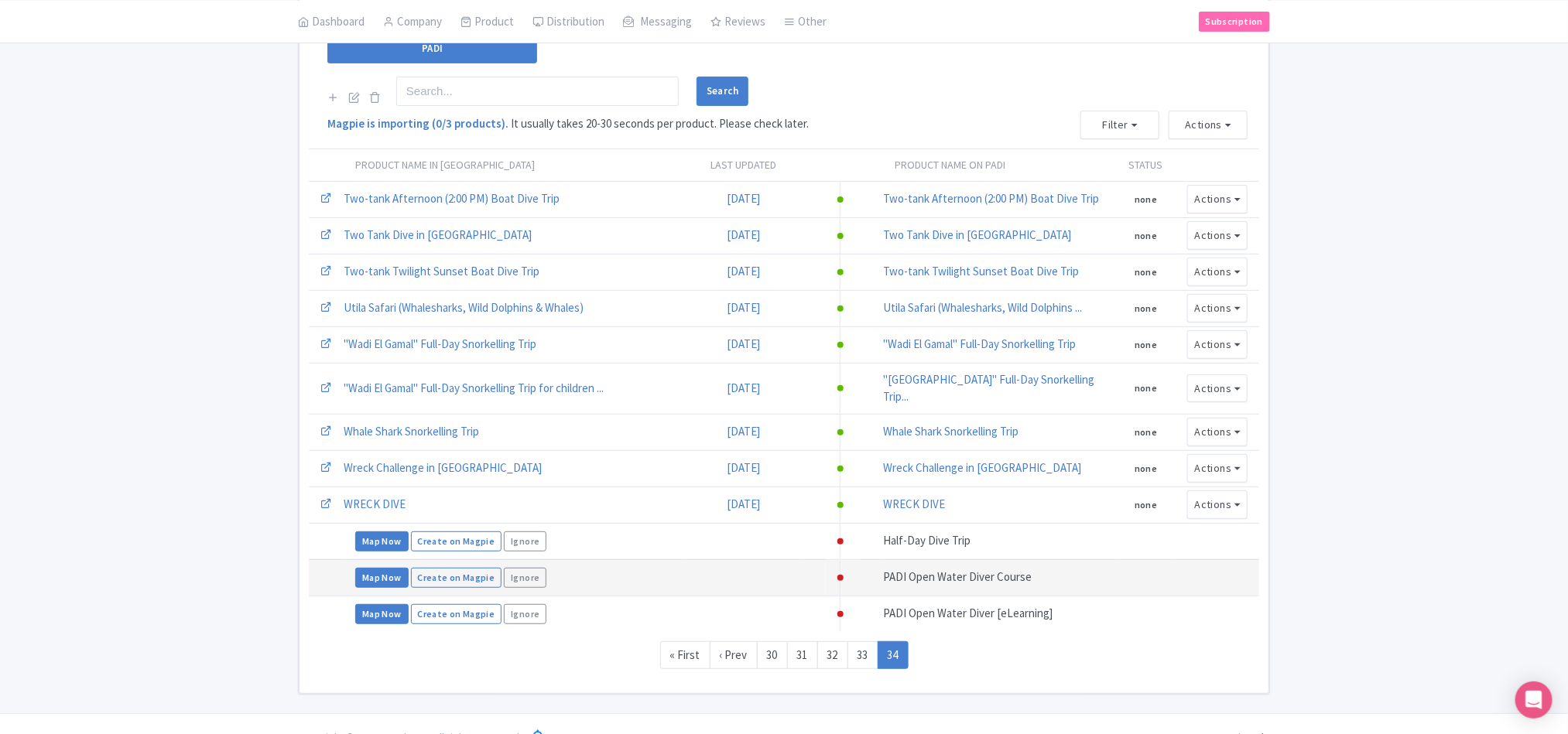 scroll, scrollTop: 181, scrollLeft: 0, axis: vertical 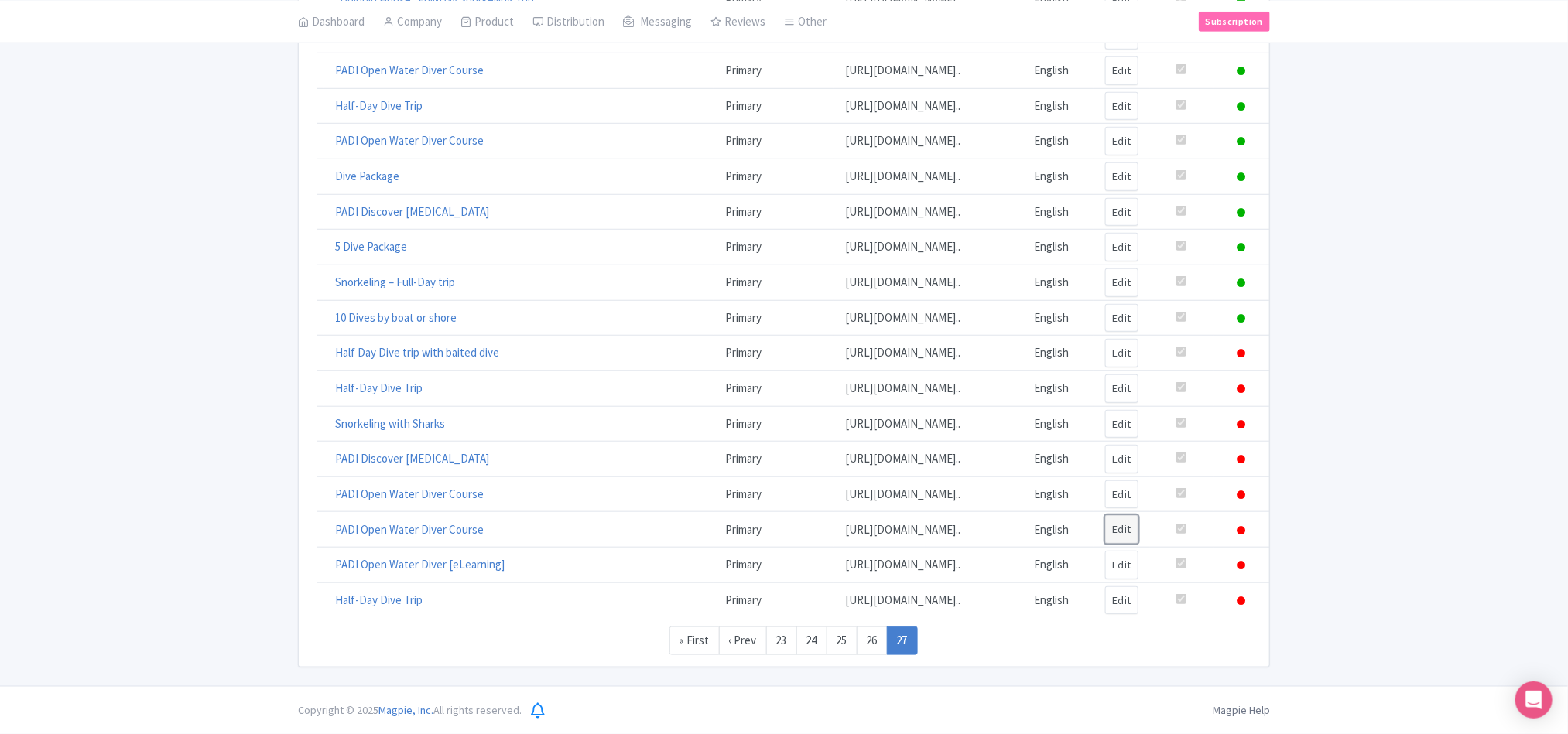 click on "Edit" at bounding box center [1121, 529] 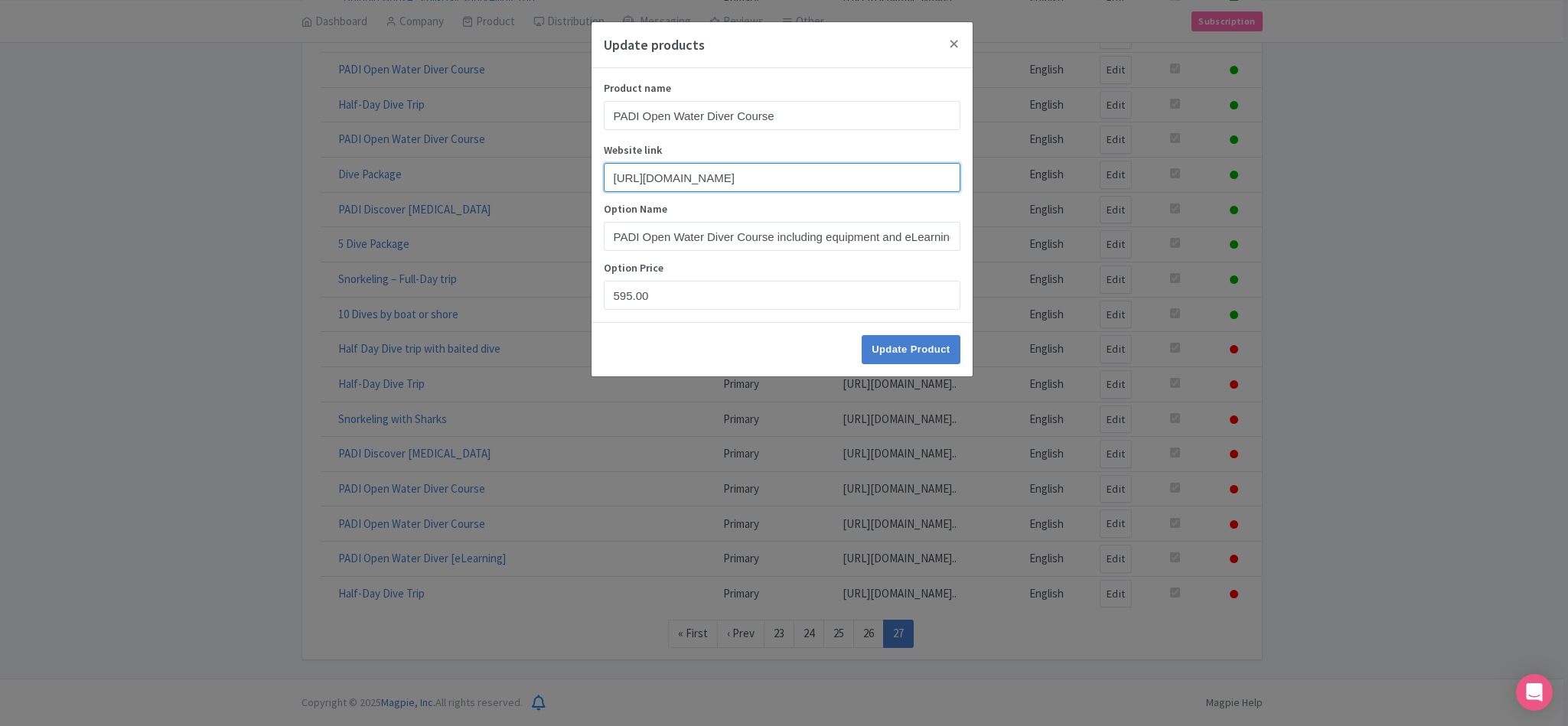 scroll, scrollTop: 0, scrollLeft: 368, axis: horizontal 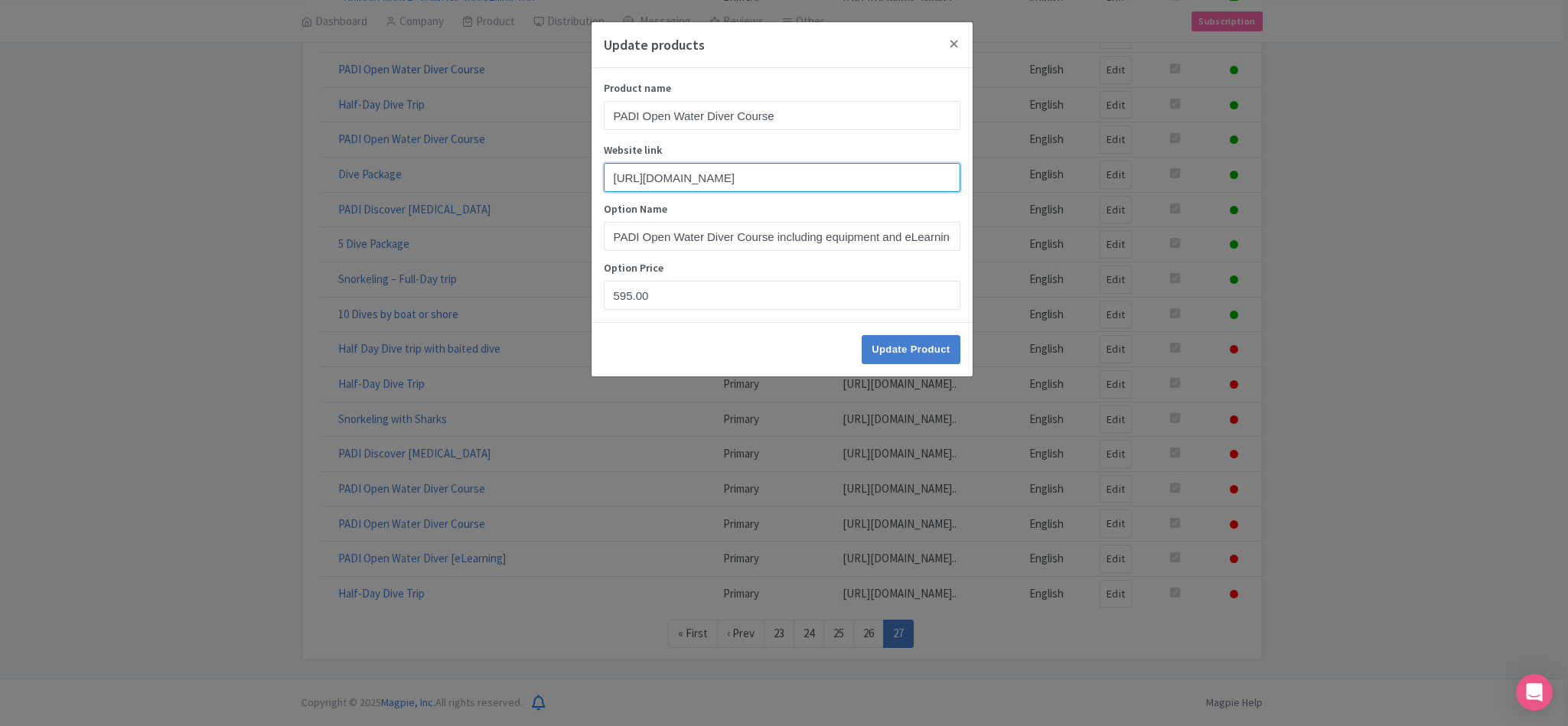 drag, startPoint x: 607, startPoint y: 174, endPoint x: 653, endPoint y: 204, distance: 54.918121 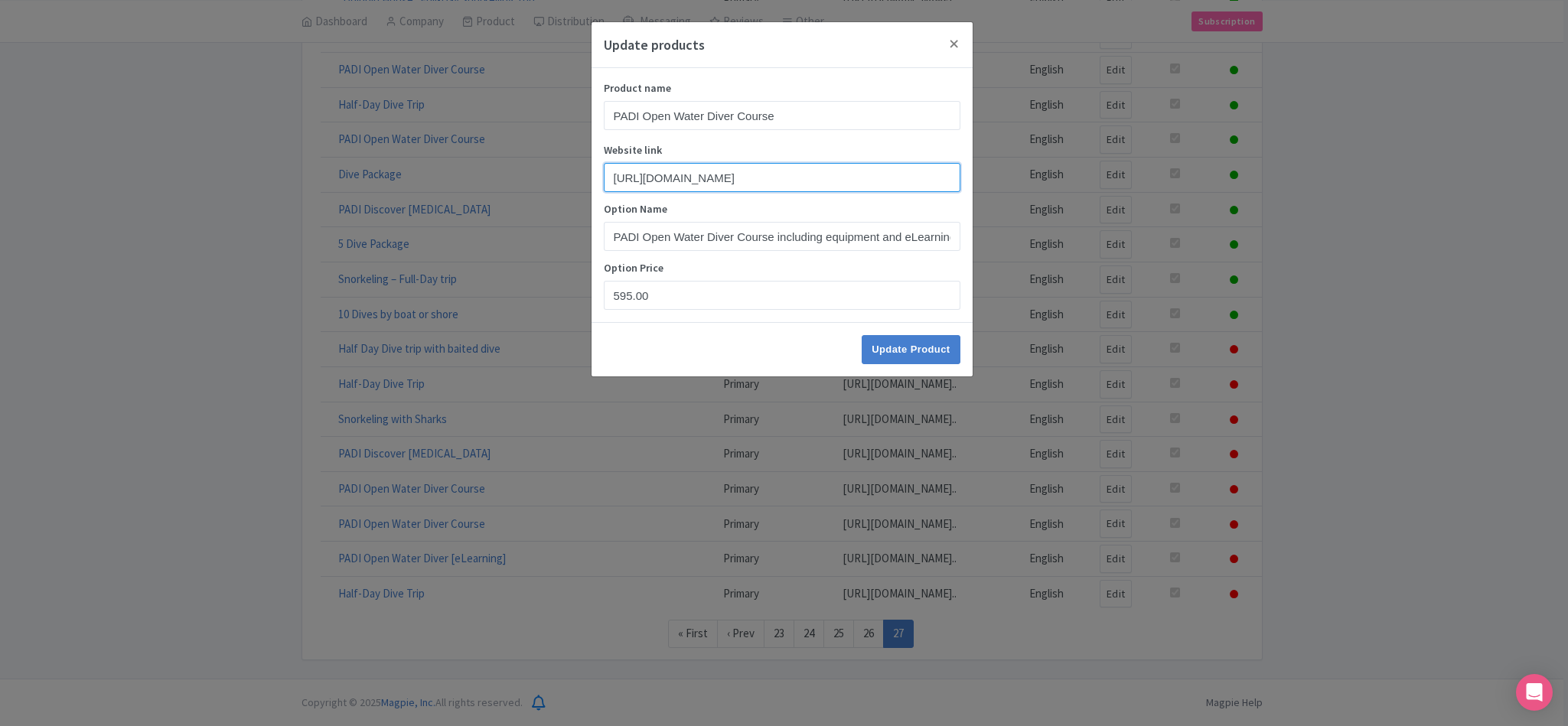 scroll, scrollTop: 0, scrollLeft: 0, axis: both 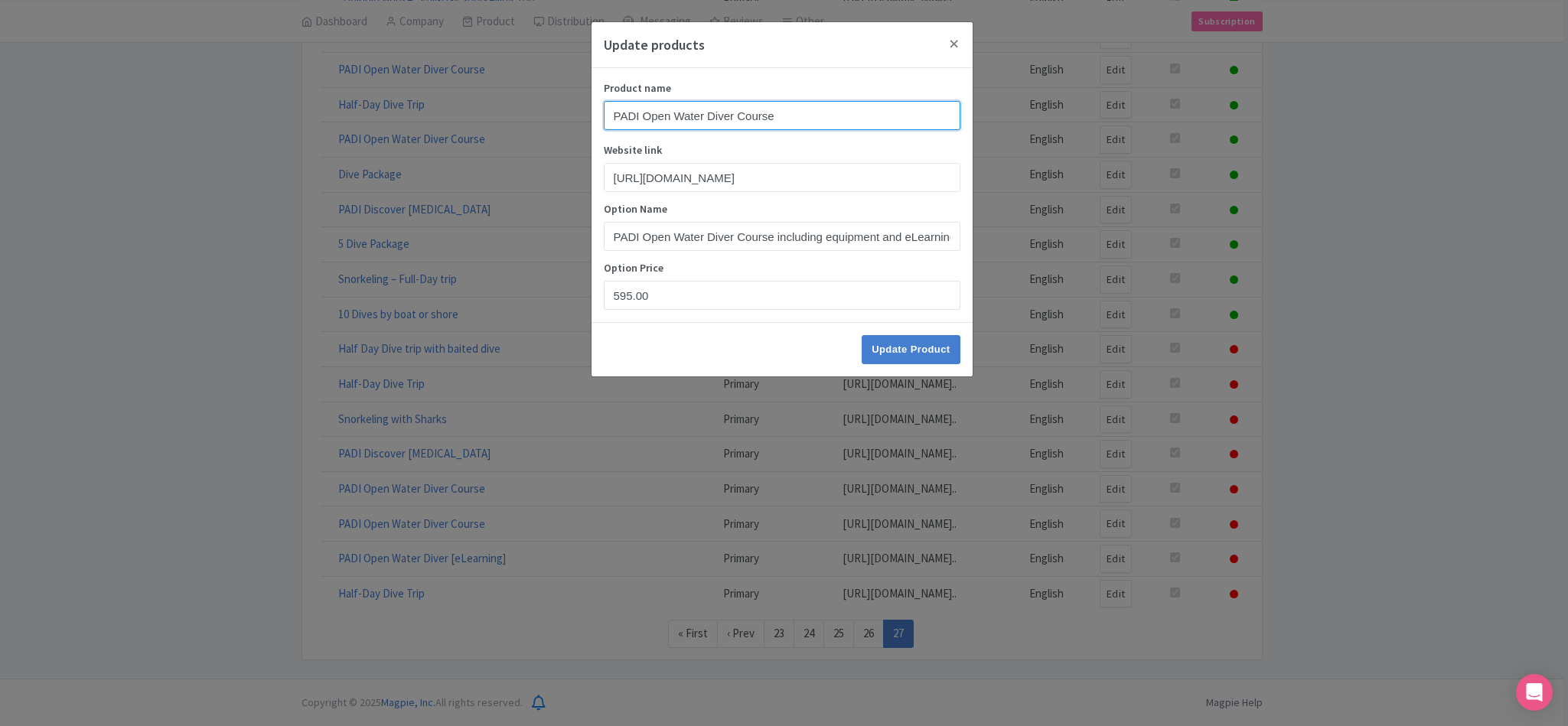 drag, startPoint x: 836, startPoint y: 106, endPoint x: 341, endPoint y: 174, distance: 499.64888 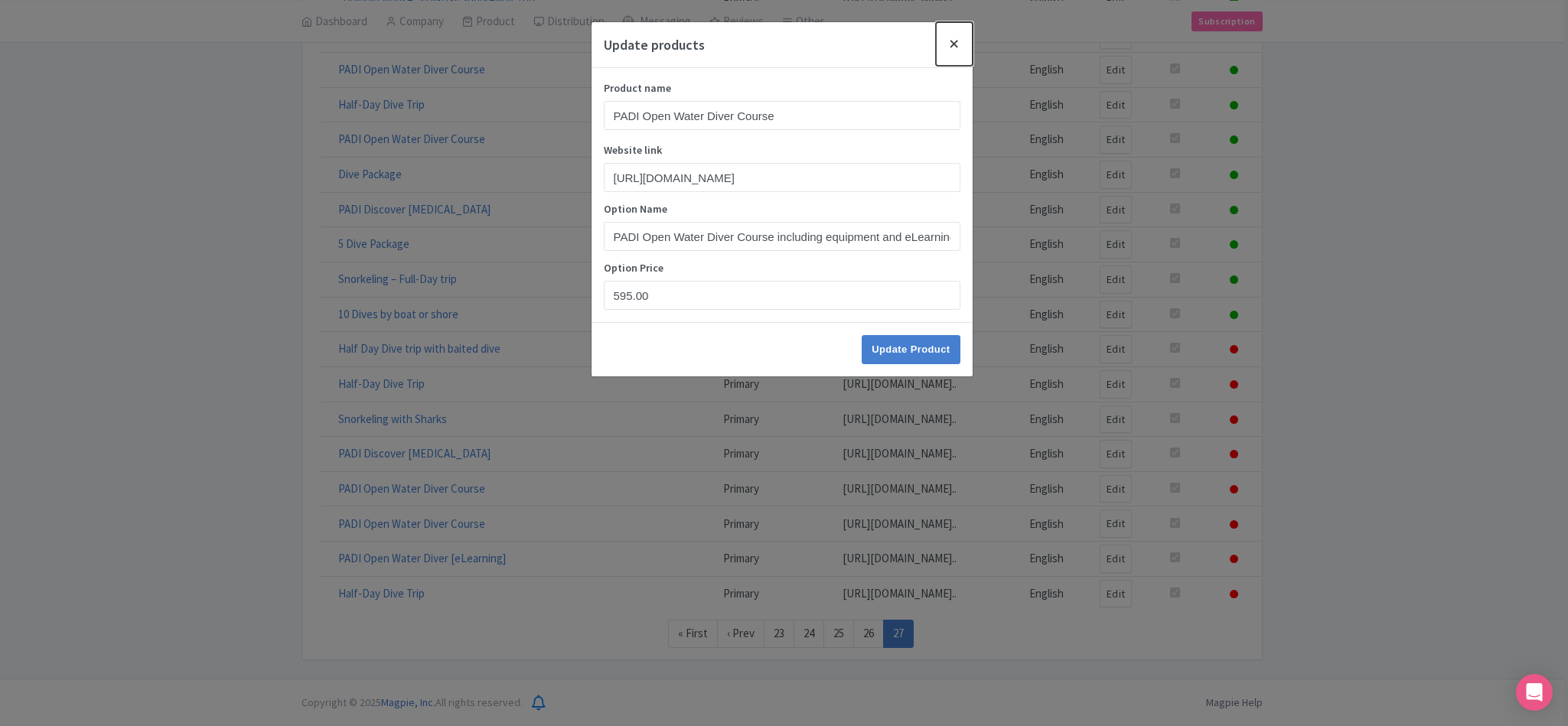 click at bounding box center [954, 44] 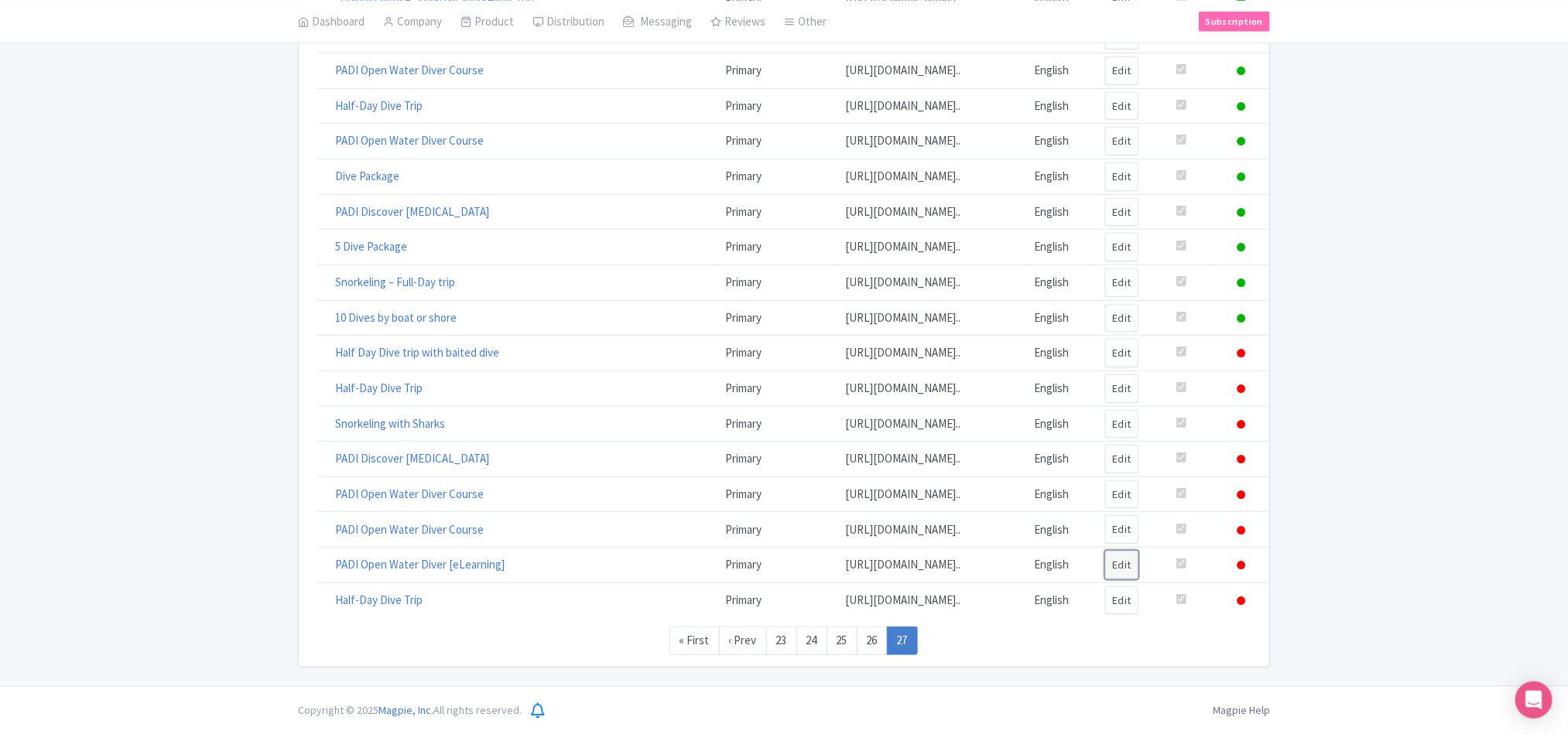 click on "Edit" at bounding box center [1121, 565] 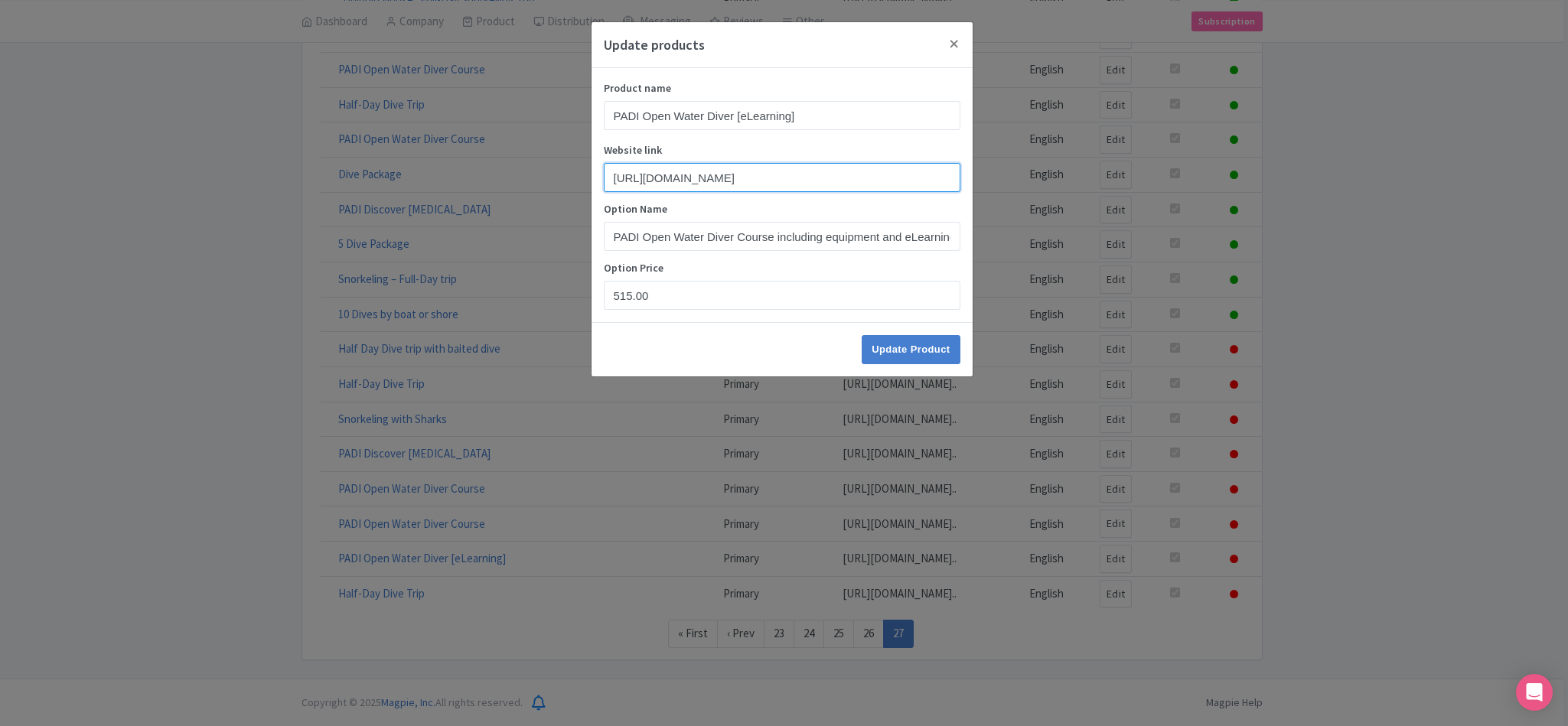 scroll, scrollTop: 0, scrollLeft: 272, axis: horizontal 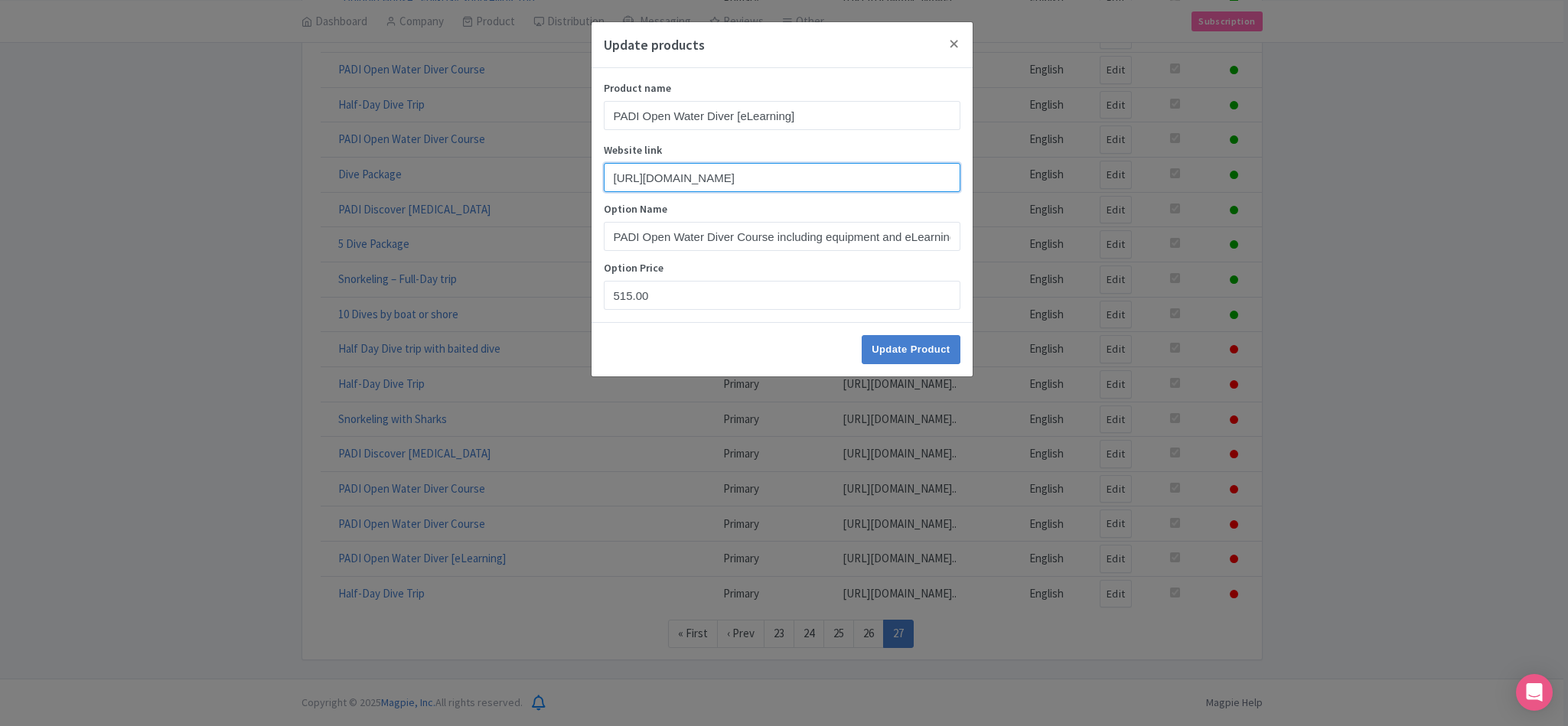 drag, startPoint x: 607, startPoint y: 173, endPoint x: 794, endPoint y: 188, distance: 187.60064 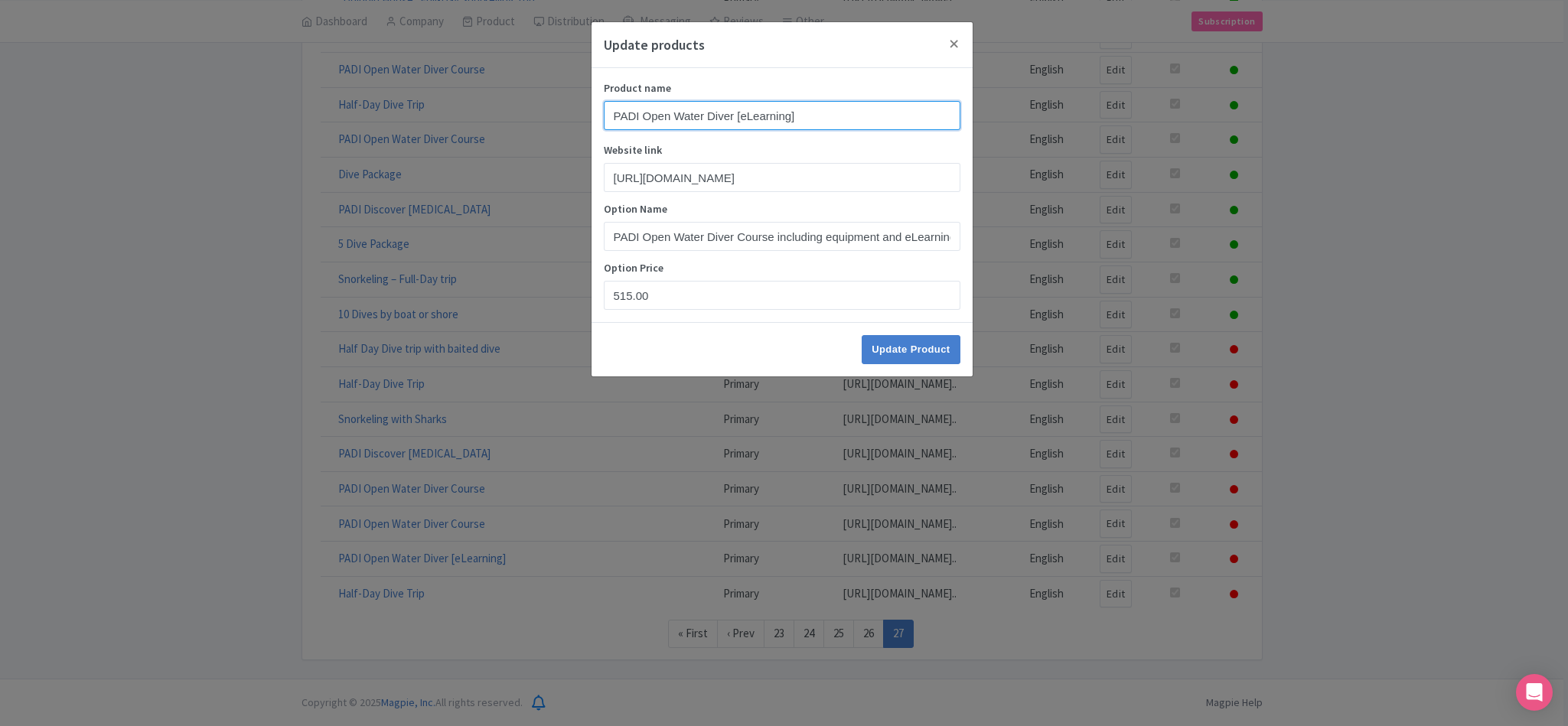 drag, startPoint x: 838, startPoint y: 118, endPoint x: 533, endPoint y: 83, distance: 307.00163 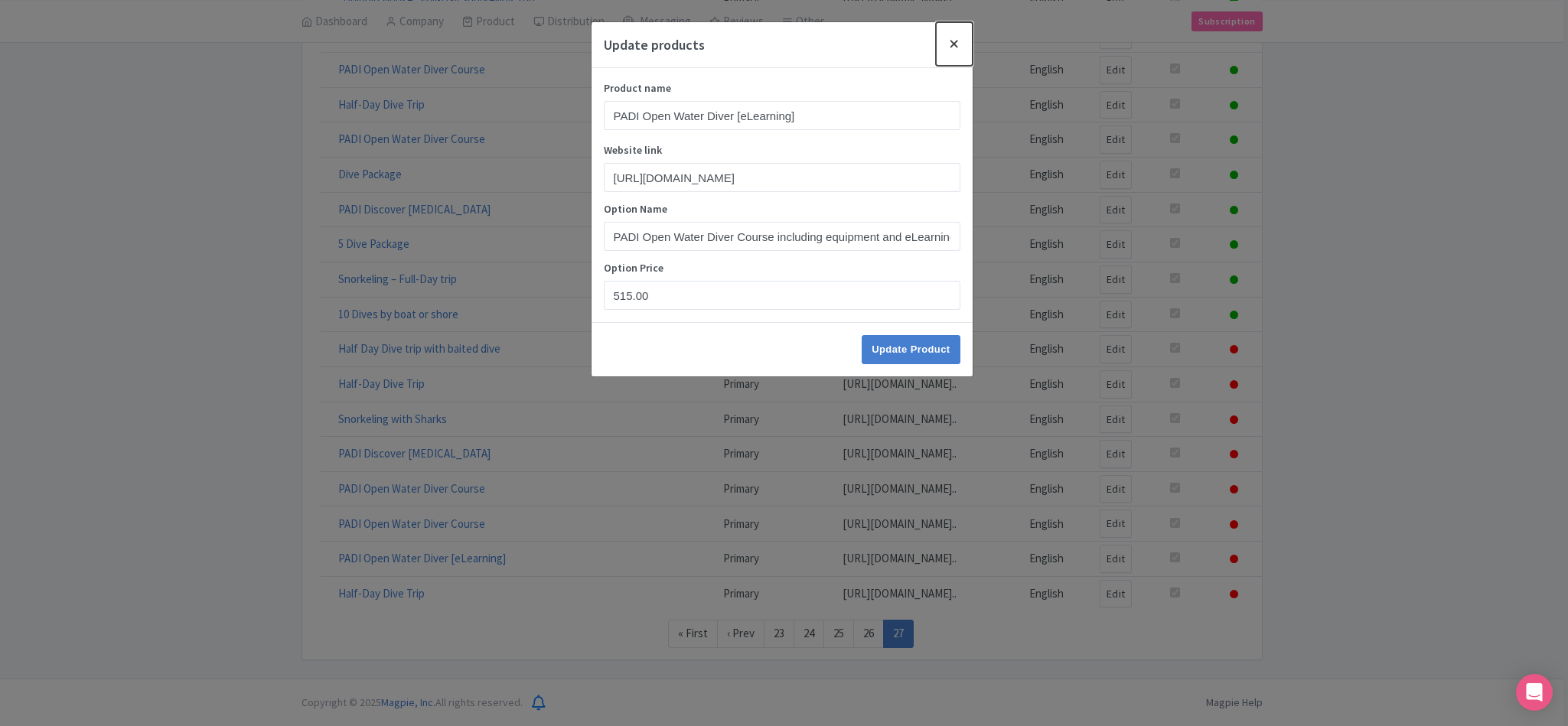 click at bounding box center [954, 44] 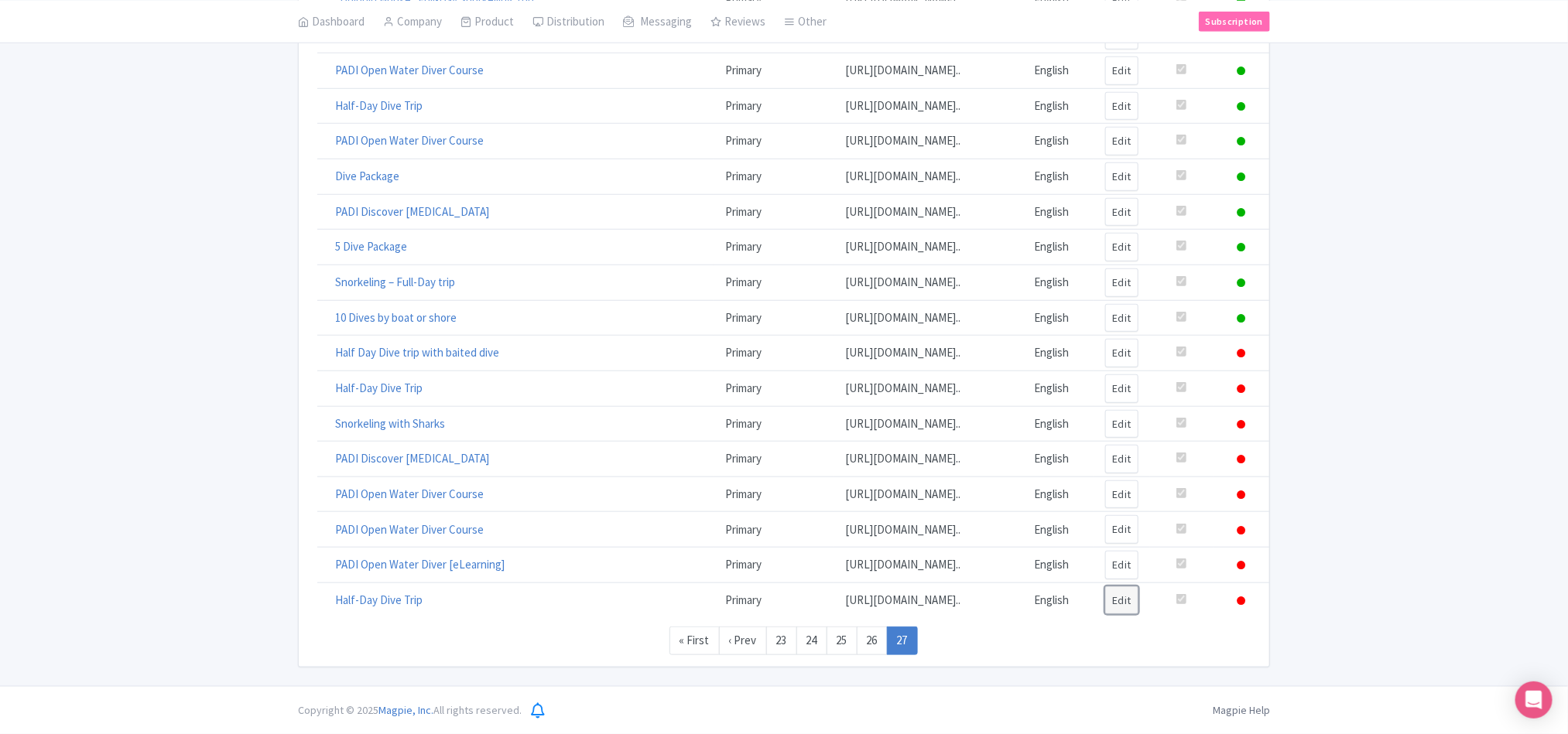 click on "Edit" at bounding box center [1121, 600] 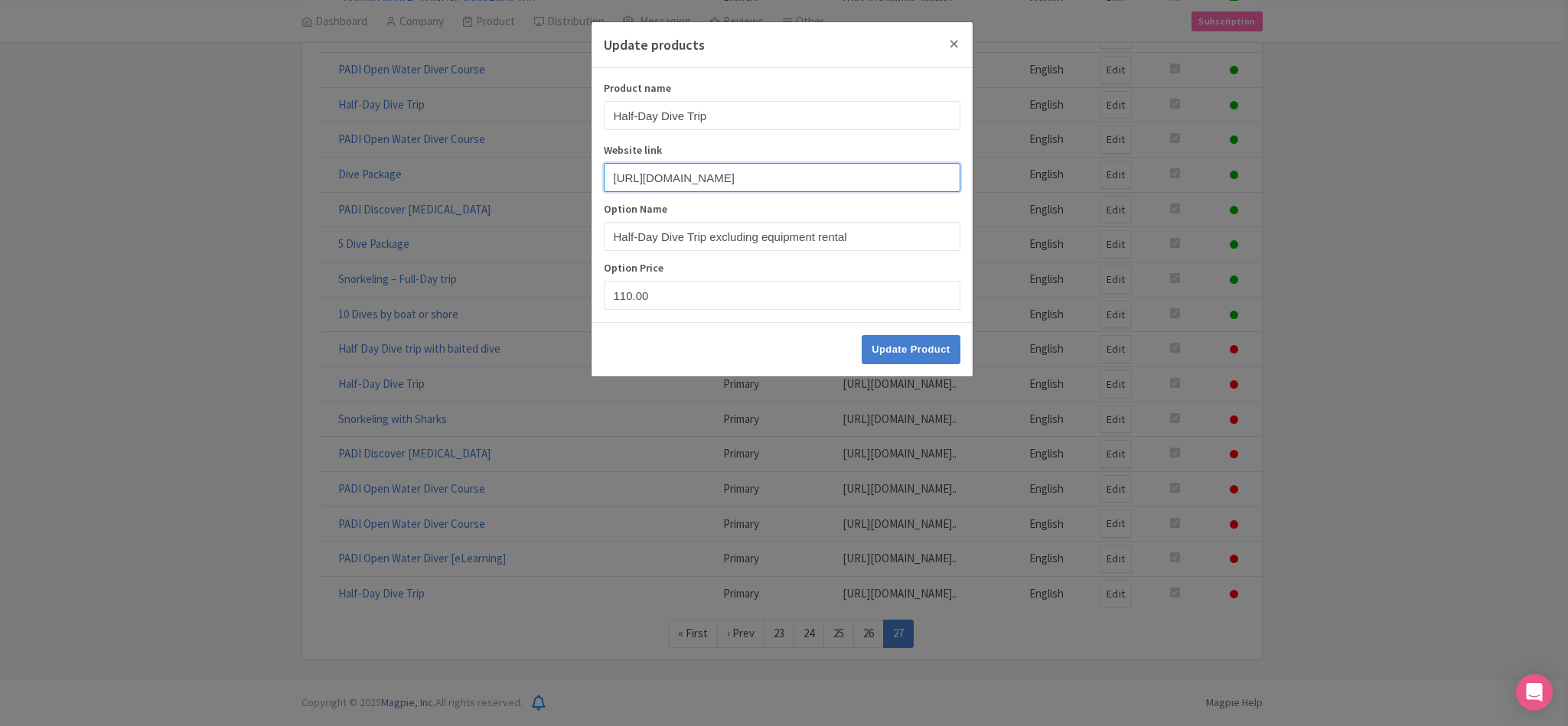 scroll, scrollTop: 0, scrollLeft: 317, axis: horizontal 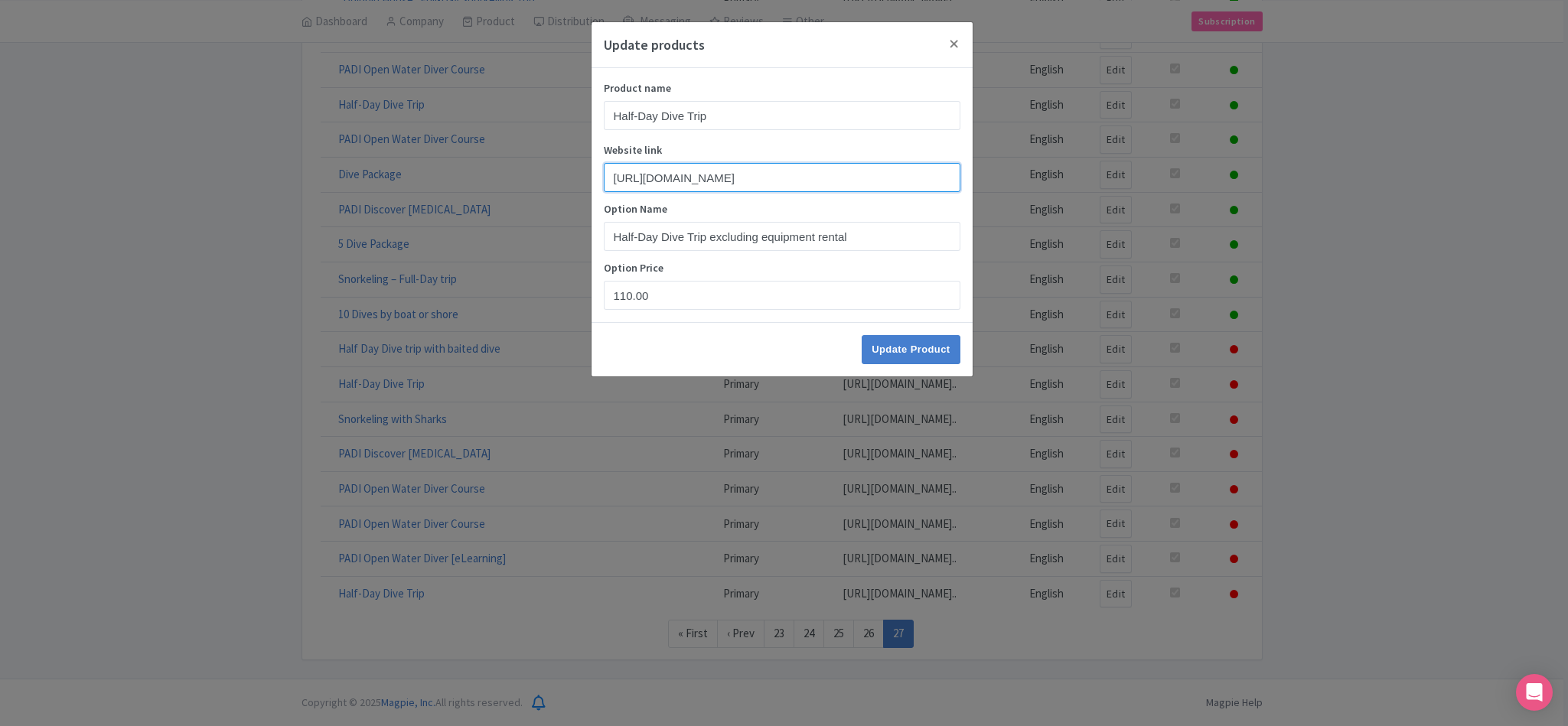 drag, startPoint x: 608, startPoint y: 177, endPoint x: 655, endPoint y: 190, distance: 48.764741 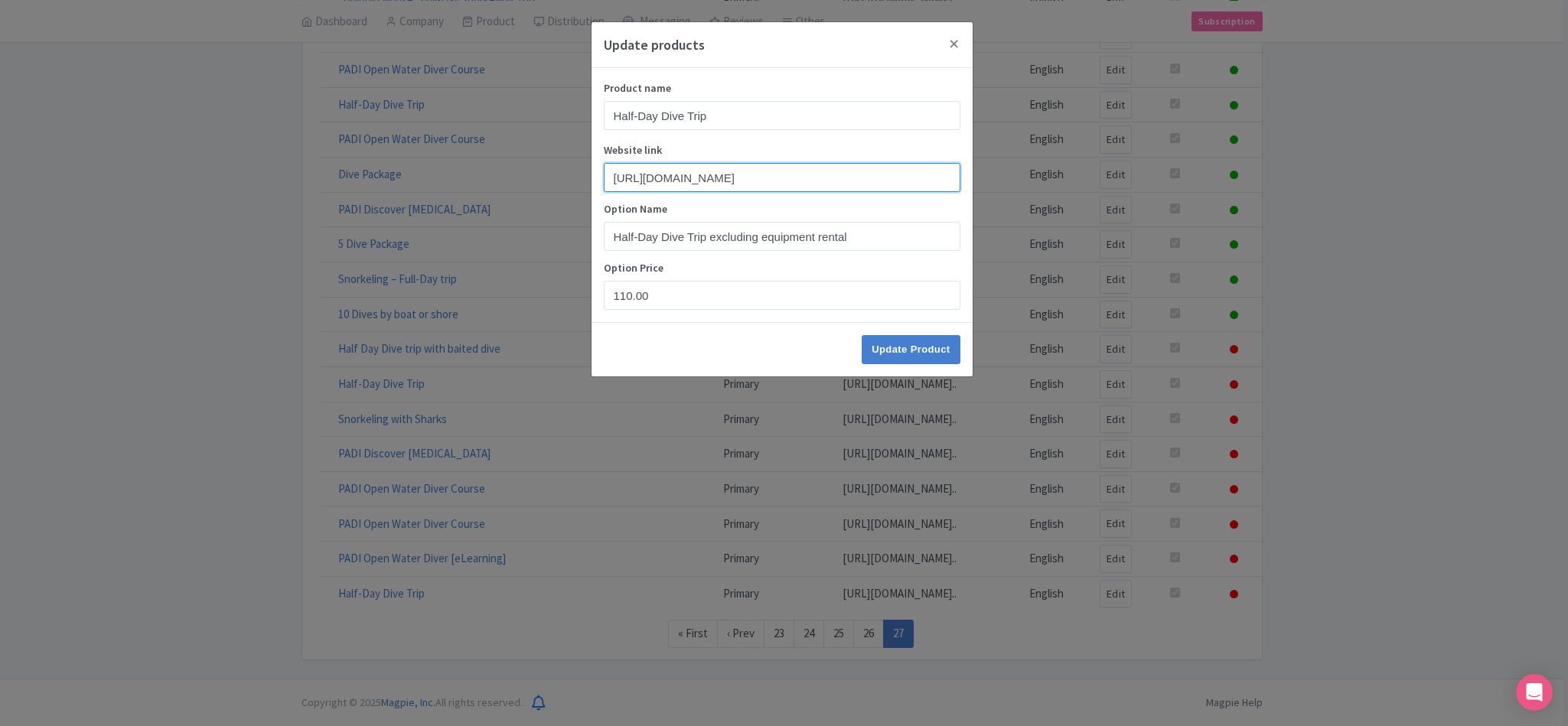 scroll, scrollTop: 0, scrollLeft: 0, axis: both 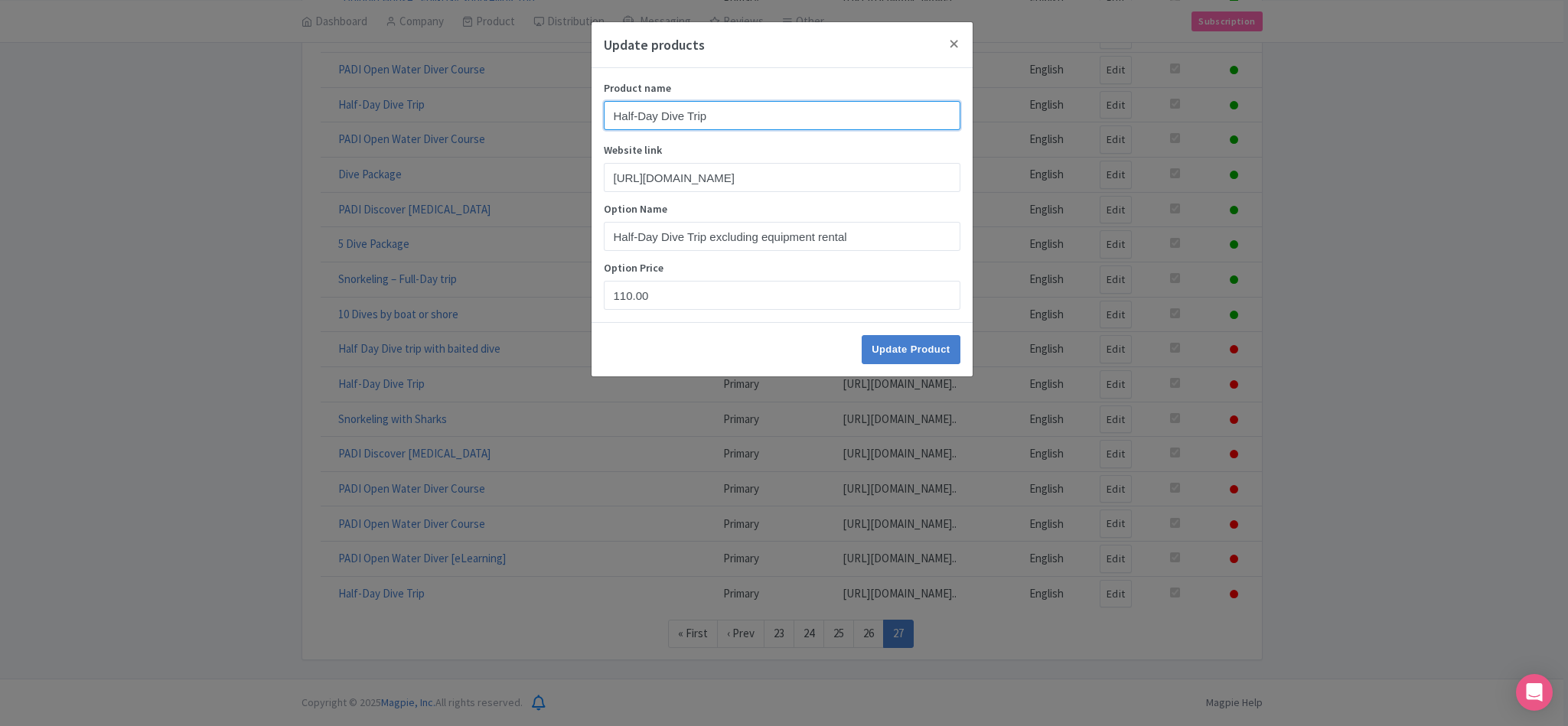 drag, startPoint x: 735, startPoint y: 108, endPoint x: 419, endPoint y: 106, distance: 316.00633 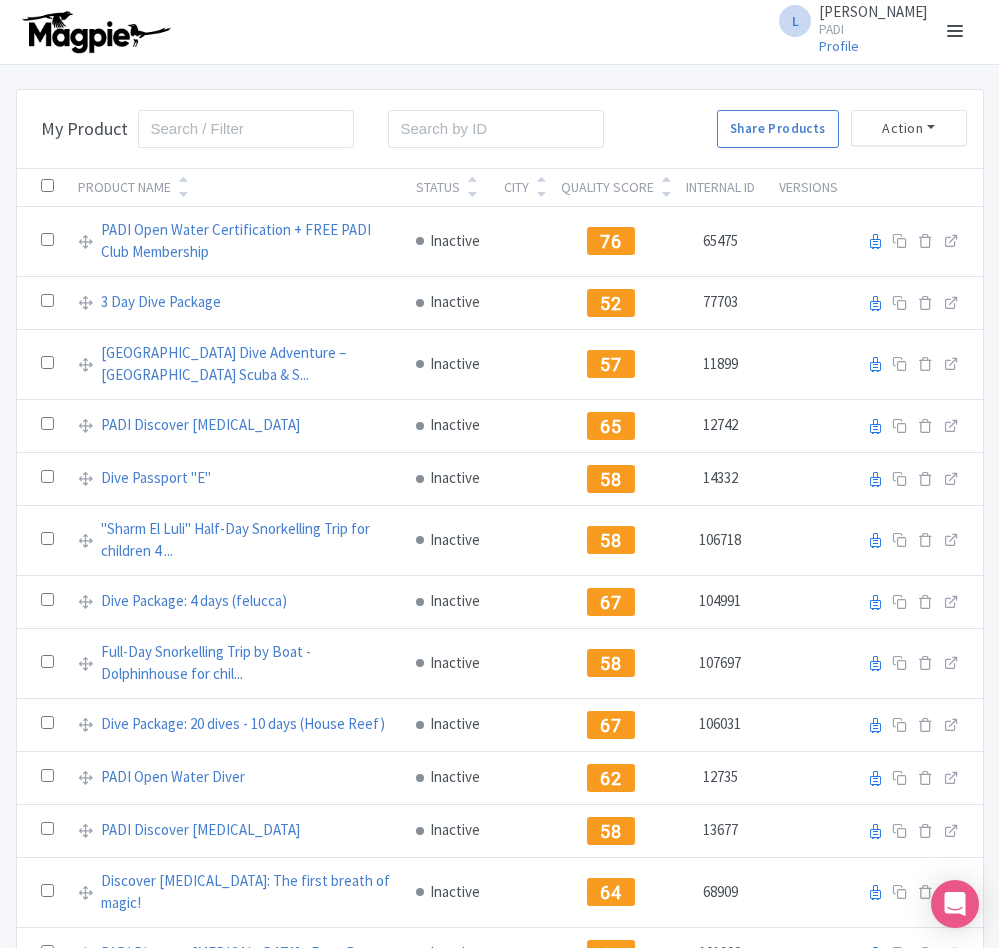 scroll, scrollTop: 0, scrollLeft: 0, axis: both 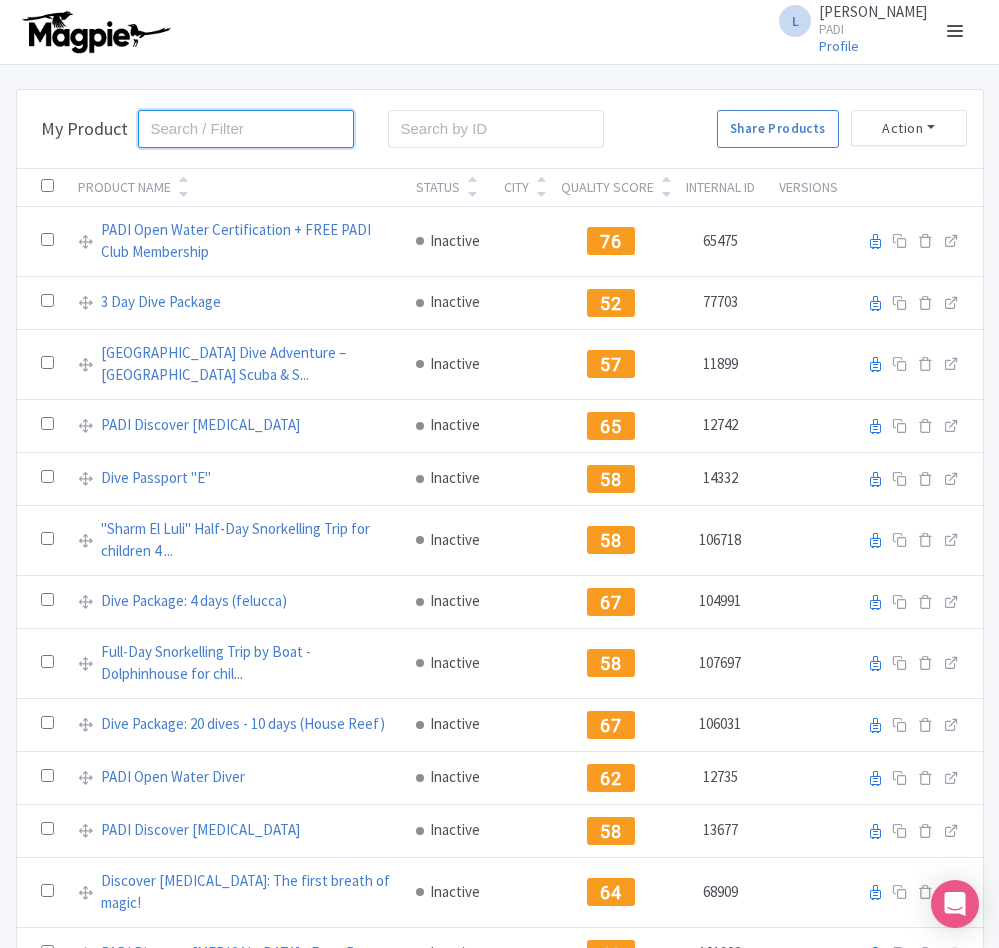 click at bounding box center [246, 129] 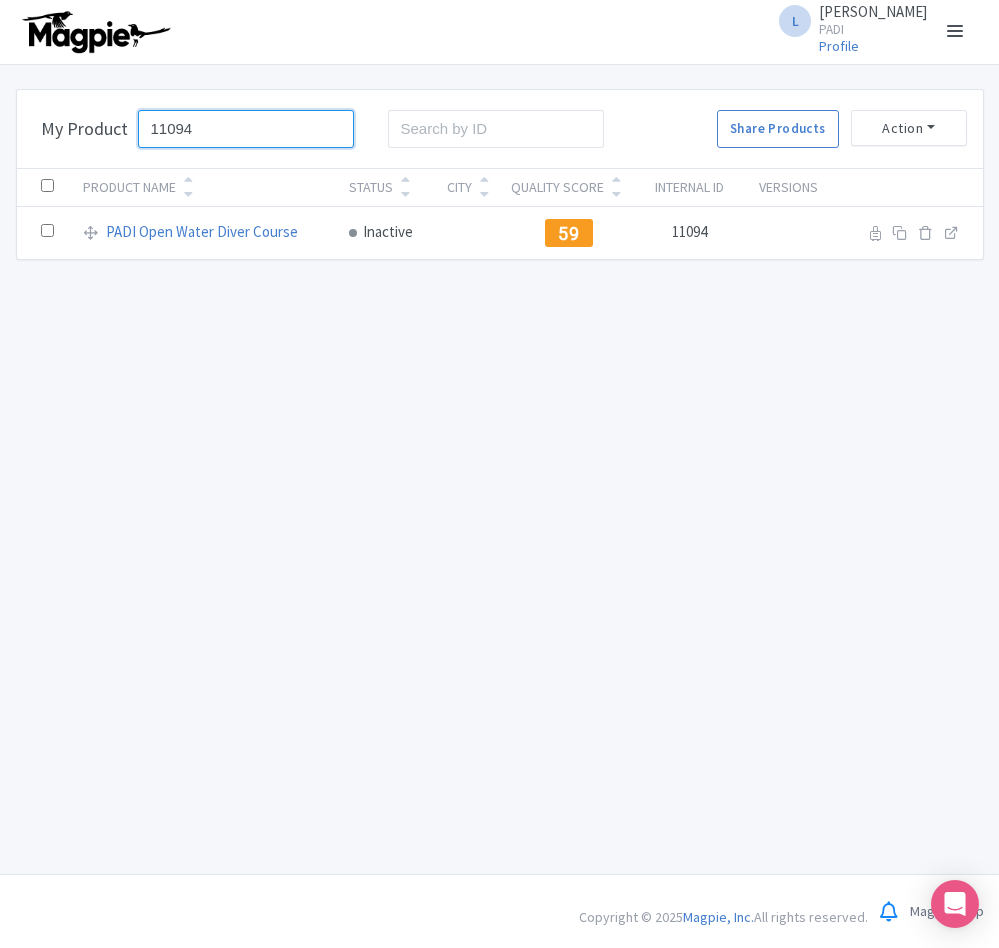type on "11094" 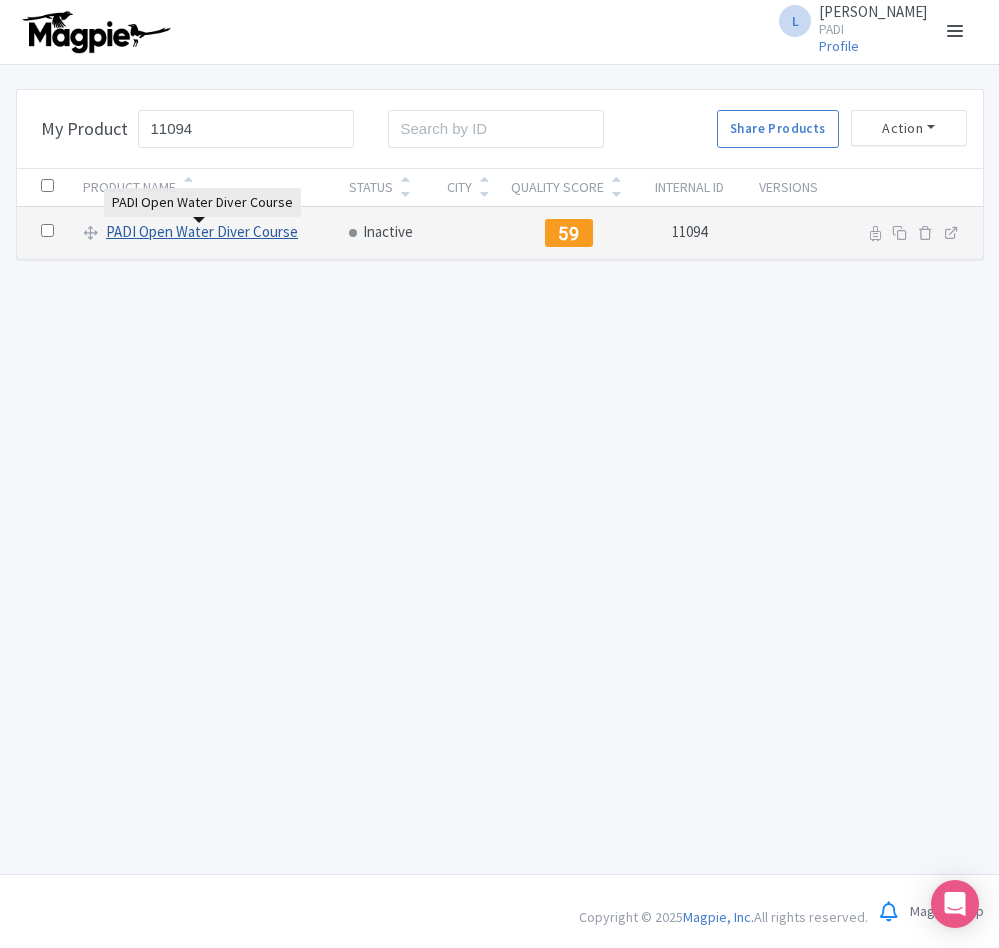 click on "PADI Open Water Diver Course" at bounding box center (202, 232) 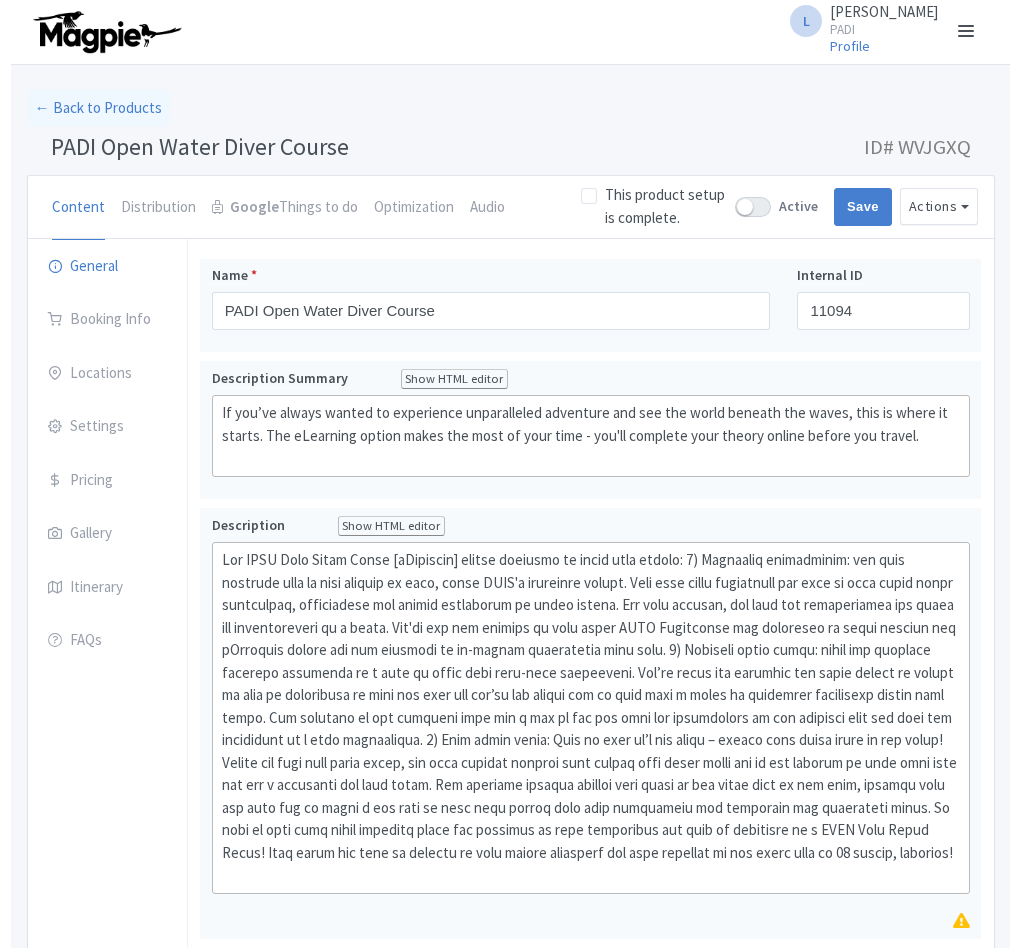 scroll, scrollTop: 0, scrollLeft: 0, axis: both 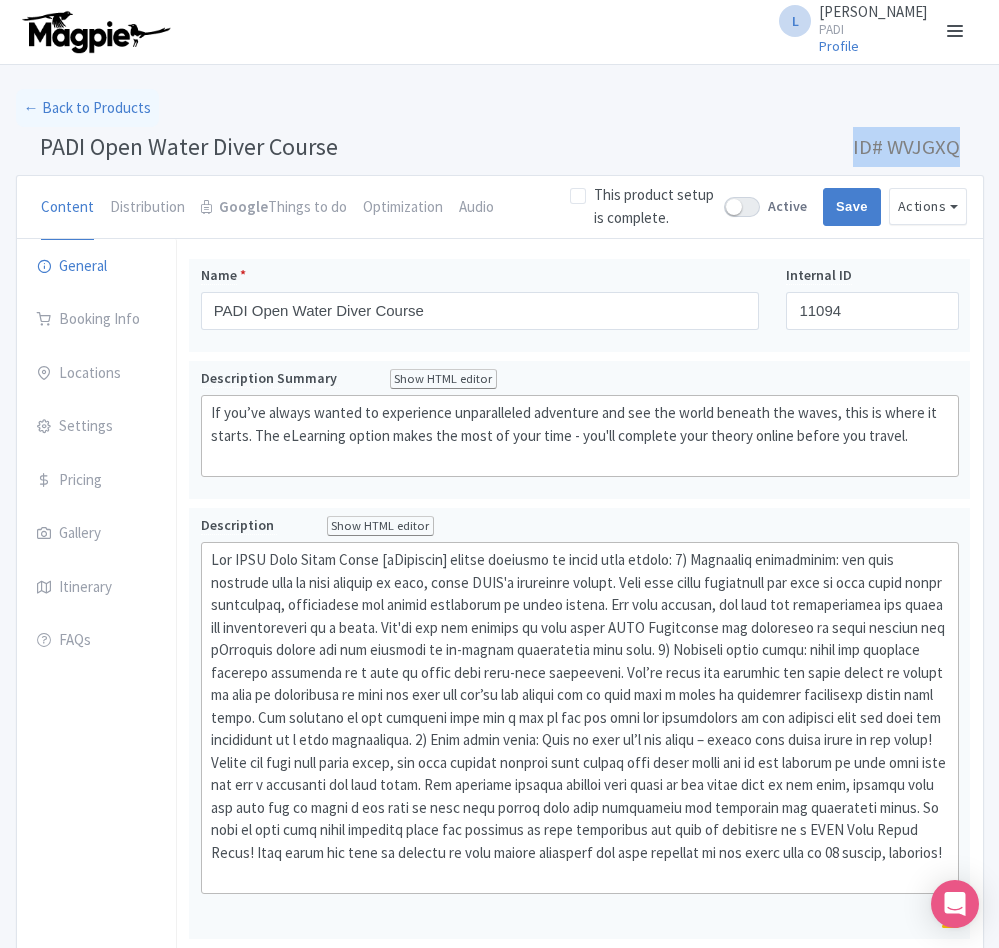 drag, startPoint x: 846, startPoint y: 135, endPoint x: 955, endPoint y: 142, distance: 109.22454 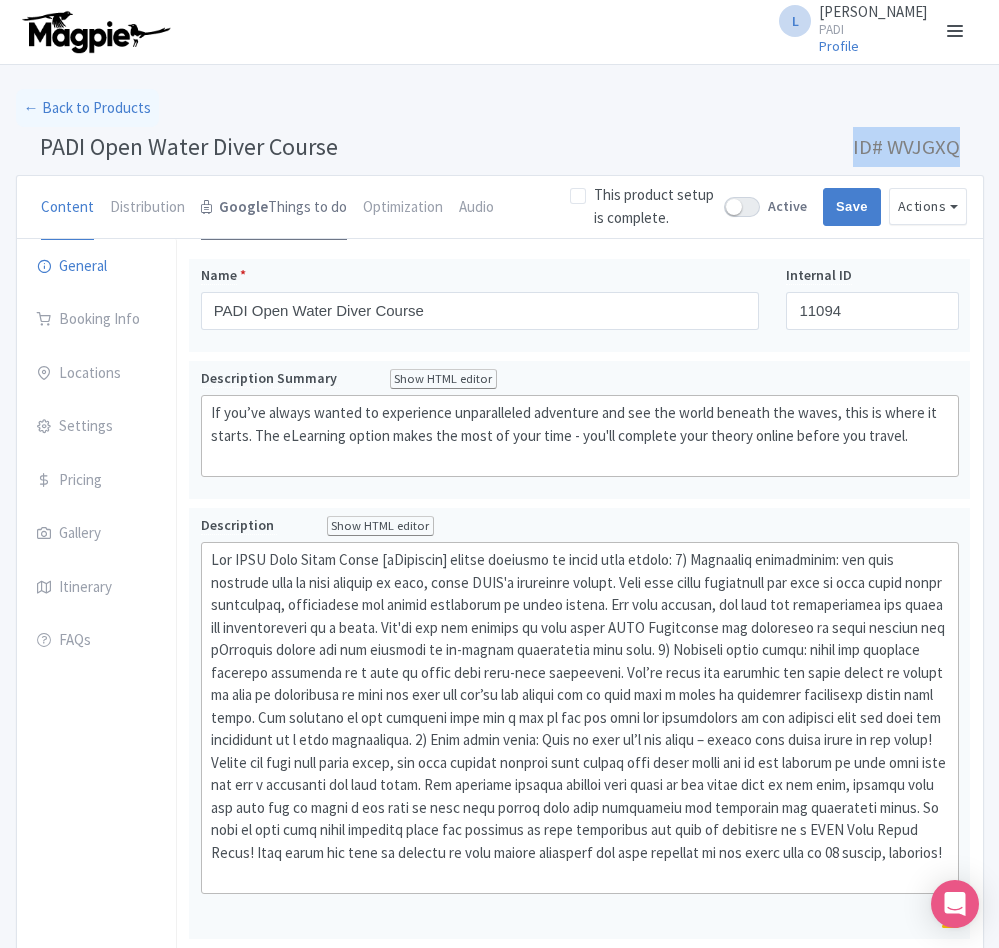 click on "Google  Things to do" at bounding box center (274, 208) 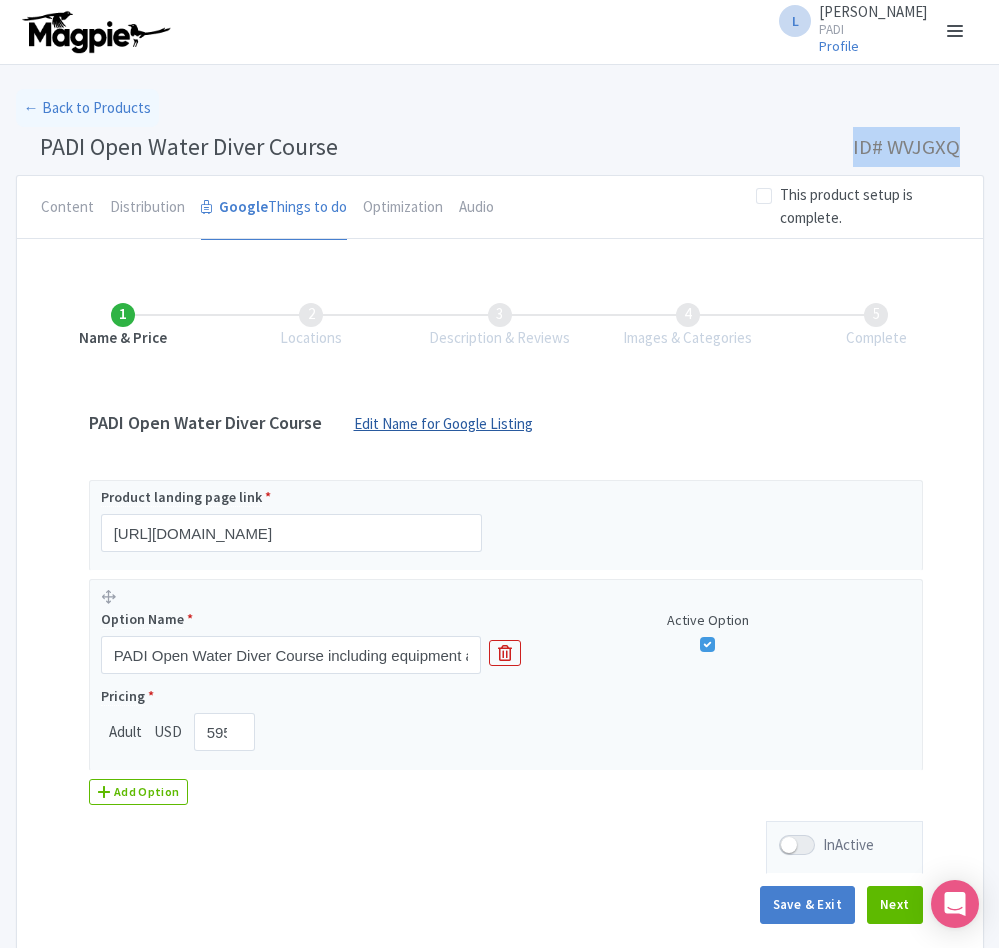 click on "Edit Name for Google Listing" at bounding box center (443, 429) 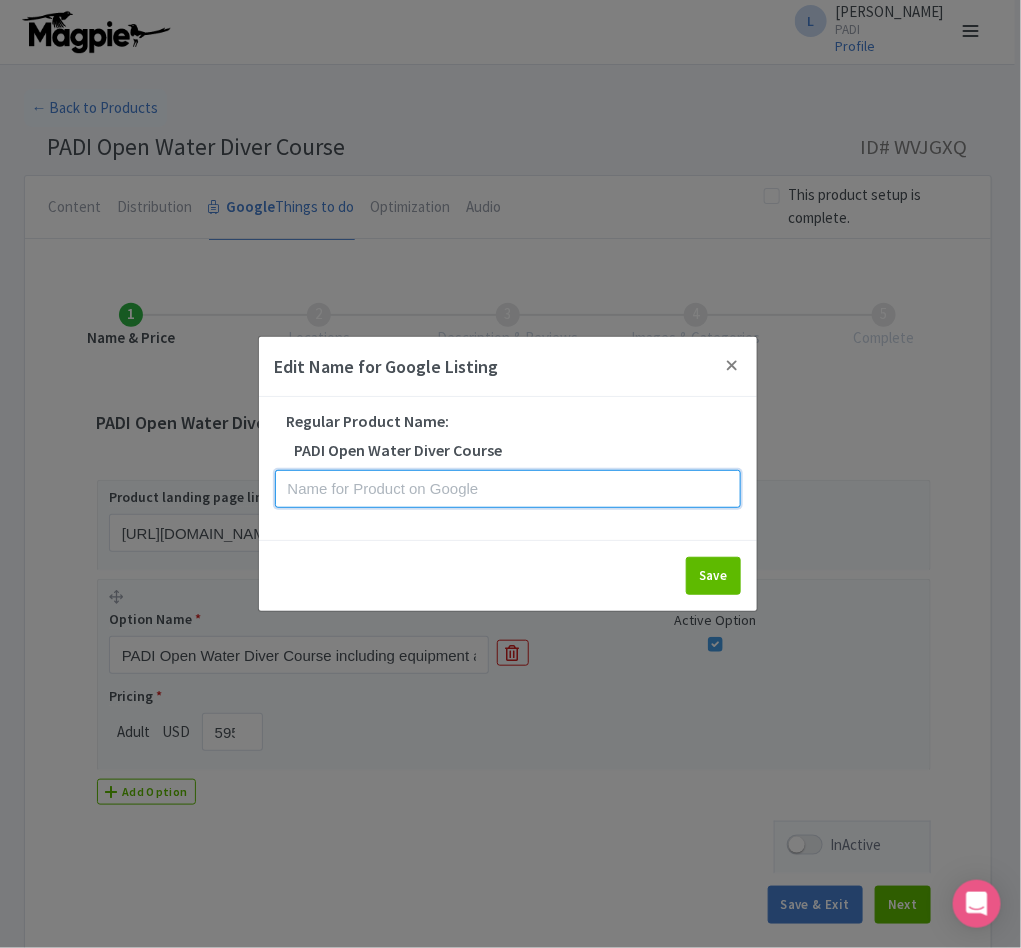 click at bounding box center (508, 489) 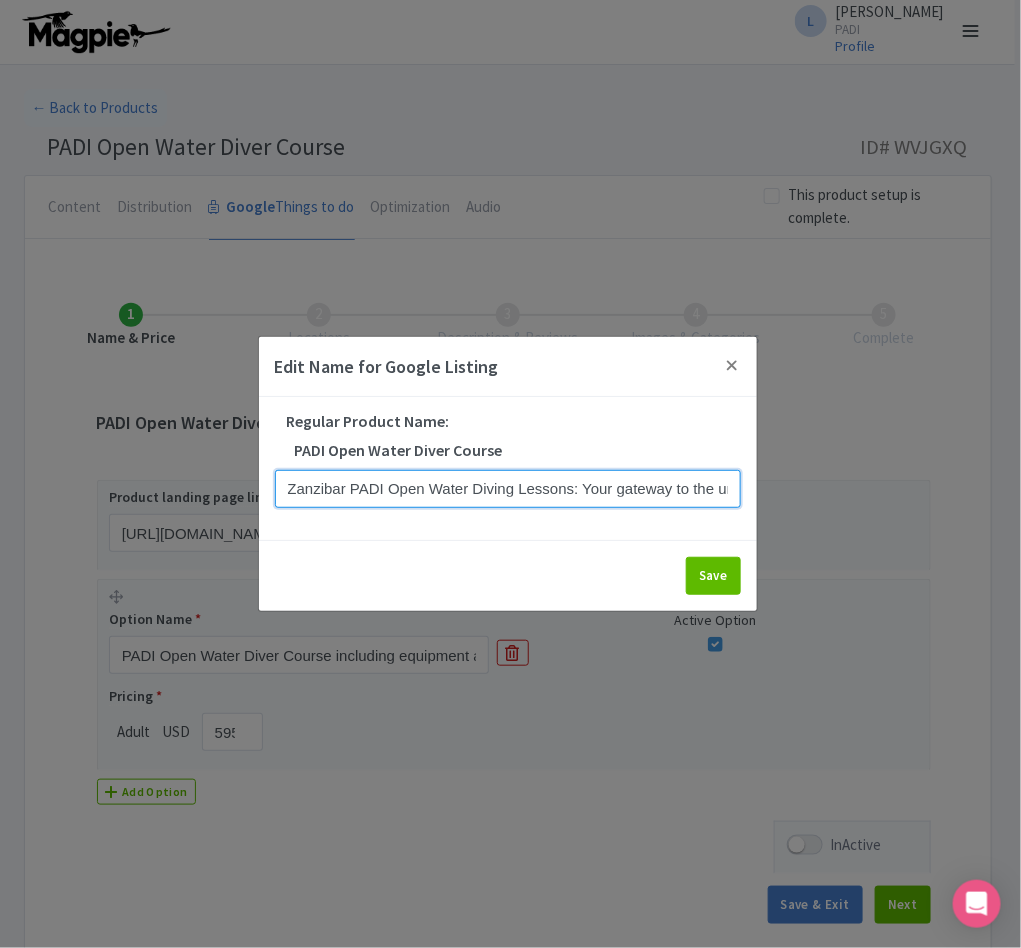 scroll, scrollTop: 0, scrollLeft: 111, axis: horizontal 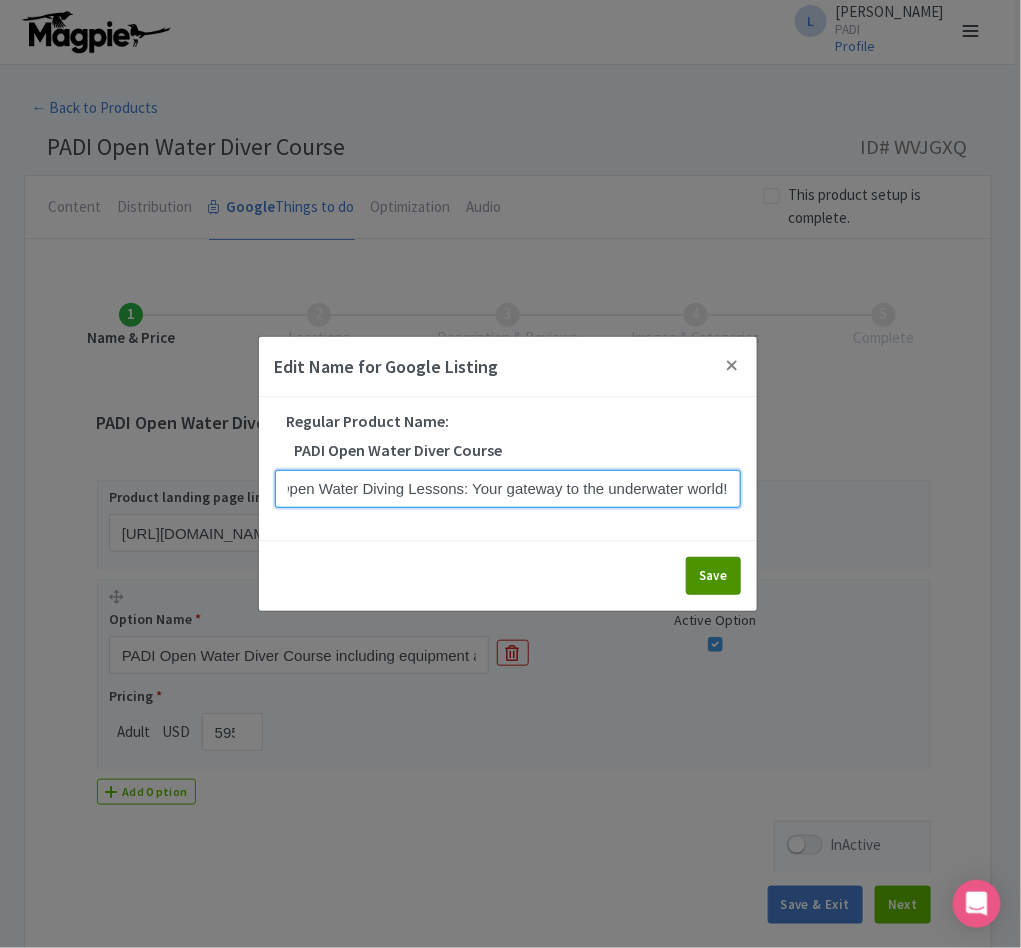 type on "Zanzibar PADI Open Water Diving Lessons: Your gateway to the underwater world!" 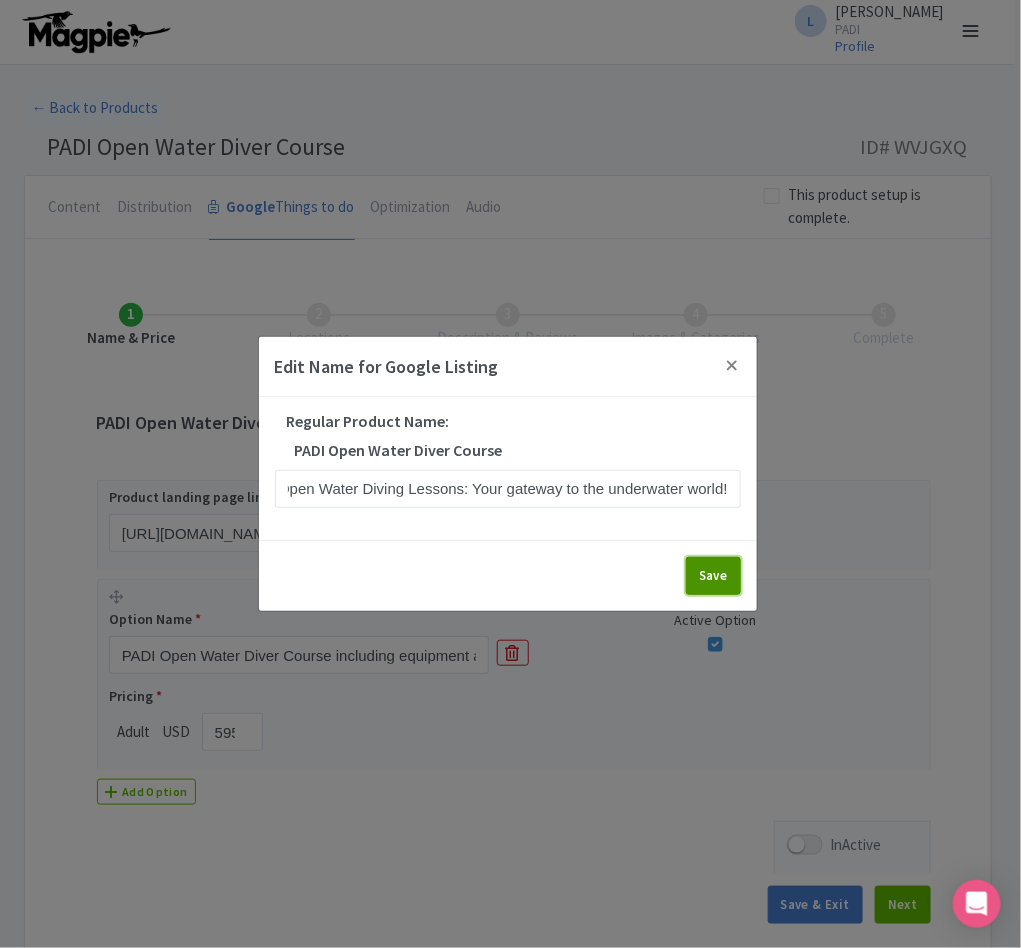click on "Save" at bounding box center [713, 576] 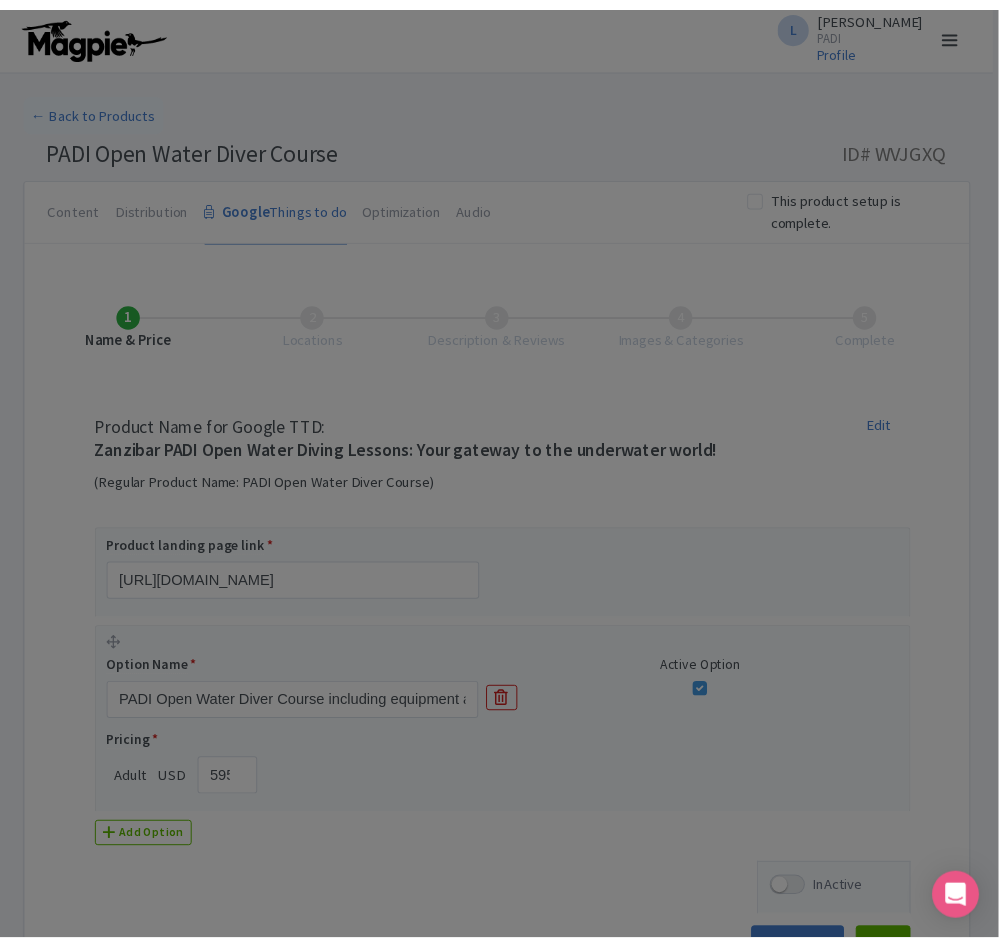 scroll, scrollTop: 0, scrollLeft: 0, axis: both 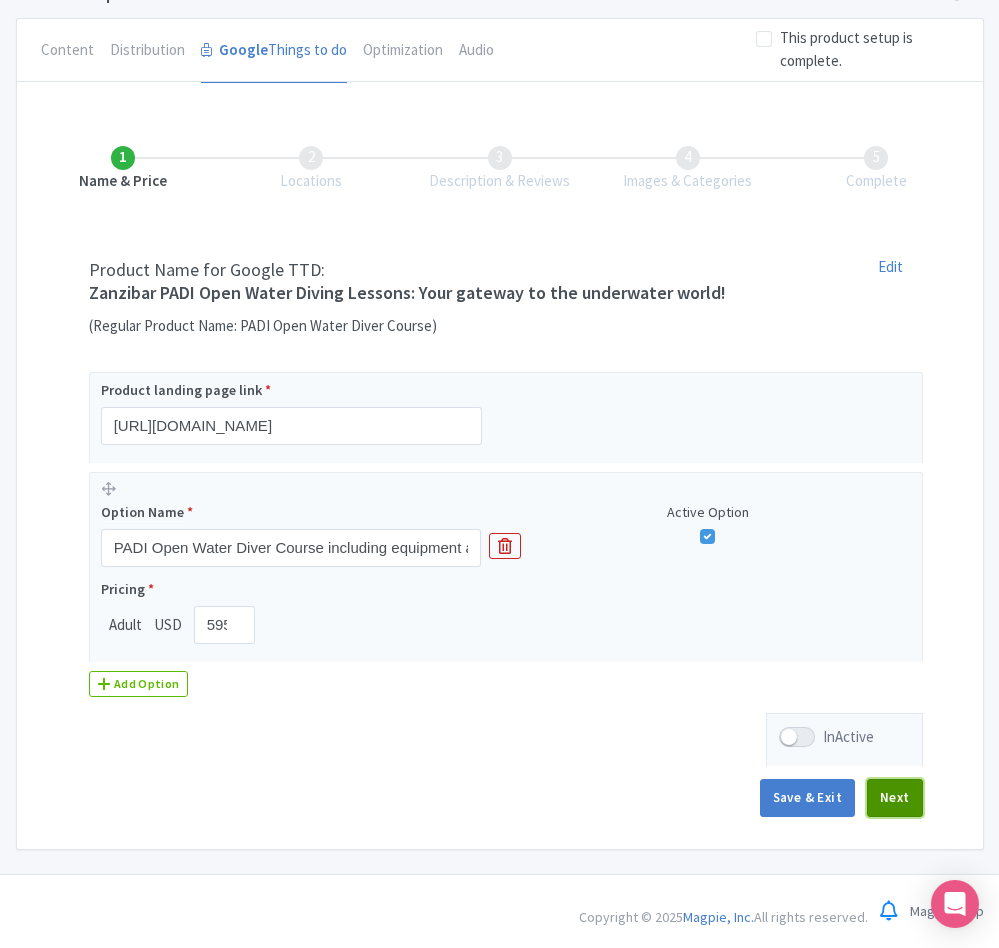 click on "Next" at bounding box center [895, 798] 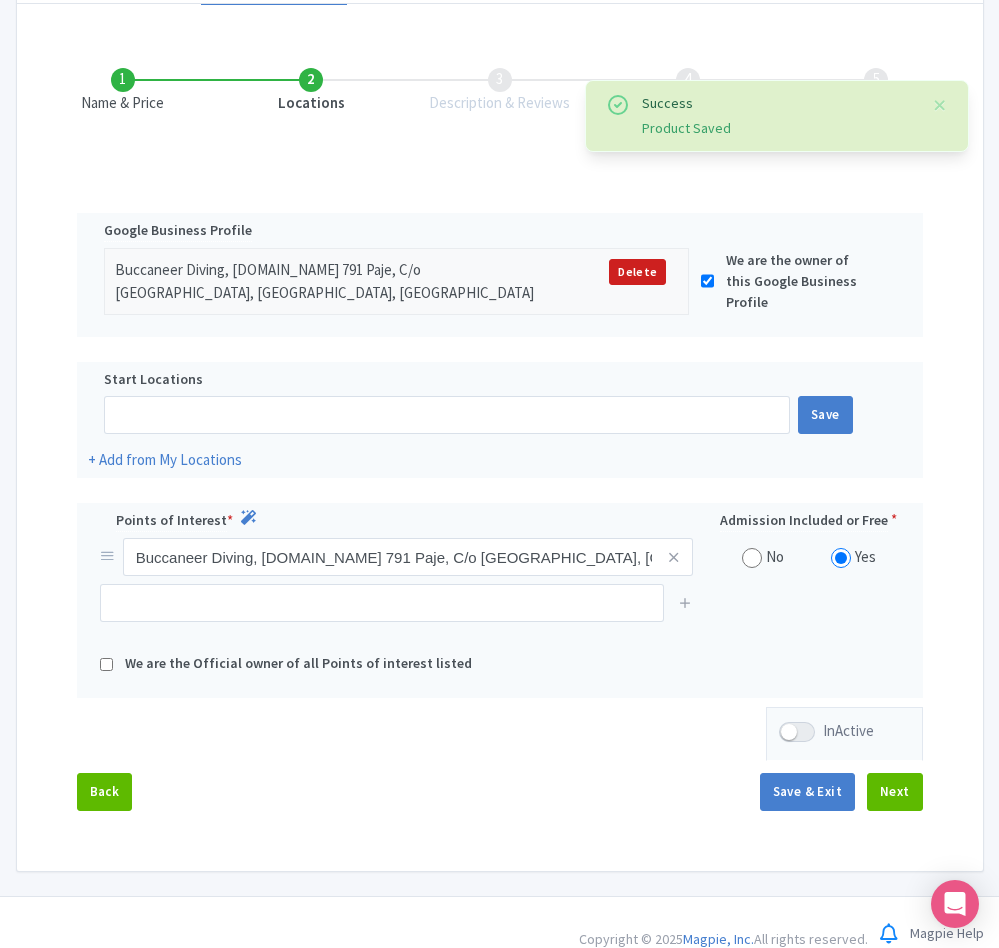 scroll, scrollTop: 273, scrollLeft: 0, axis: vertical 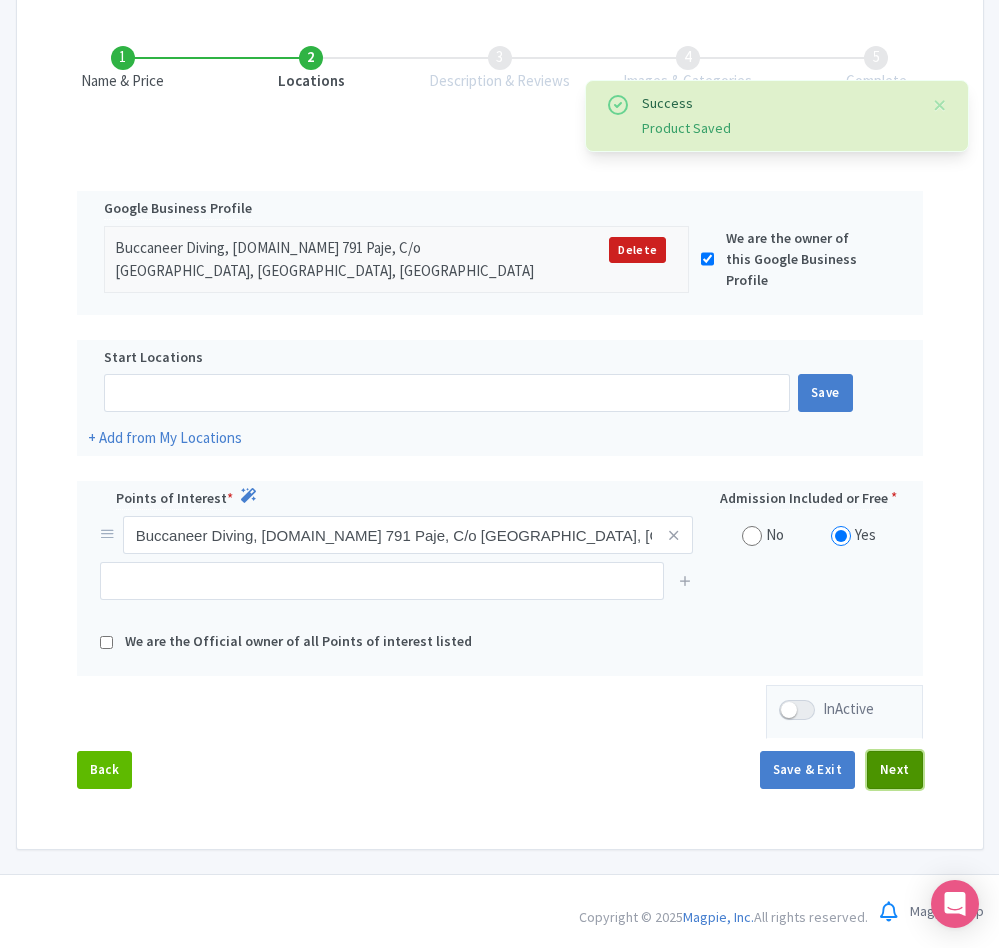 click on "Next" at bounding box center (895, 770) 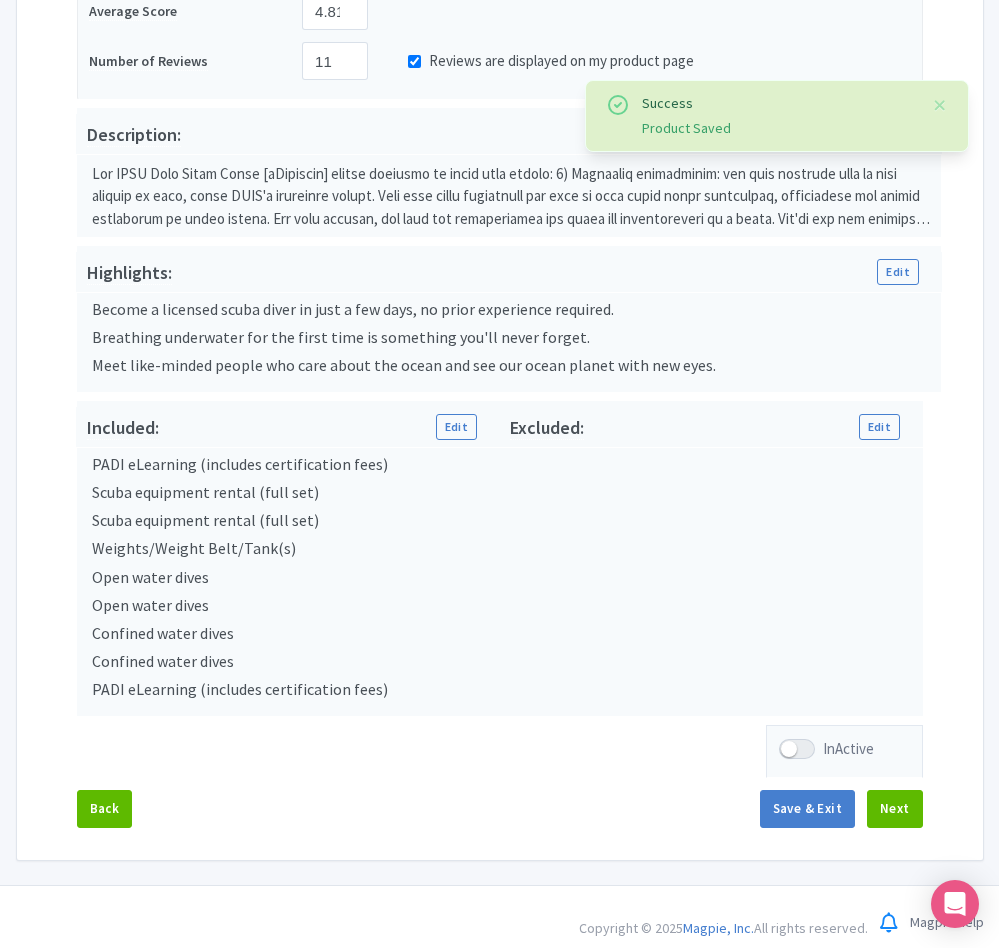 scroll, scrollTop: 516, scrollLeft: 0, axis: vertical 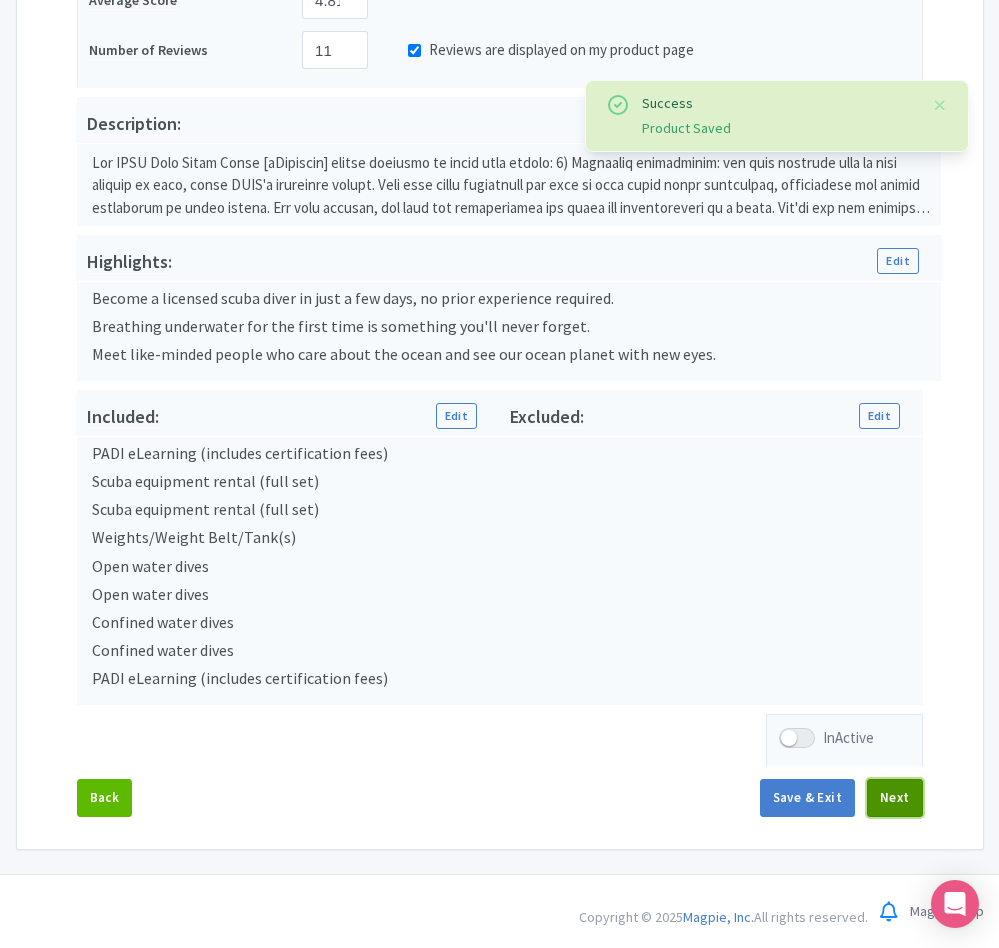 click on "Next" at bounding box center (895, 798) 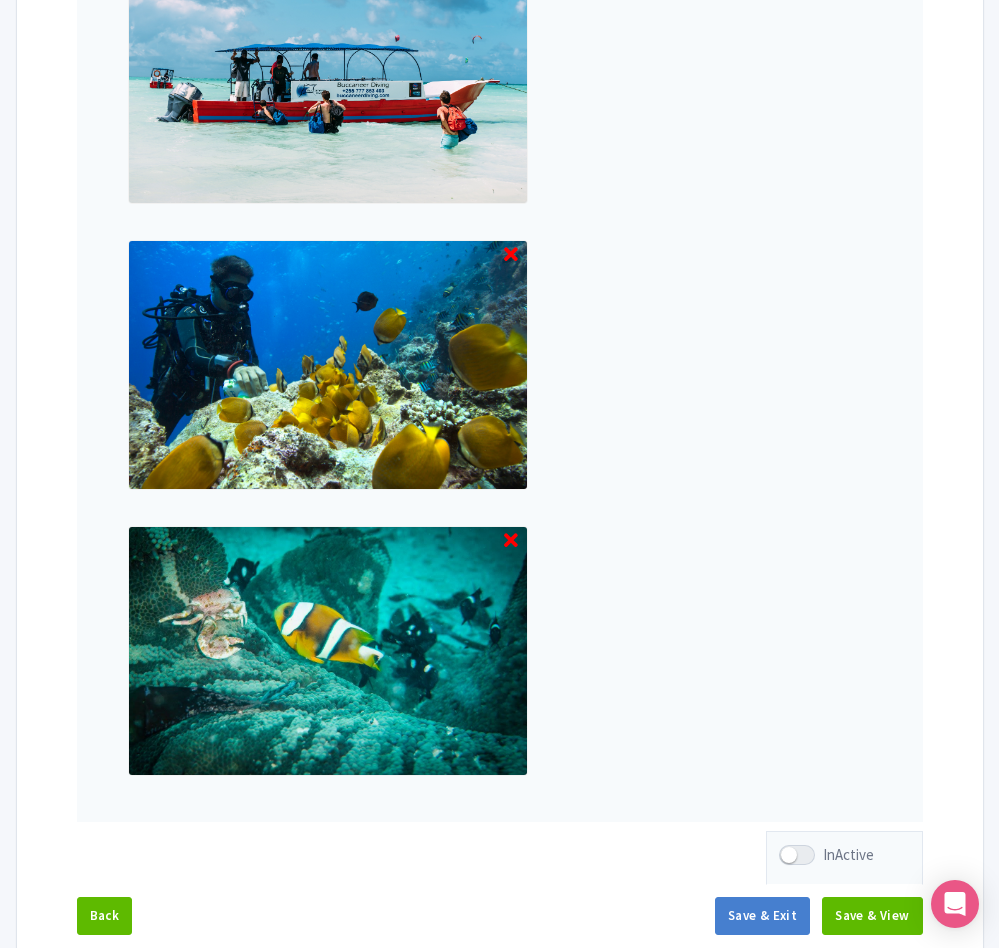 scroll, scrollTop: 1795, scrollLeft: 0, axis: vertical 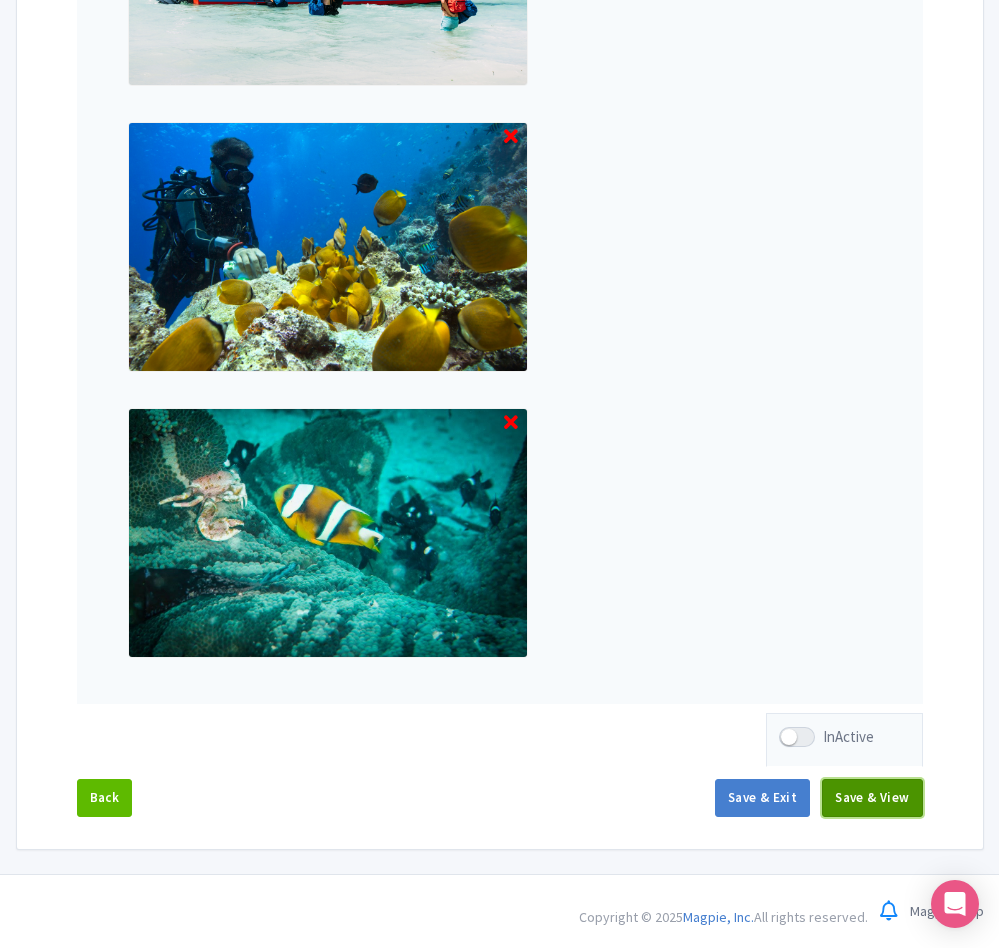click on "Save & View" at bounding box center [872, 798] 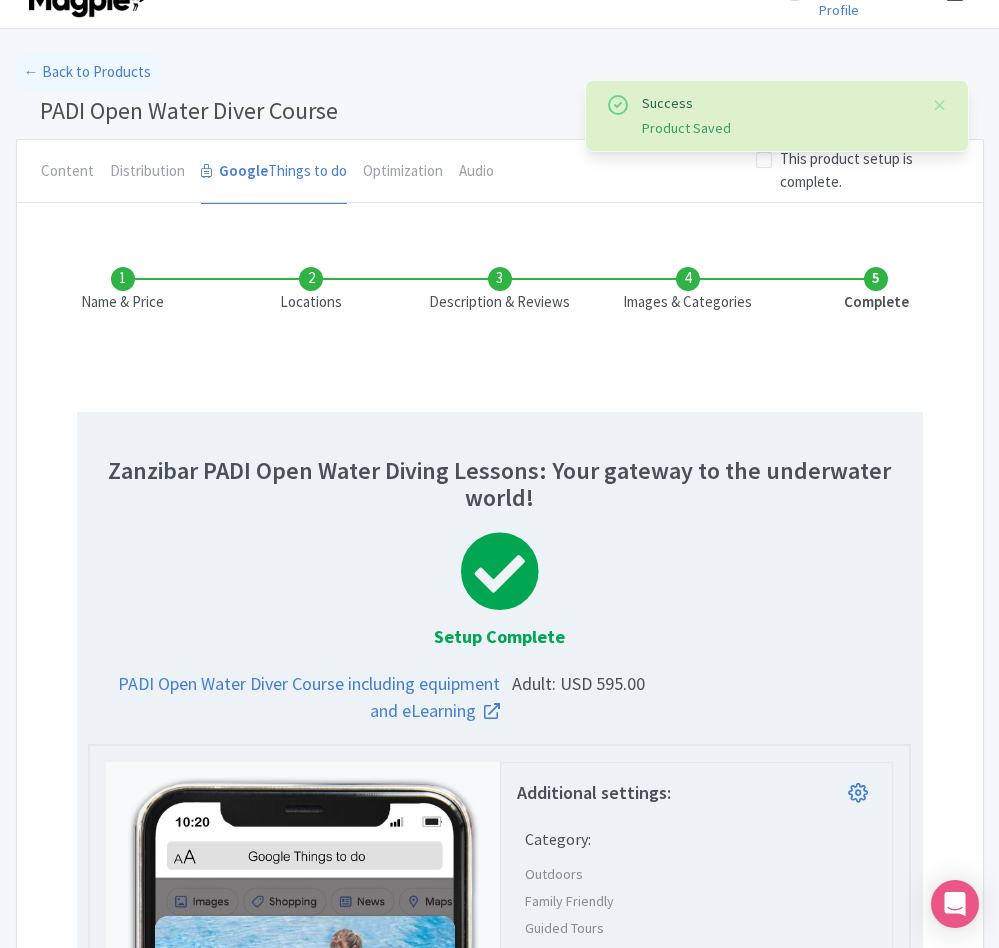 scroll, scrollTop: 0, scrollLeft: 0, axis: both 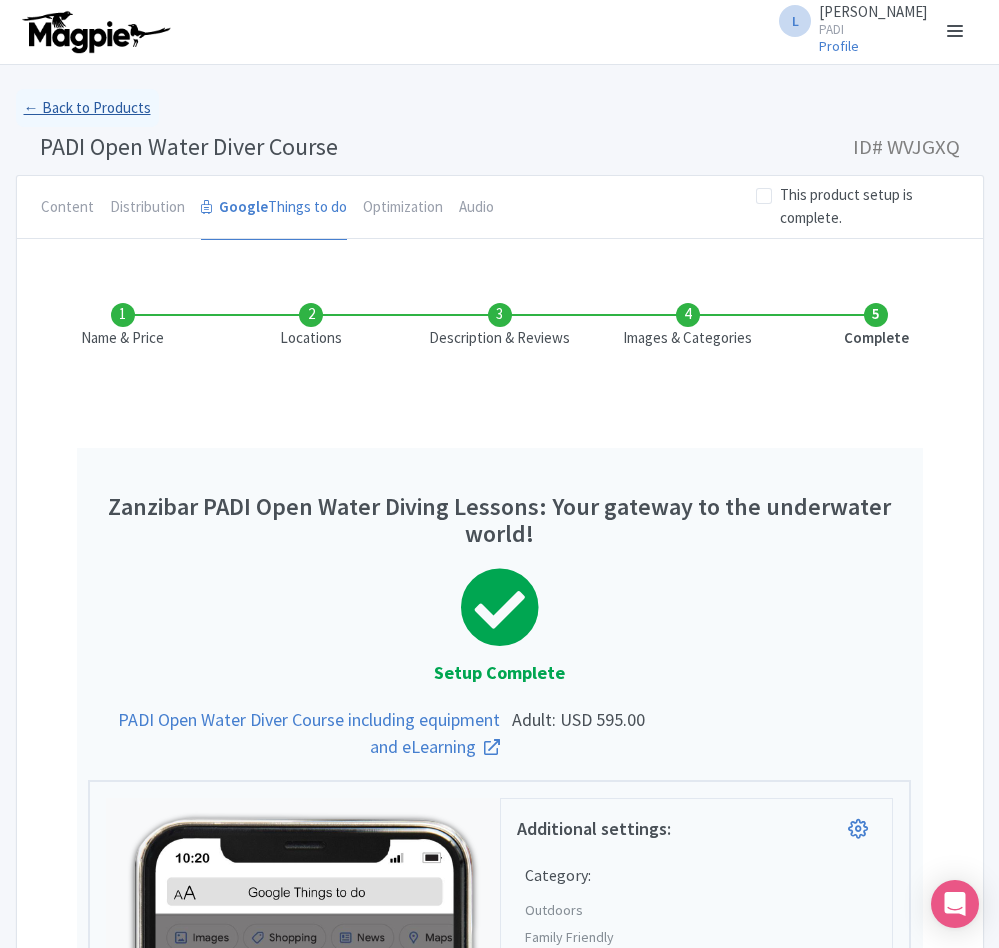 click on "← Back to Products" at bounding box center (87, 108) 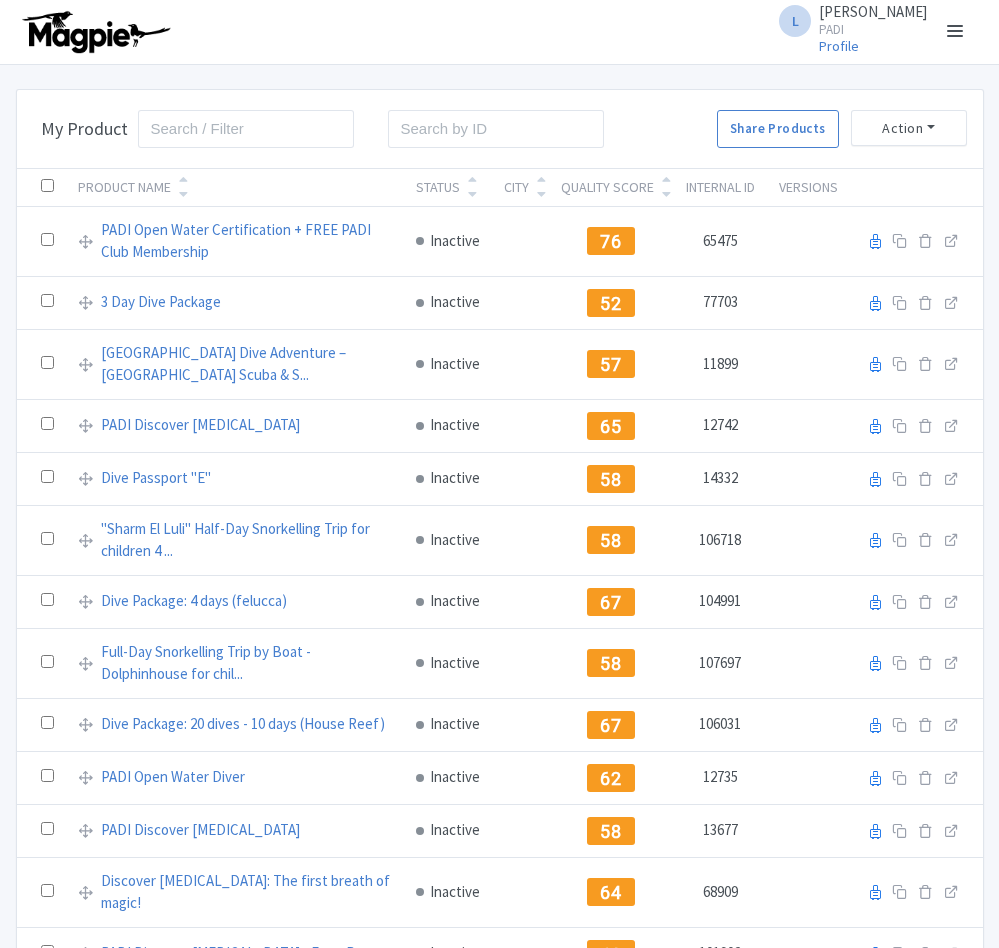 scroll, scrollTop: 0, scrollLeft: 0, axis: both 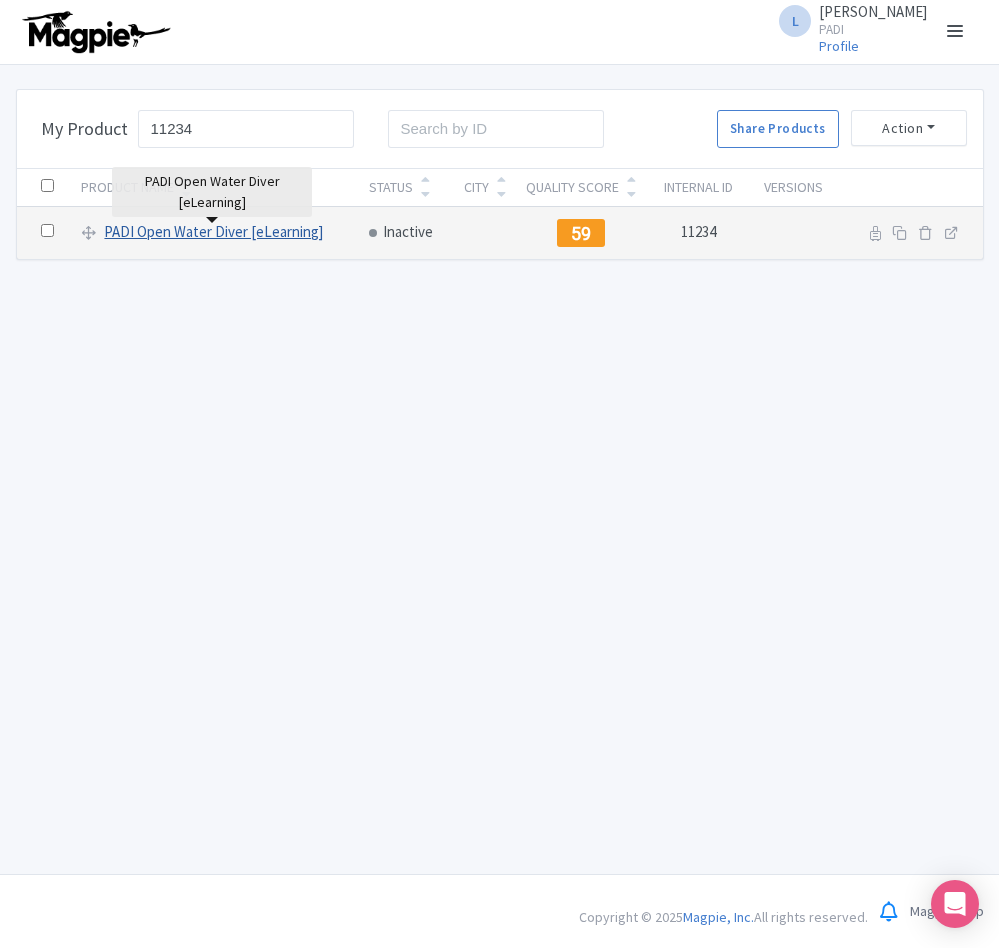 type on "11234" 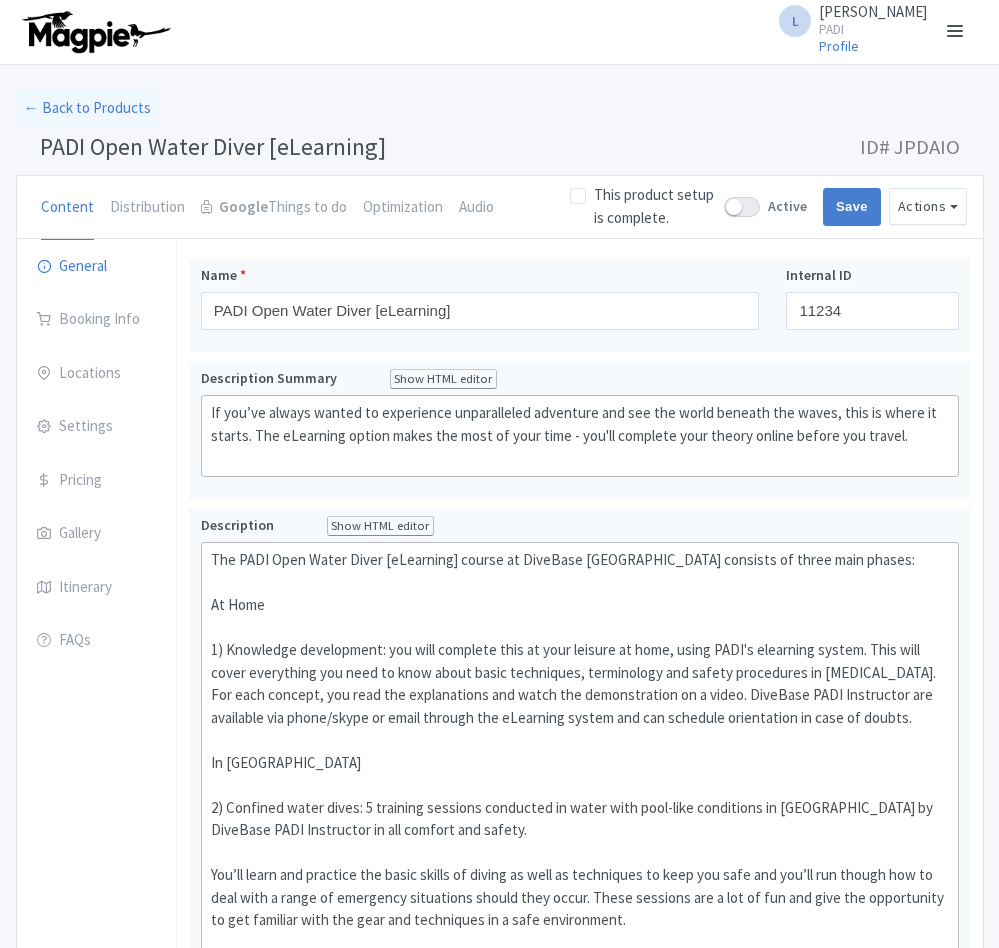 scroll, scrollTop: 0, scrollLeft: 0, axis: both 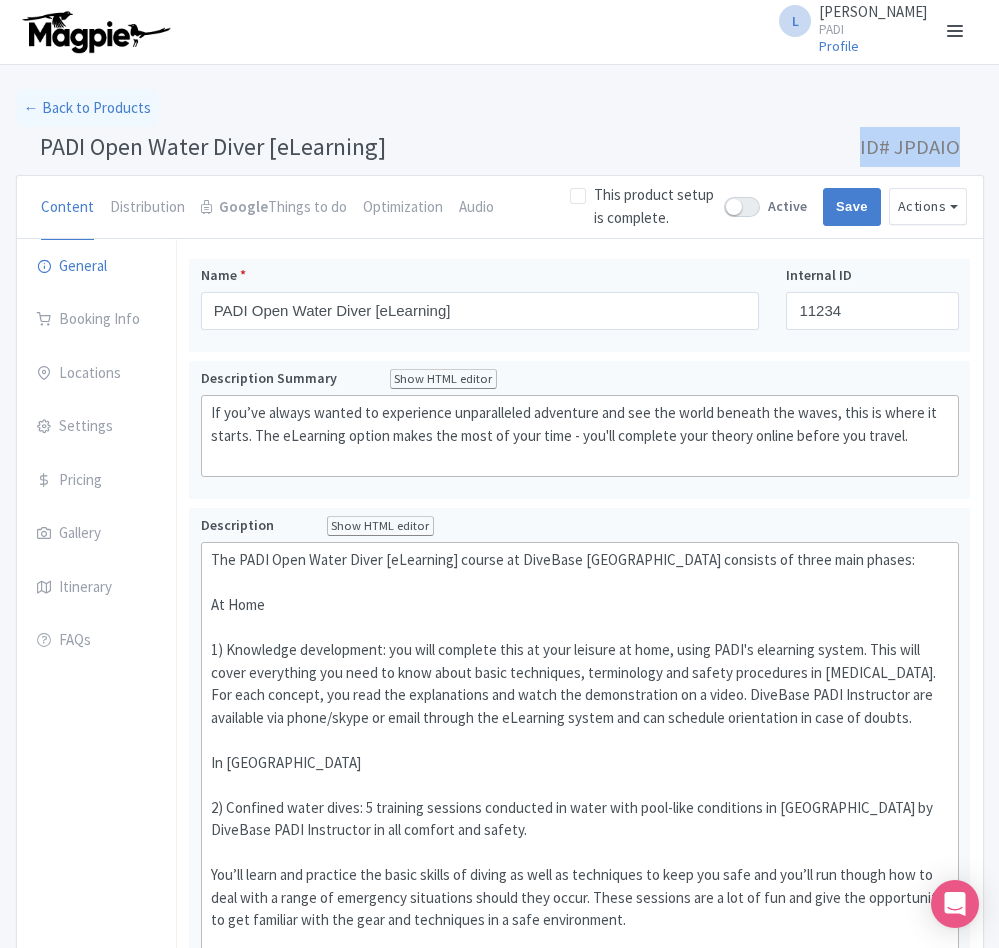 drag, startPoint x: 838, startPoint y: 154, endPoint x: 958, endPoint y: 136, distance: 121.34249 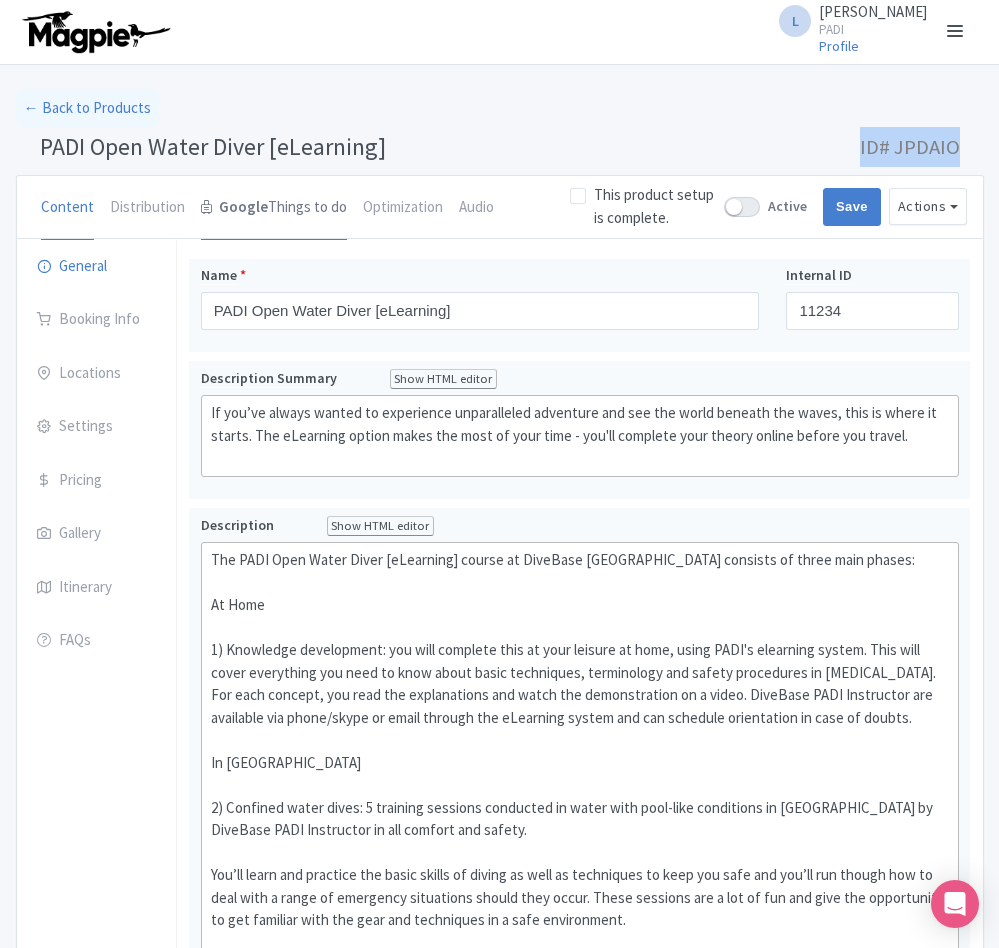 click on "Google  Things to do" at bounding box center (274, 208) 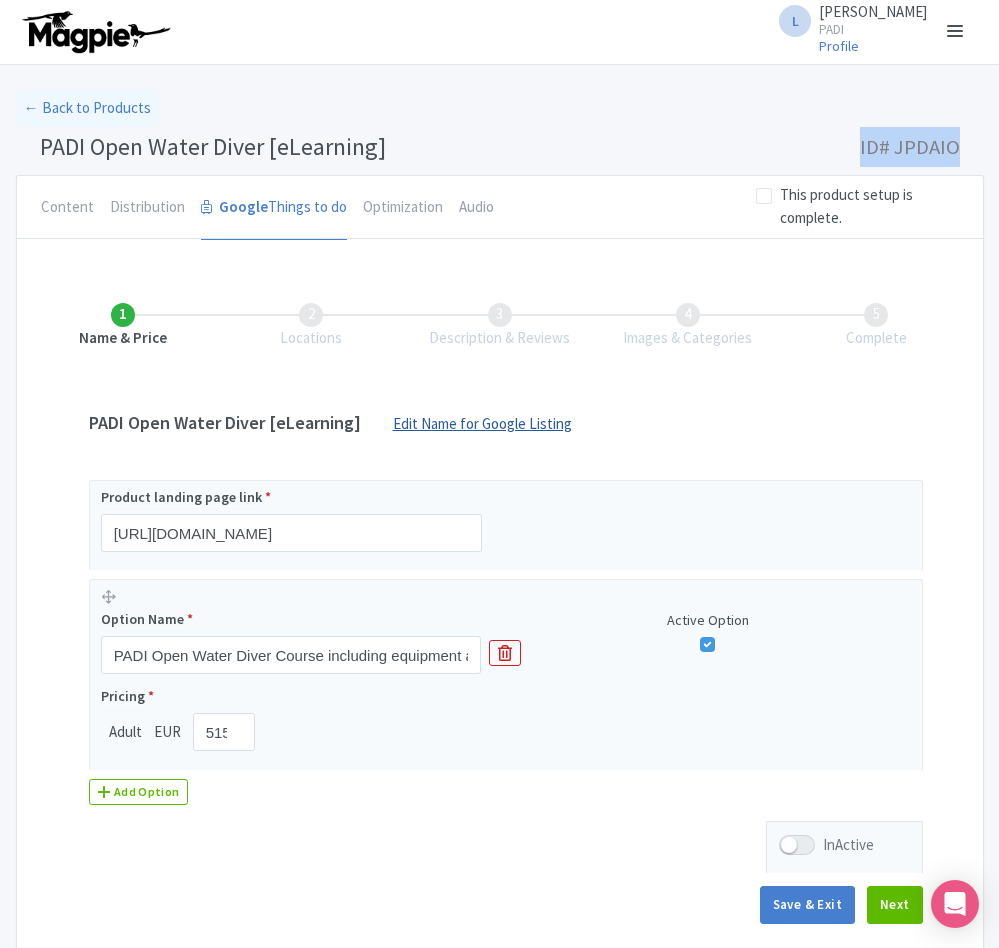 click on "Edit Name for Google Listing" at bounding box center (482, 429) 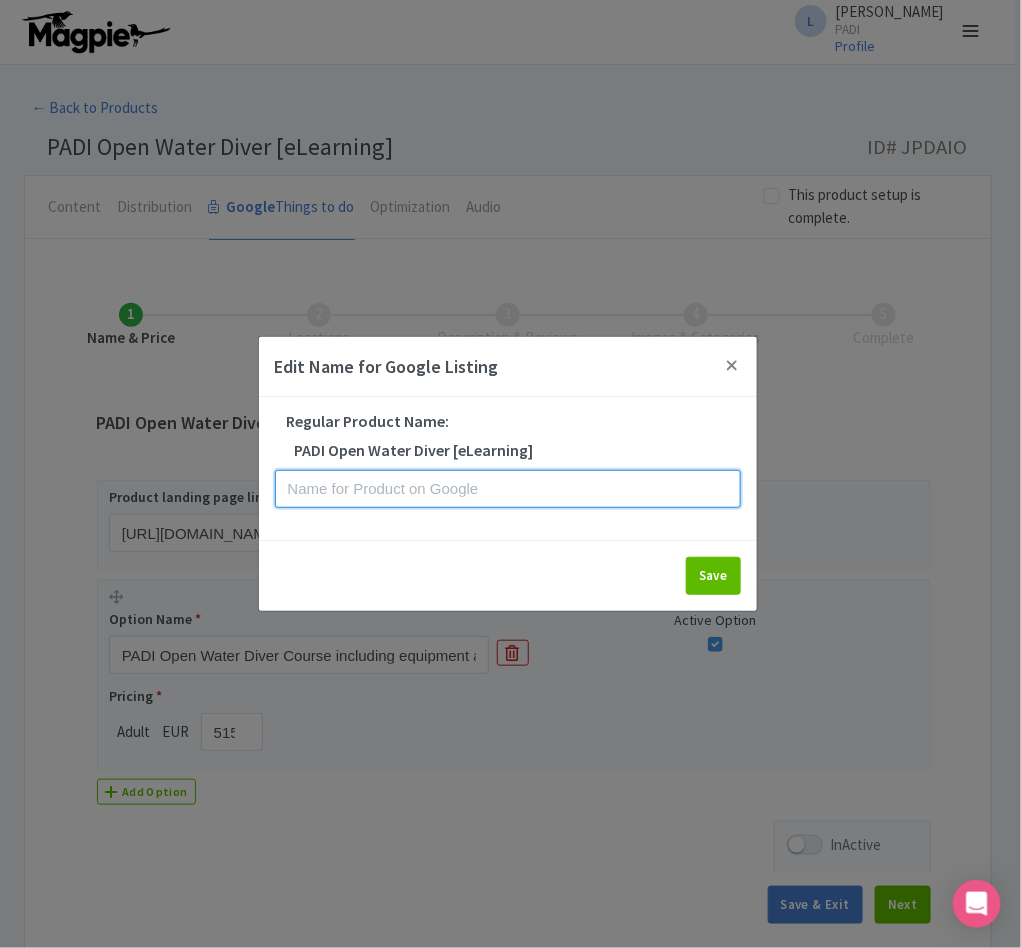 click at bounding box center (508, 489) 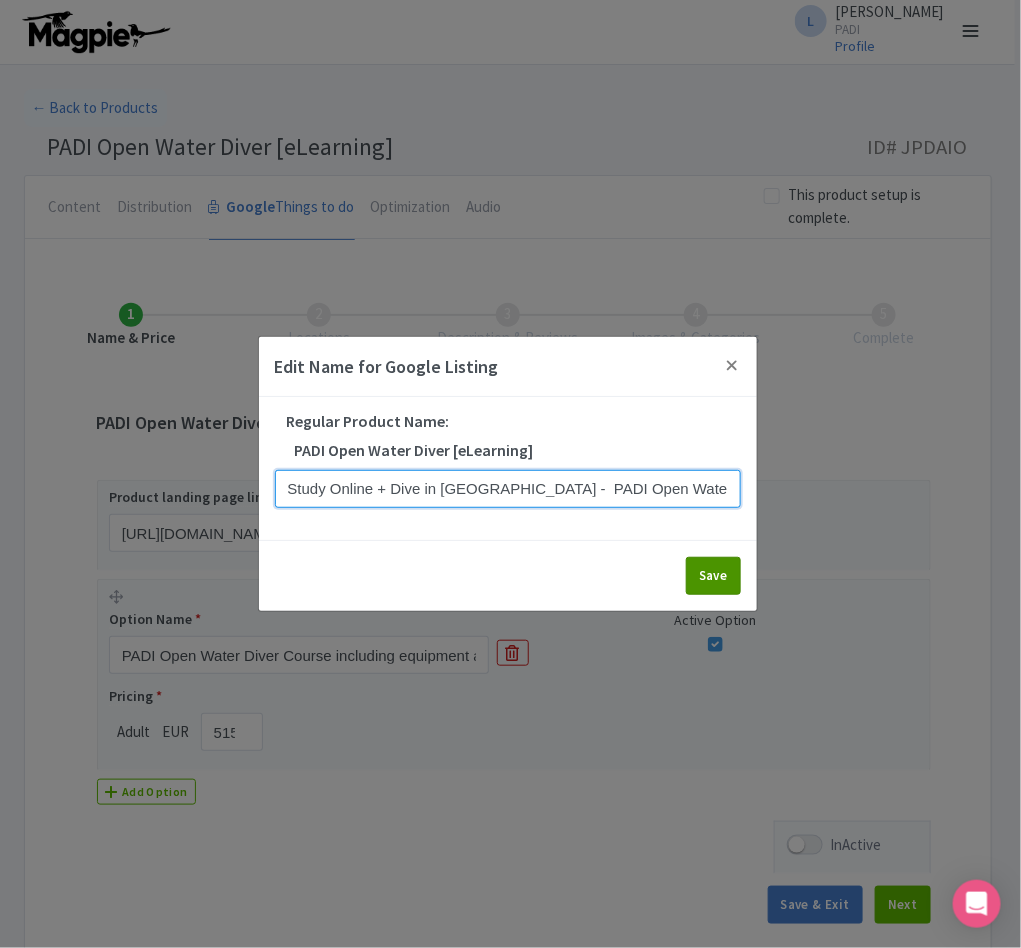 type on "Study Online + Dive in [GEOGRAPHIC_DATA] -  PADI Open Water Course" 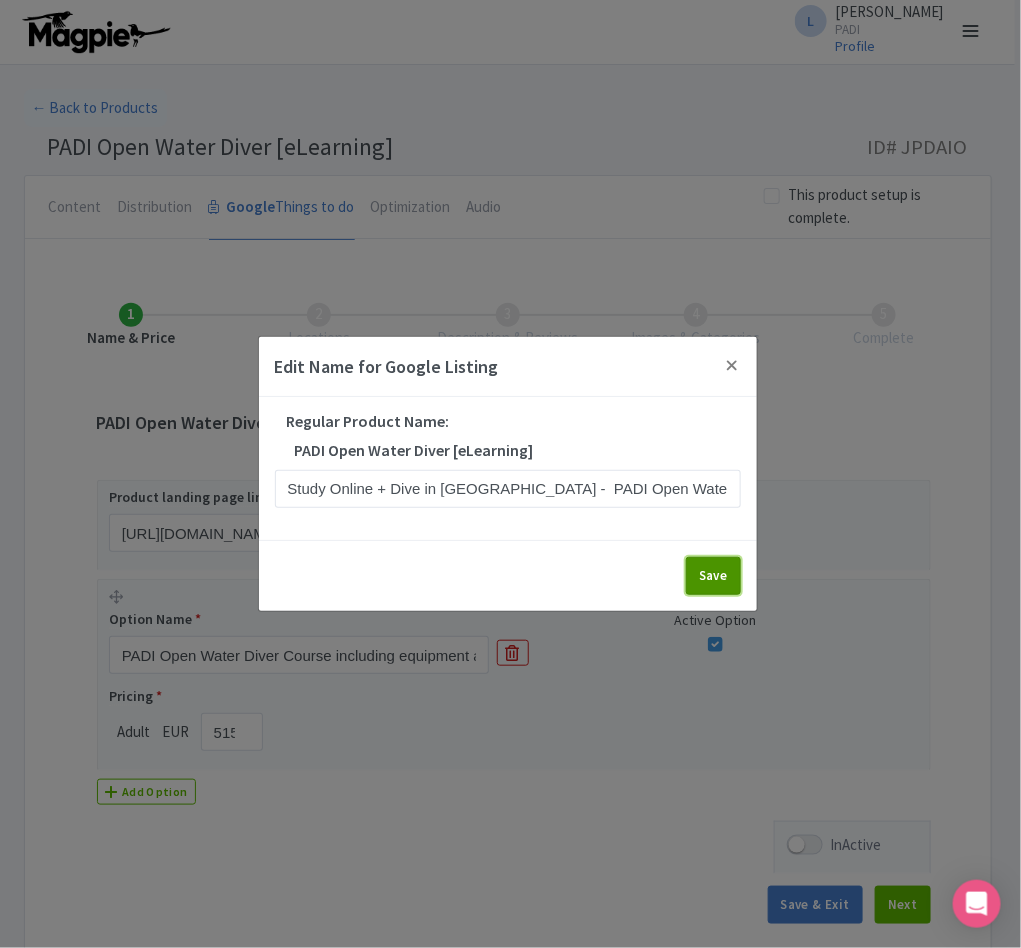 click on "Save" at bounding box center (713, 576) 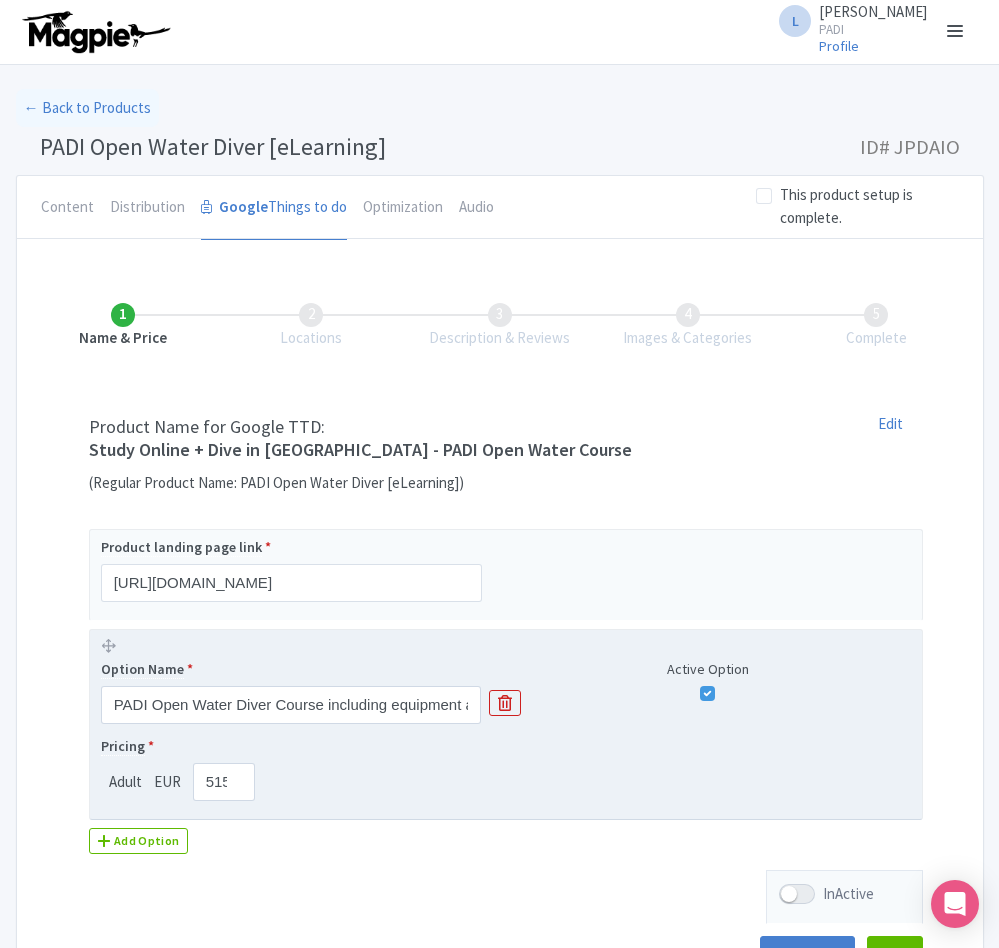 scroll, scrollTop: 141, scrollLeft: 0, axis: vertical 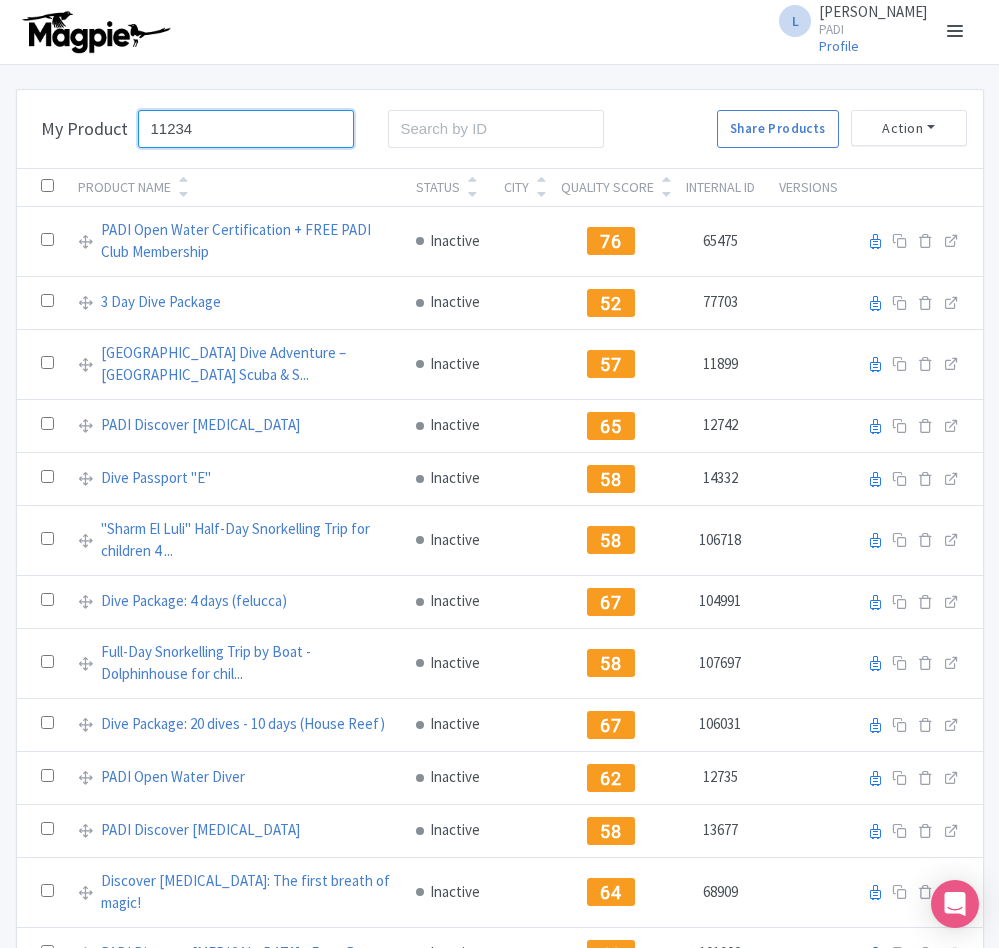 click on "11234" at bounding box center (246, 129) 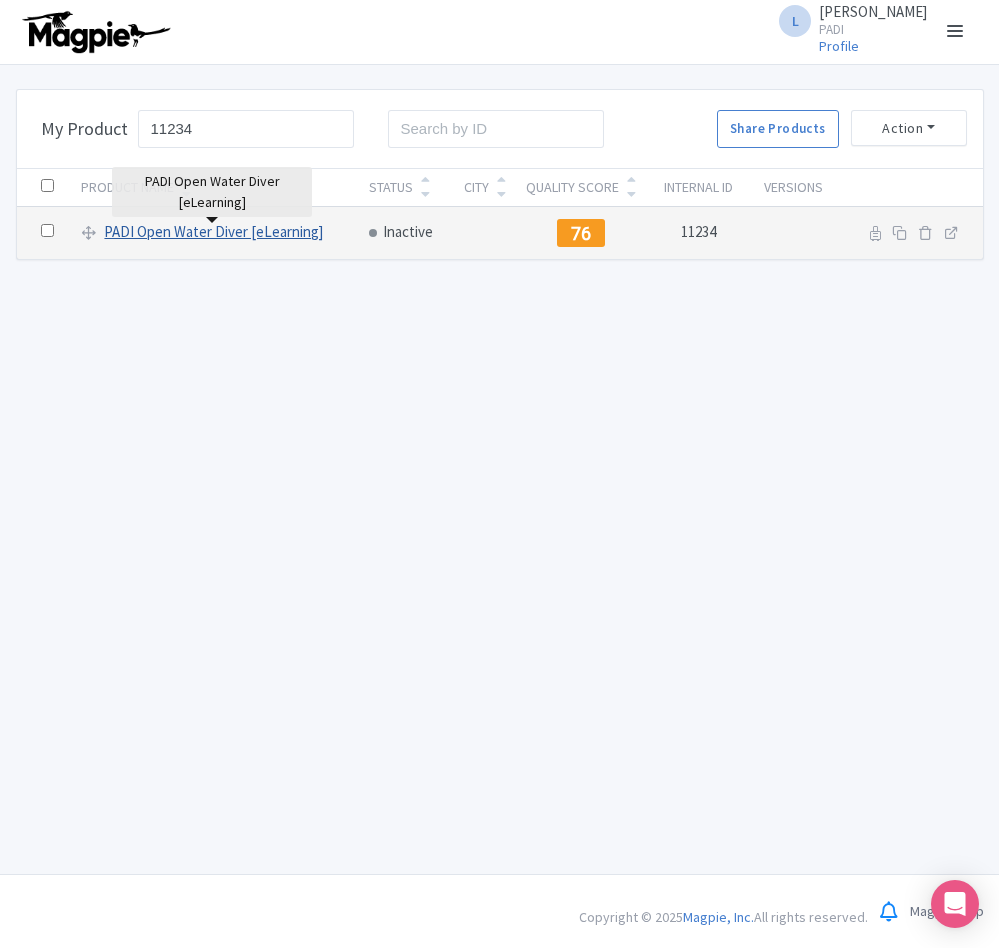 click on "PADI Open Water Diver [eLearning]" at bounding box center (213, 232) 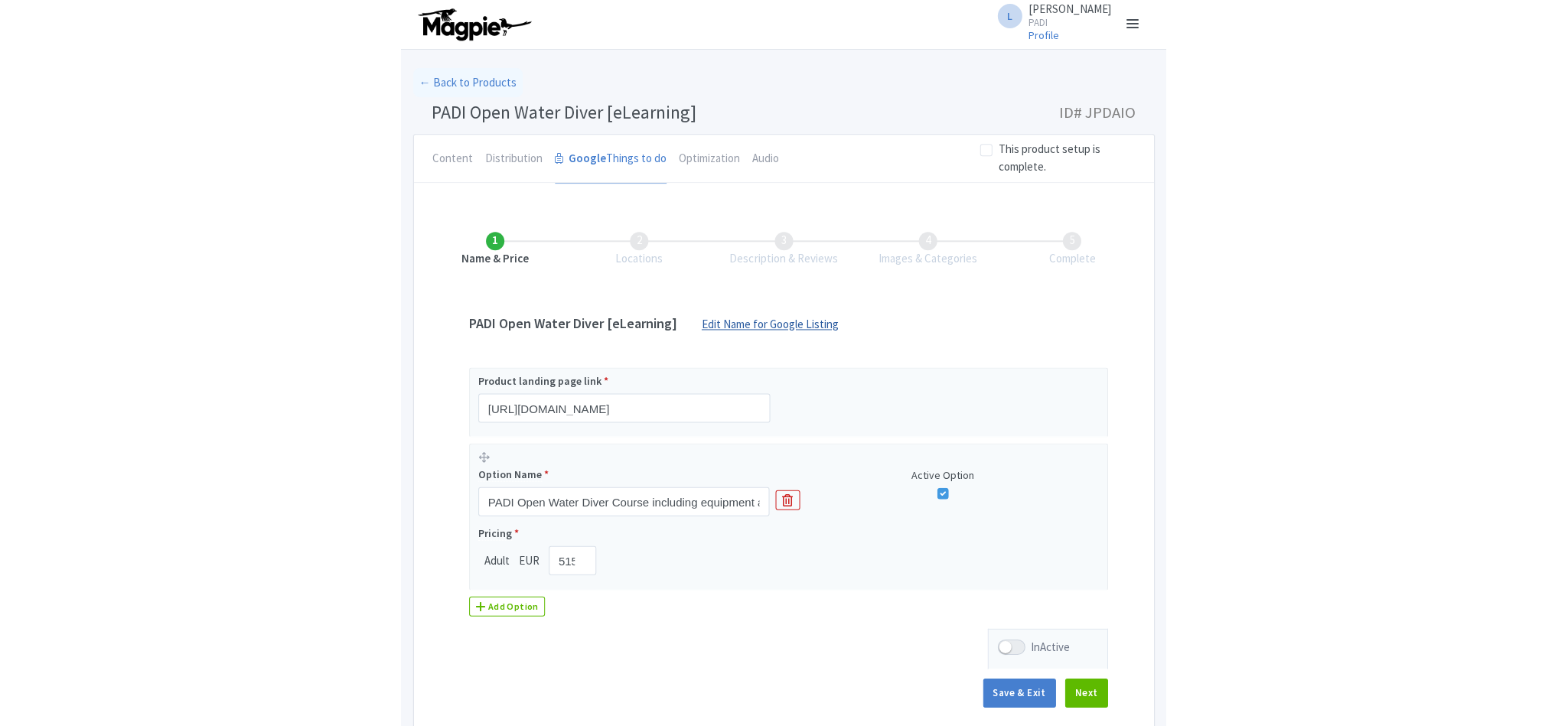 scroll, scrollTop: 0, scrollLeft: 0, axis: both 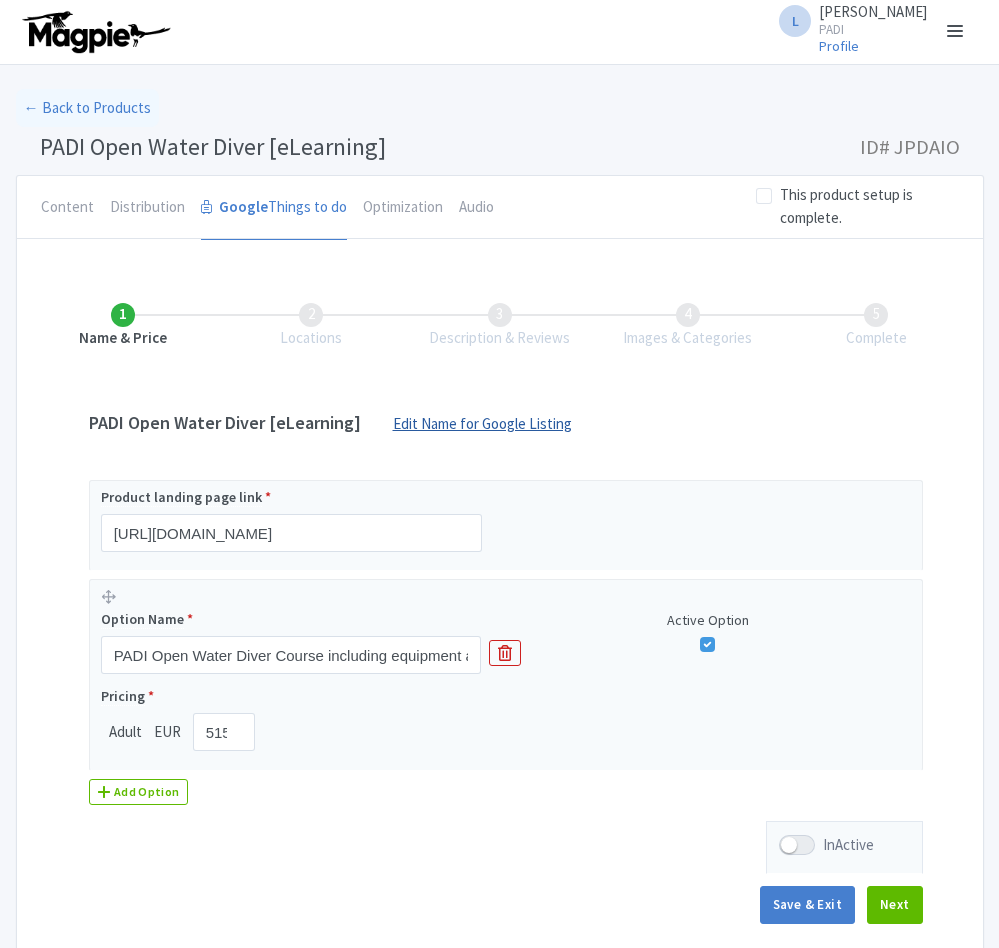 click on "Edit Name for Google Listing" at bounding box center [482, 429] 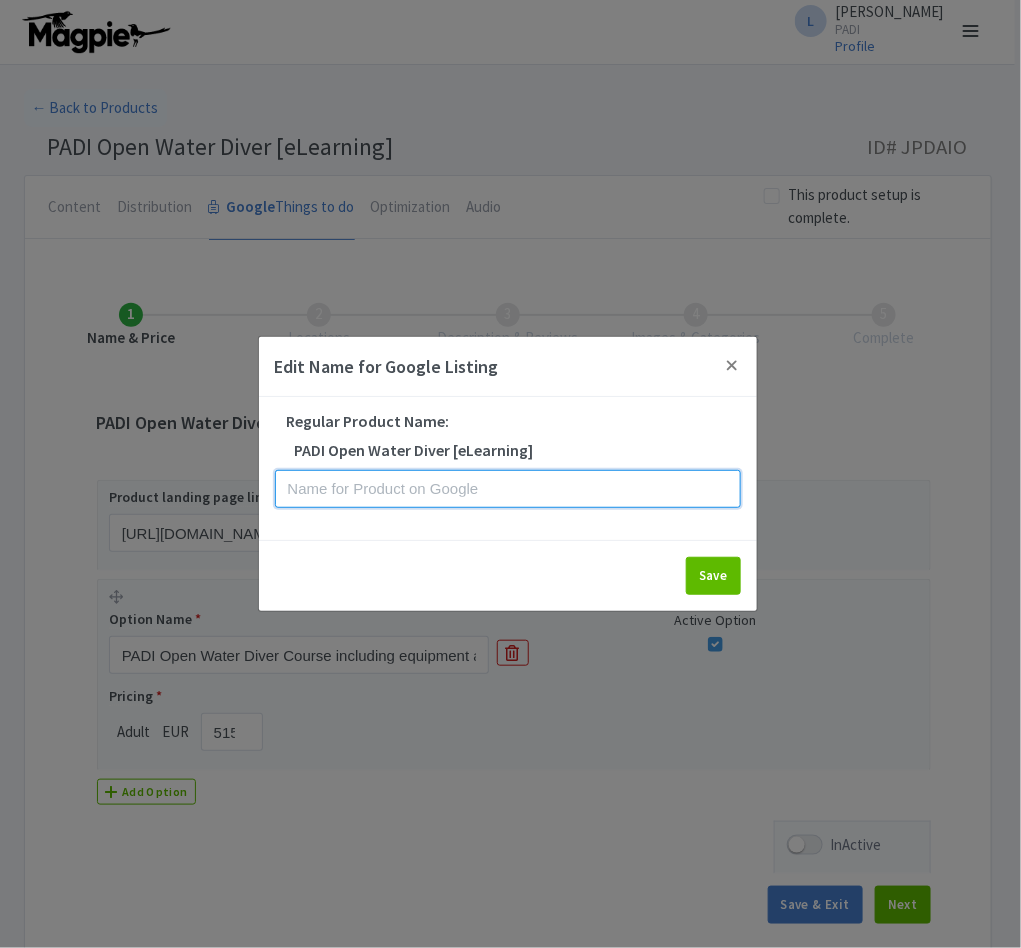 click at bounding box center (508, 489) 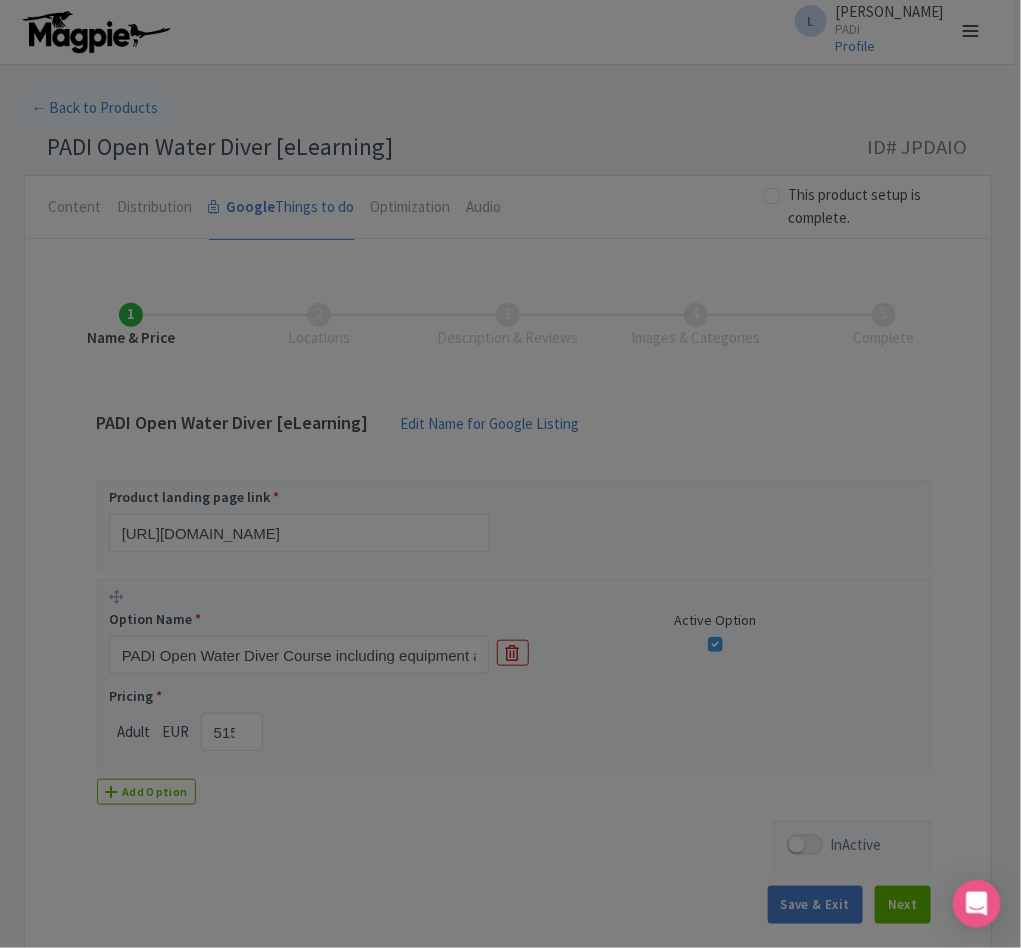 click at bounding box center (510, 474) 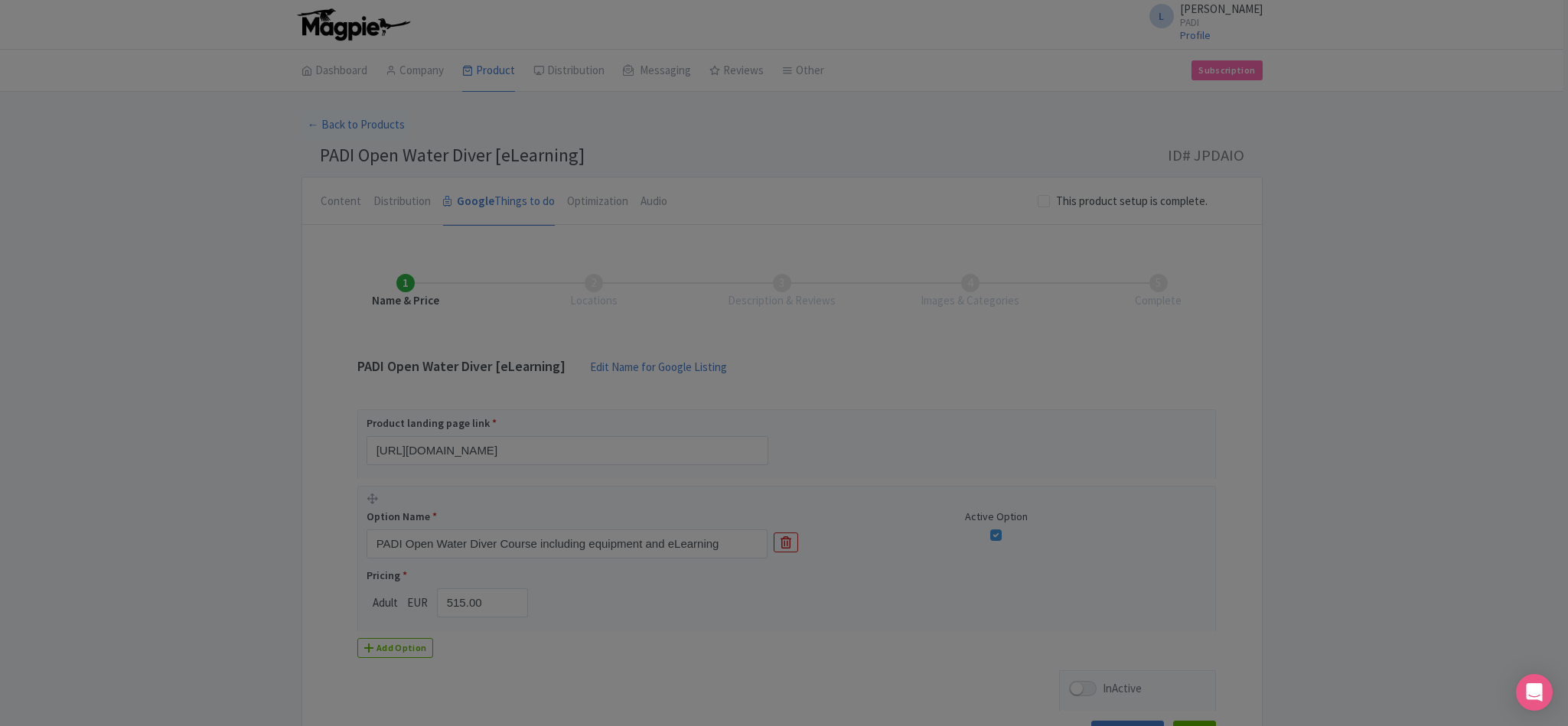 click at bounding box center [784, 363] 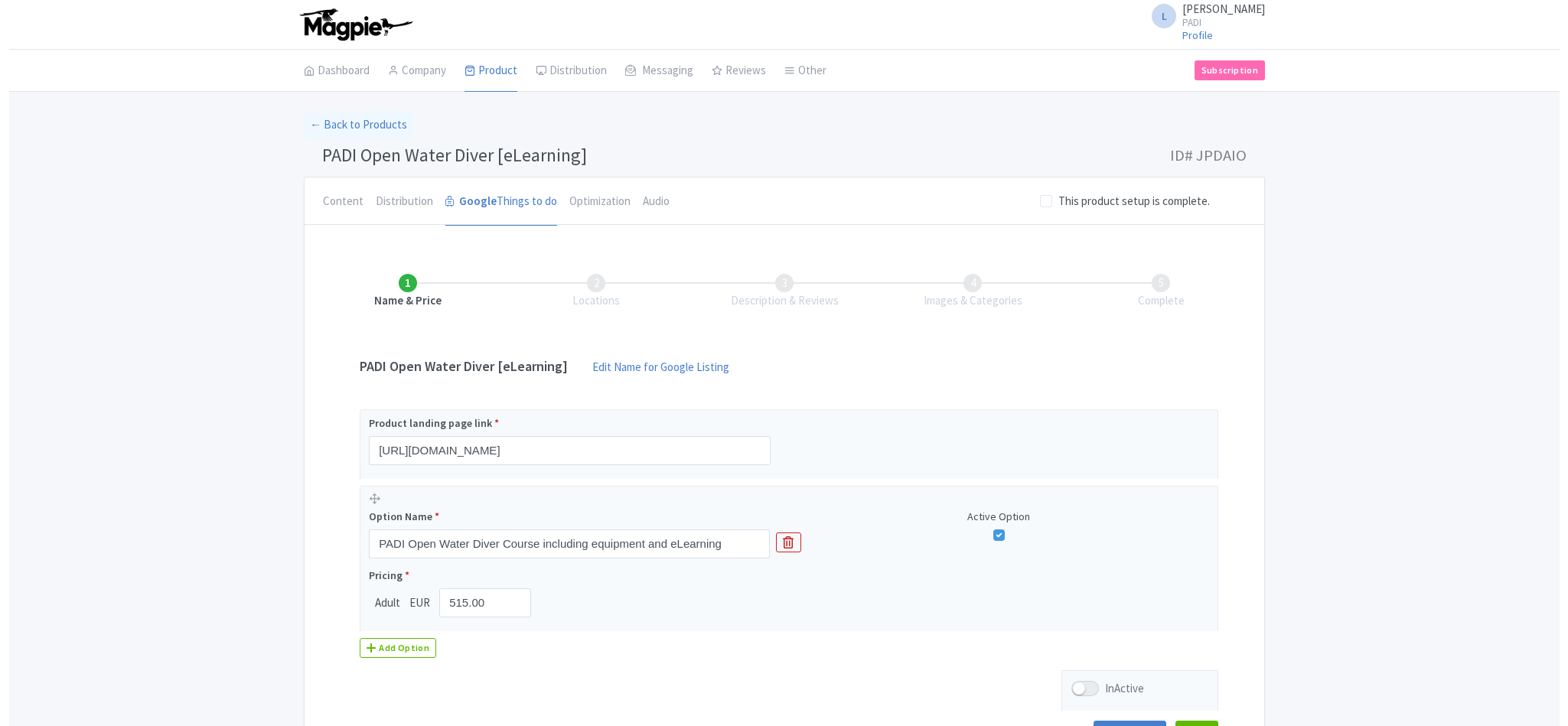 scroll, scrollTop: 0, scrollLeft: 0, axis: both 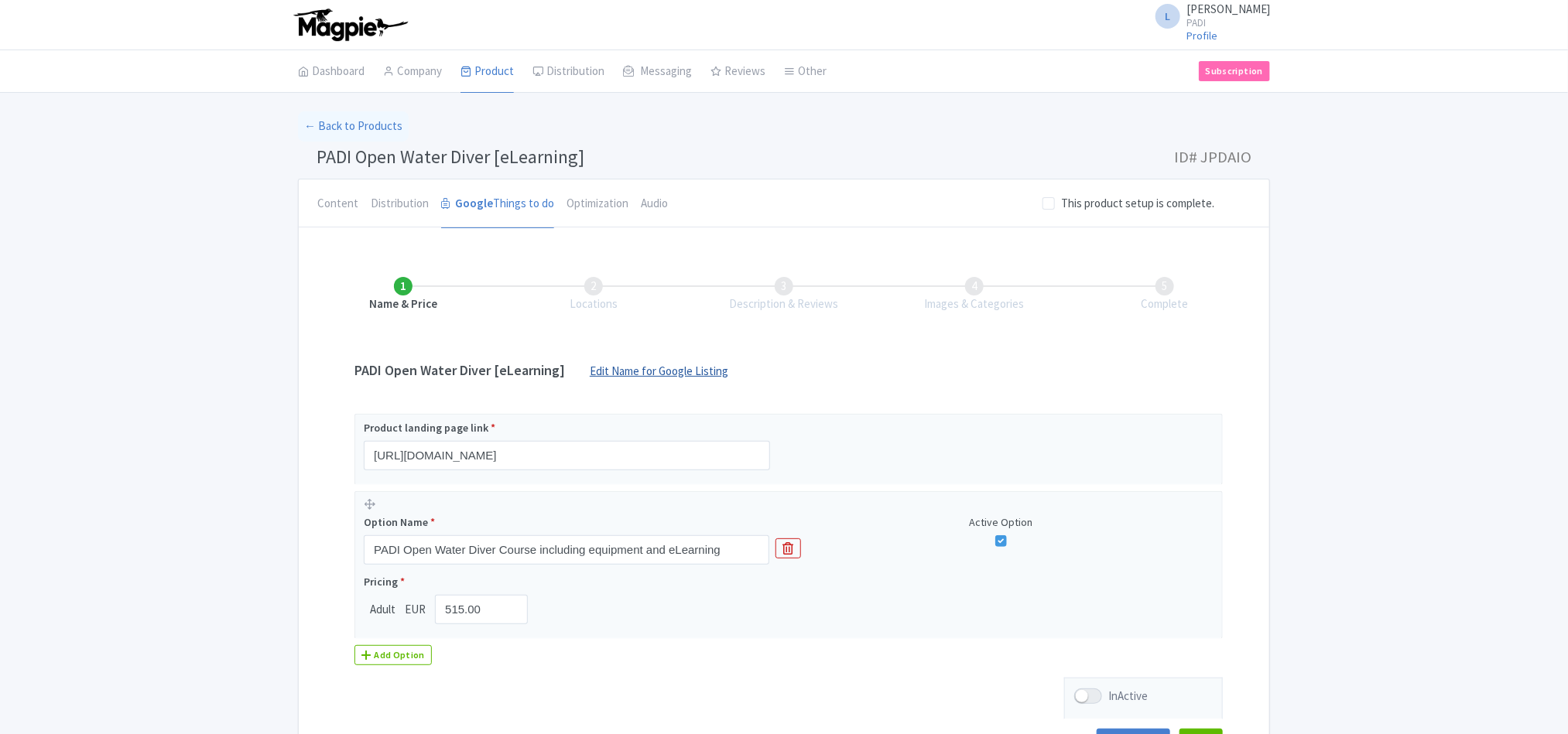 click on "Edit Name for Google Listing" at bounding box center [659, 375] 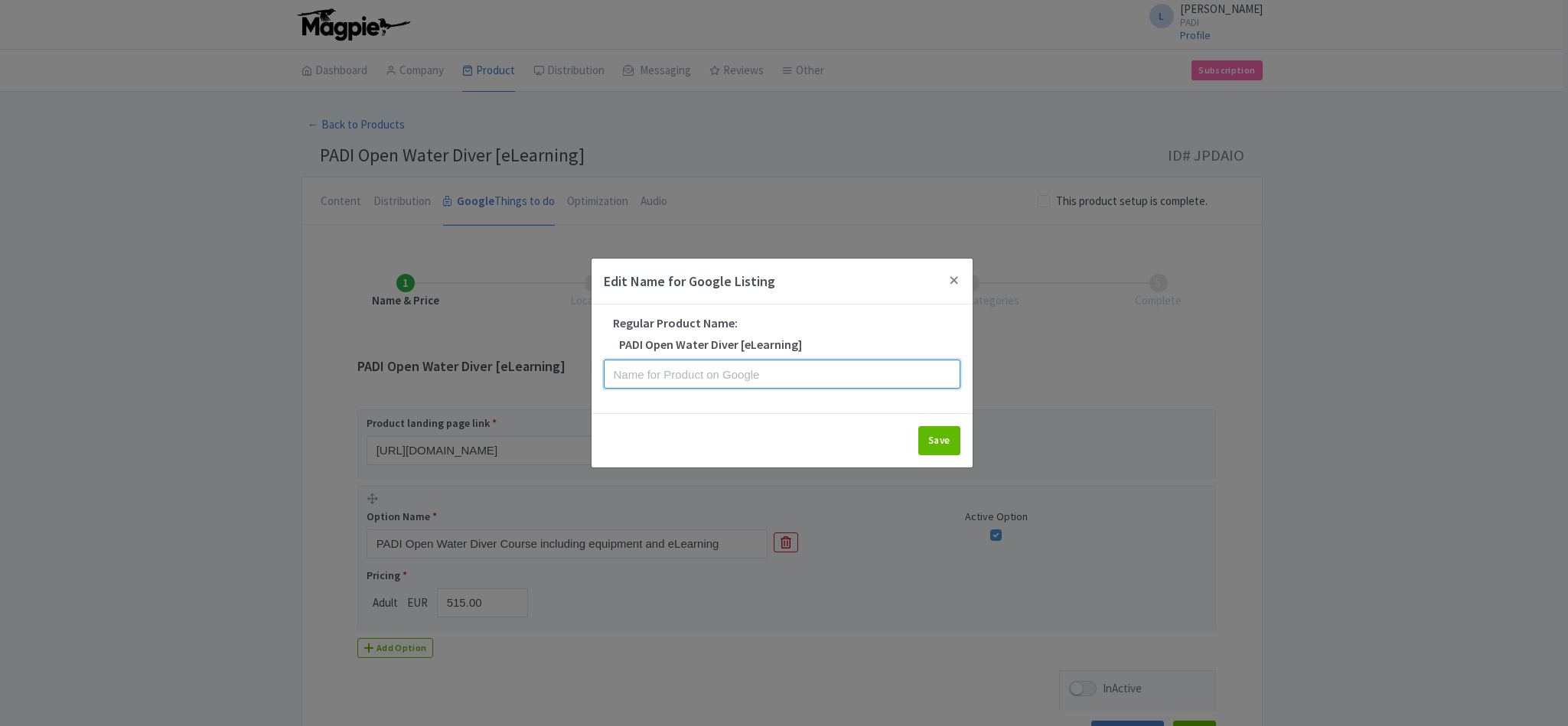 click at bounding box center (782, 374) 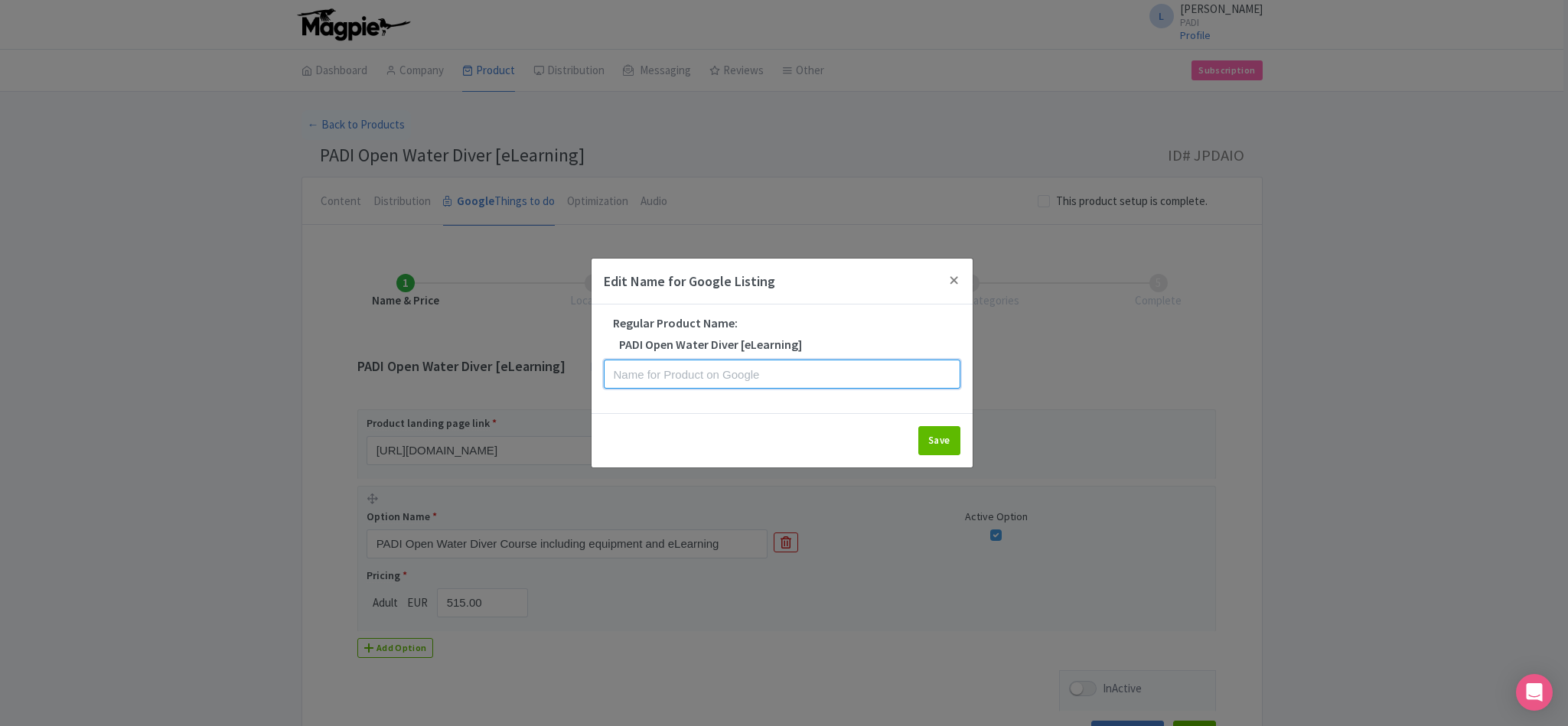 paste on "Study Online + Dive in Malta -  PADI Open Water Course" 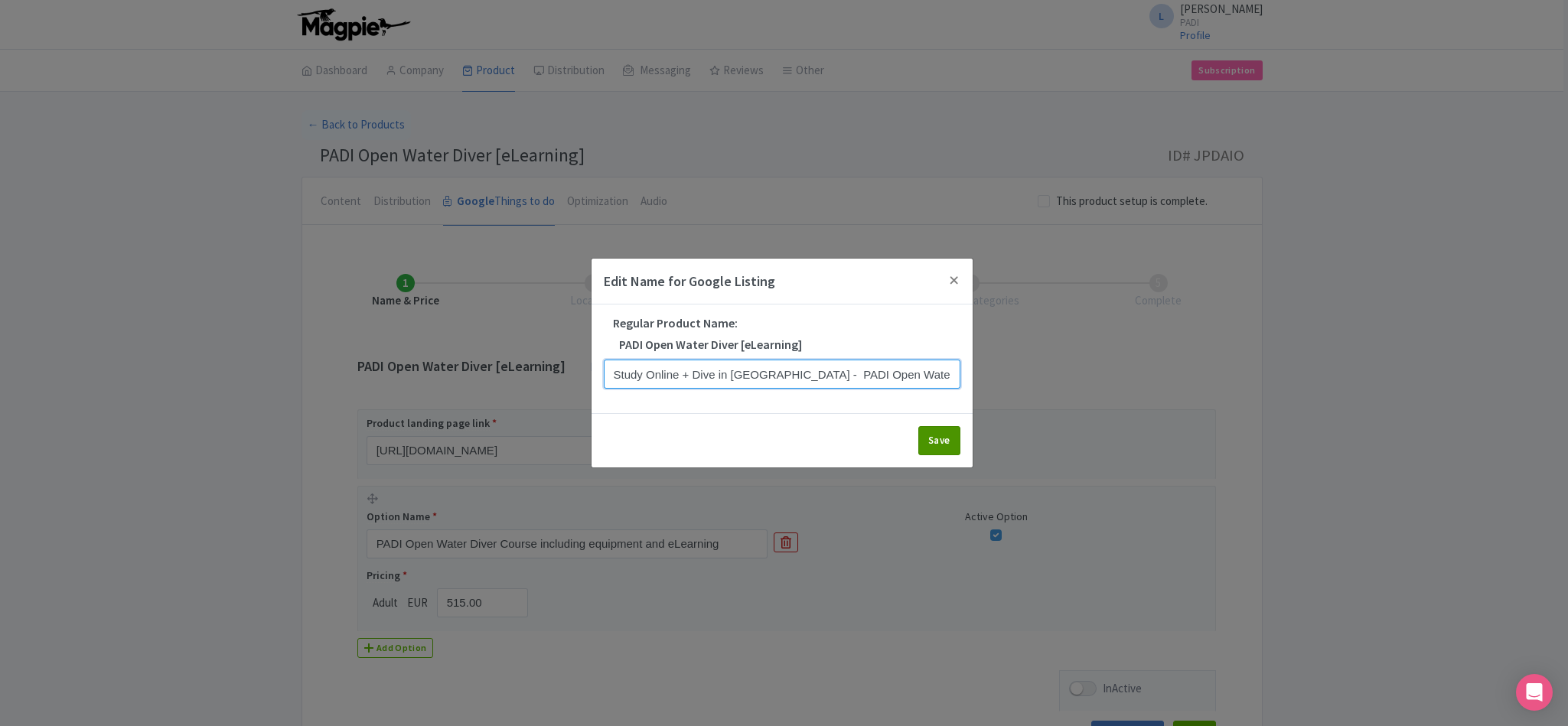 type on "Study Online + Dive in Malta -  PADI Open Water Course" 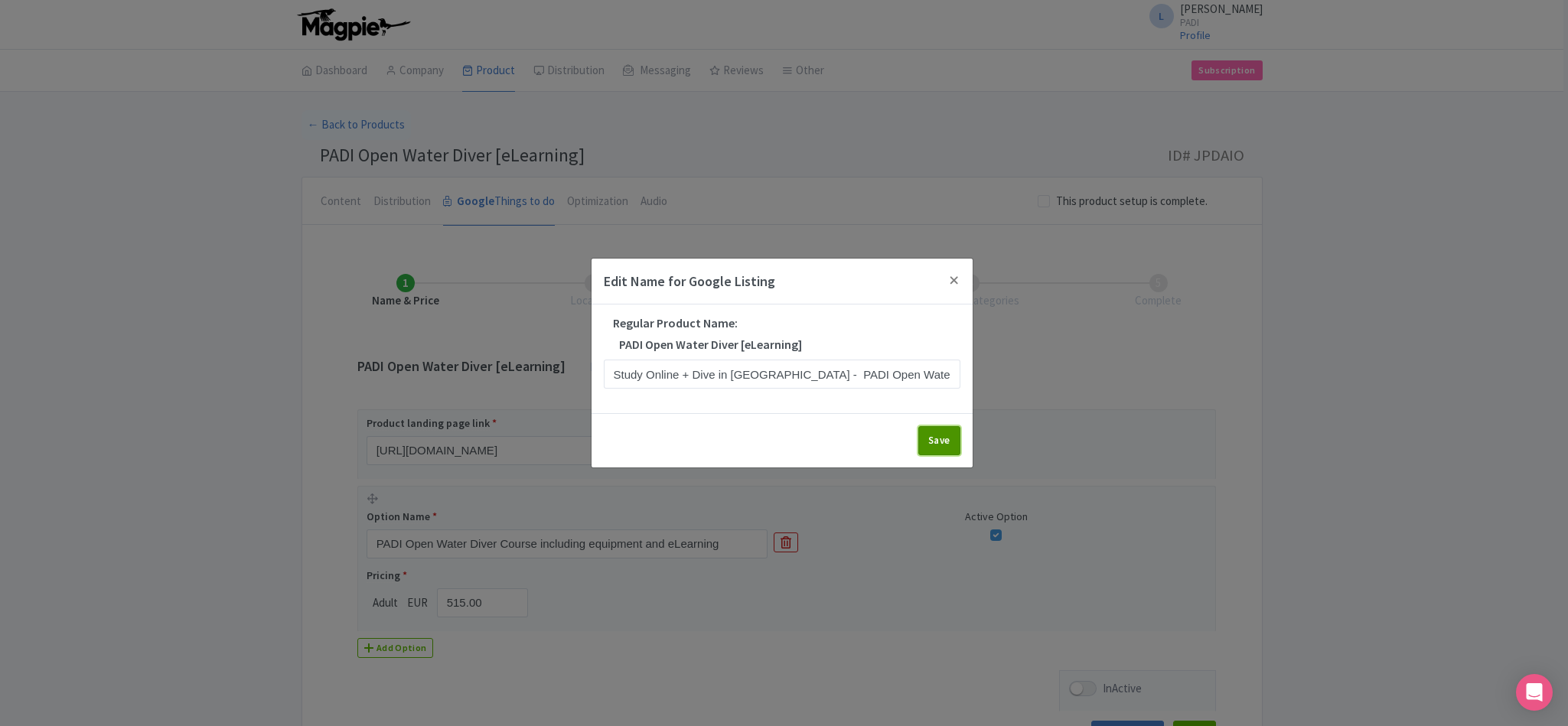 click on "Save" at bounding box center [939, 441] 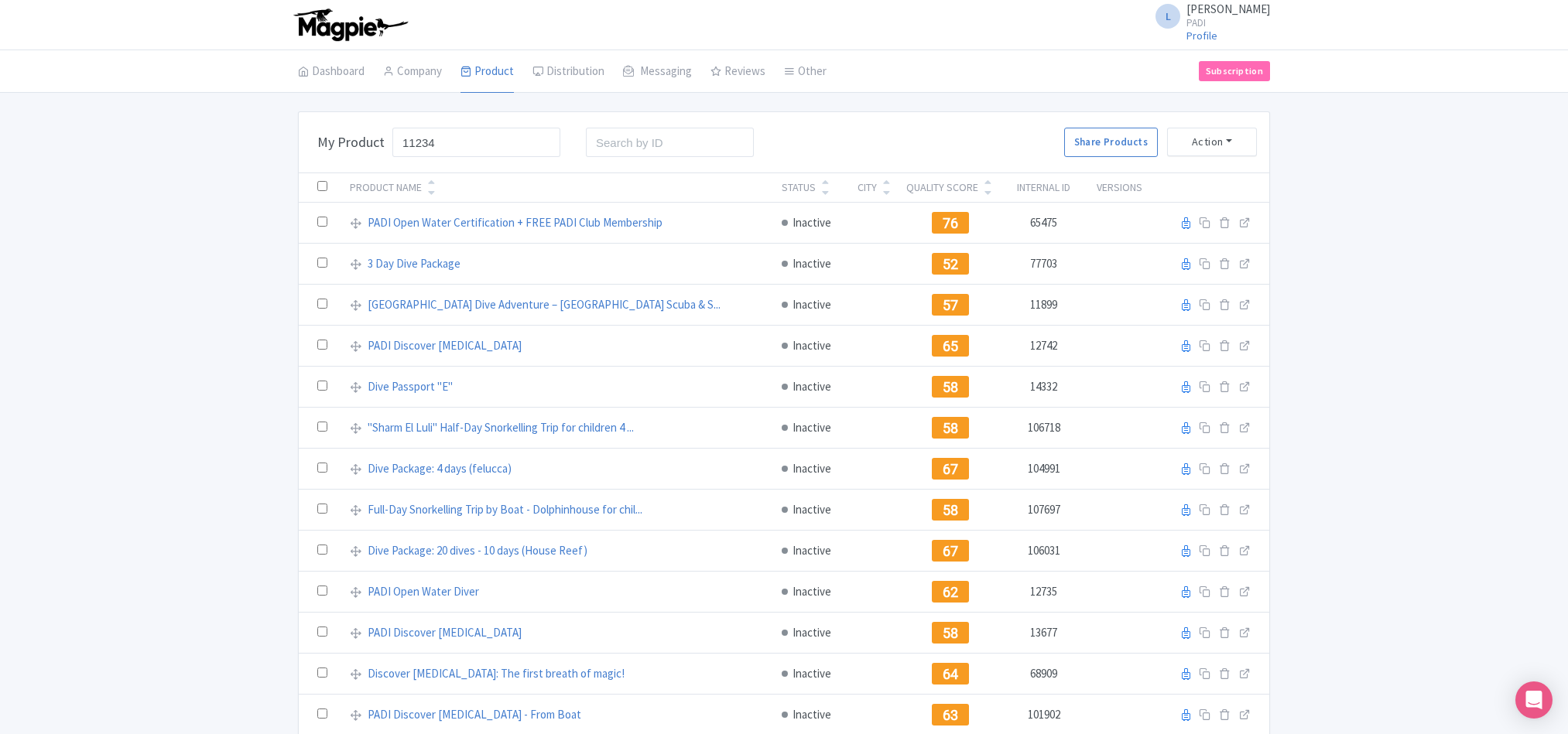 scroll, scrollTop: 0, scrollLeft: 0, axis: both 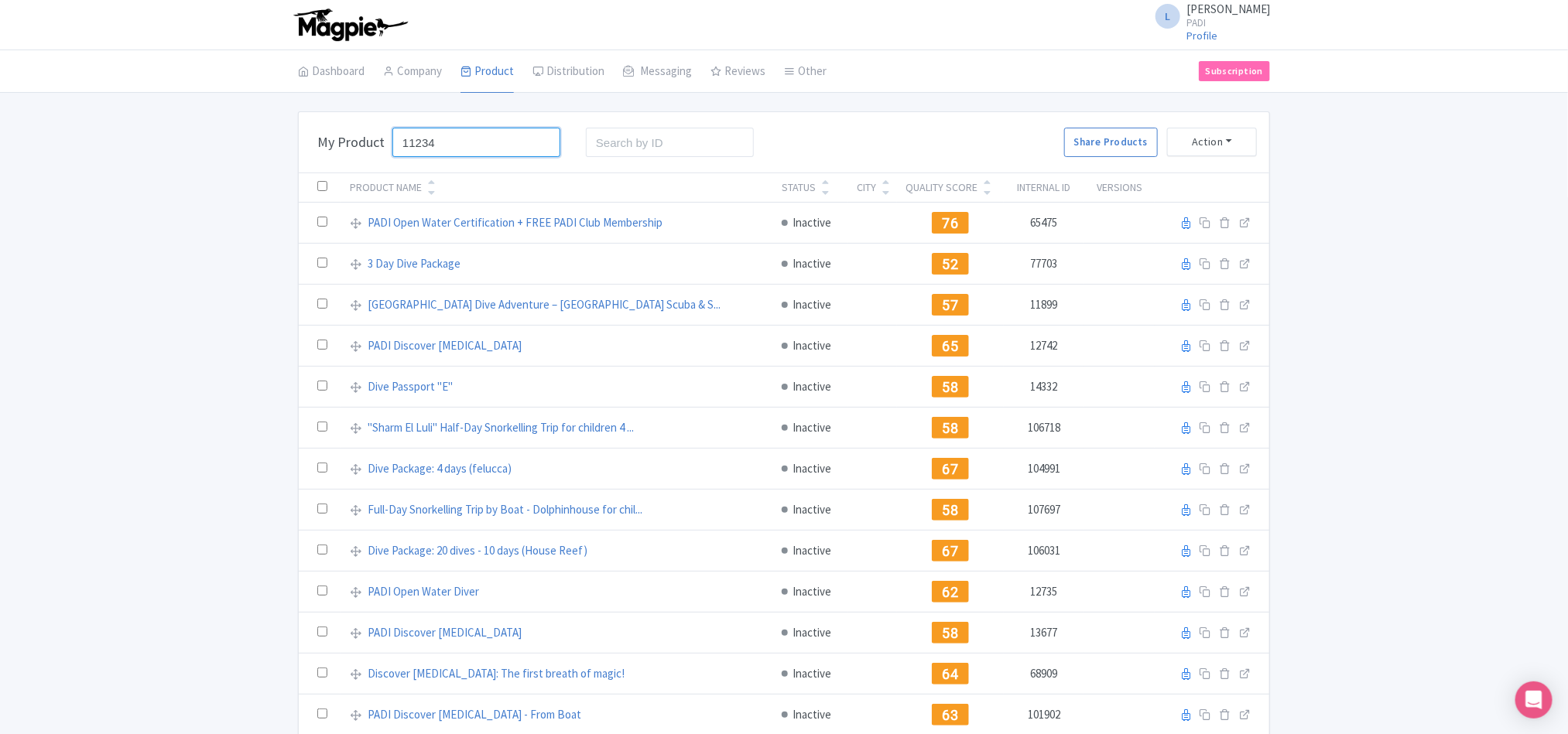 click on "11234" at bounding box center (476, 142) 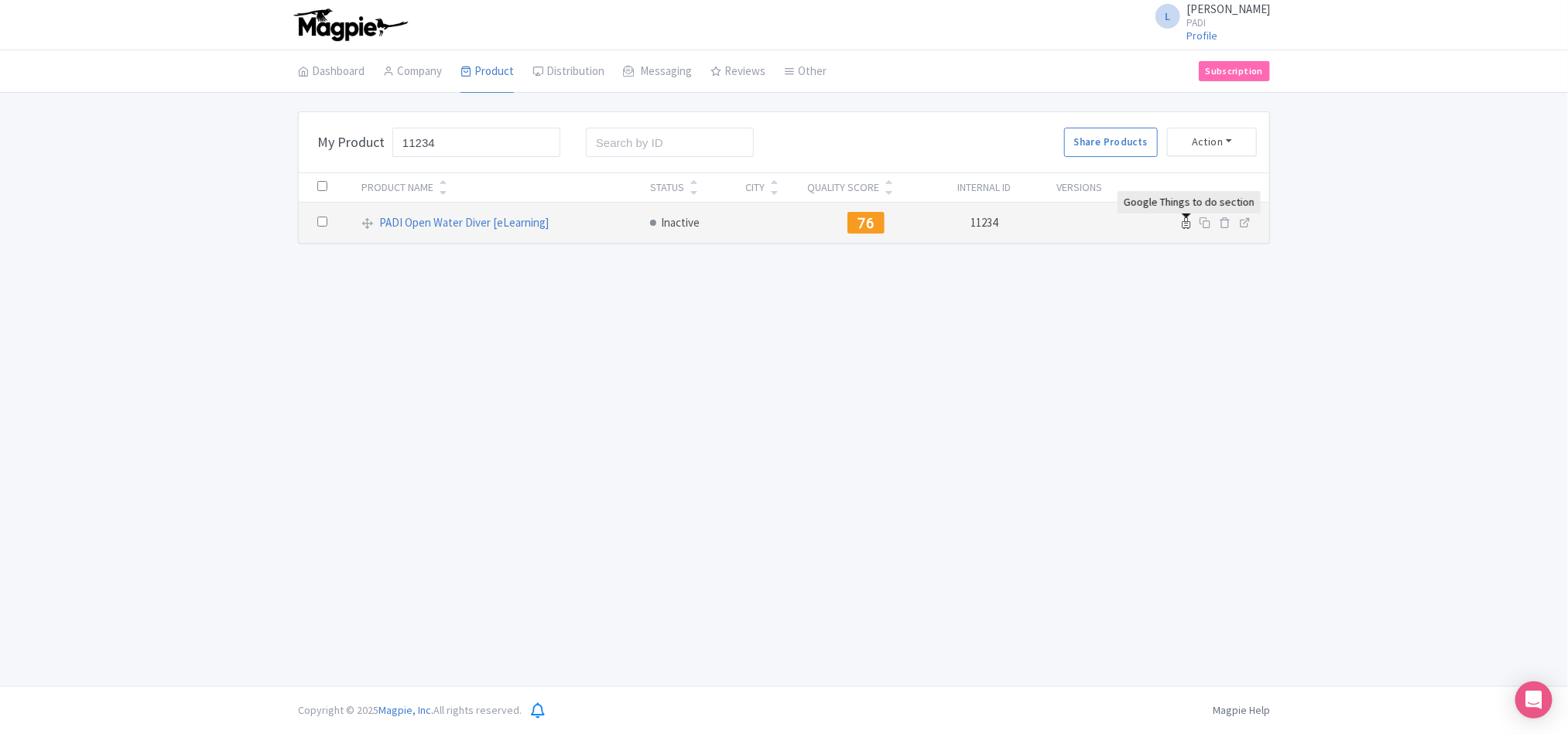 click at bounding box center [1186, 223] 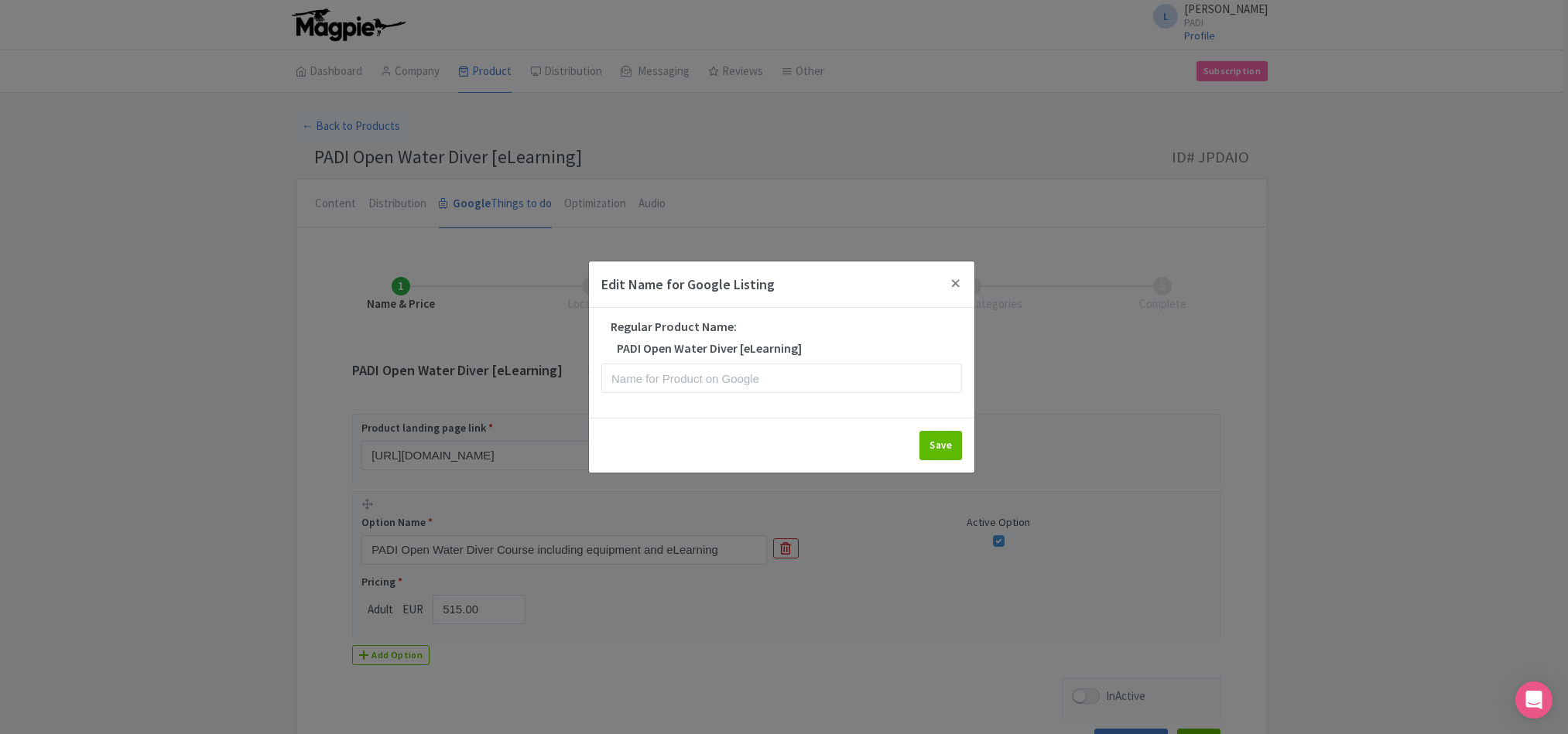 scroll, scrollTop: 0, scrollLeft: 0, axis: both 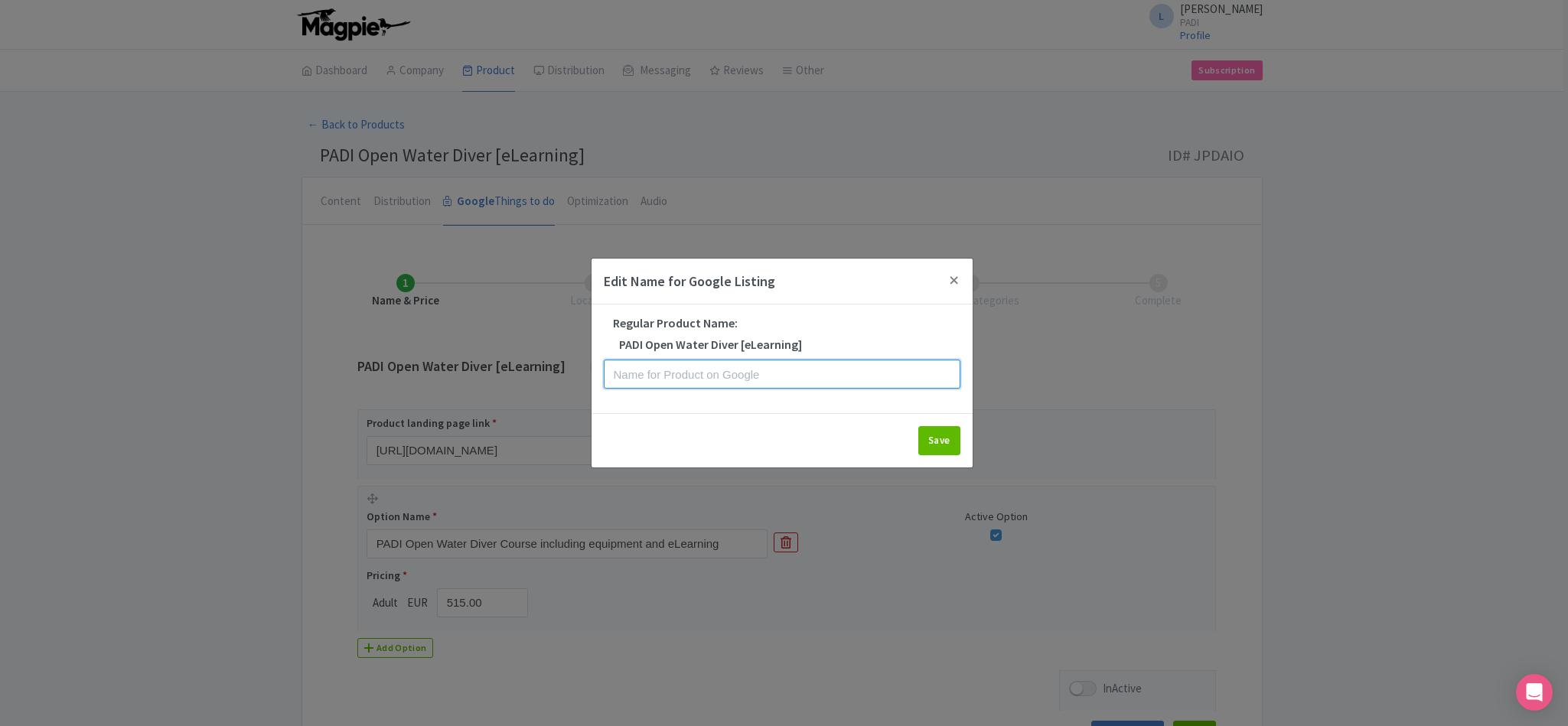 click at bounding box center (782, 374) 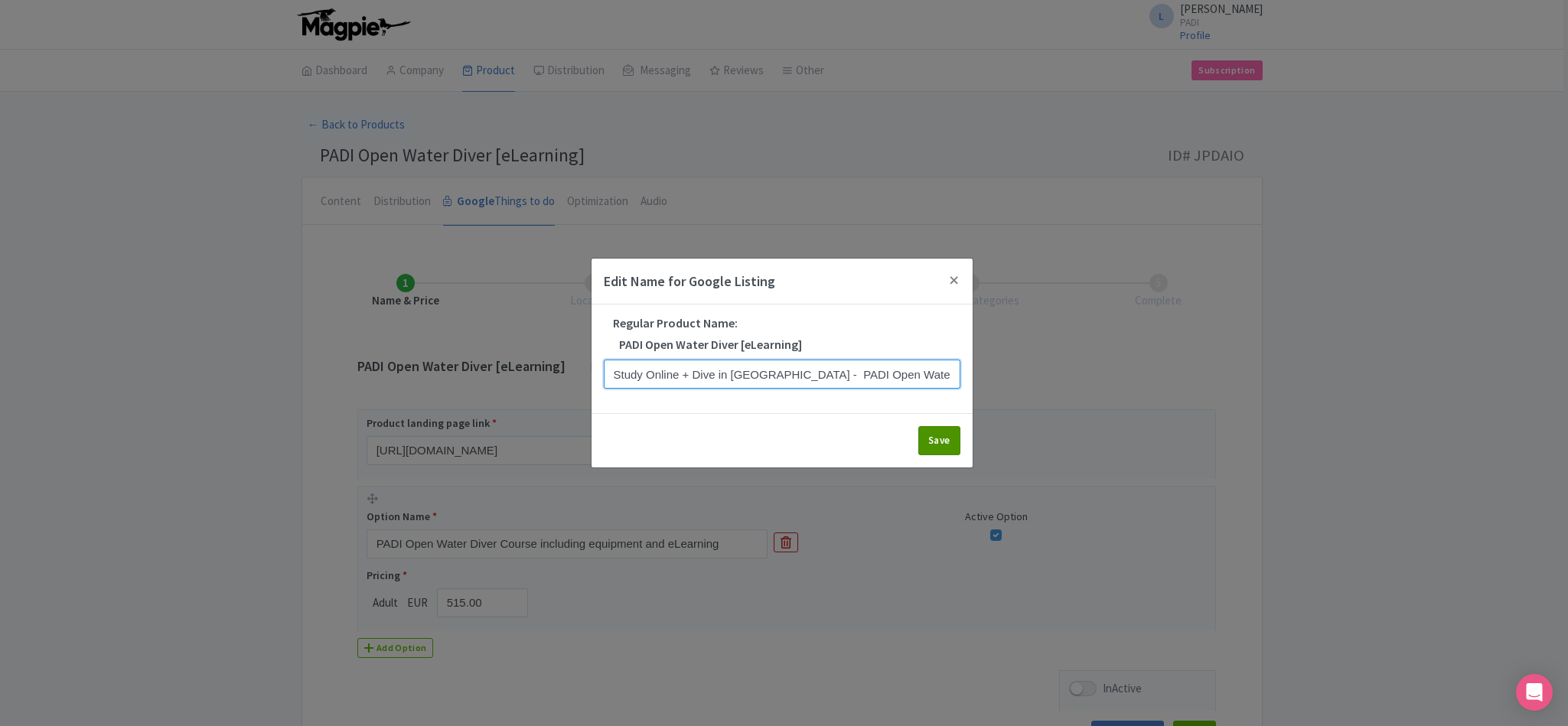 type on "Study Online + Dive in Malta -  PADI Open Water Course" 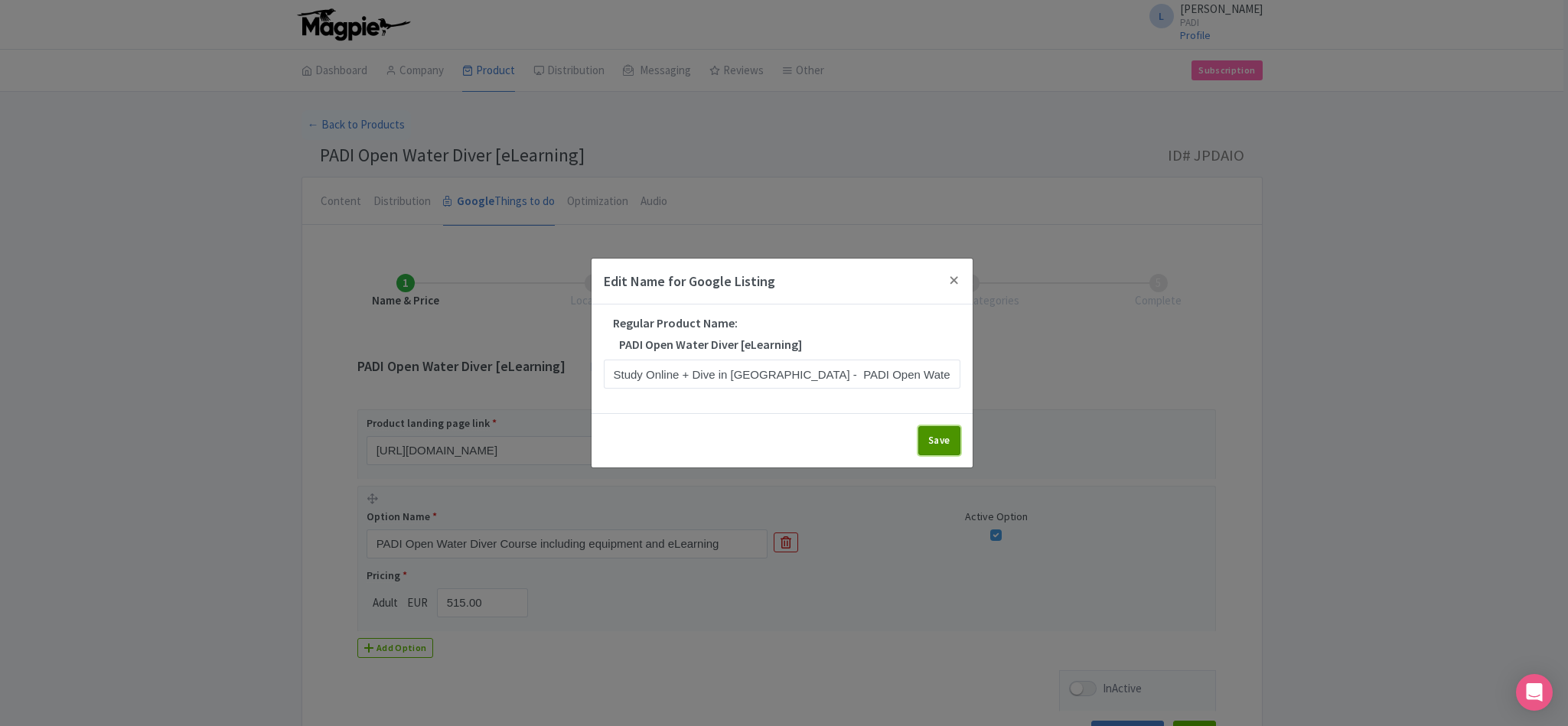 click on "Save" at bounding box center [939, 441] 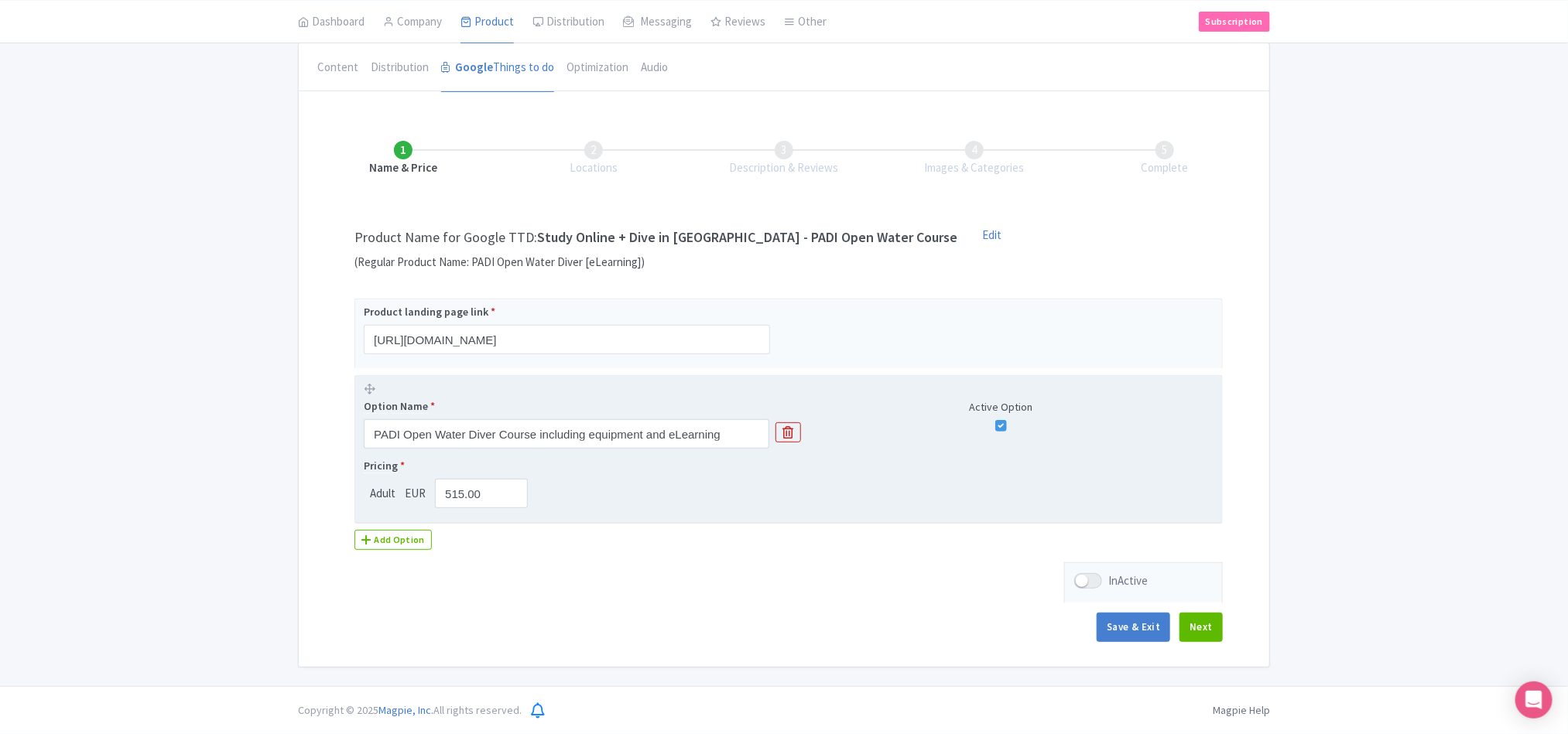 scroll, scrollTop: 142, scrollLeft: 0, axis: vertical 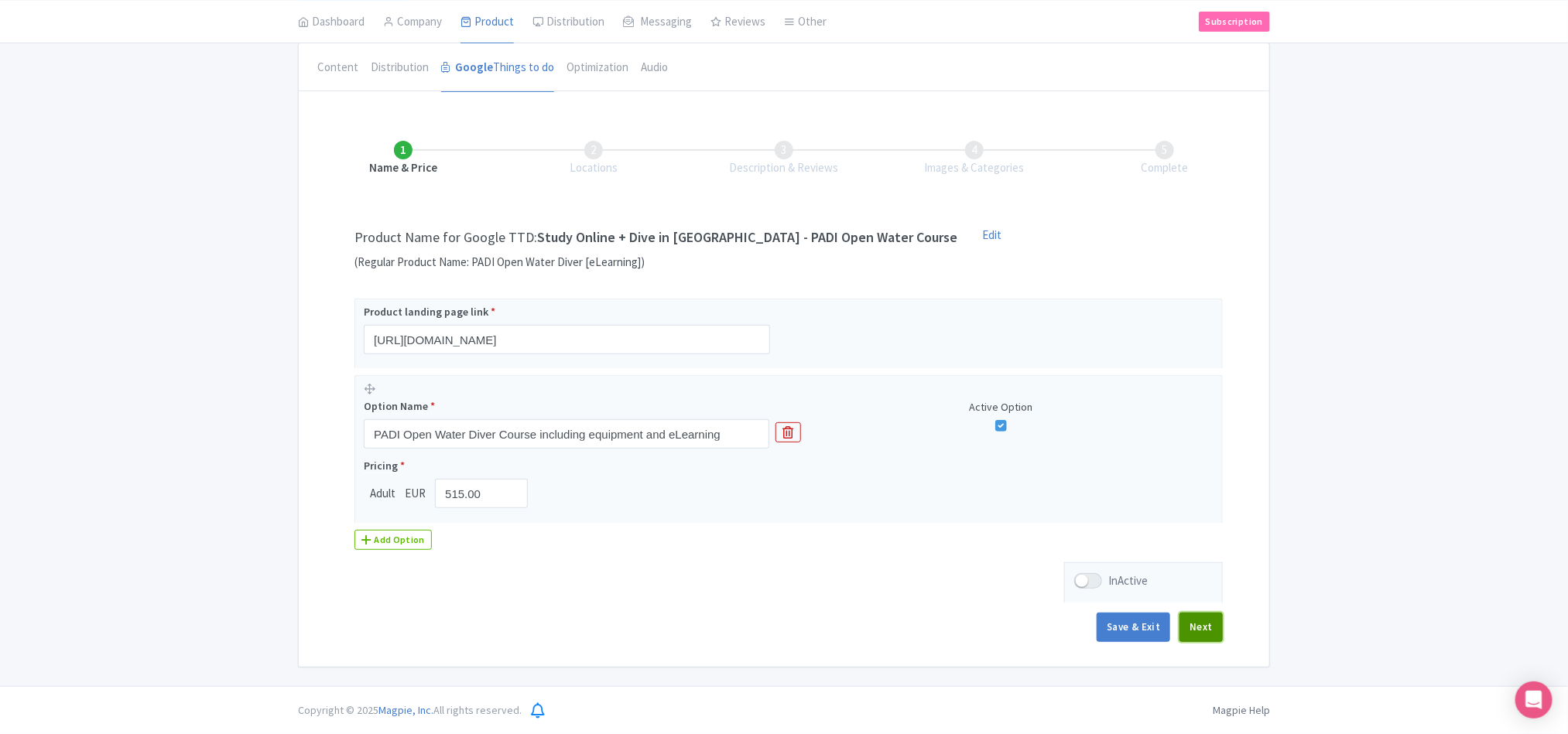 click on "Next" at bounding box center (1201, 627) 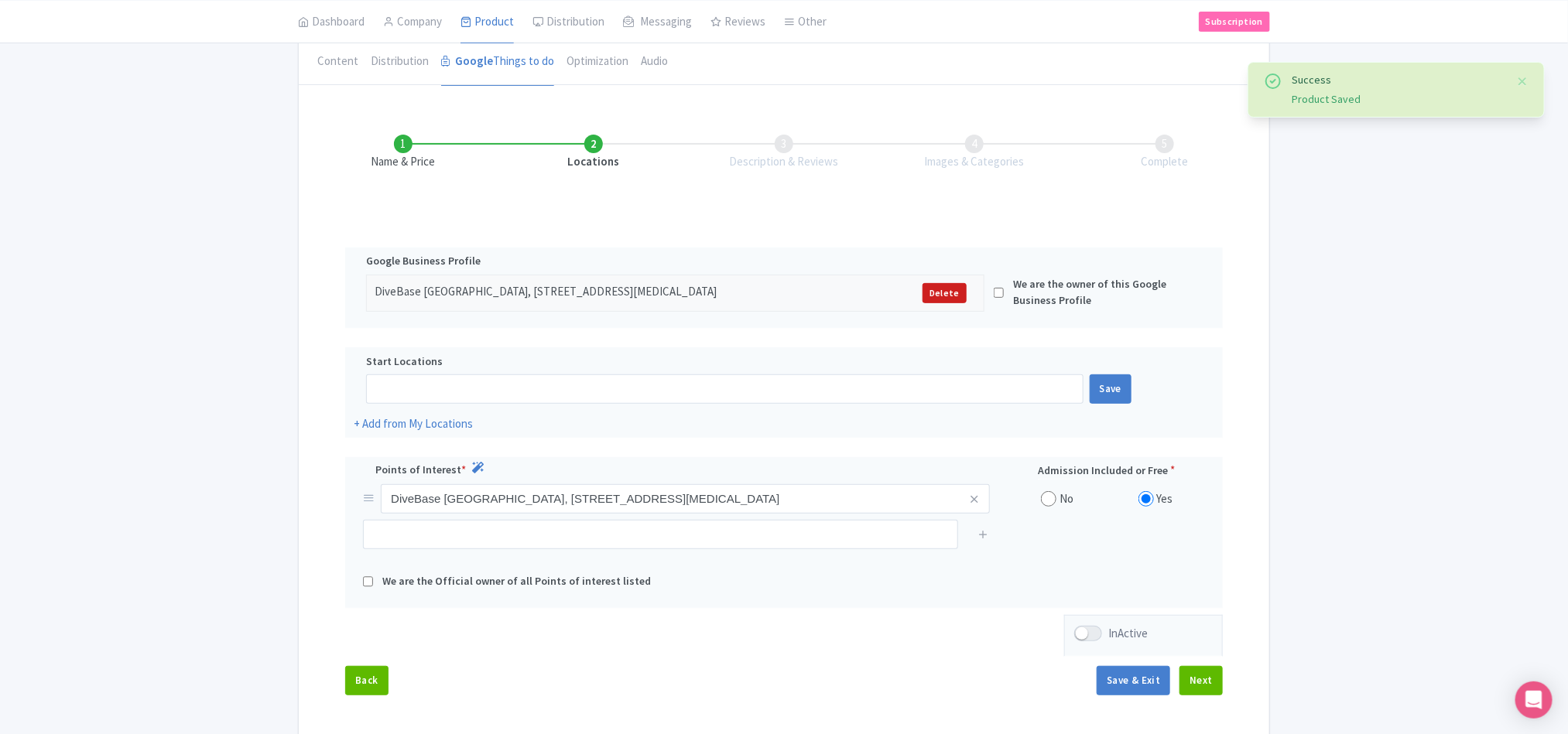 scroll, scrollTop: 230, scrollLeft: 0, axis: vertical 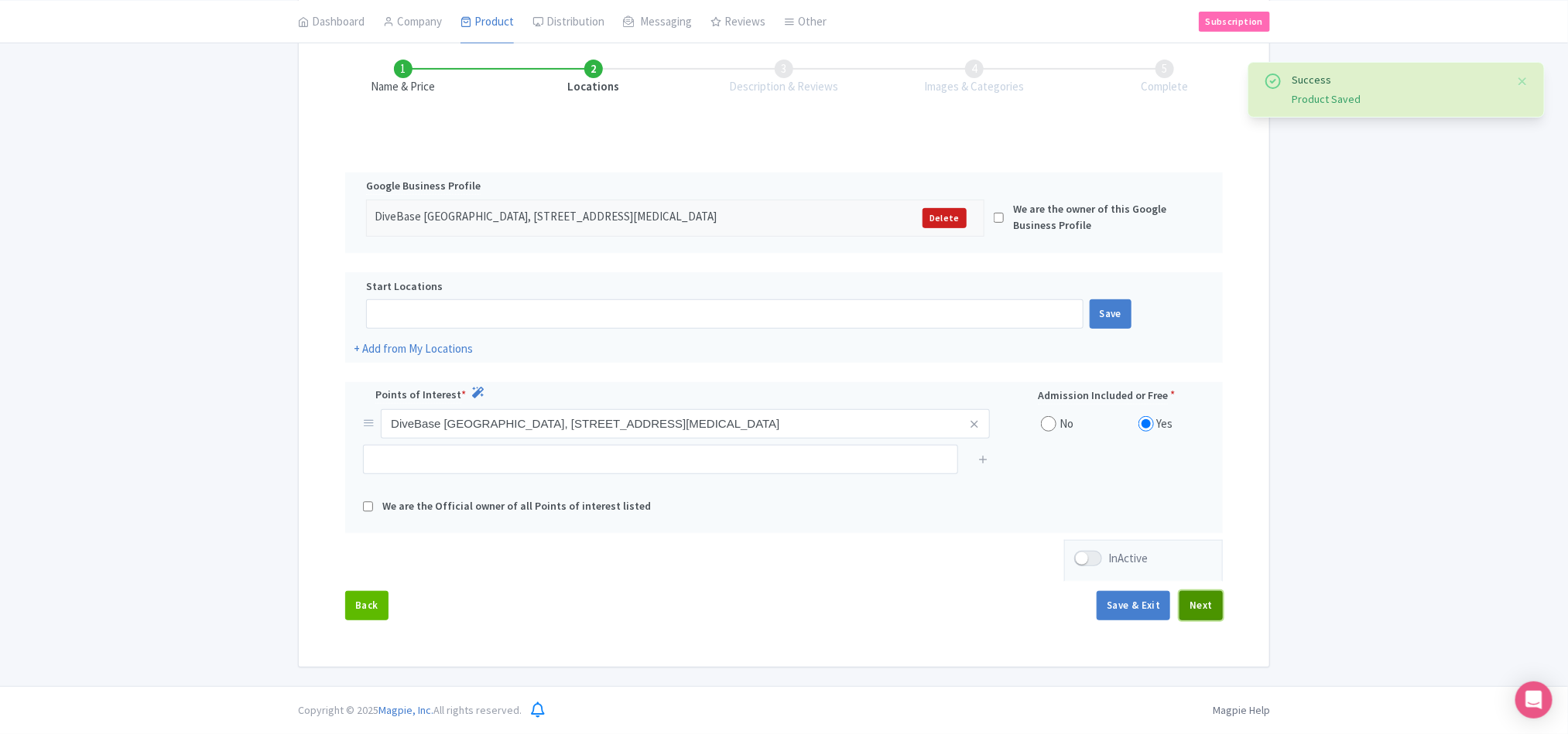 click on "Next" at bounding box center [1201, 606] 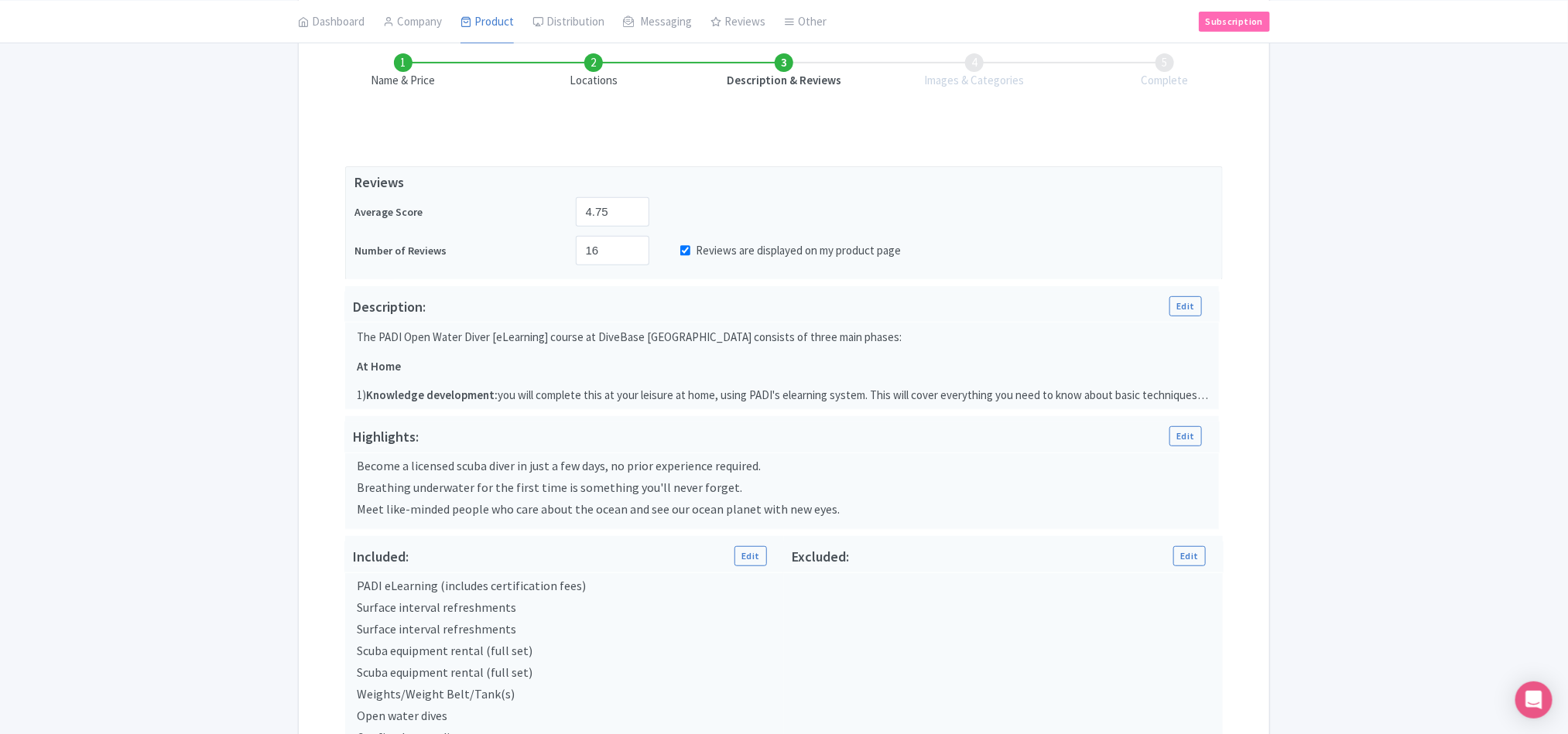 scroll, scrollTop: 456, scrollLeft: 0, axis: vertical 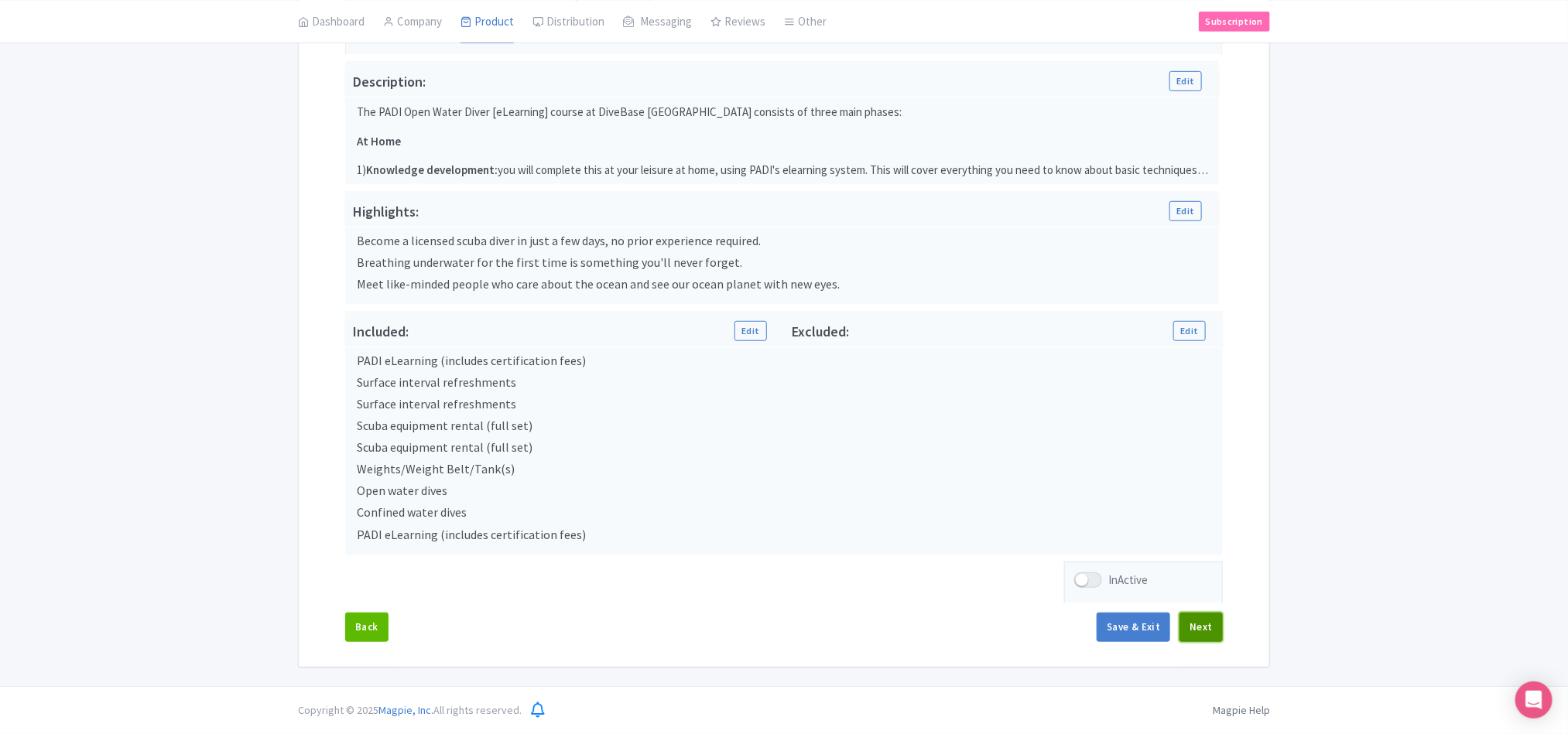click on "Next" at bounding box center (1201, 627) 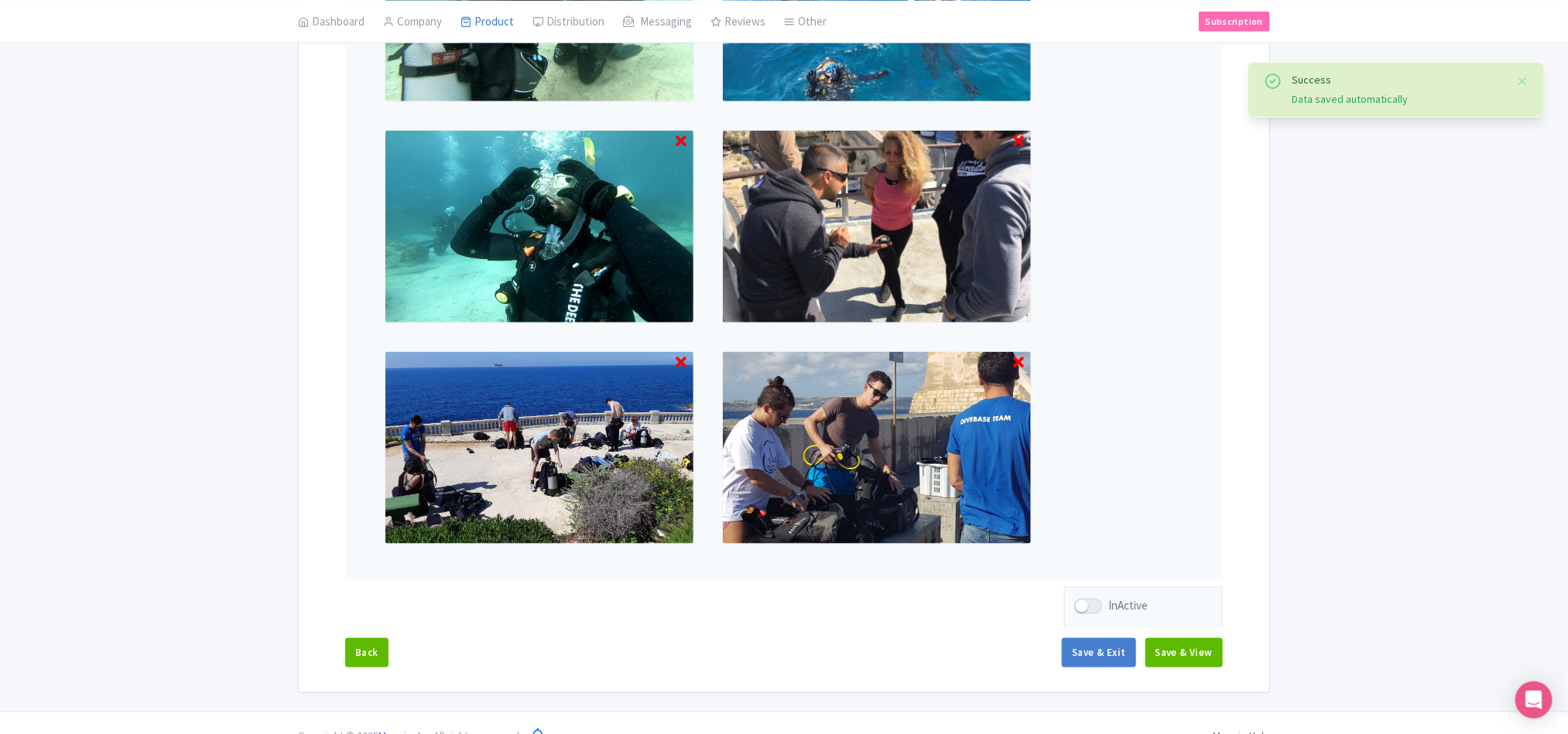 scroll, scrollTop: 759, scrollLeft: 0, axis: vertical 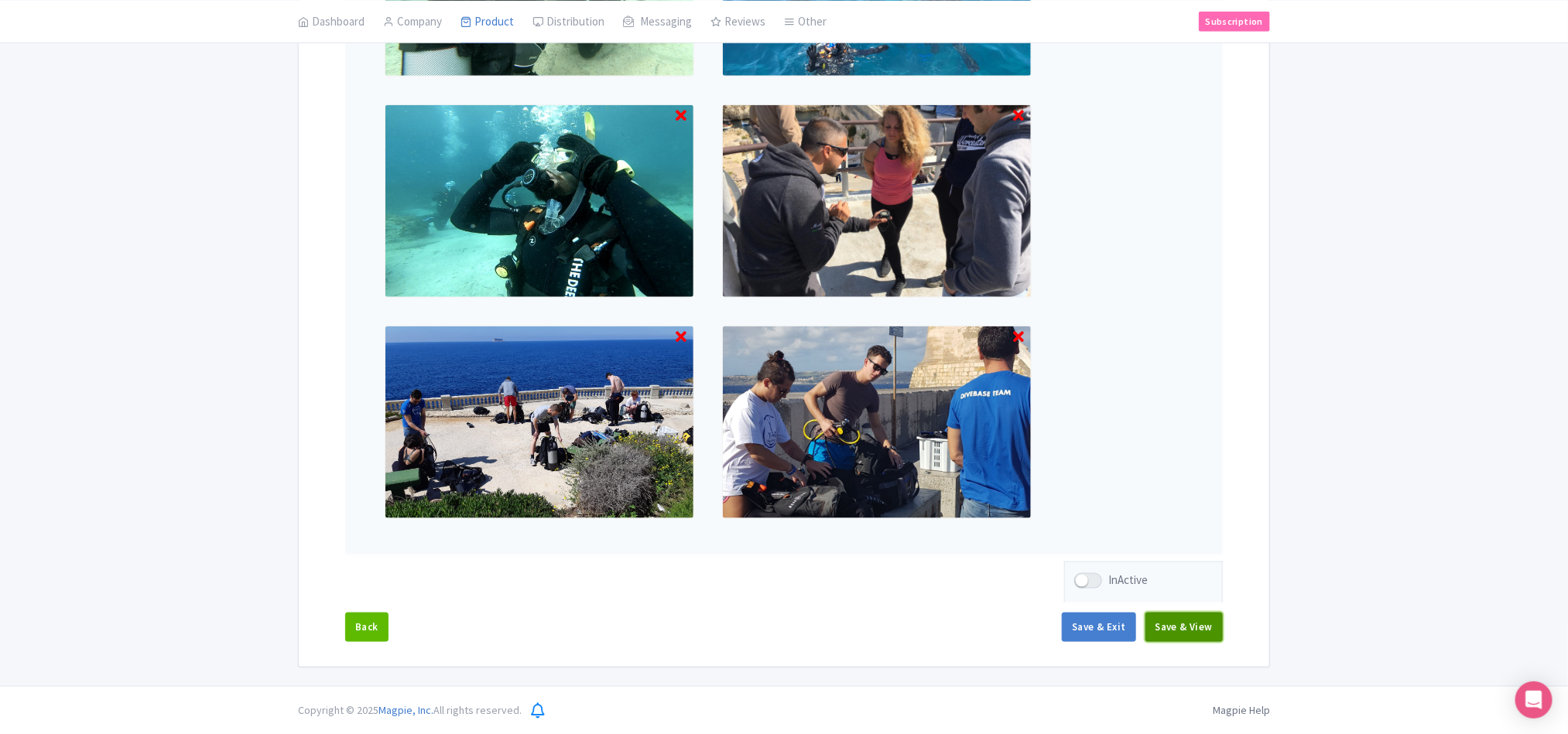click on "Save & View" at bounding box center (1184, 627) 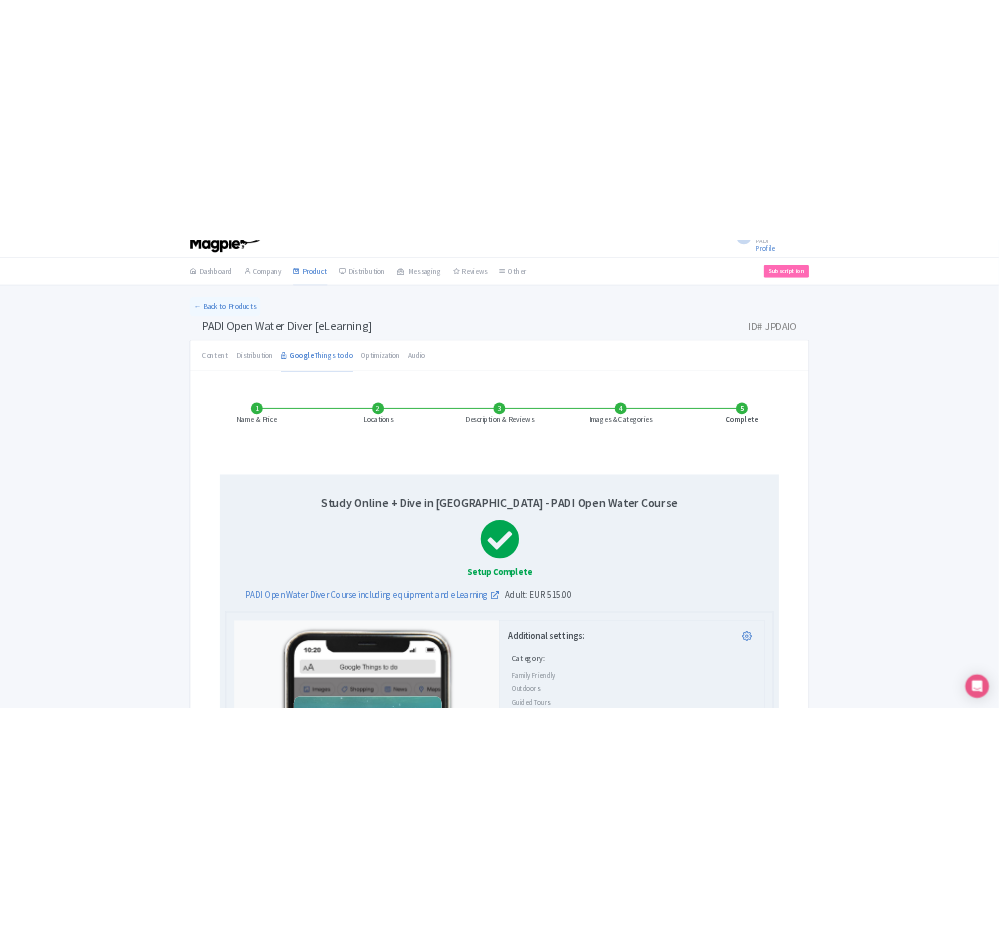 scroll, scrollTop: 0, scrollLeft: 0, axis: both 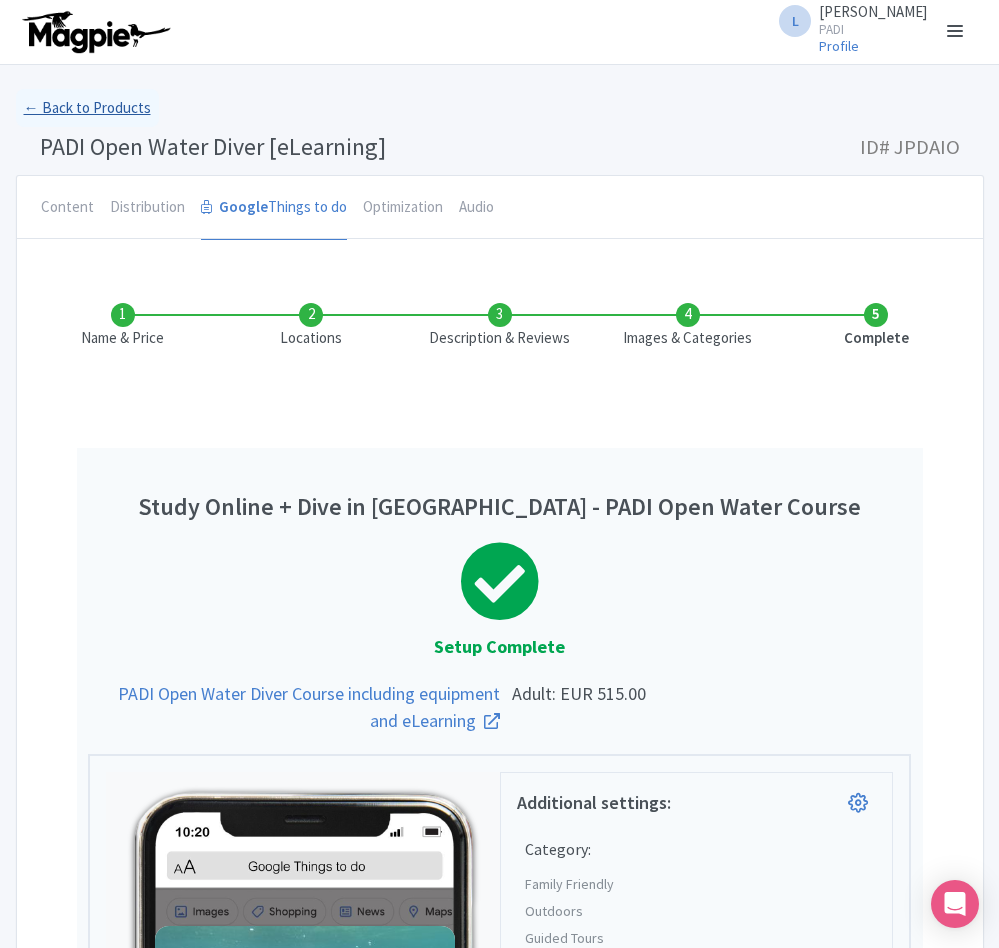 click on "← Back to Products" at bounding box center [87, 108] 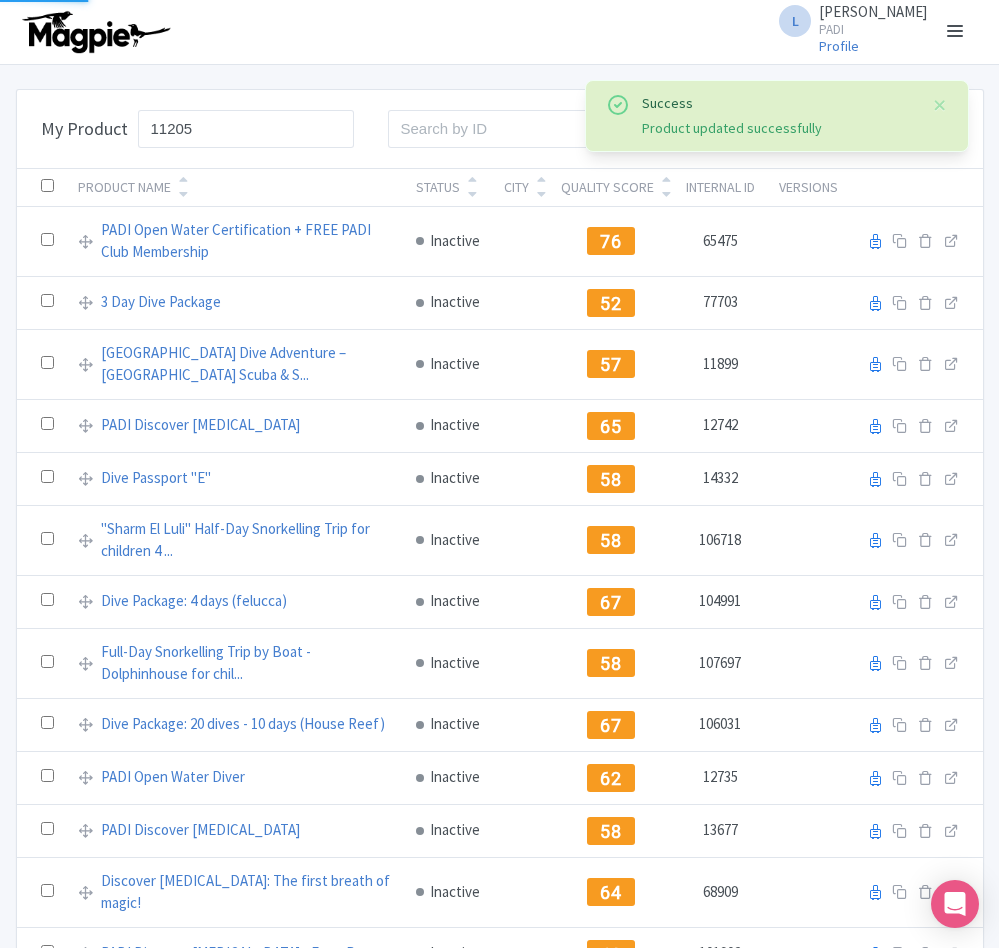 scroll, scrollTop: 0, scrollLeft: 0, axis: both 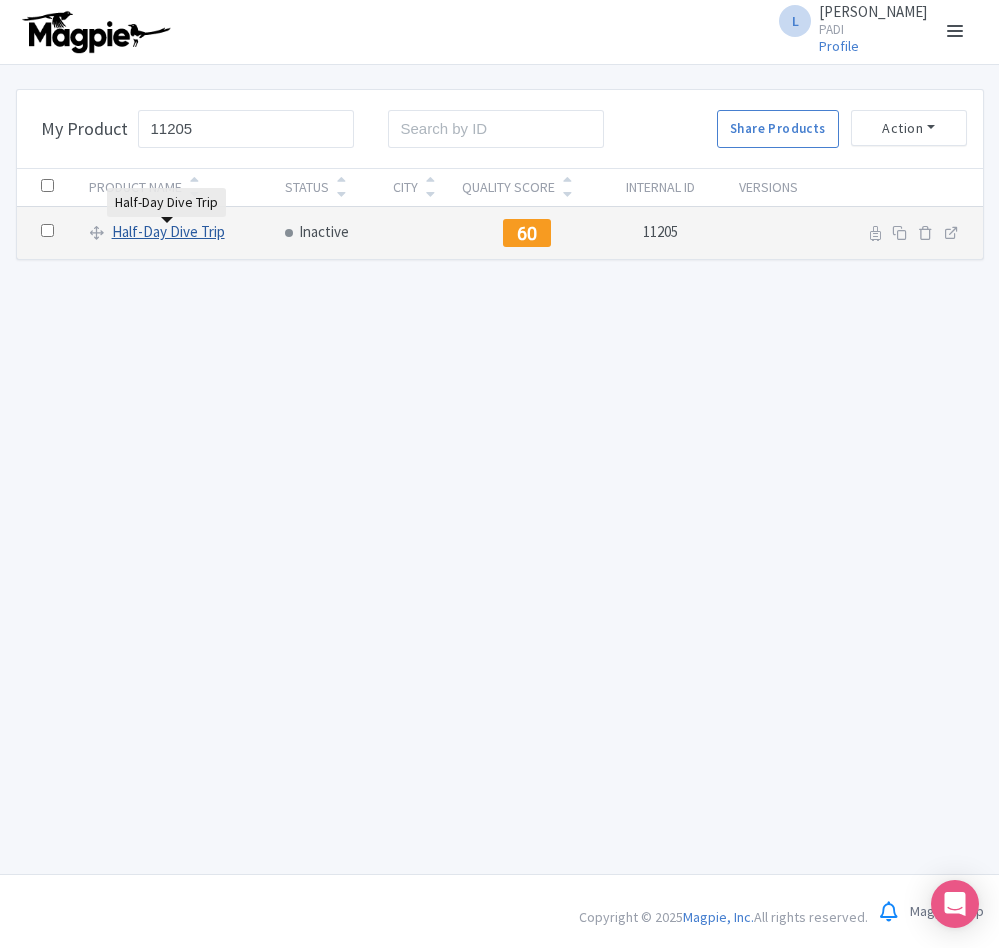 type on "11205" 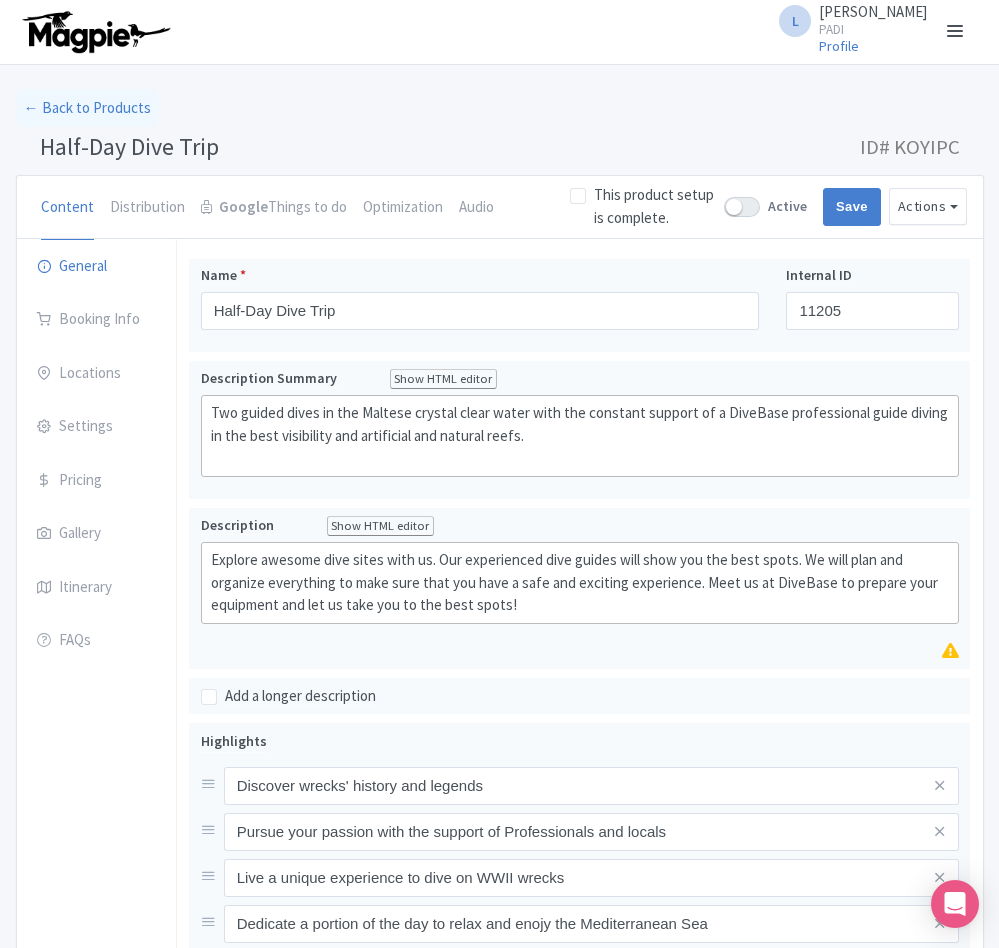 scroll, scrollTop: 0, scrollLeft: 0, axis: both 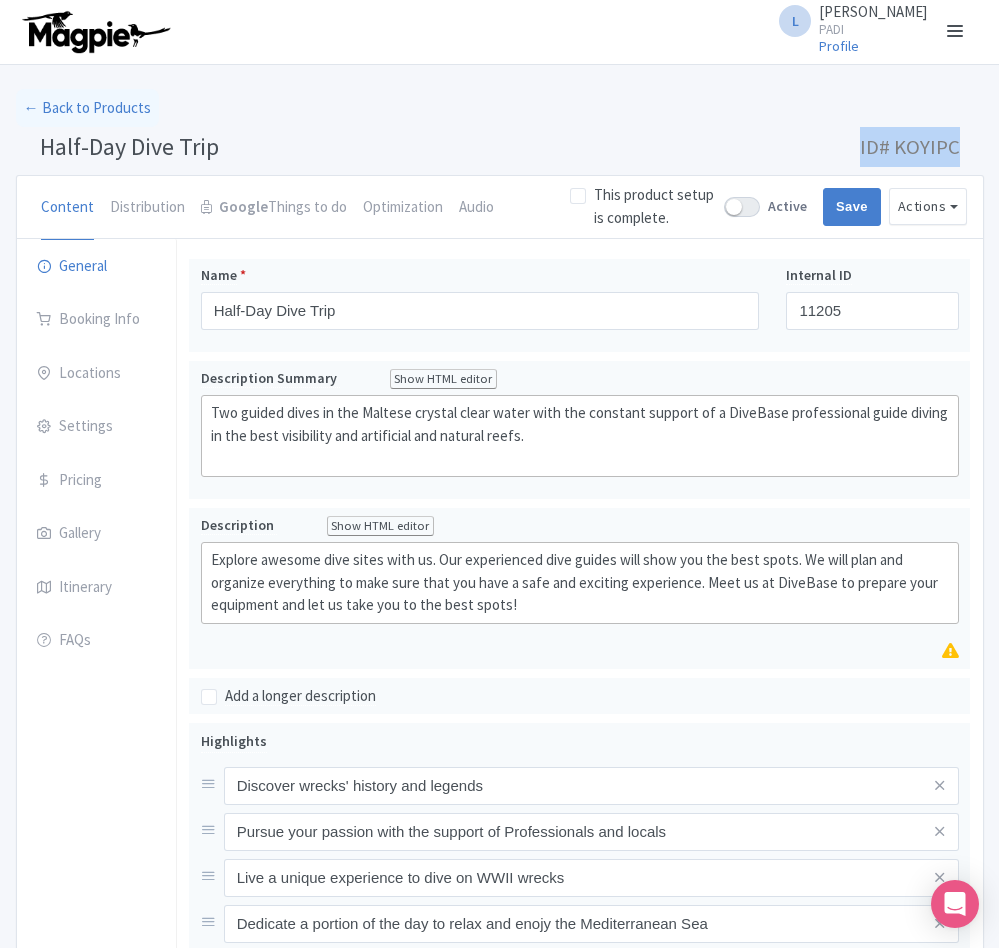 drag, startPoint x: 861, startPoint y: 150, endPoint x: 955, endPoint y: 142, distance: 94.33981 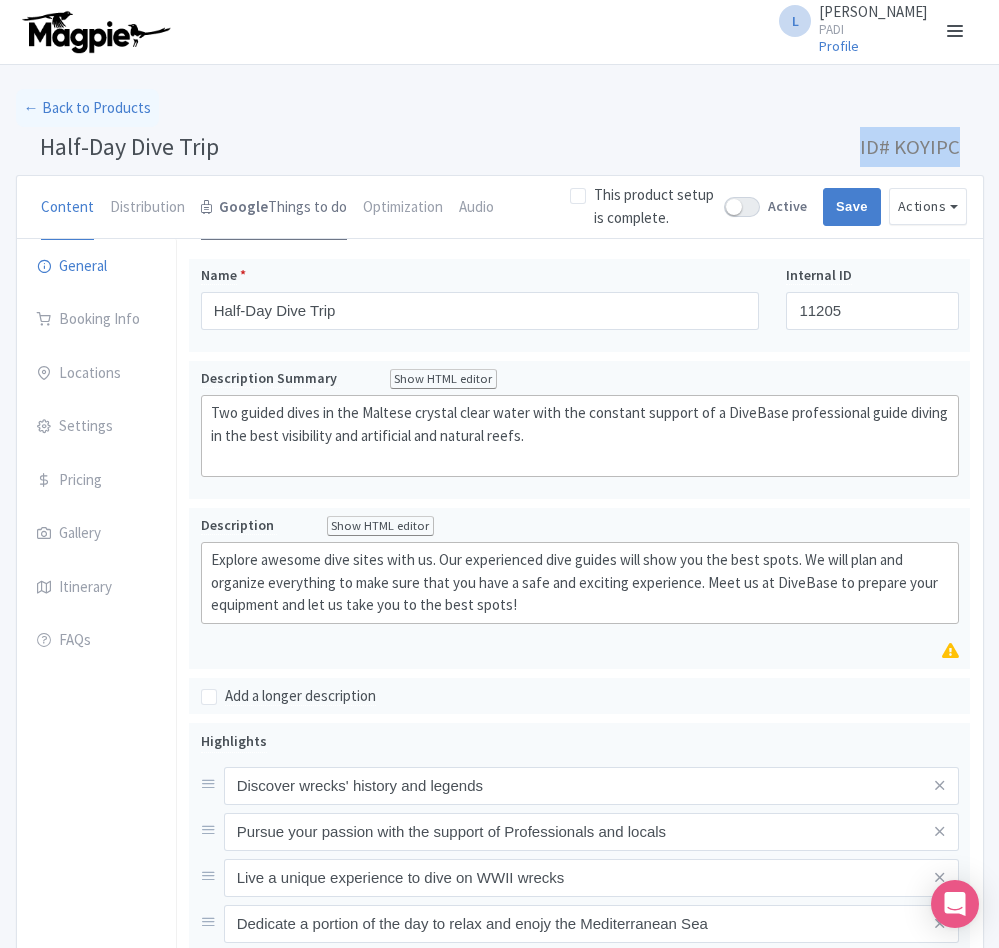 click on "Google" at bounding box center [243, 207] 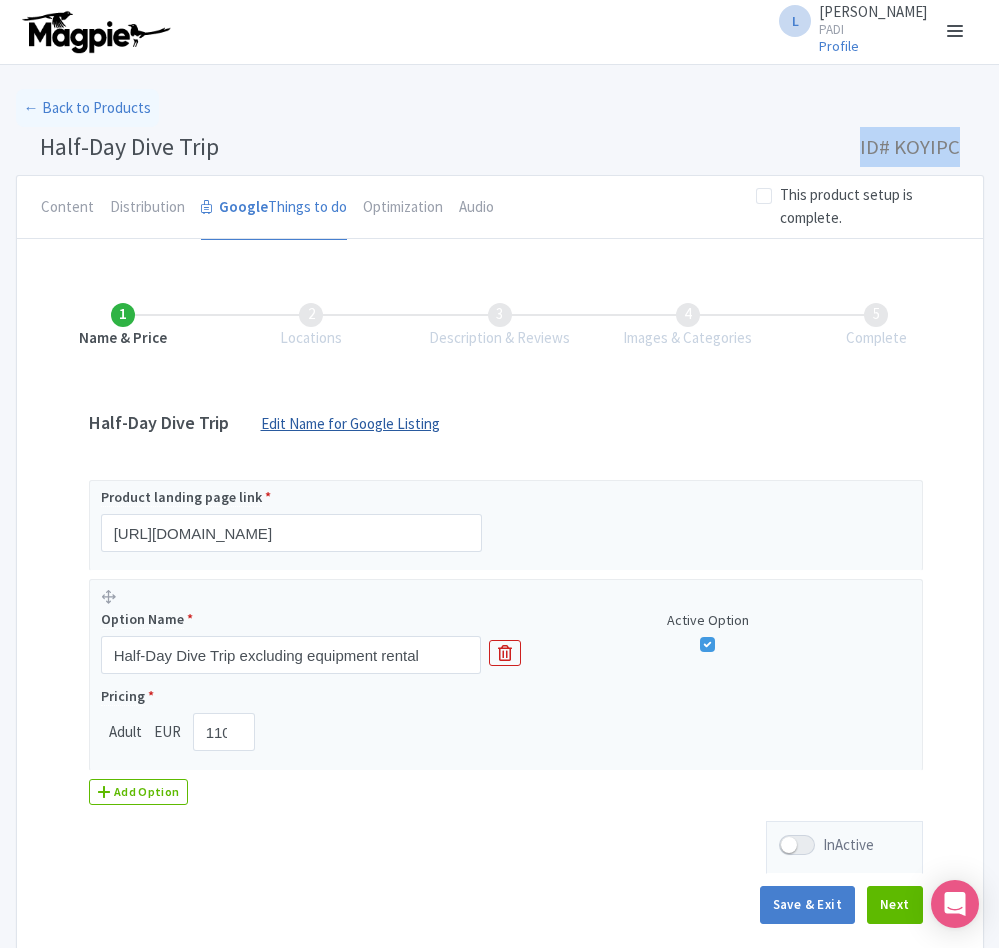 click on "Edit Name for Google Listing" at bounding box center [350, 429] 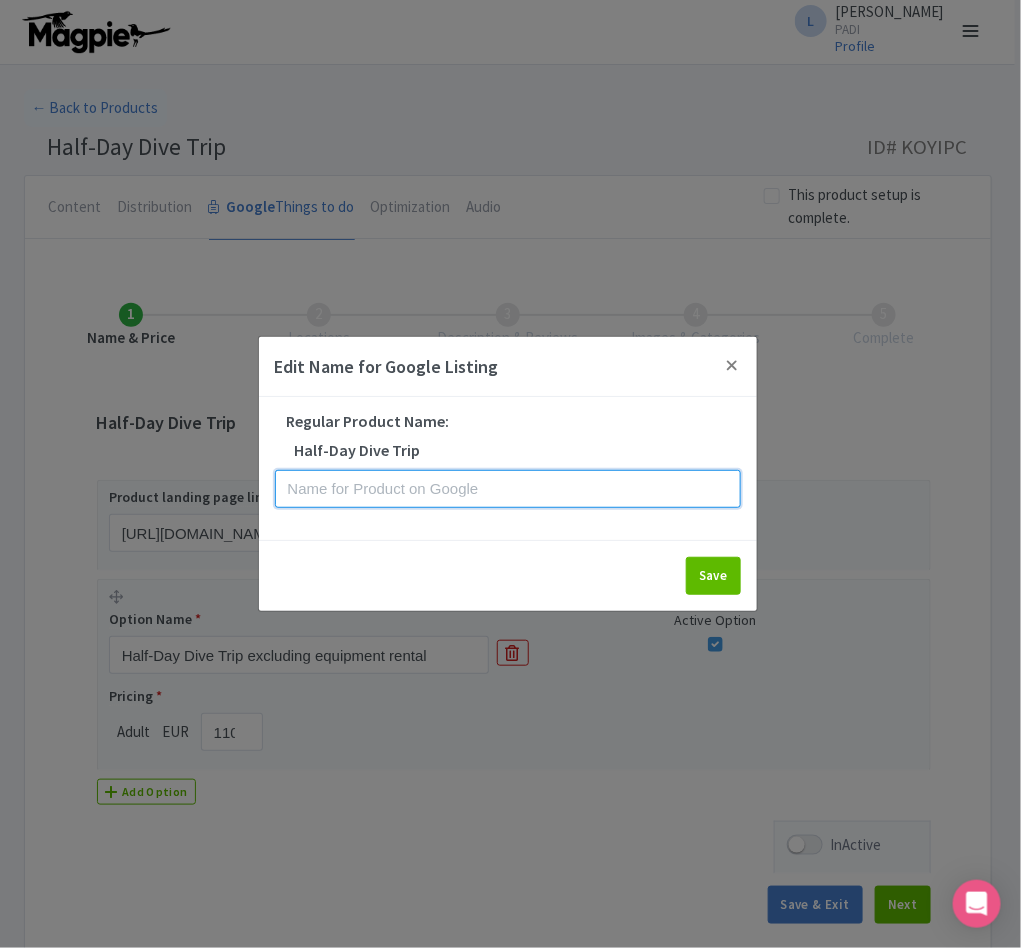 click at bounding box center [508, 489] 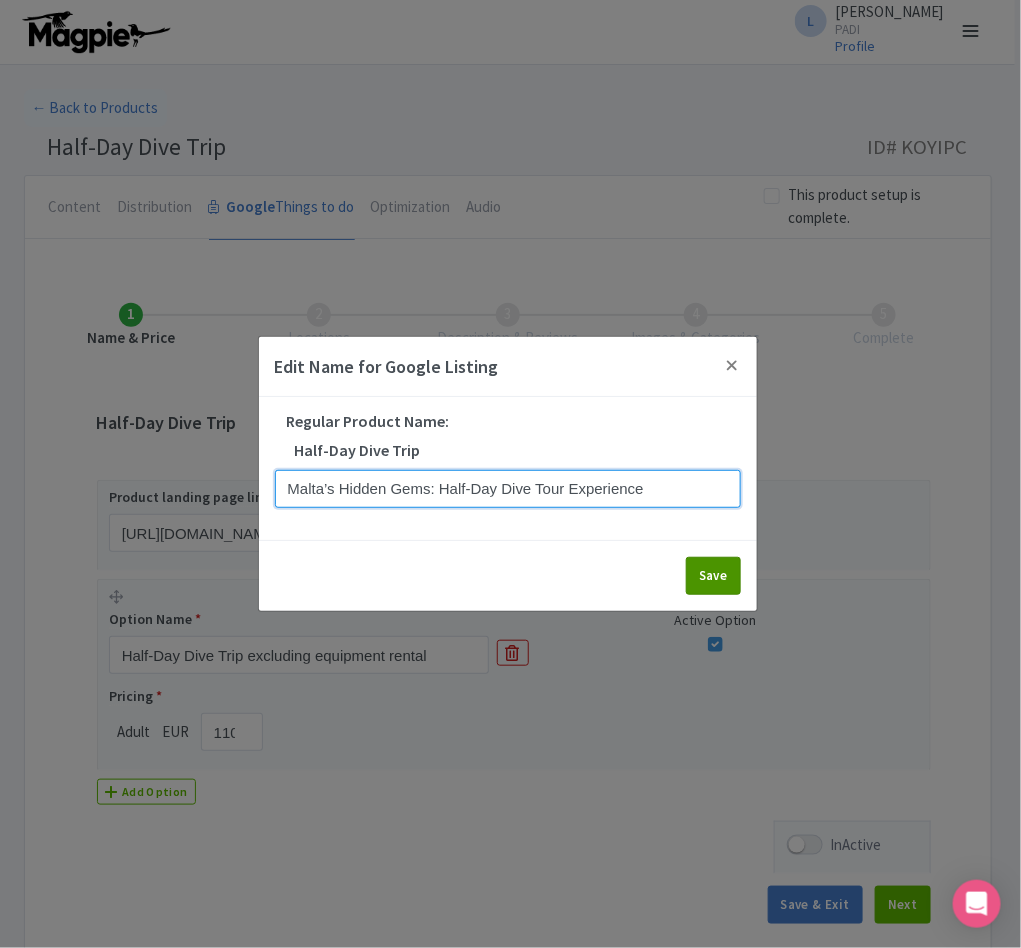 type on "Malta’s Hidden Gems: Half-Day Dive Tour Experience" 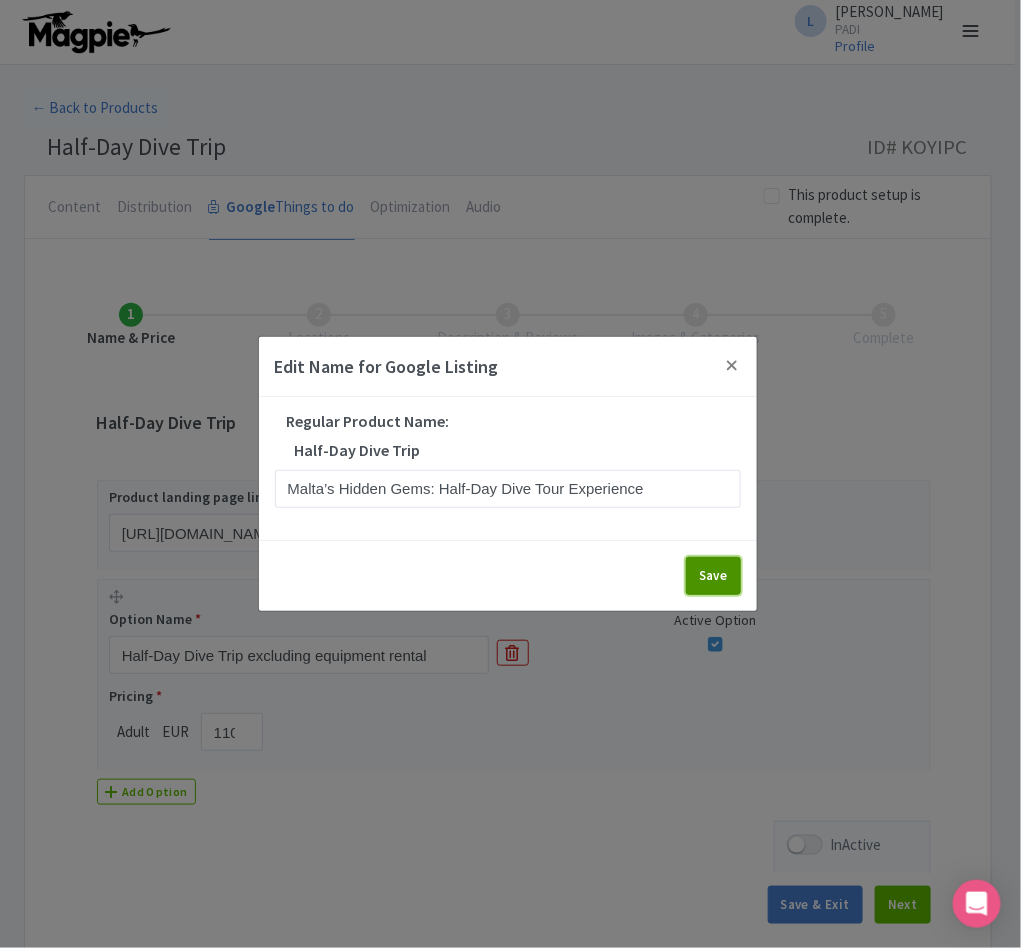 click on "Save" at bounding box center [713, 576] 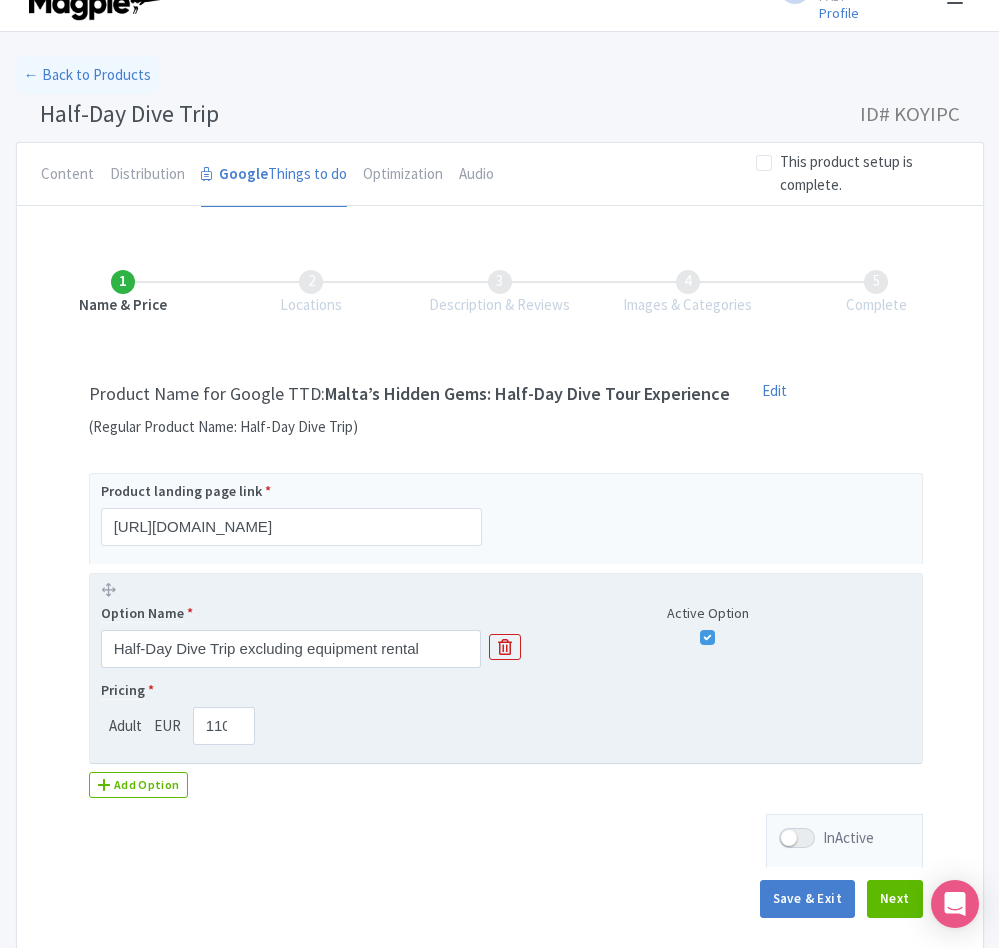 scroll, scrollTop: 141, scrollLeft: 0, axis: vertical 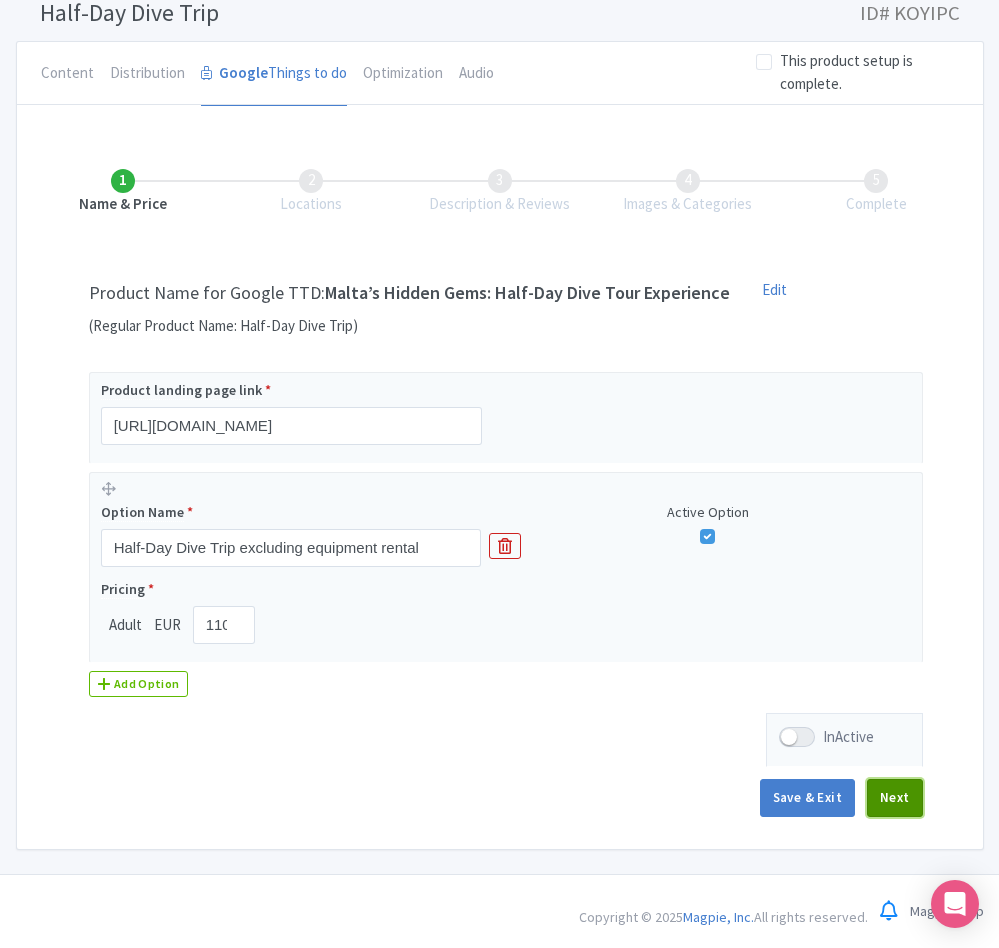 click on "Next" at bounding box center (895, 798) 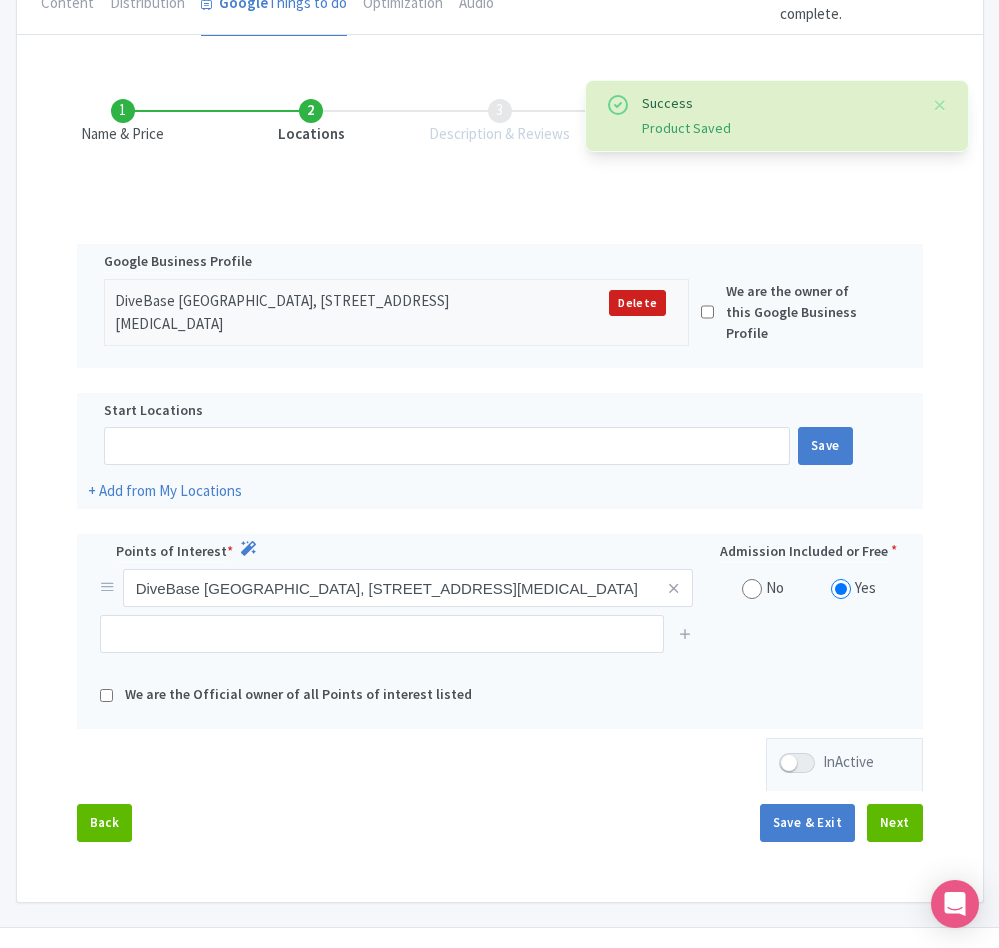 scroll, scrollTop: 255, scrollLeft: 0, axis: vertical 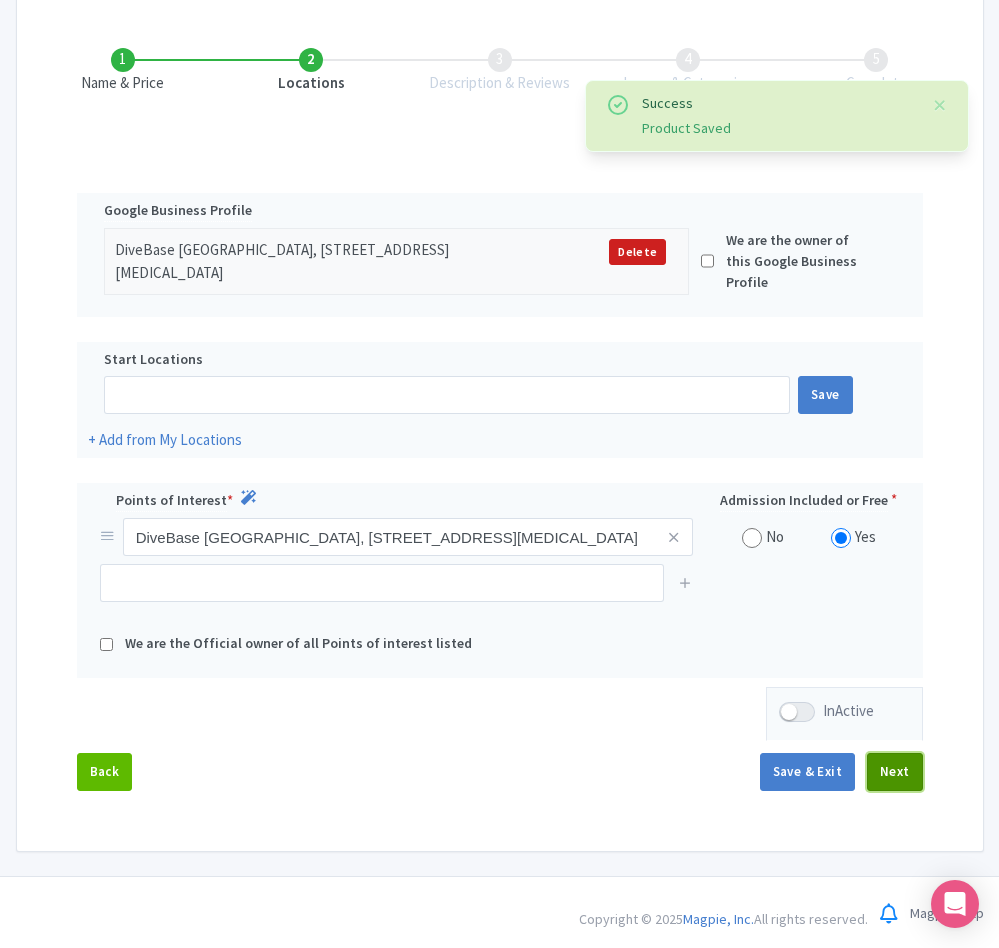 click on "Next" at bounding box center (895, 772) 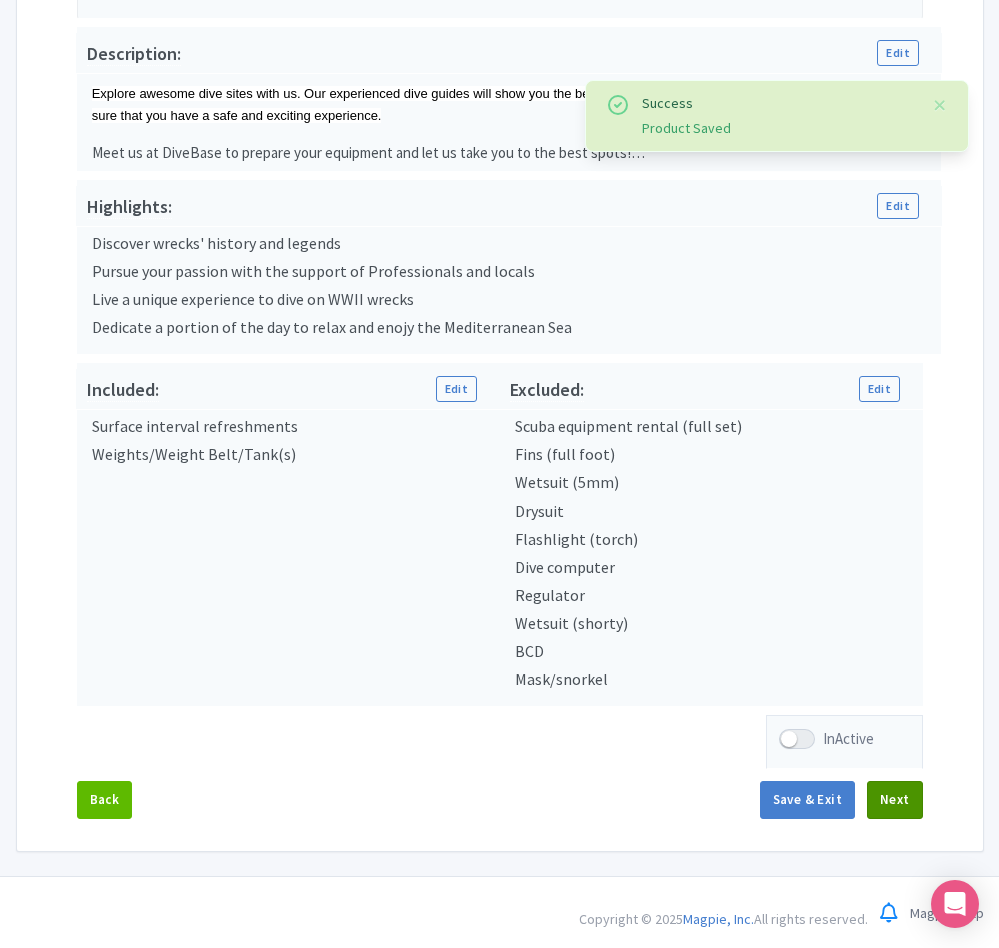 scroll, scrollTop: 588, scrollLeft: 0, axis: vertical 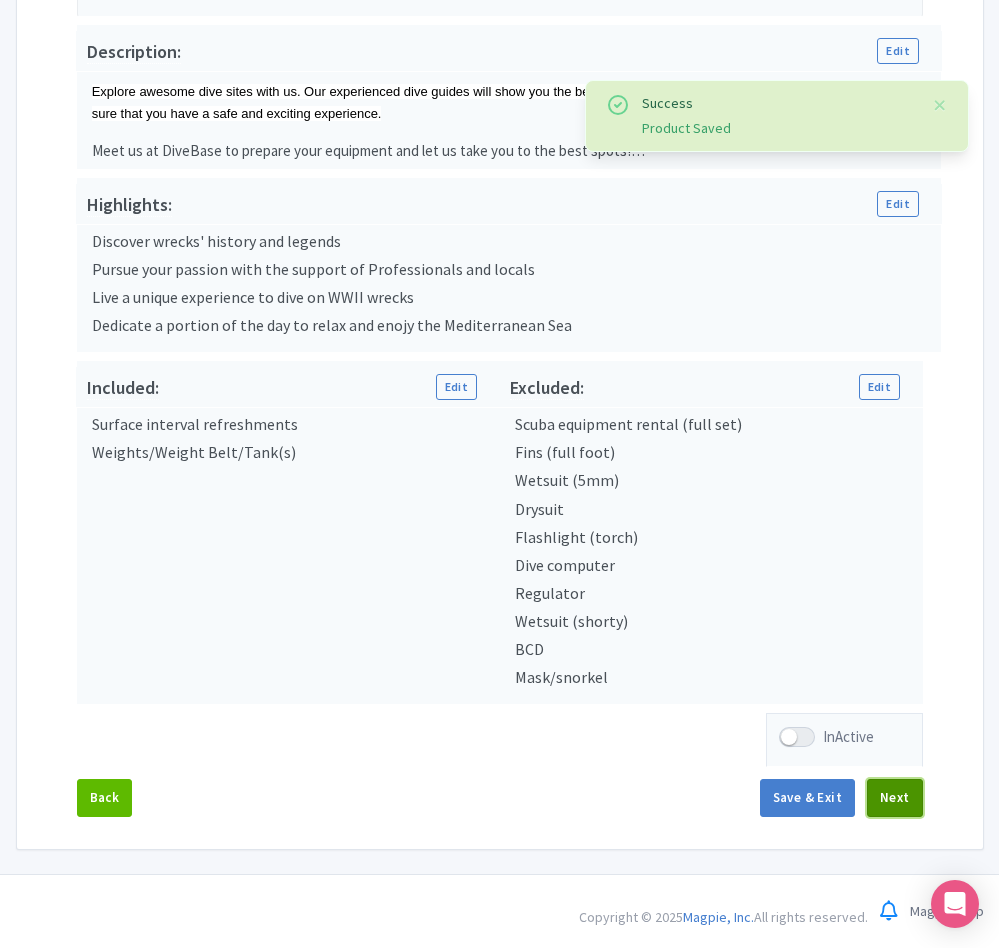 click on "Next" at bounding box center (895, 798) 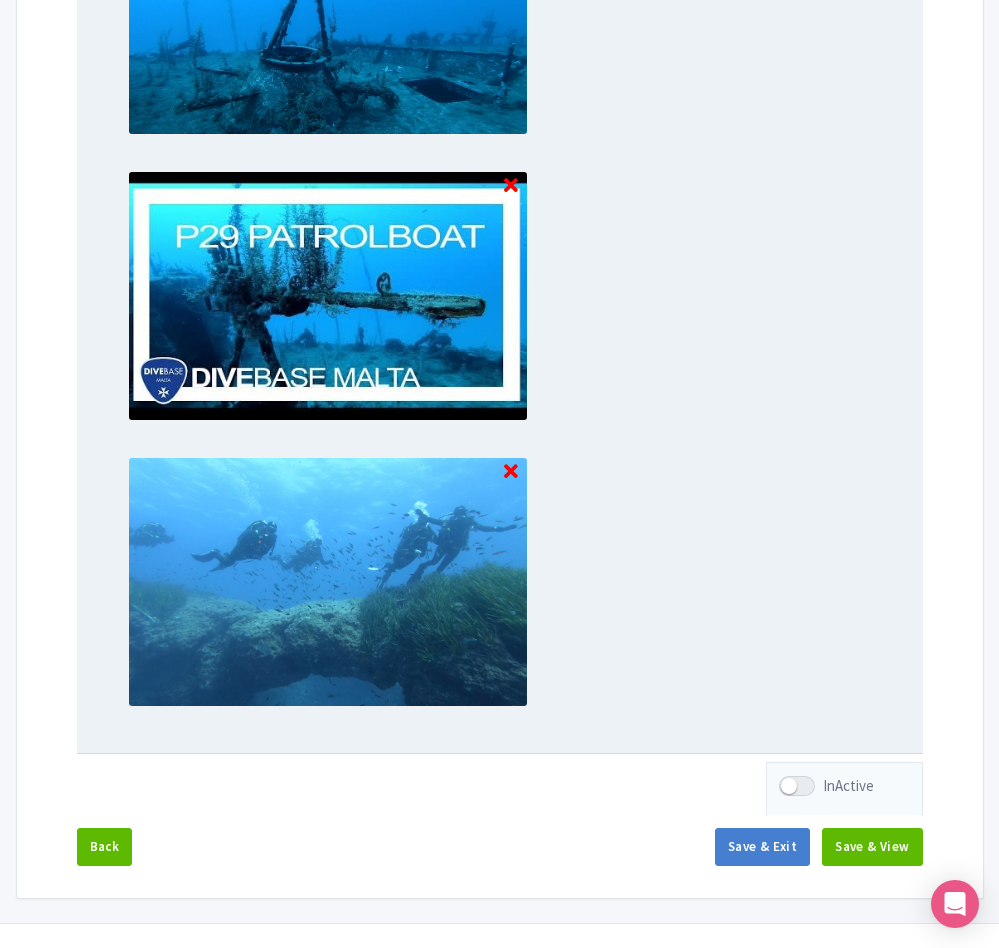 scroll, scrollTop: 1795, scrollLeft: 0, axis: vertical 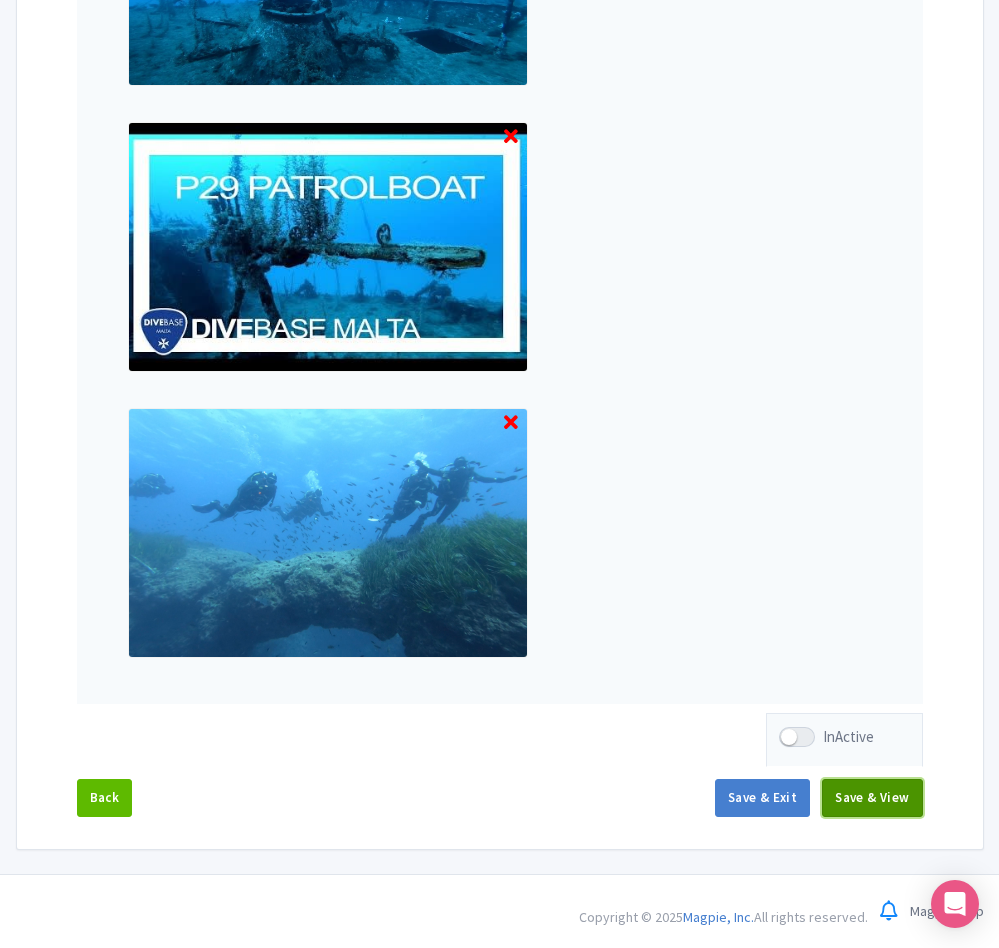 click on "Save & View" at bounding box center [872, 798] 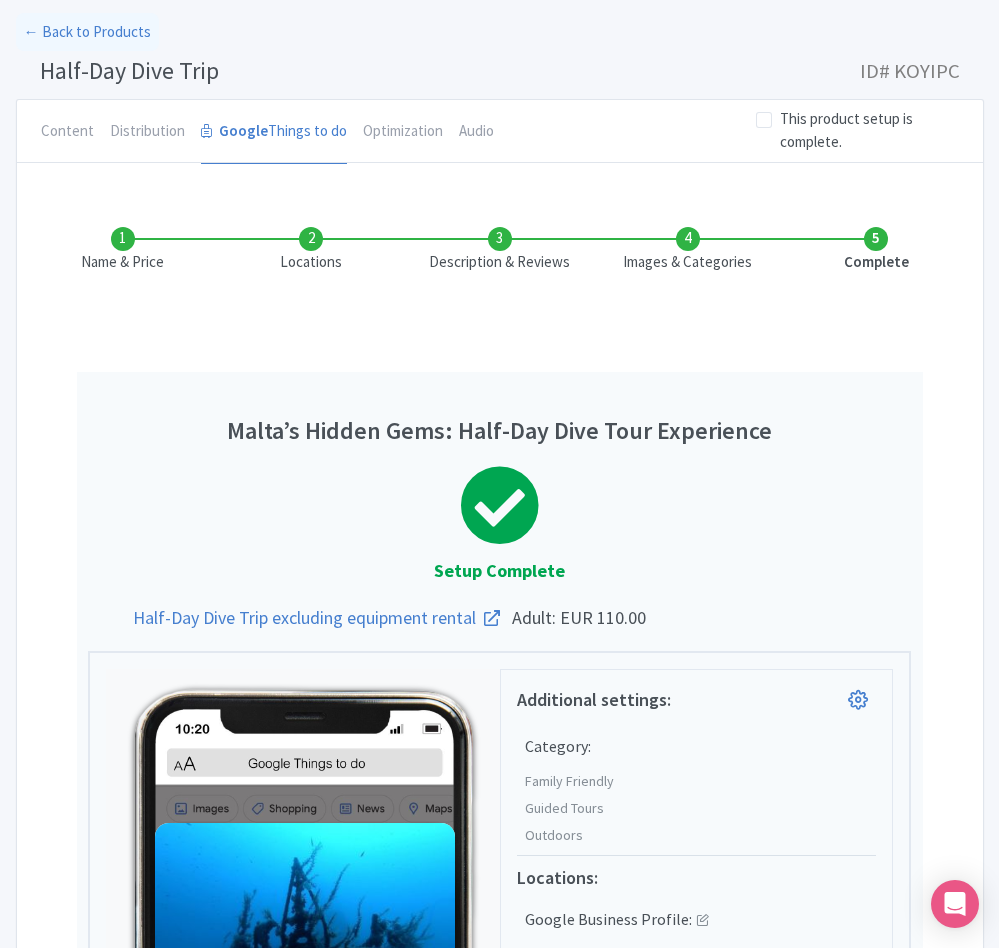 scroll, scrollTop: 0, scrollLeft: 0, axis: both 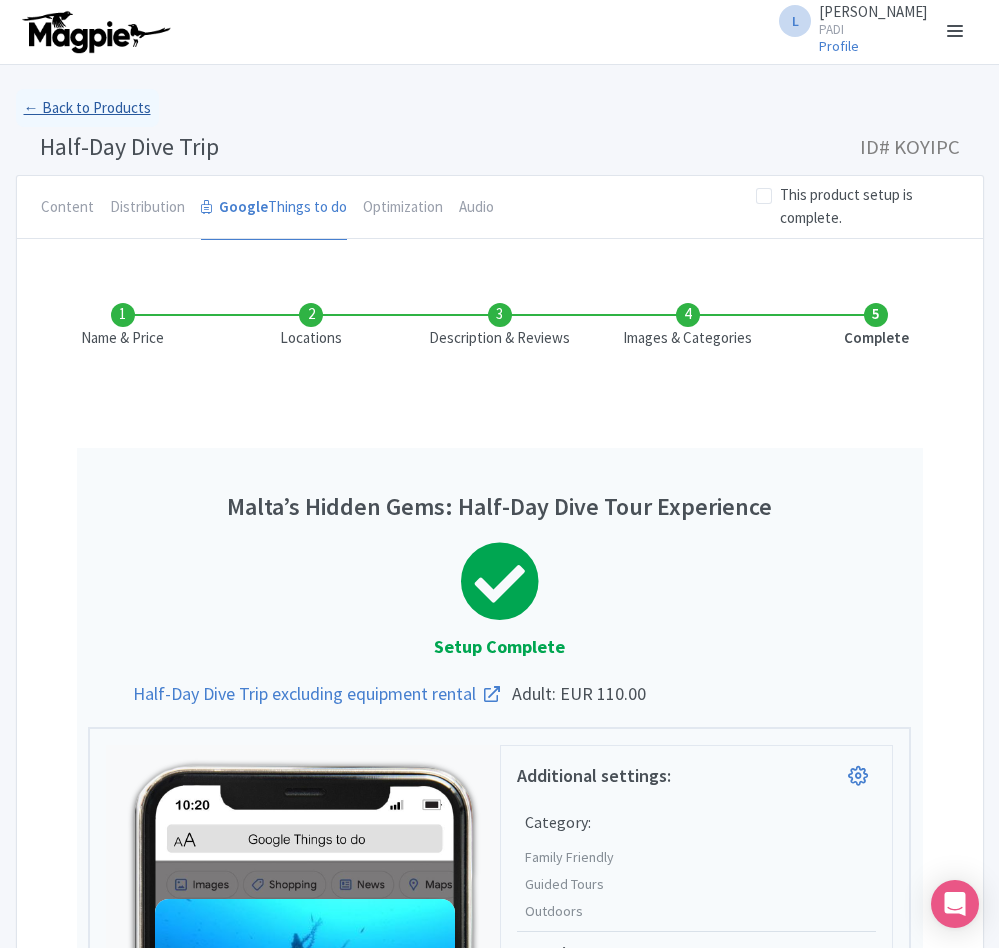 click on "← Back to Products" at bounding box center (87, 108) 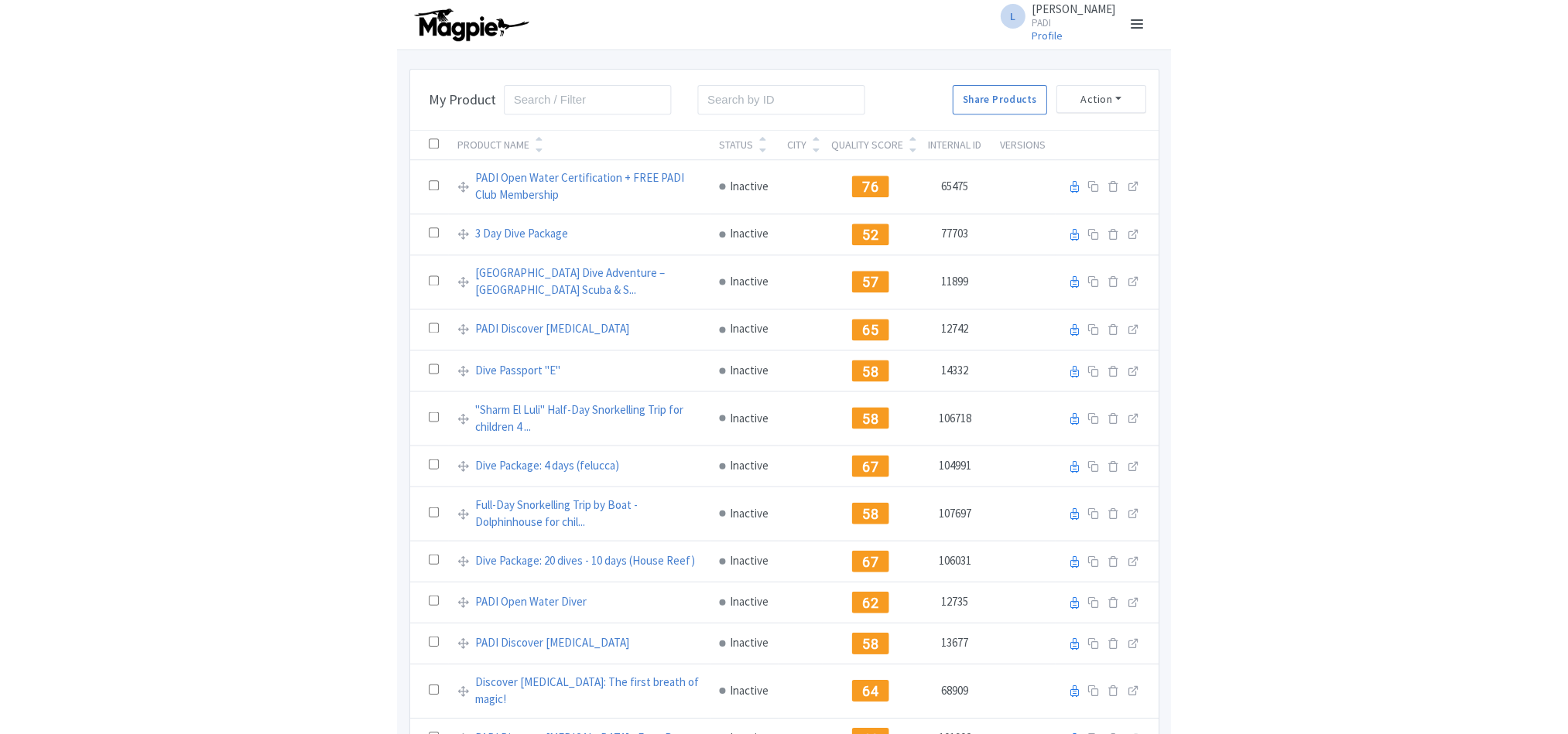 scroll, scrollTop: 0, scrollLeft: 0, axis: both 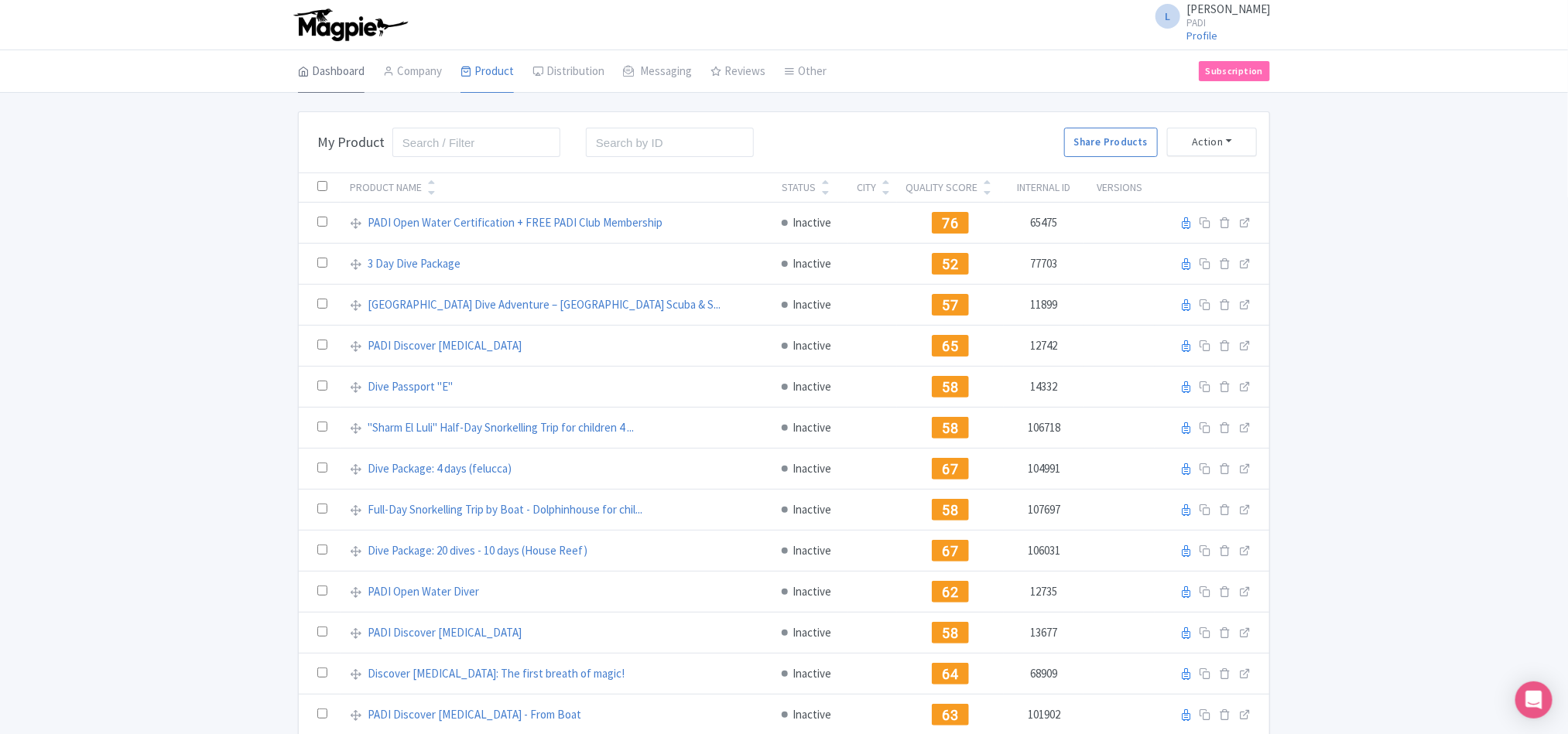 click on "Dashboard" at bounding box center [331, 72] 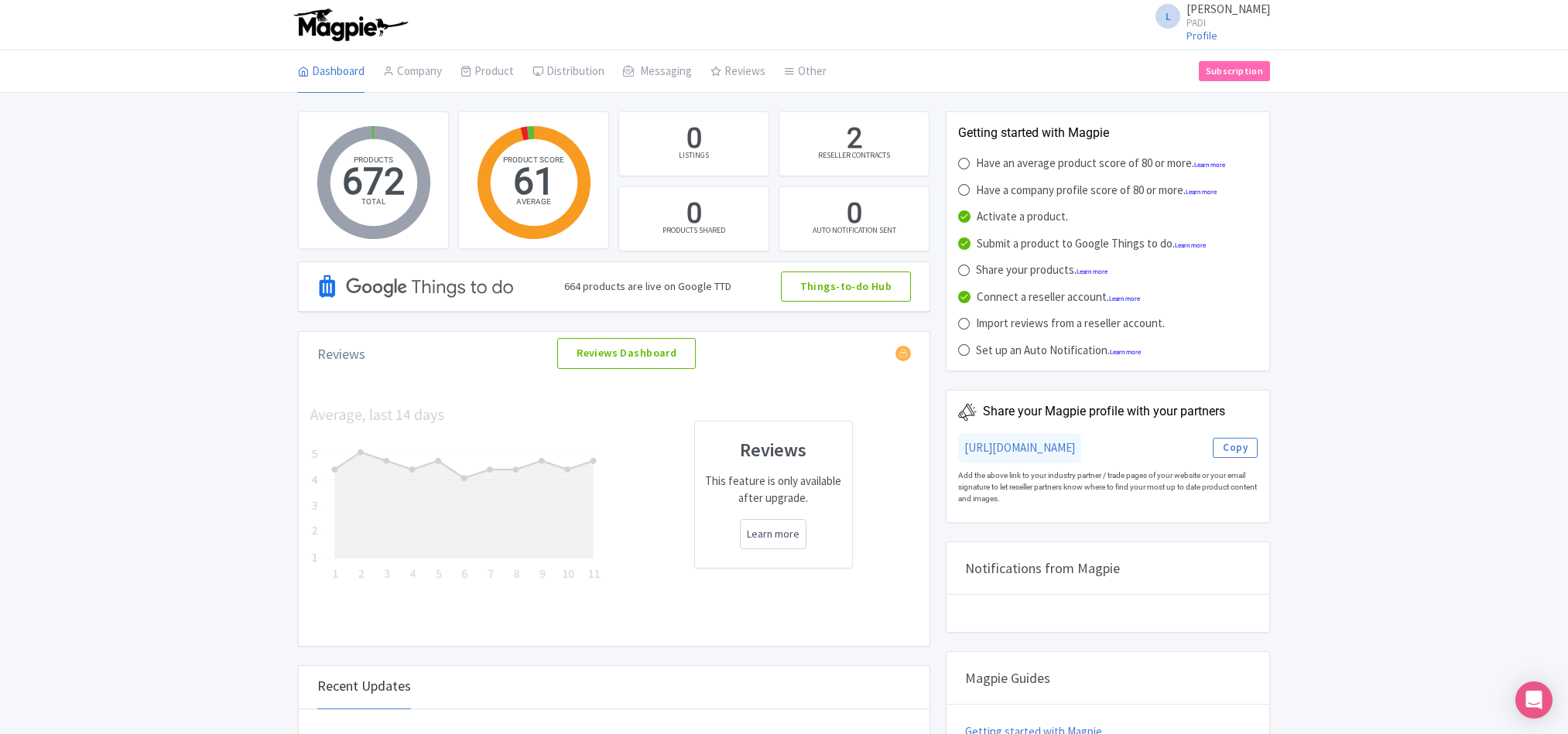 scroll, scrollTop: 0, scrollLeft: 0, axis: both 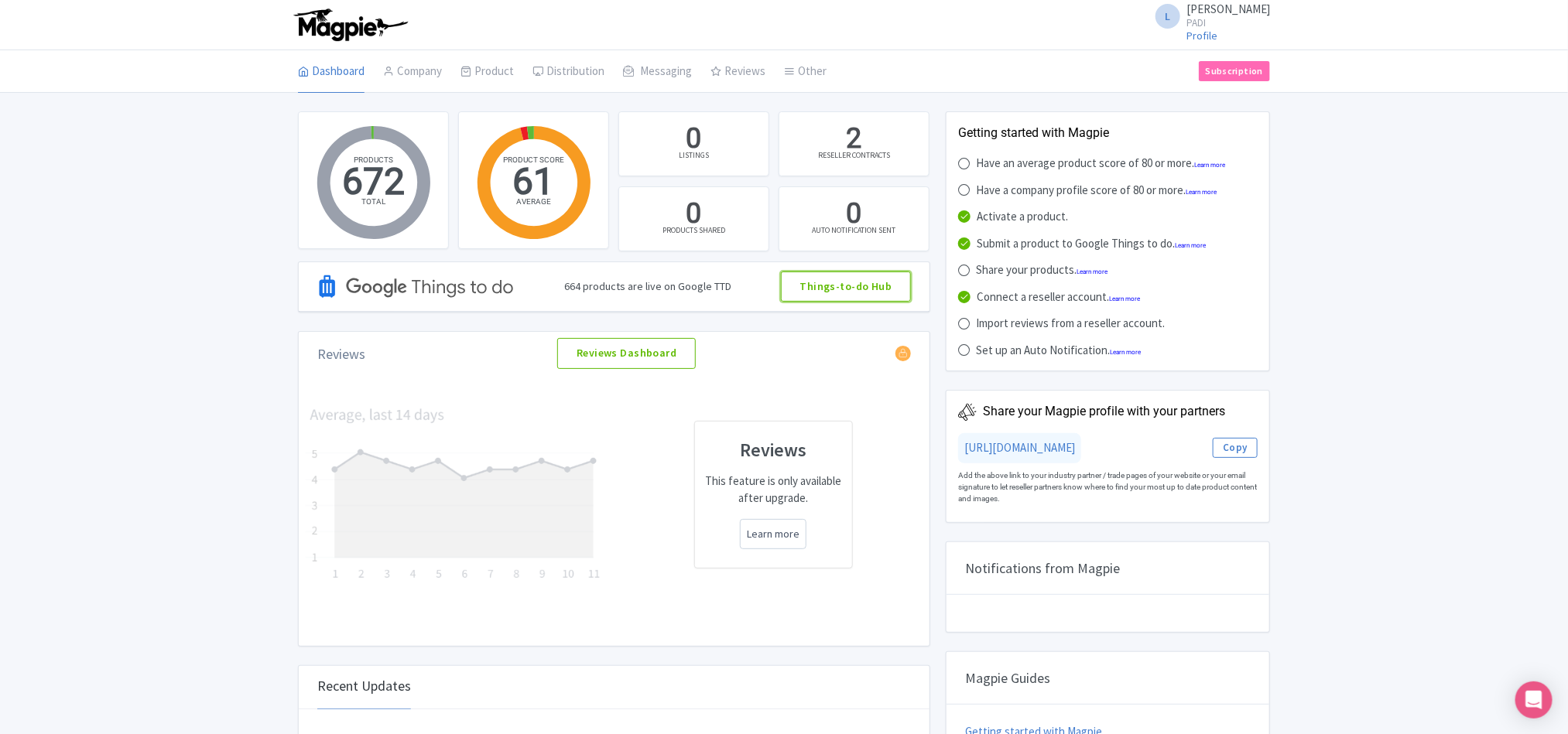 click on "Things-to-do Hub" at bounding box center [846, 287] 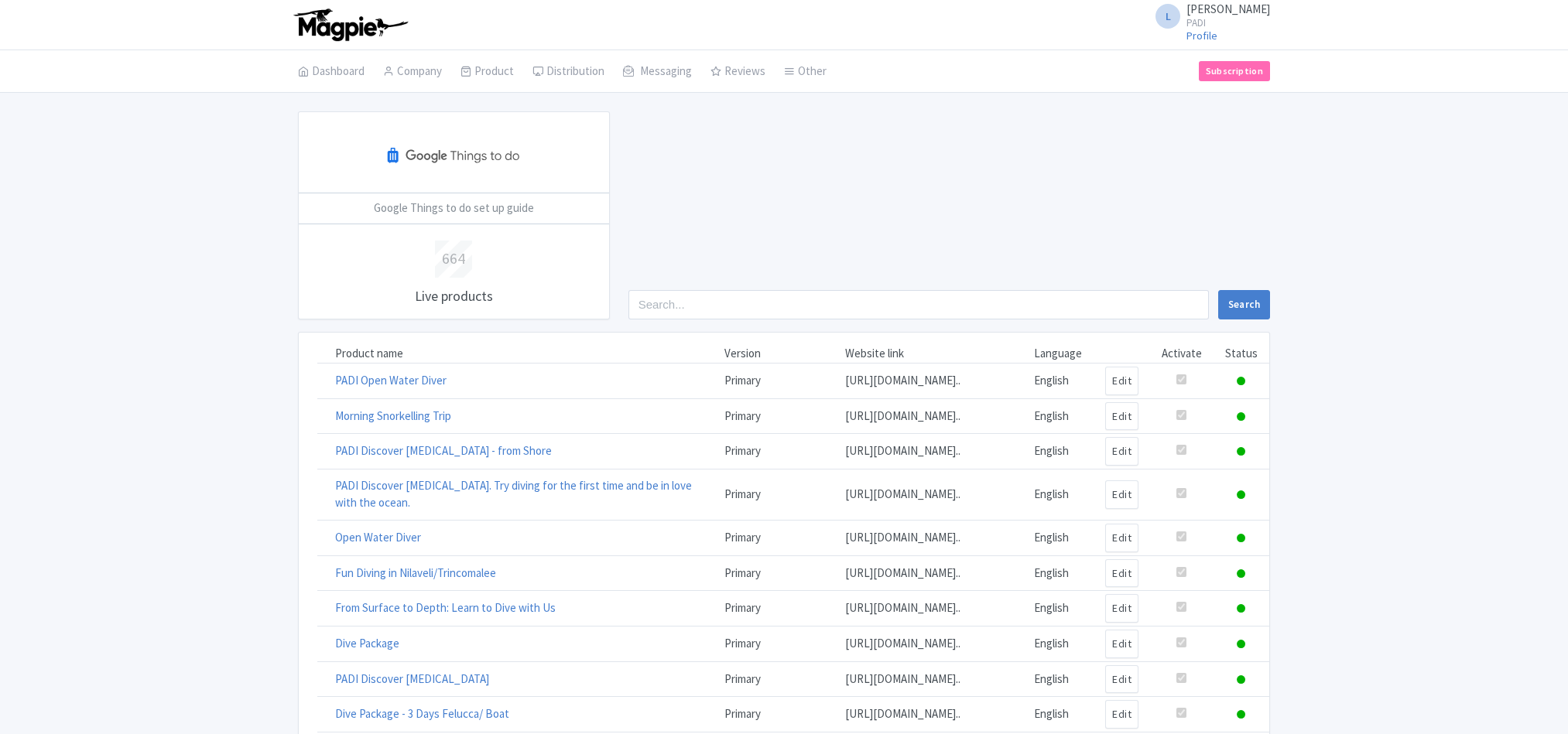 click on "Last »" at bounding box center (879, 1285) 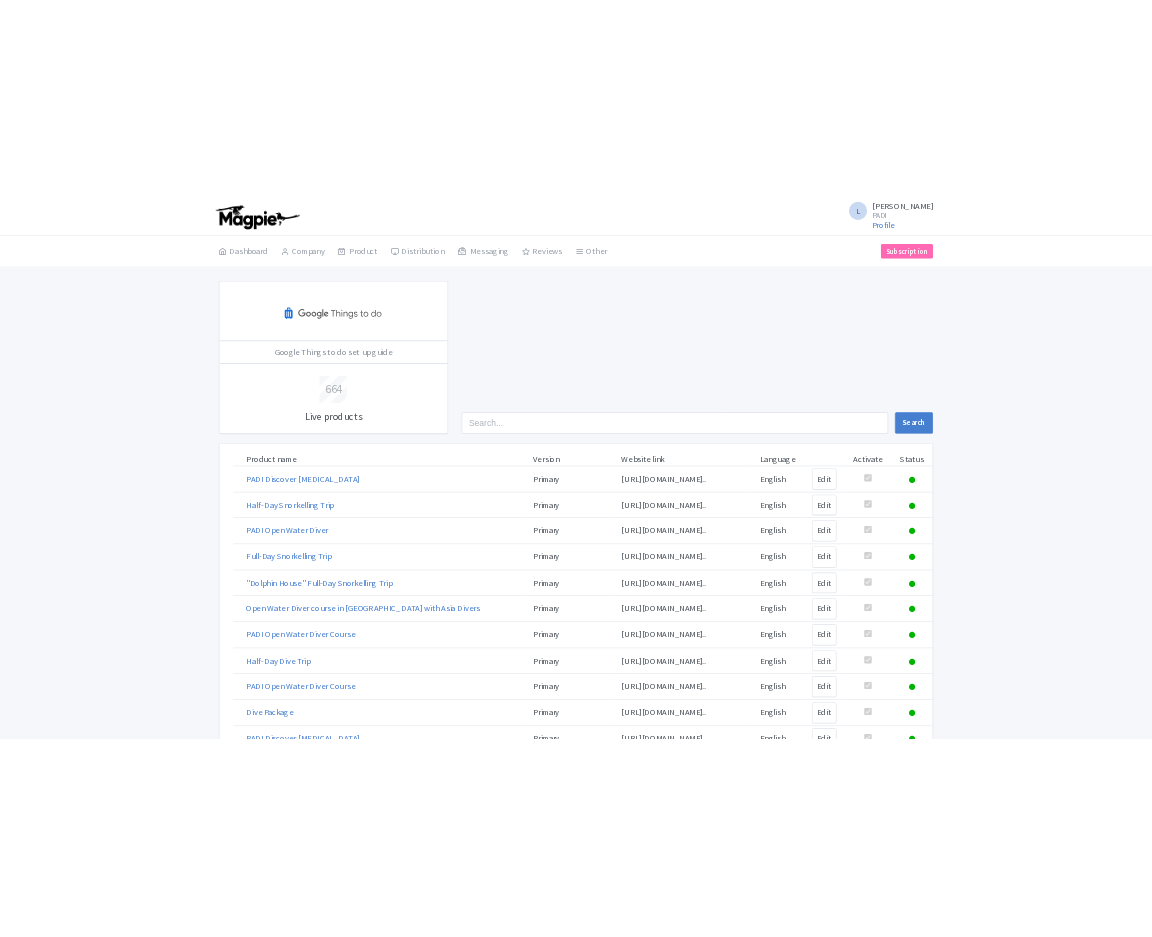 scroll, scrollTop: 712, scrollLeft: 0, axis: vertical 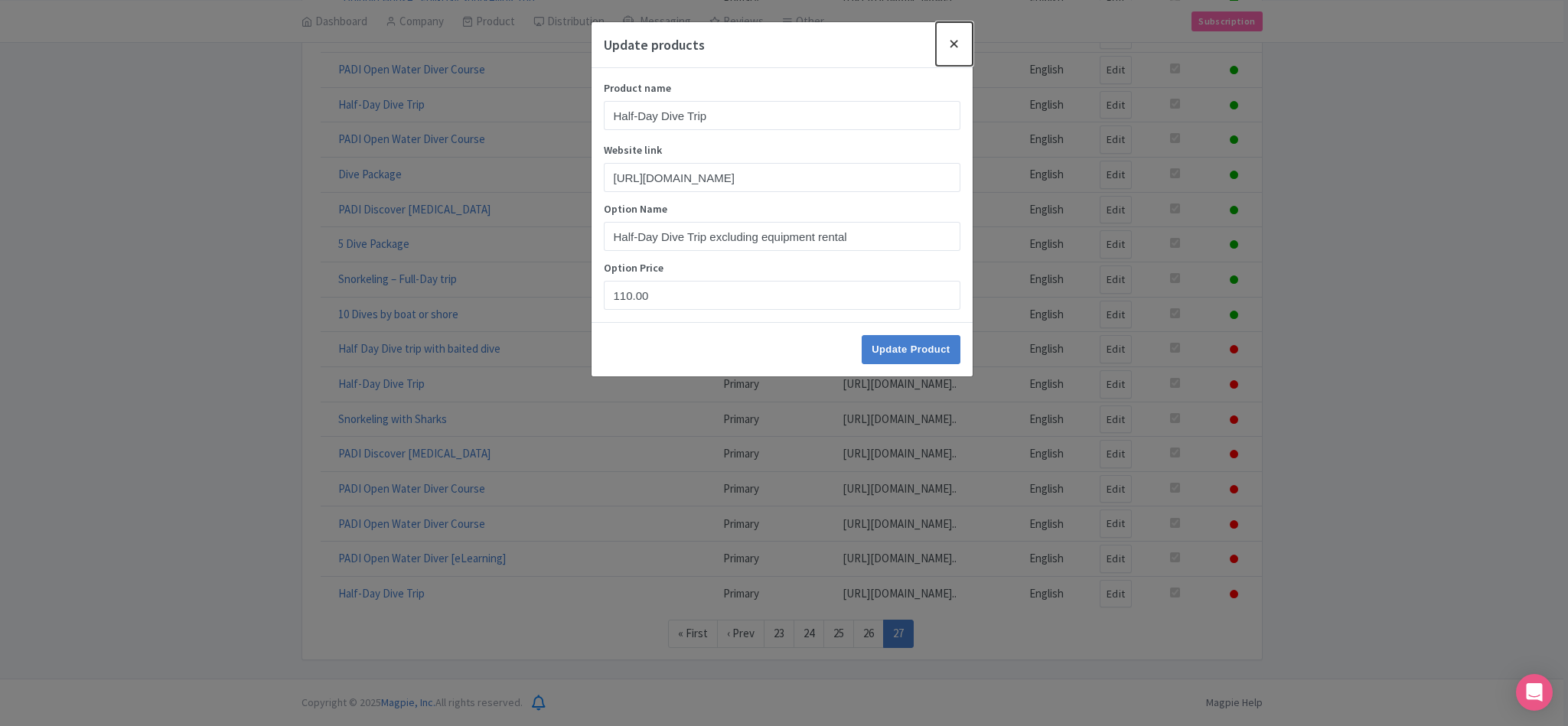 click at bounding box center [954, 44] 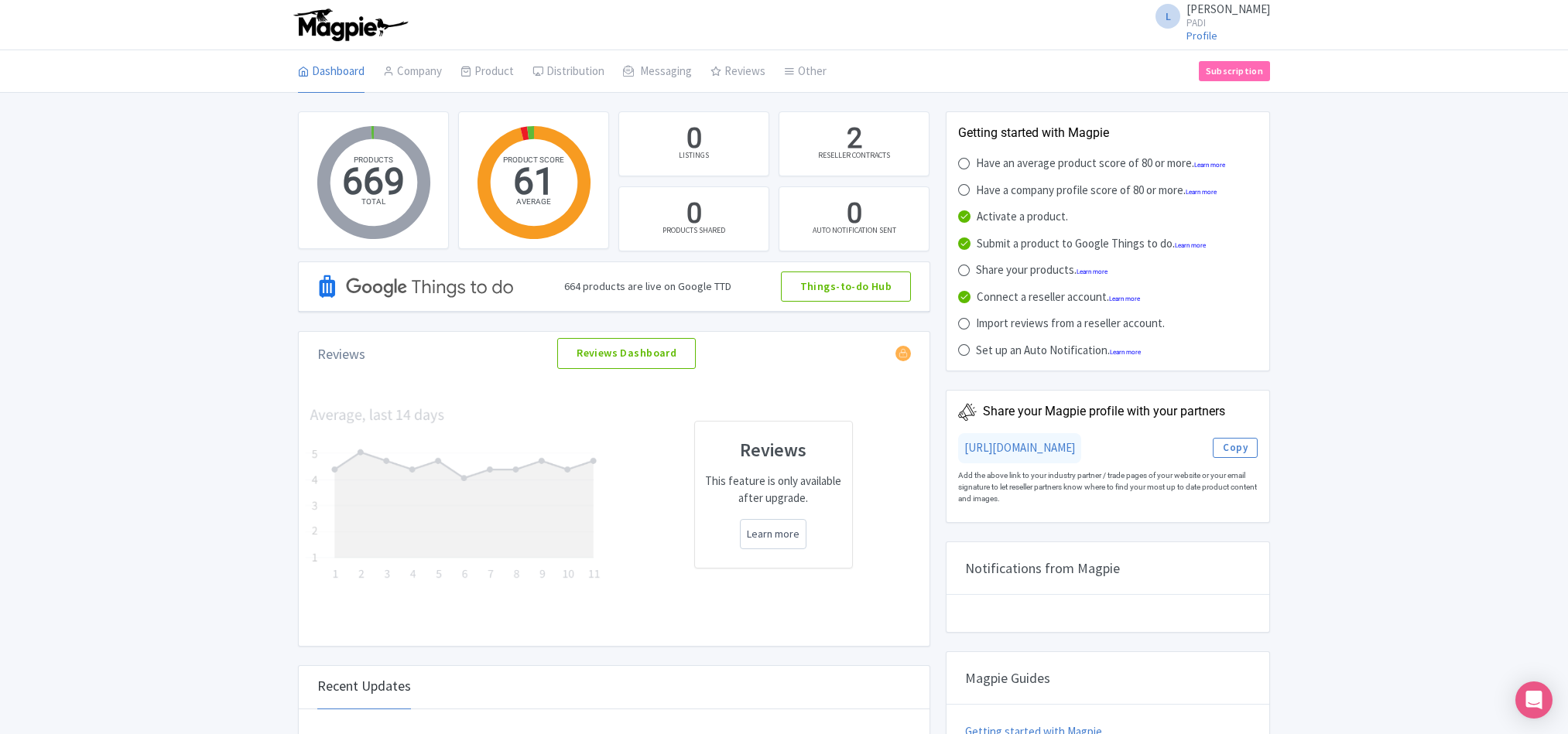 scroll, scrollTop: 0, scrollLeft: 0, axis: both 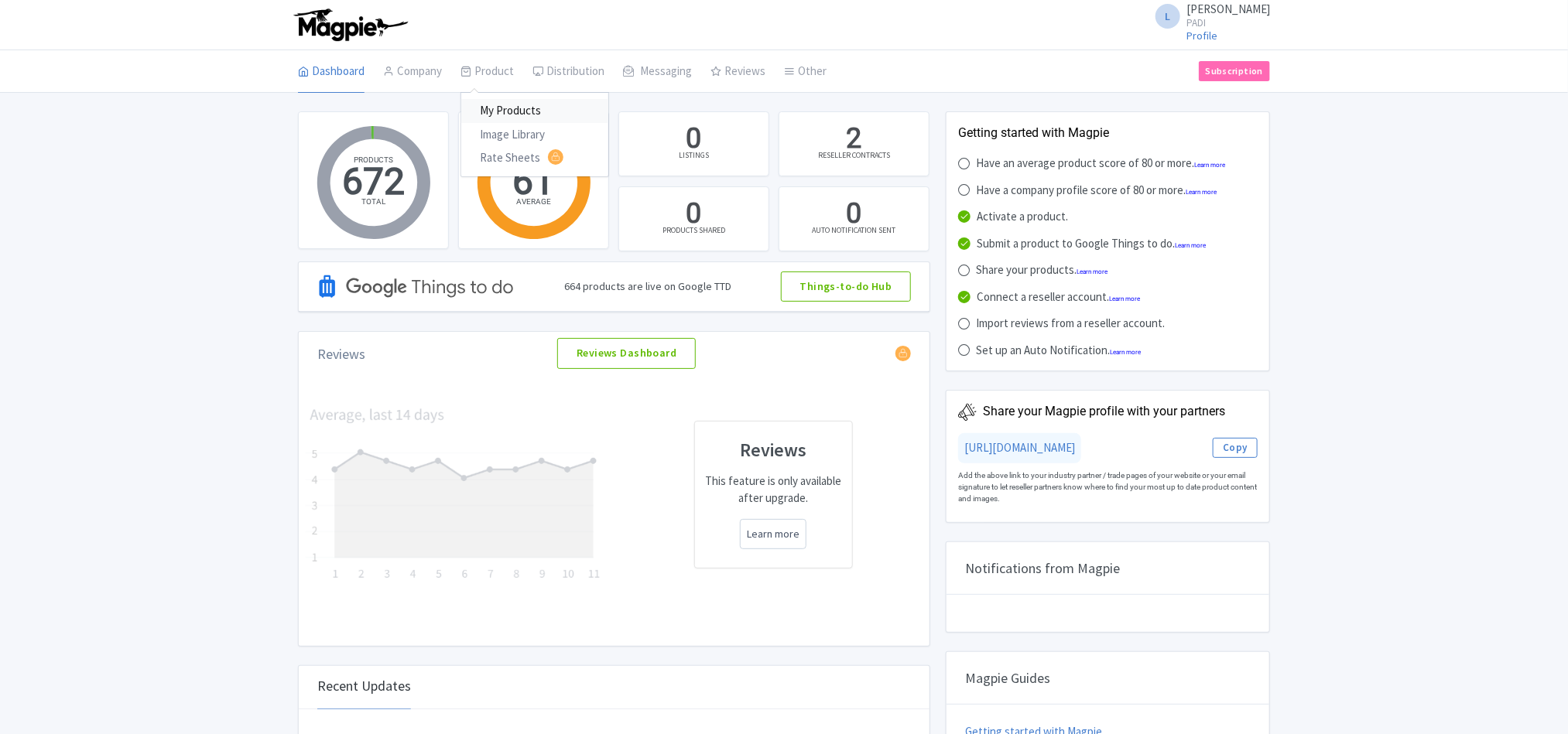 click on "My Products" at bounding box center [535, 111] 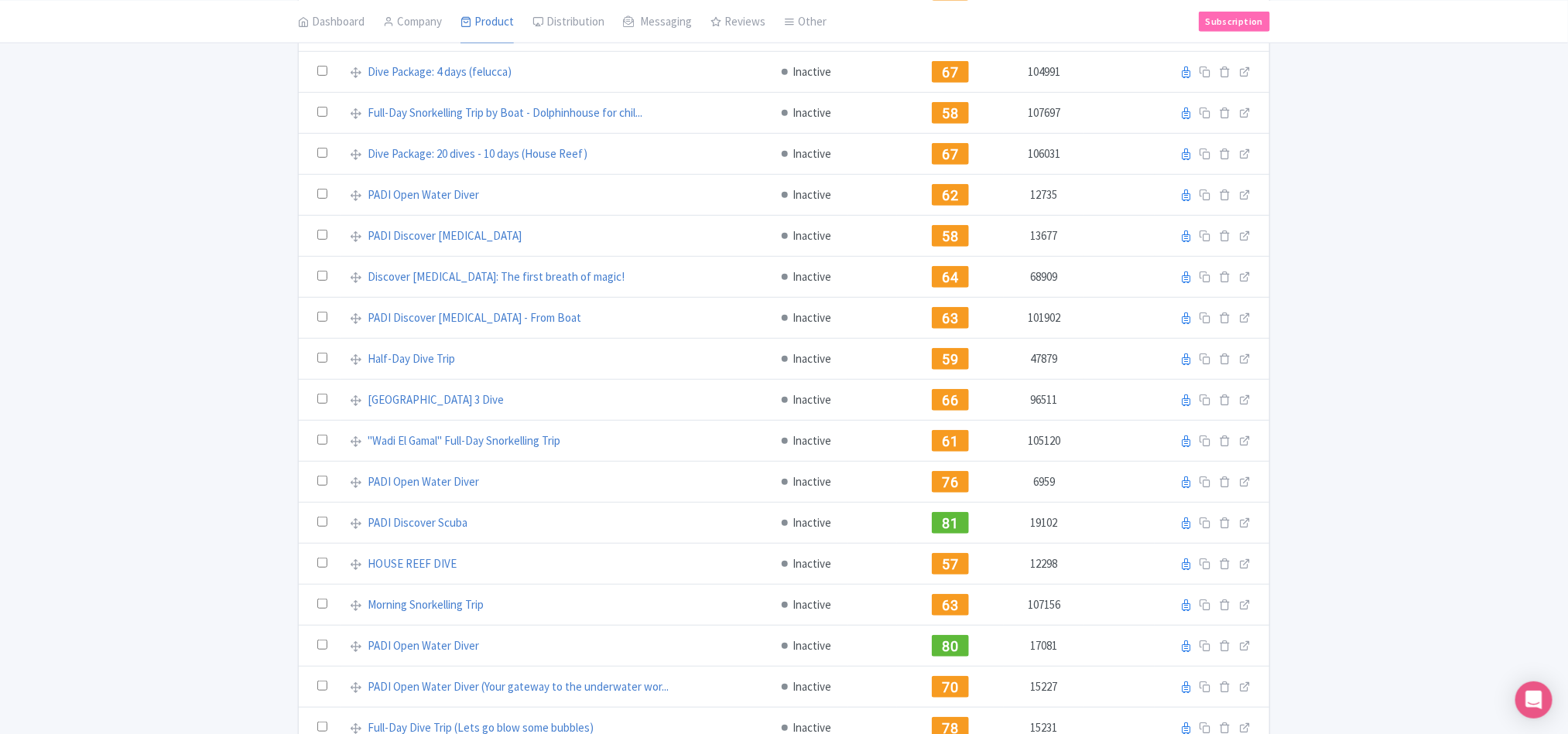 scroll, scrollTop: 0, scrollLeft: 0, axis: both 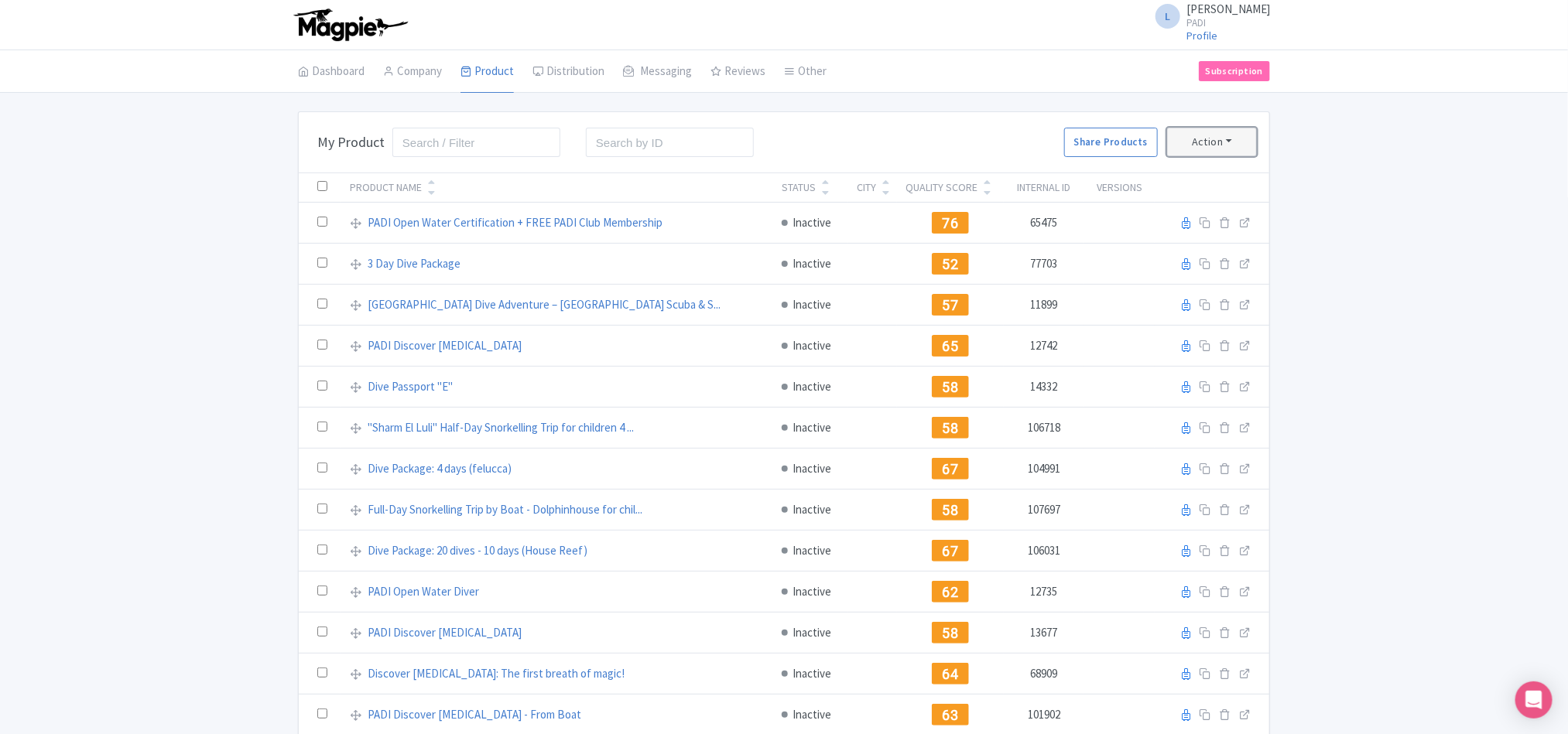click on "Action" at bounding box center (1212, 142) 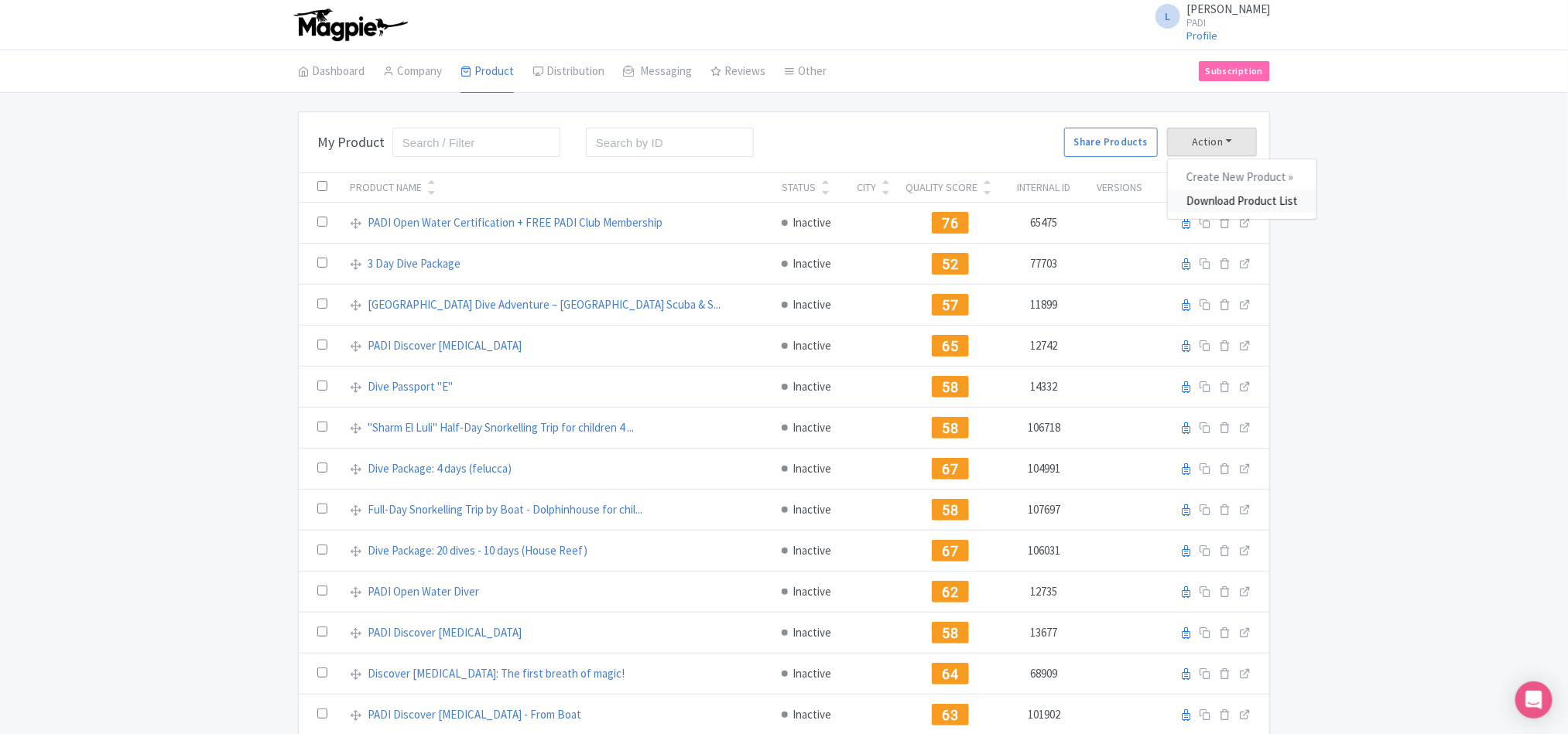 click on "Download Product List" at bounding box center [1242, 201] 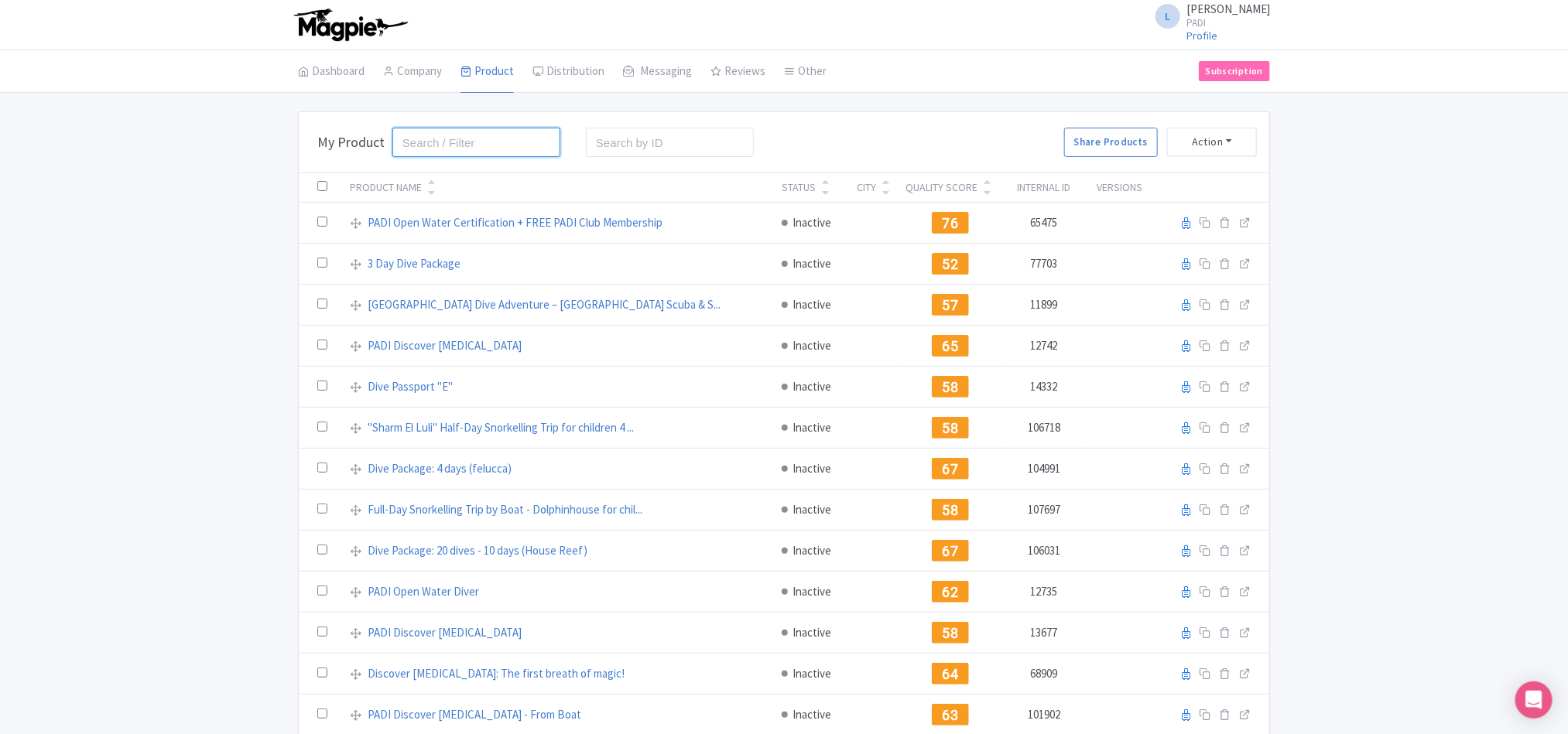 click at bounding box center (476, 142) 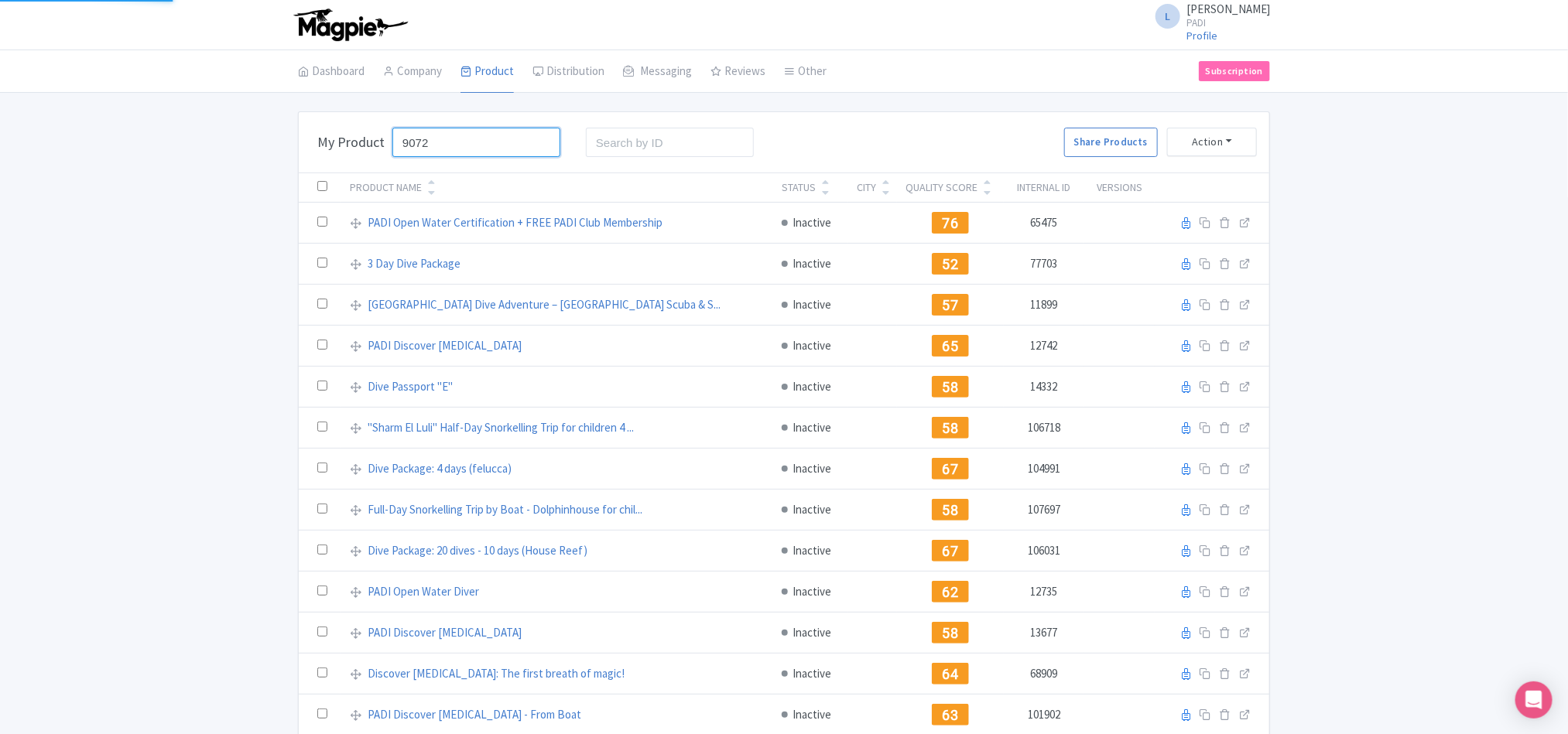 type on "9072" 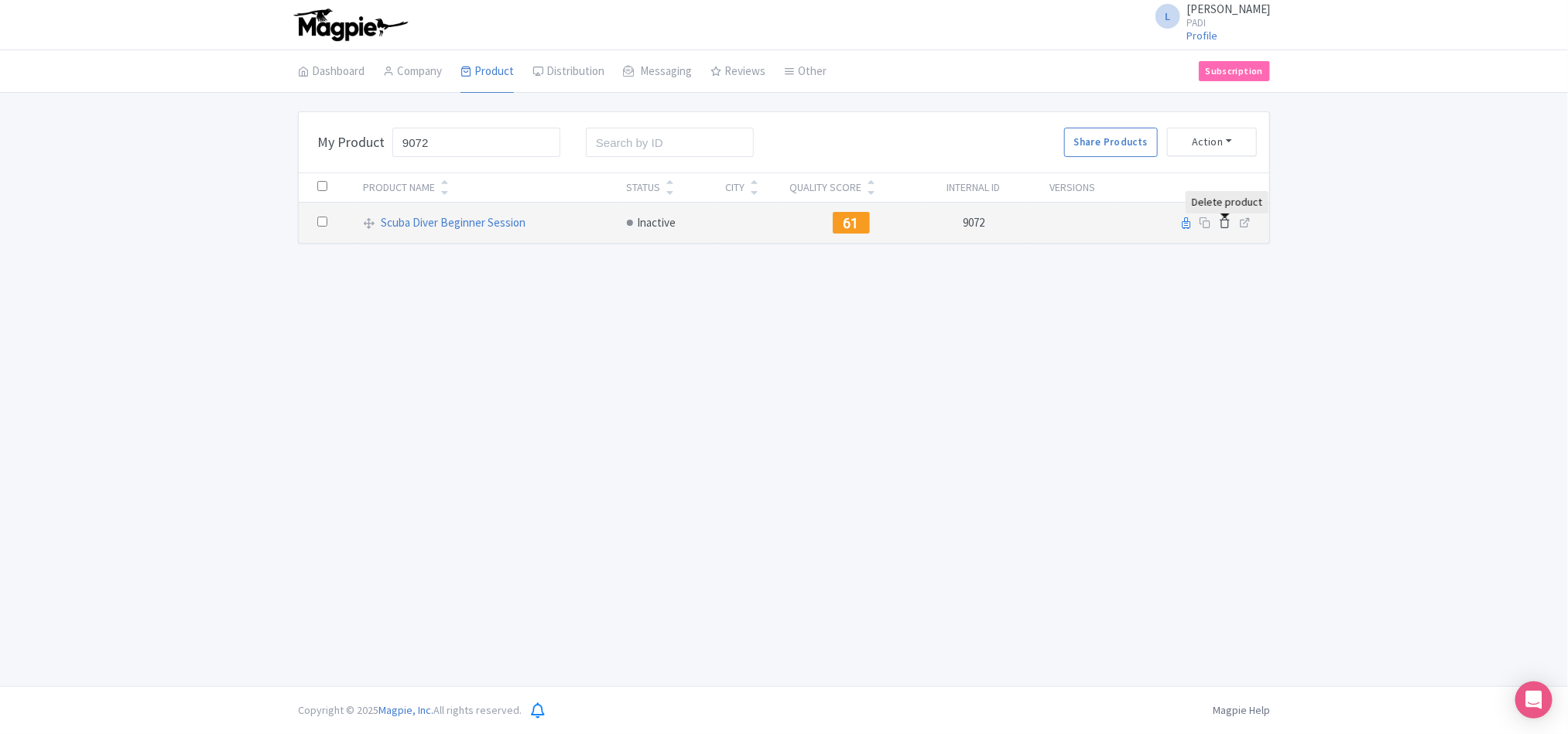 click at bounding box center [1224, 222] 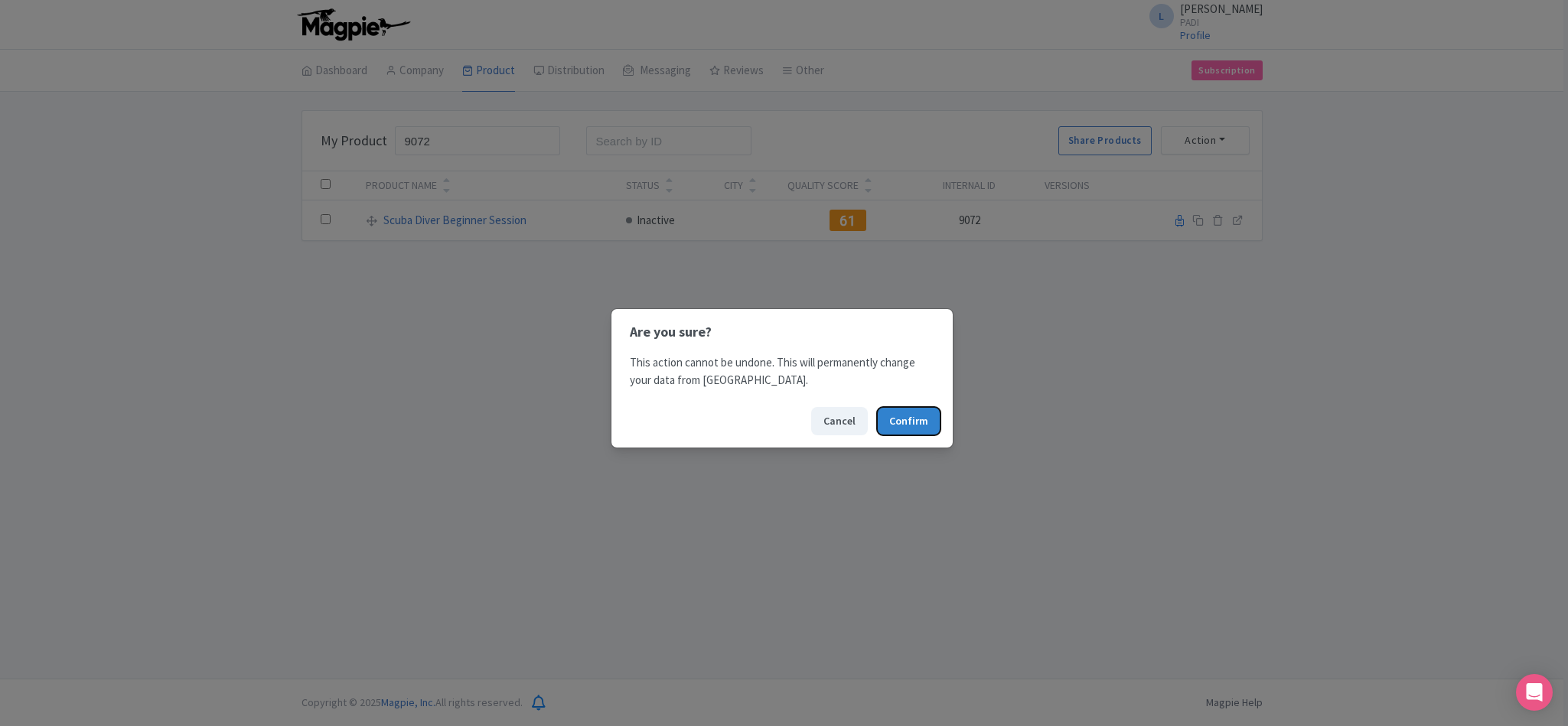 click on "Confirm" at bounding box center (908, 421) 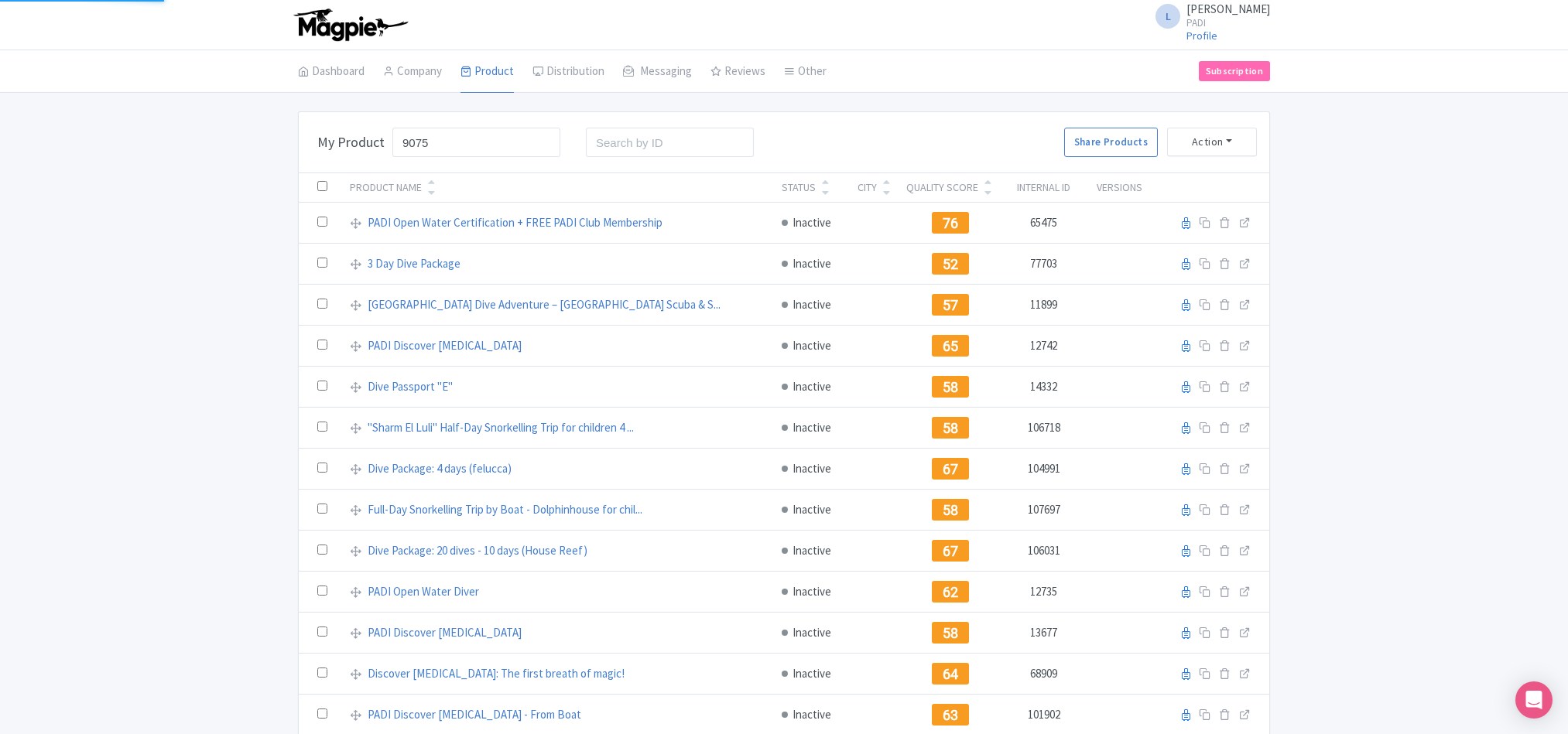 scroll, scrollTop: 0, scrollLeft: 0, axis: both 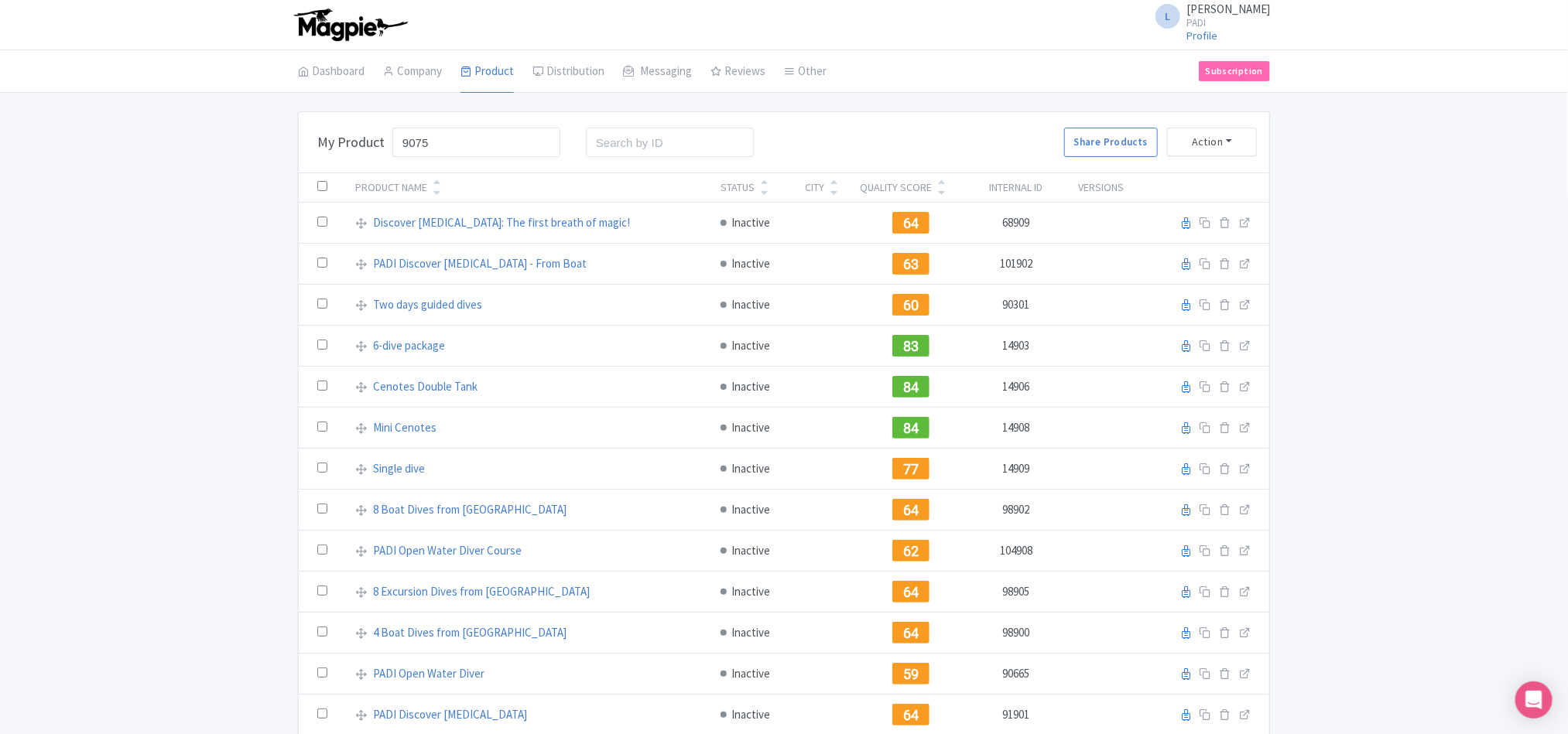 click on "9075" at bounding box center [476, 142] 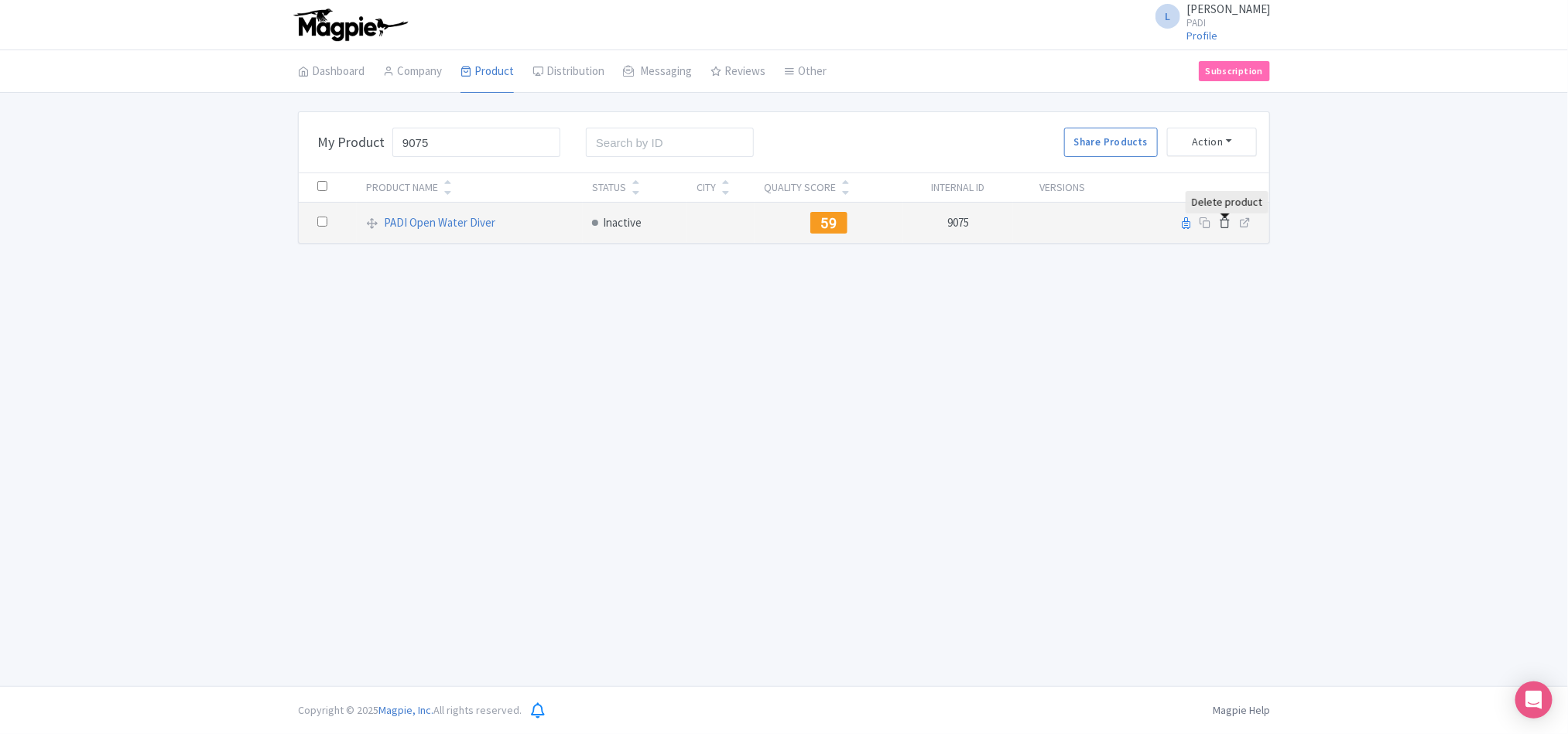 click at bounding box center (1224, 222) 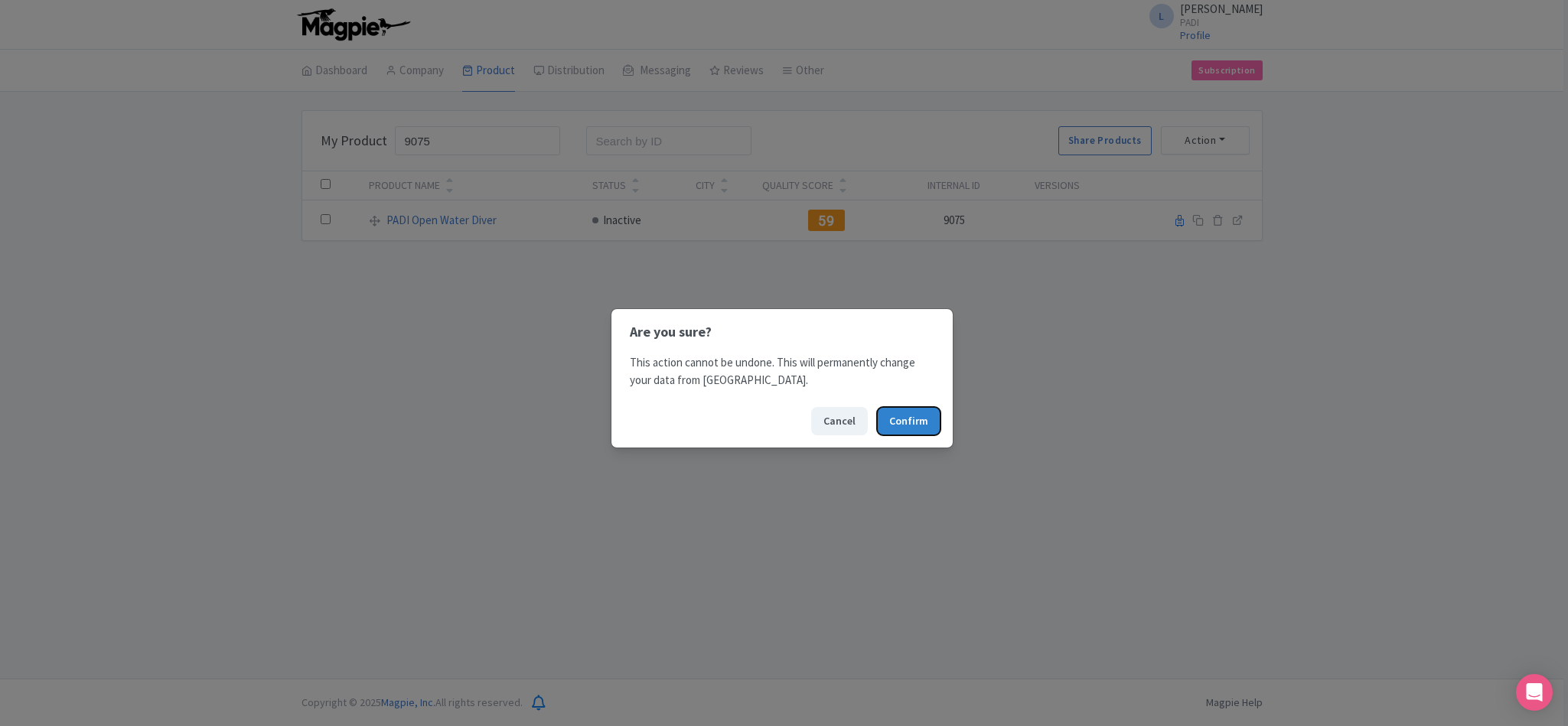 click on "Confirm" at bounding box center (908, 421) 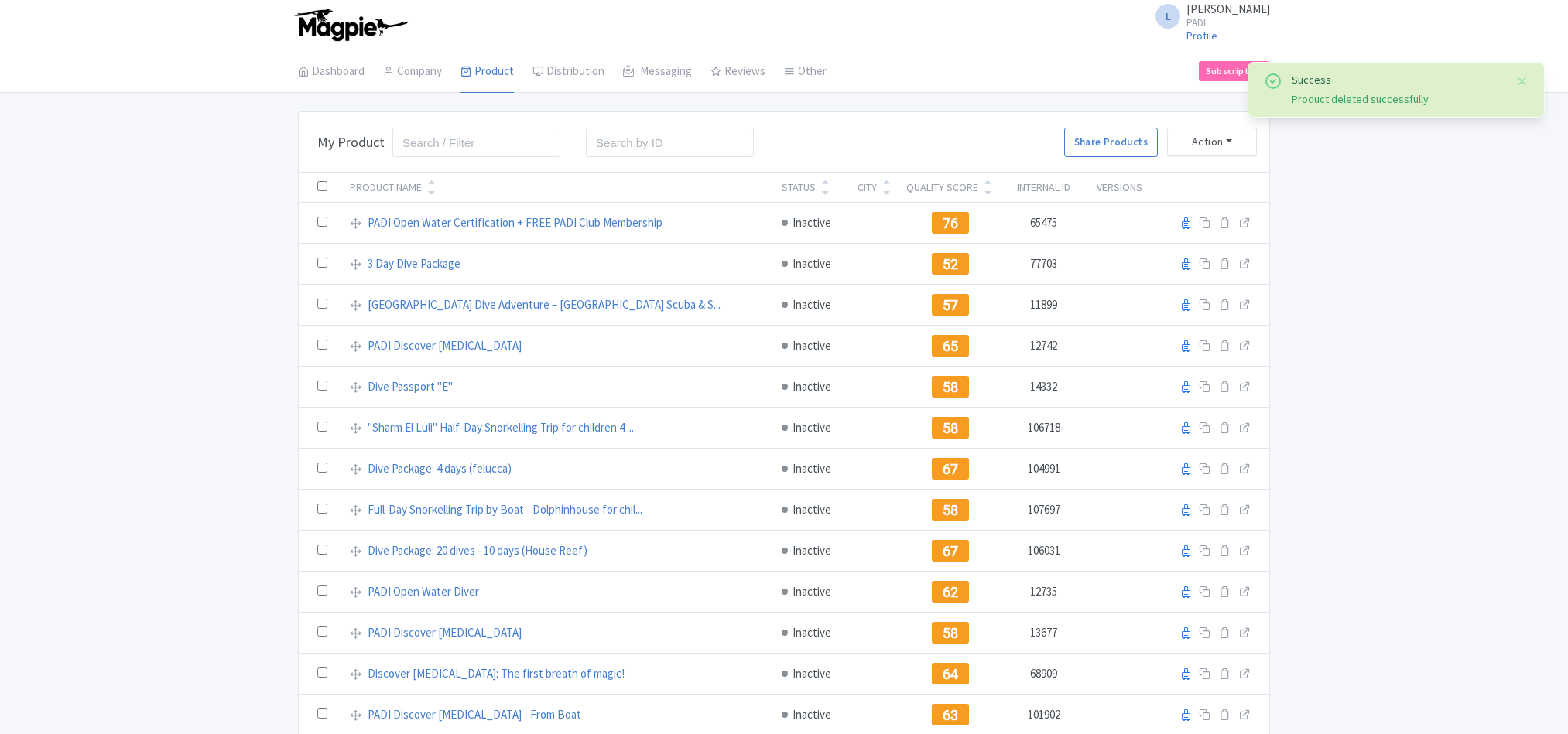 scroll, scrollTop: 0, scrollLeft: 0, axis: both 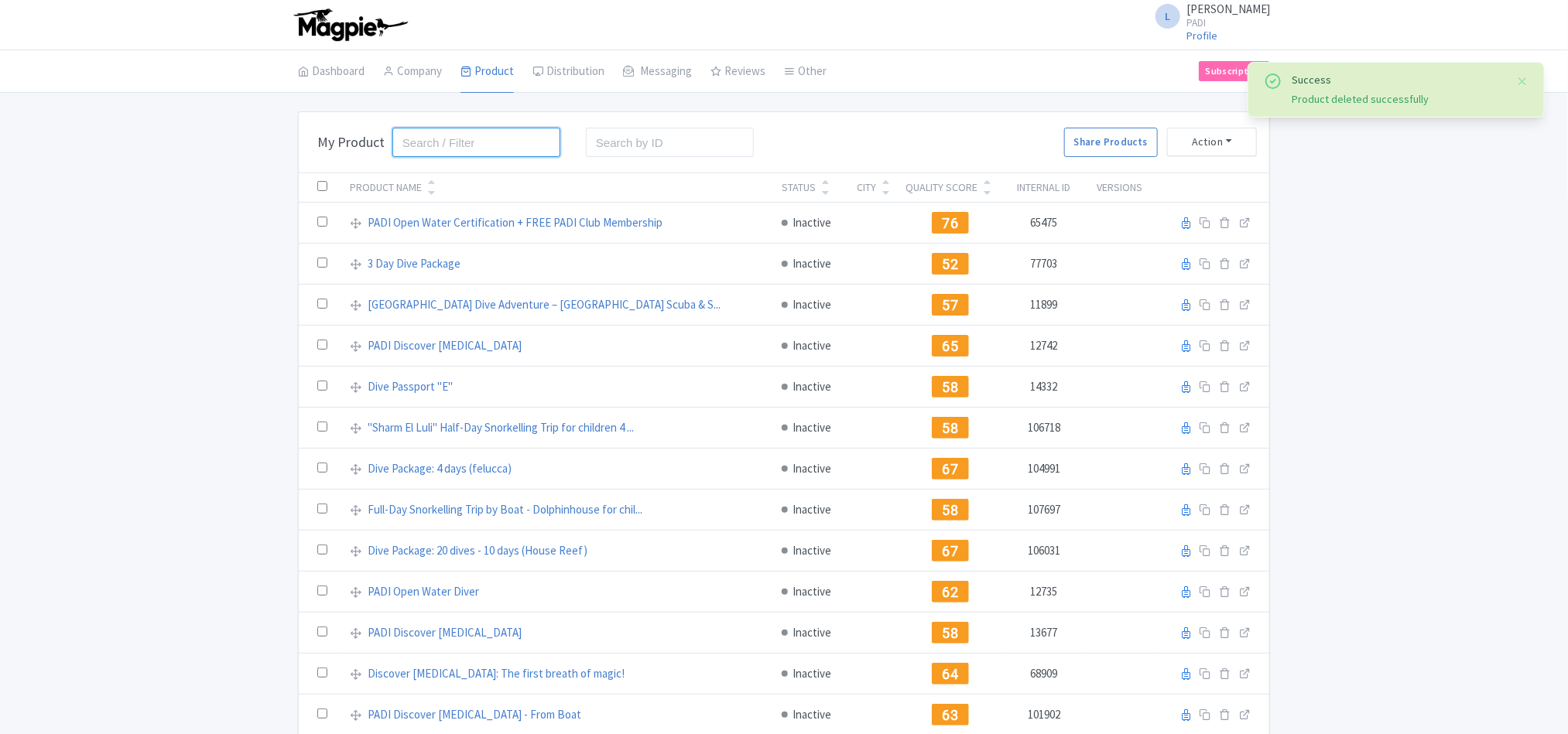 click at bounding box center (476, 142) 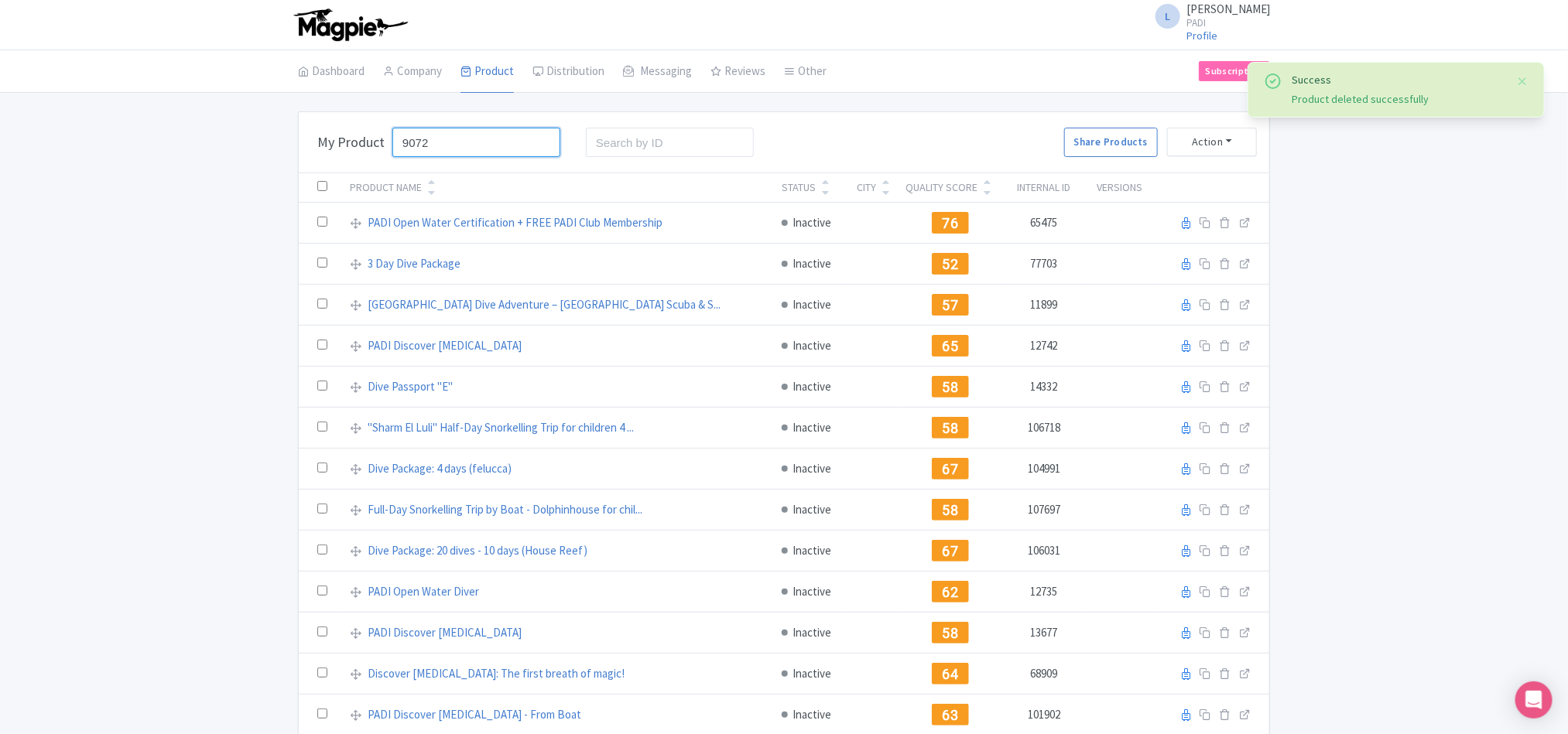 click on "Search" at bounding box center [0, 0] 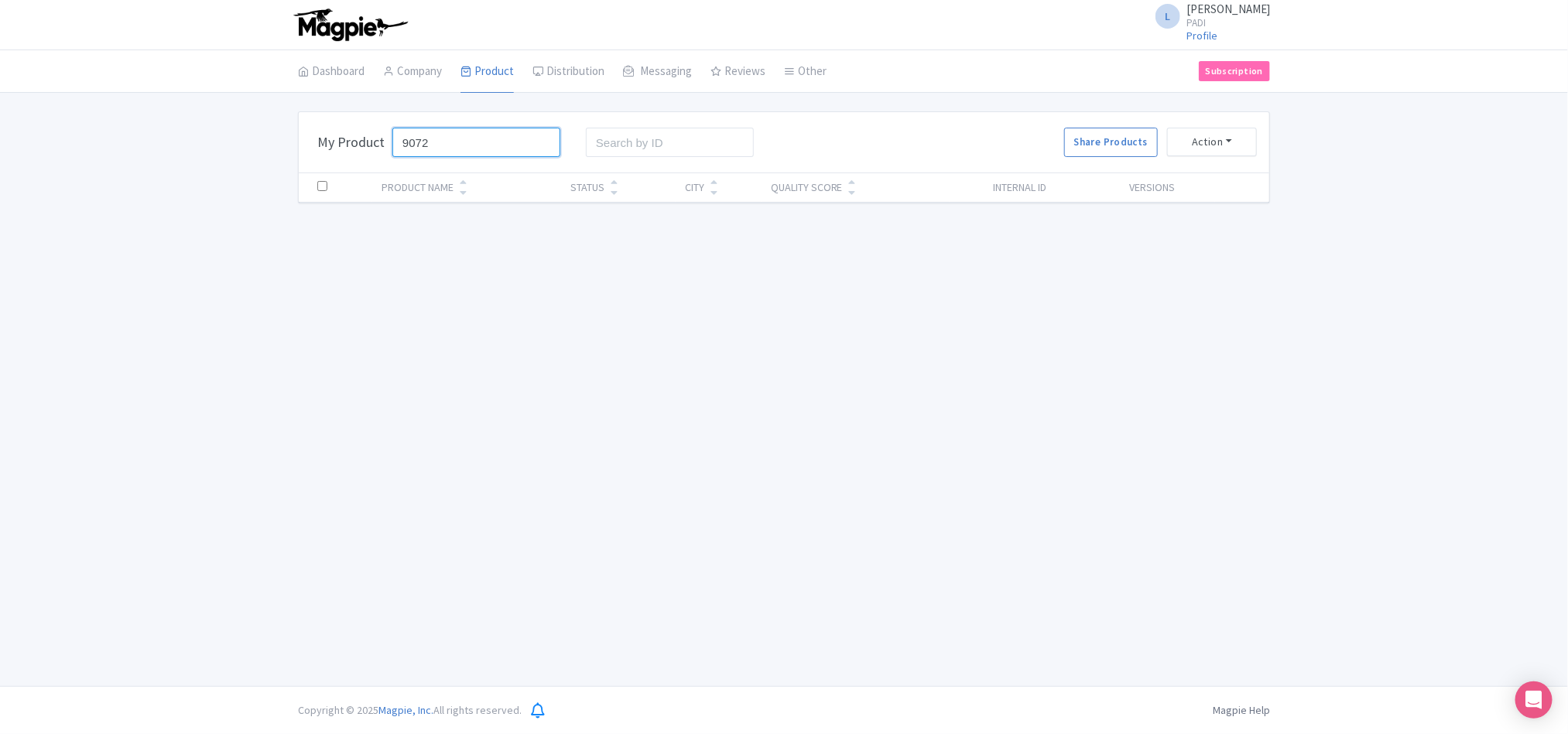 click on "9072" at bounding box center [476, 142] 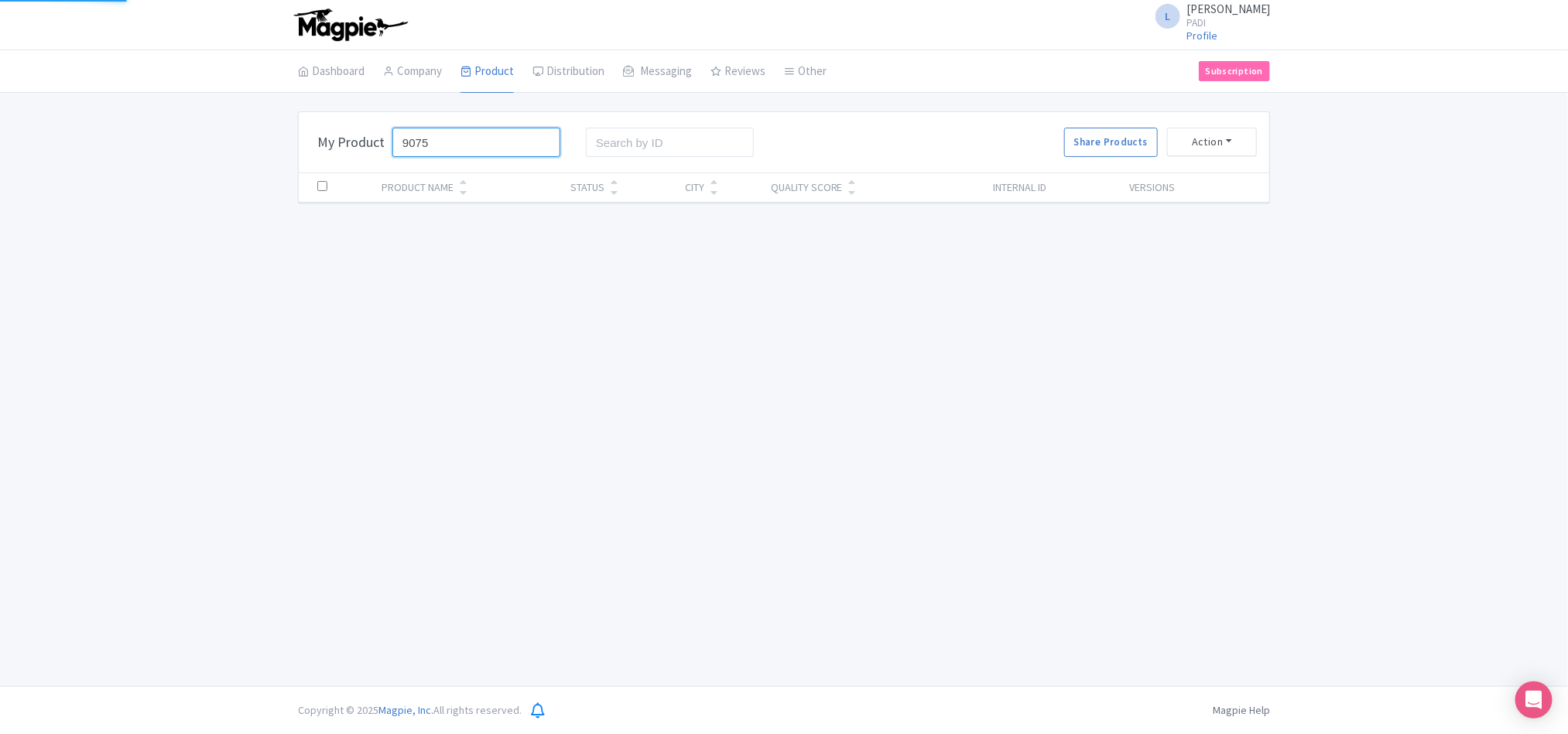type on "9075" 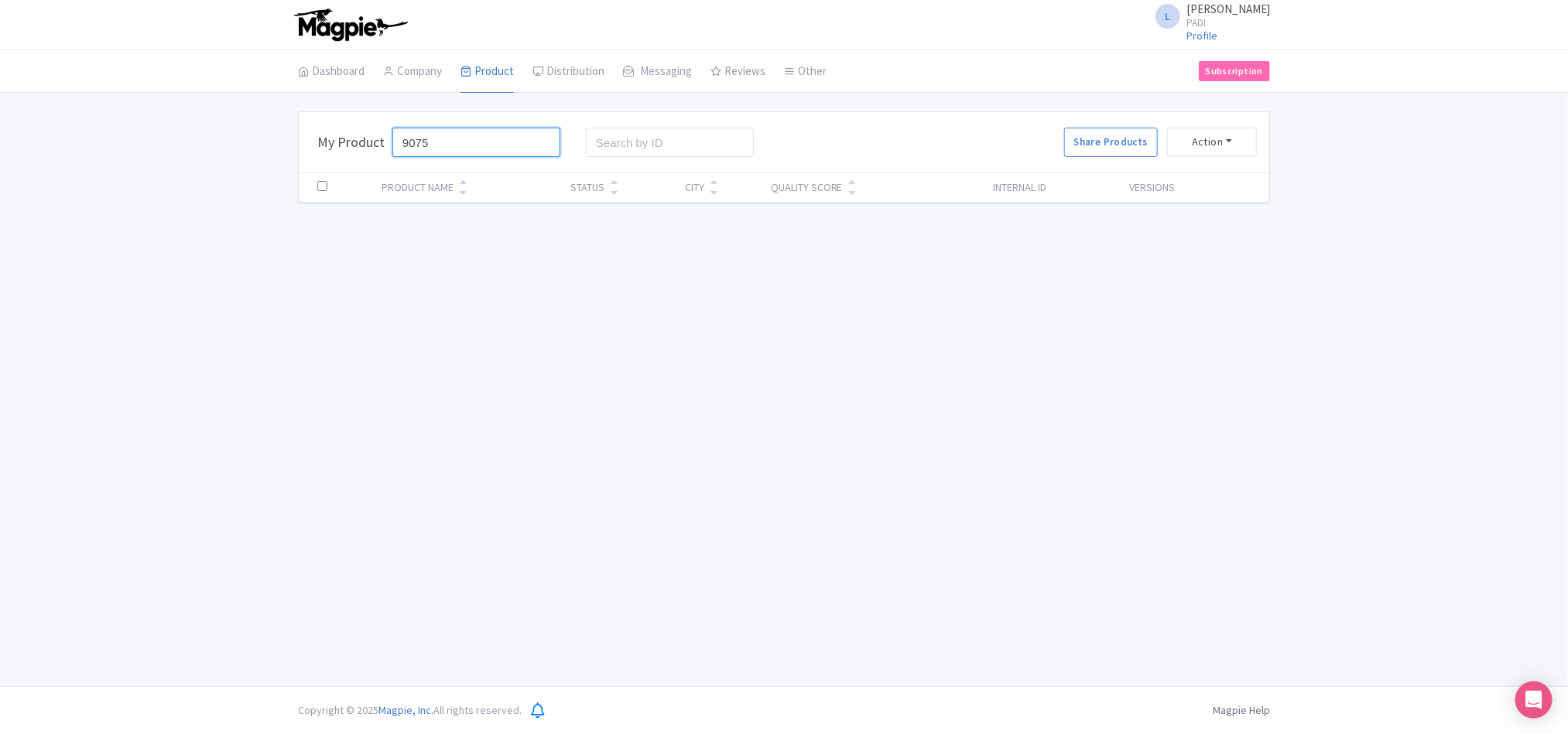 click on "9075" at bounding box center (476, 142) 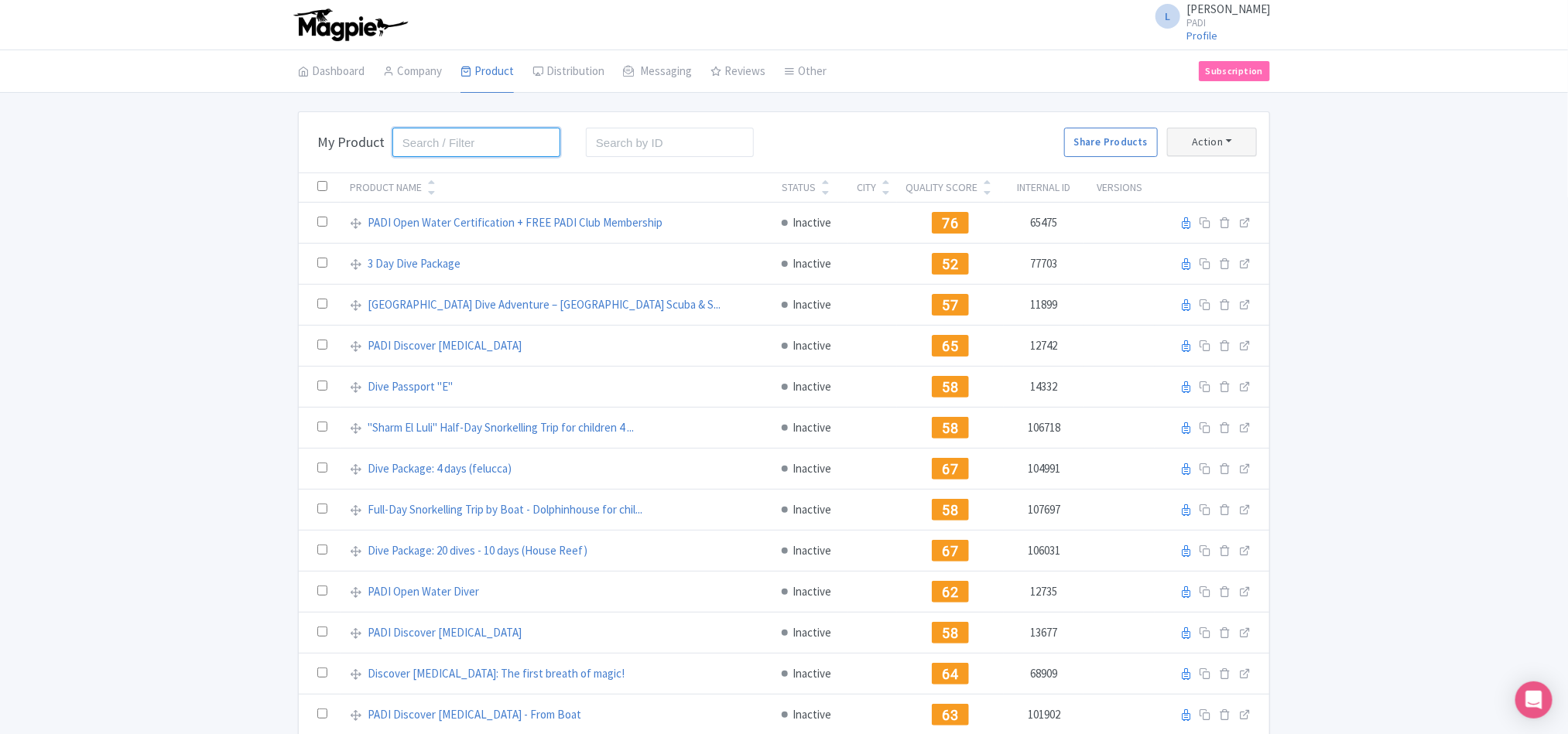 type 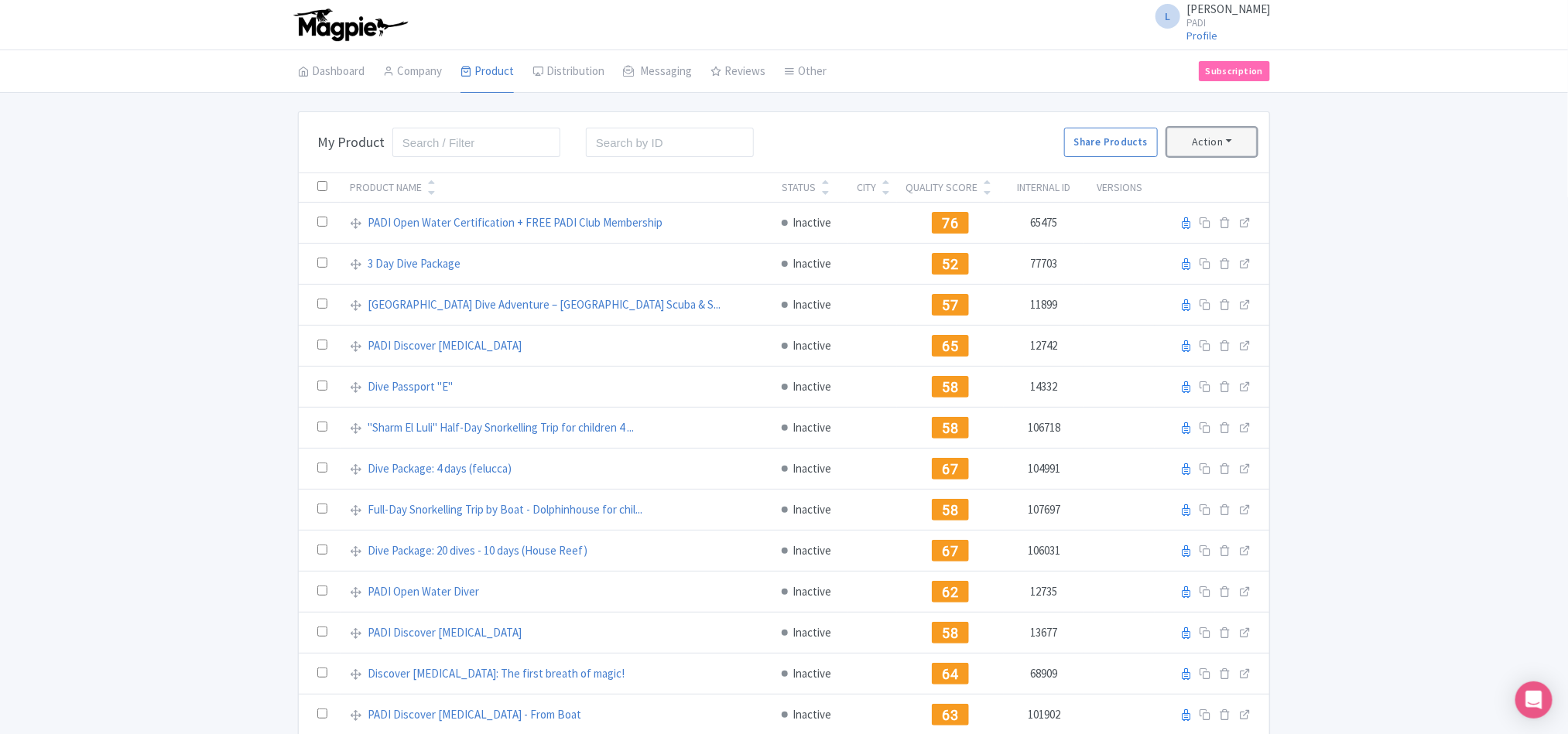 click on "Action" at bounding box center [1212, 142] 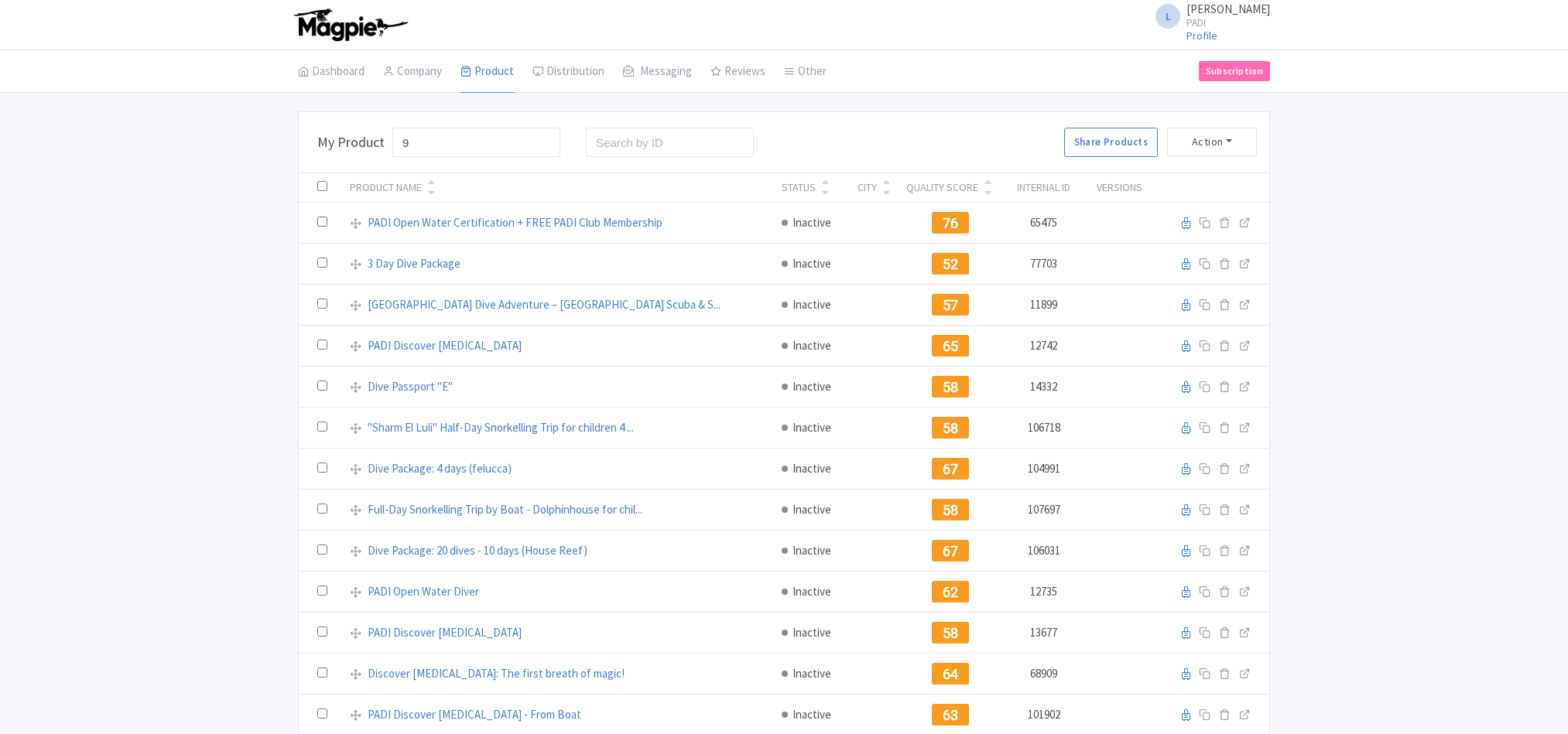 scroll, scrollTop: 0, scrollLeft: 0, axis: both 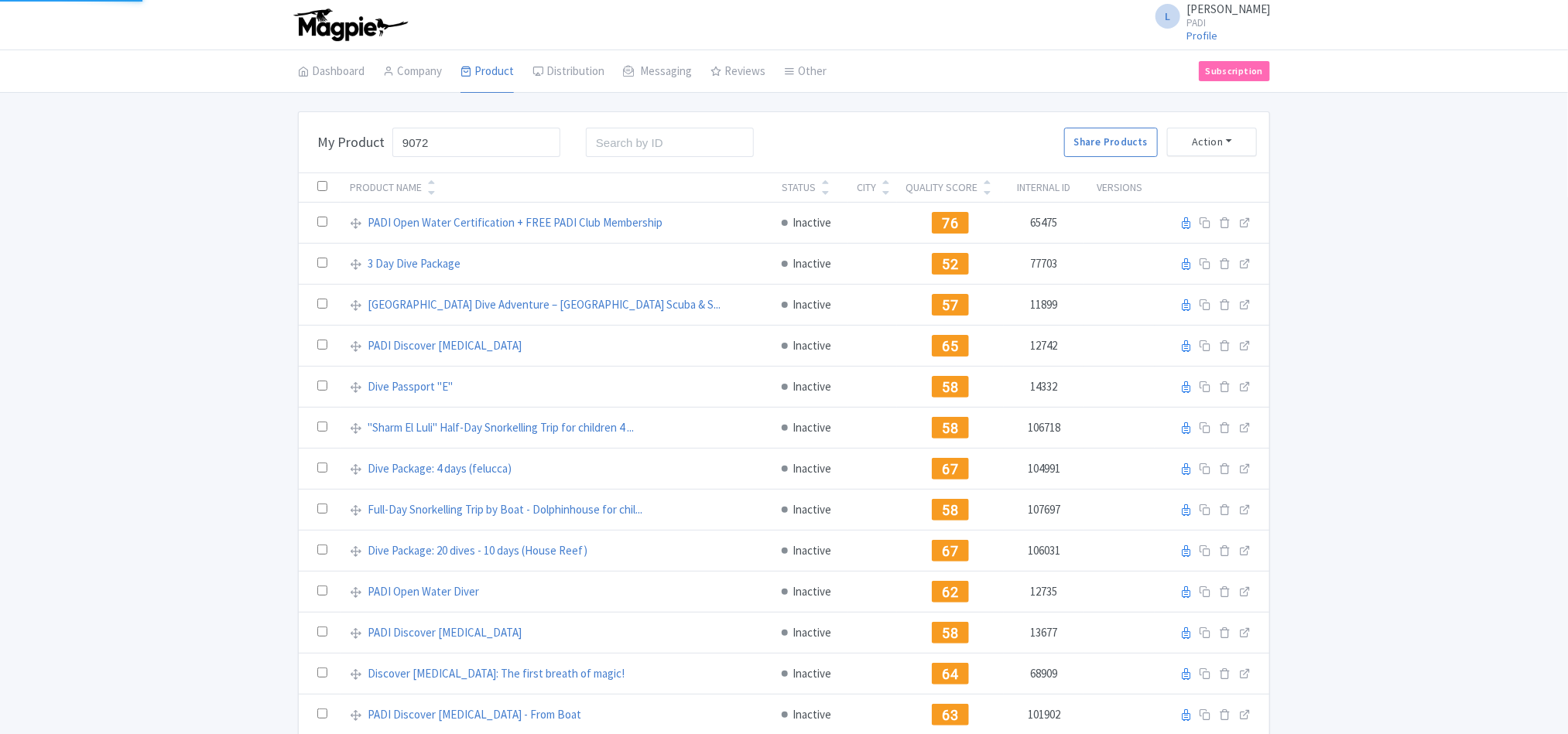 type on "9072" 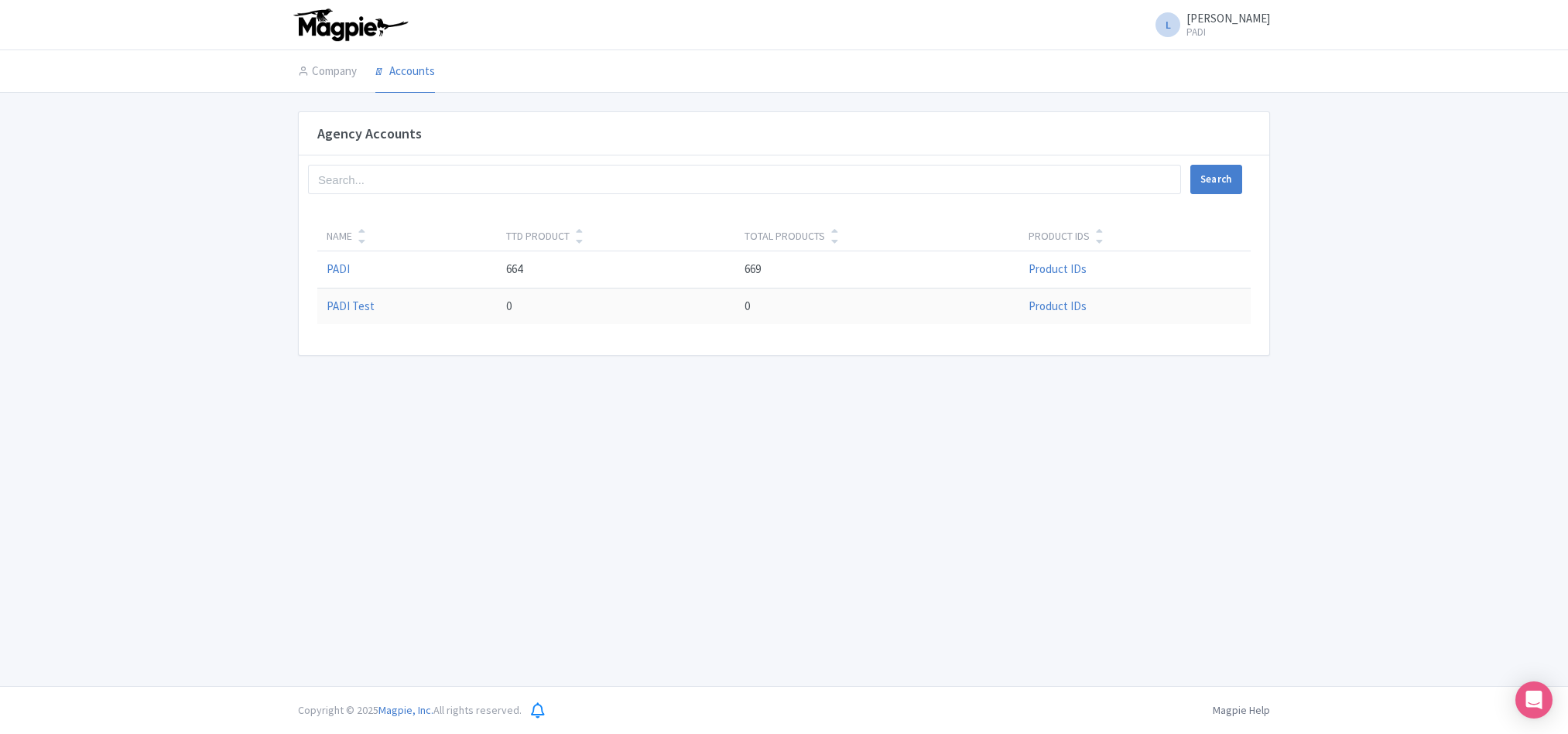 scroll, scrollTop: 0, scrollLeft: 0, axis: both 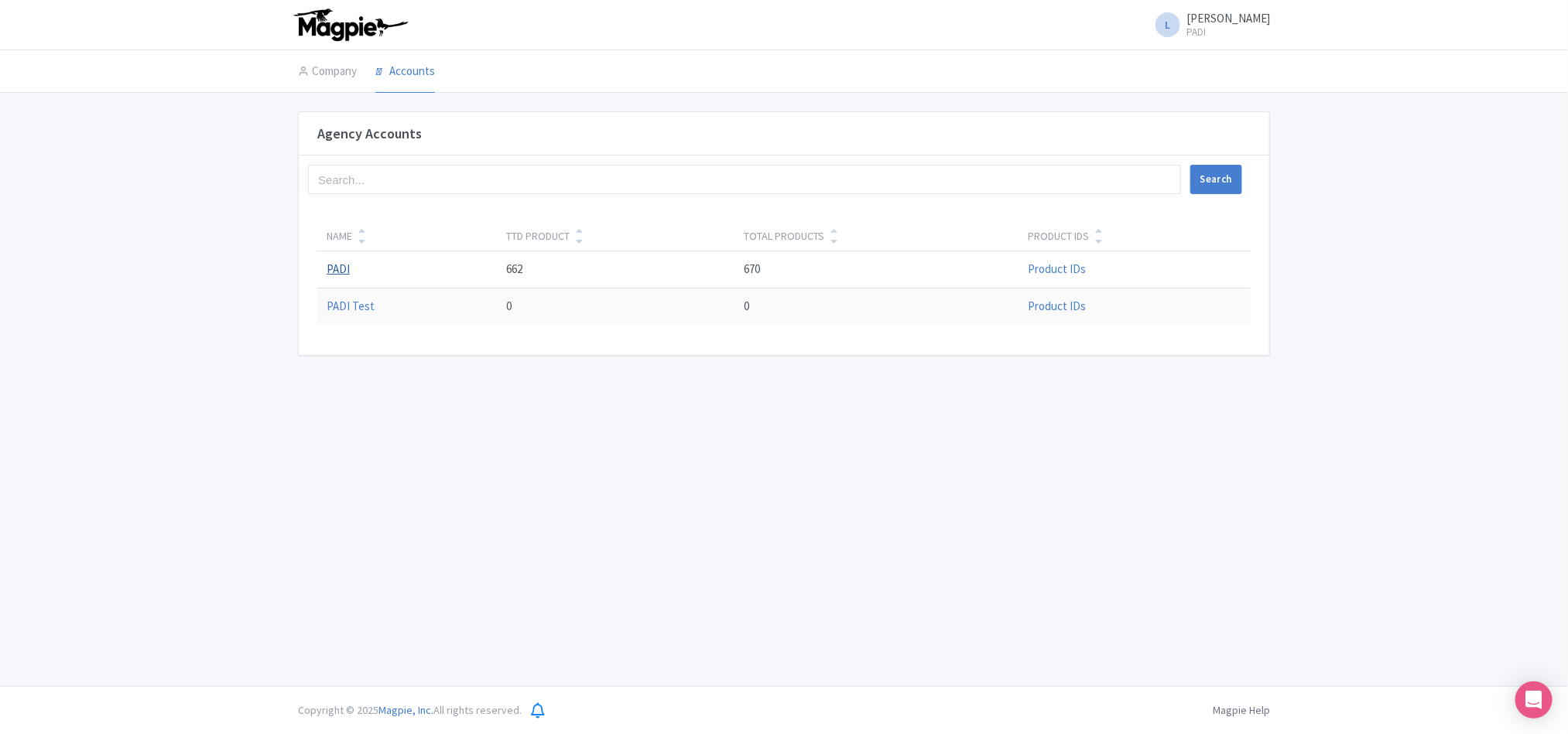 click on "PADI" at bounding box center (338, 268) 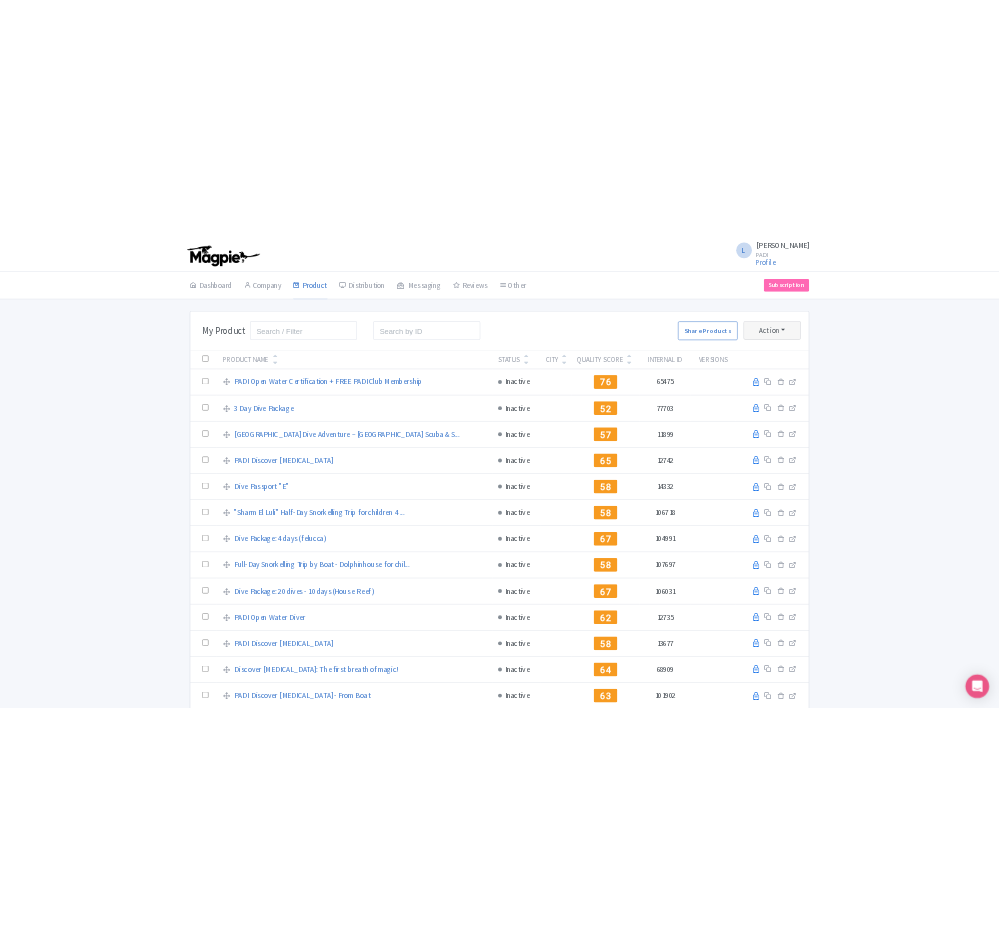 scroll, scrollTop: 0, scrollLeft: 0, axis: both 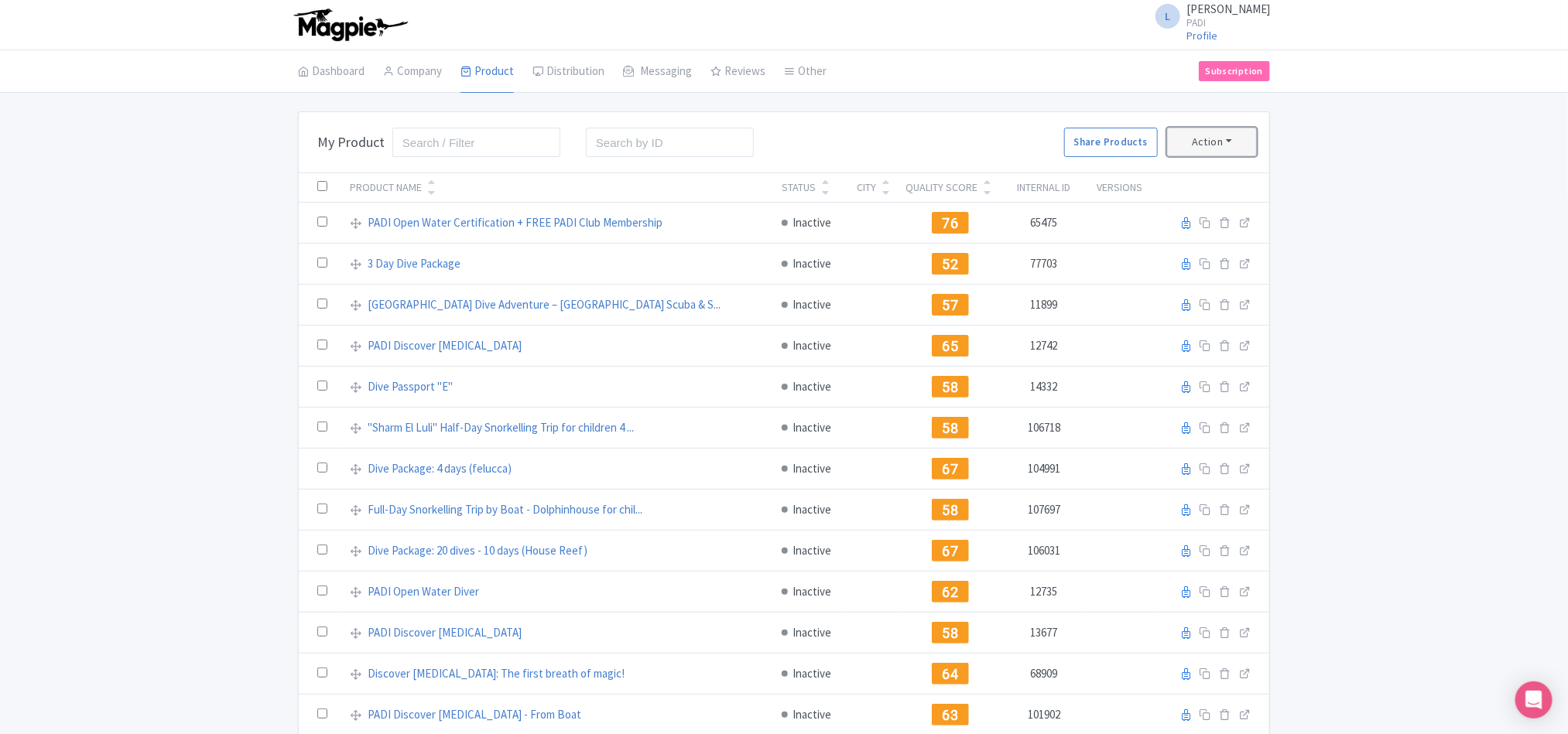 click on "Action" at bounding box center [1212, 142] 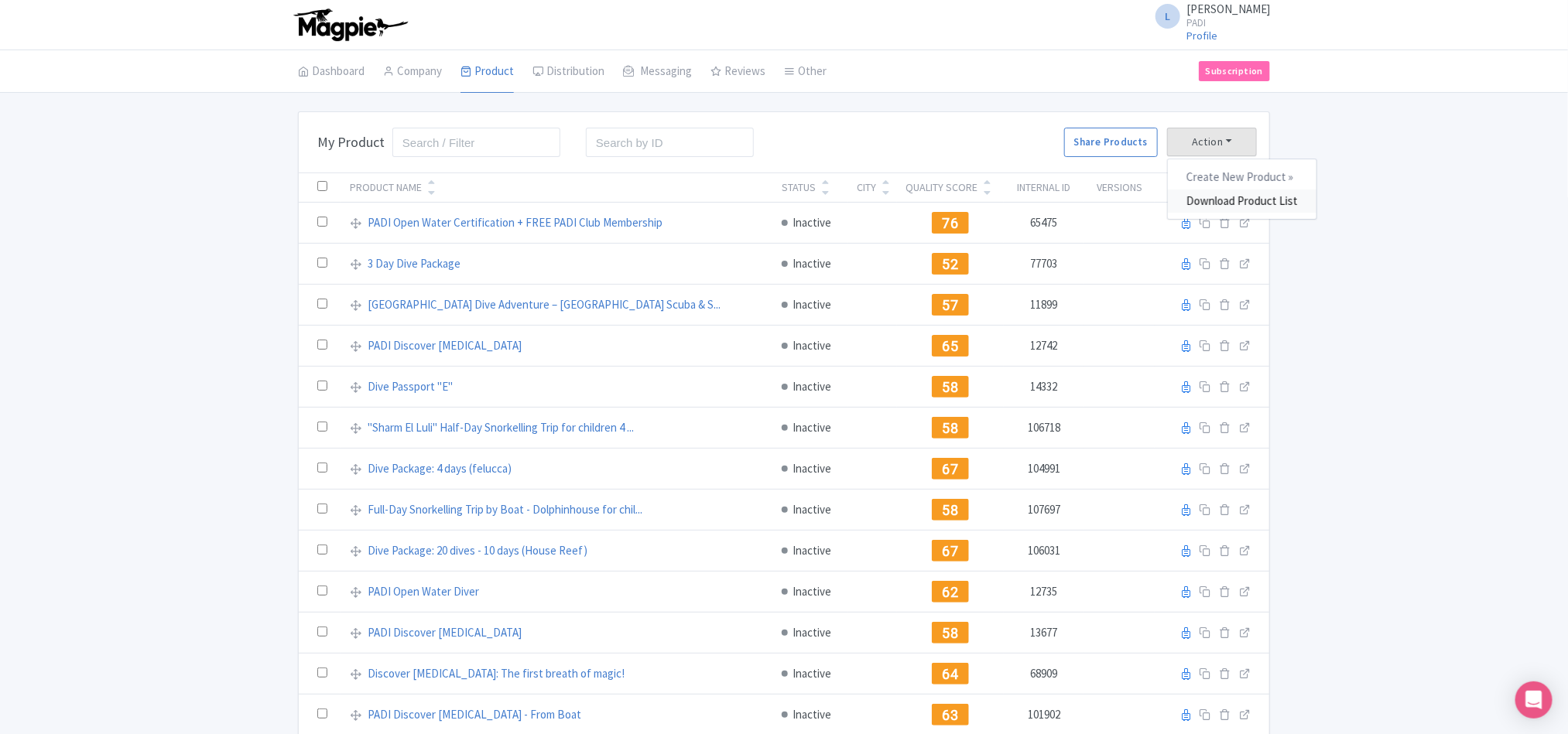 click on "Download Product List" at bounding box center (1242, 201) 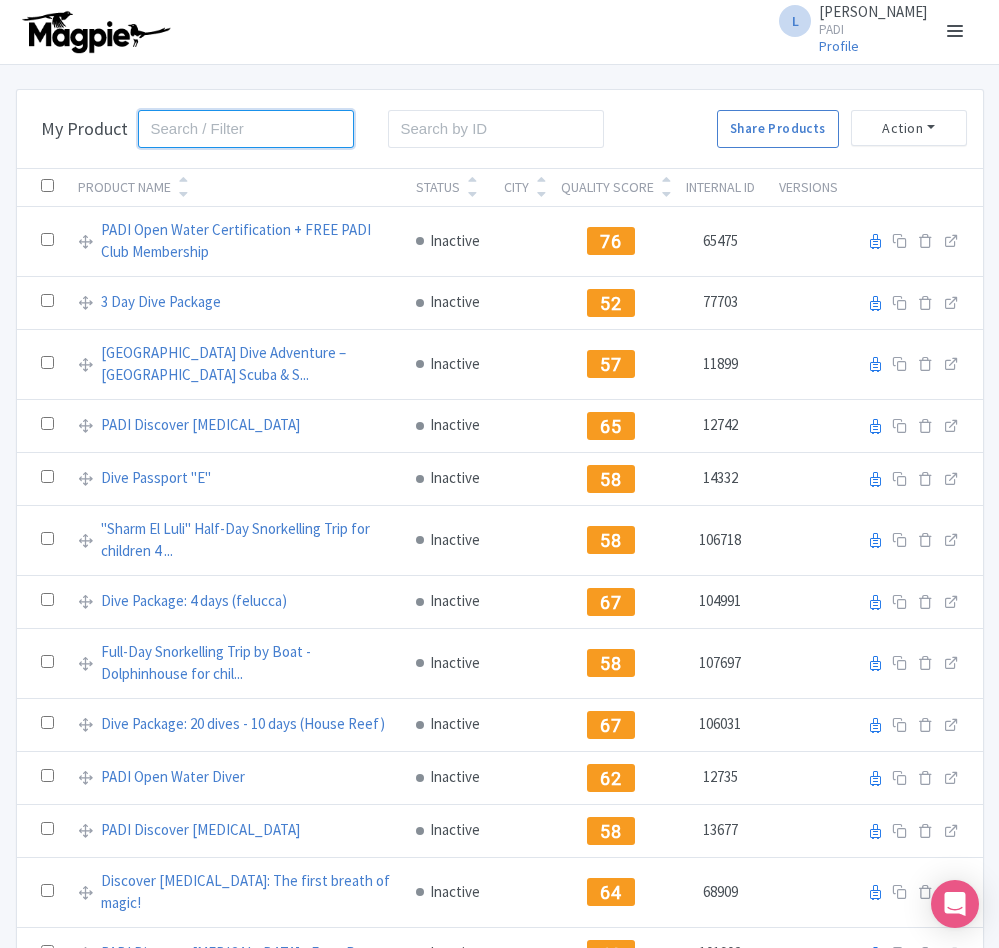 click at bounding box center (246, 129) 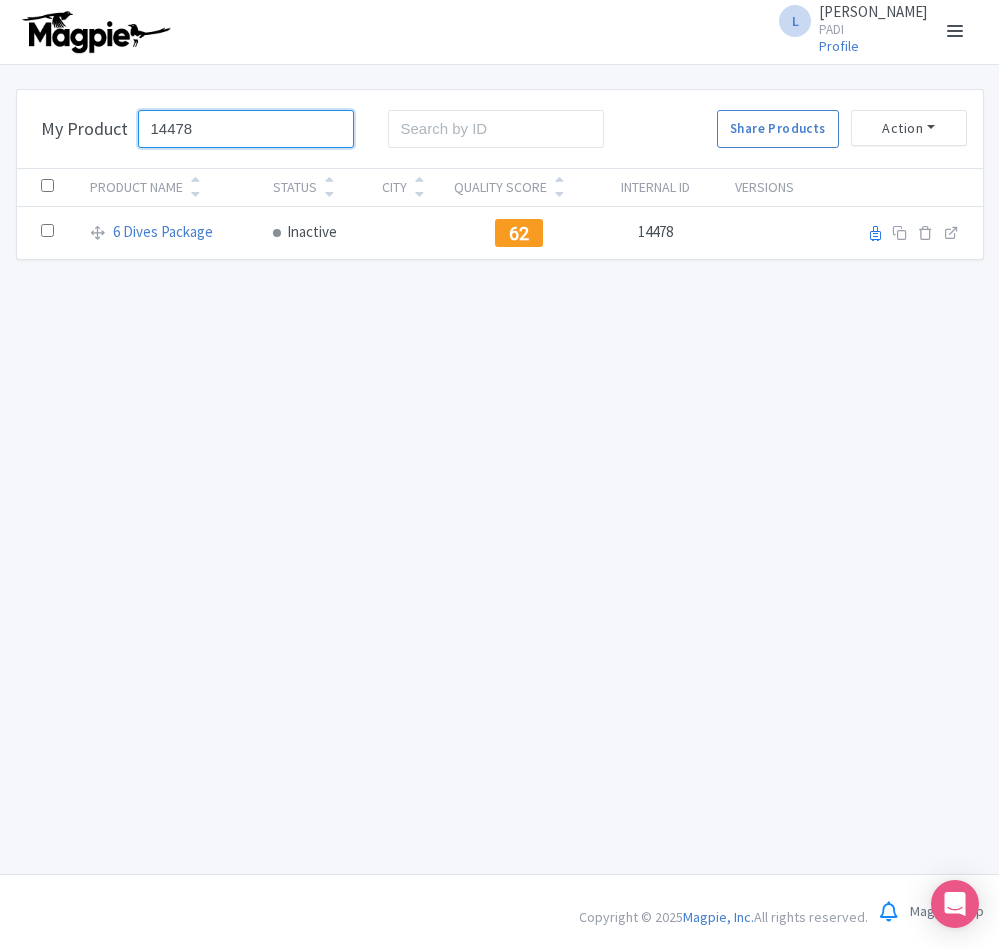 type on "14478" 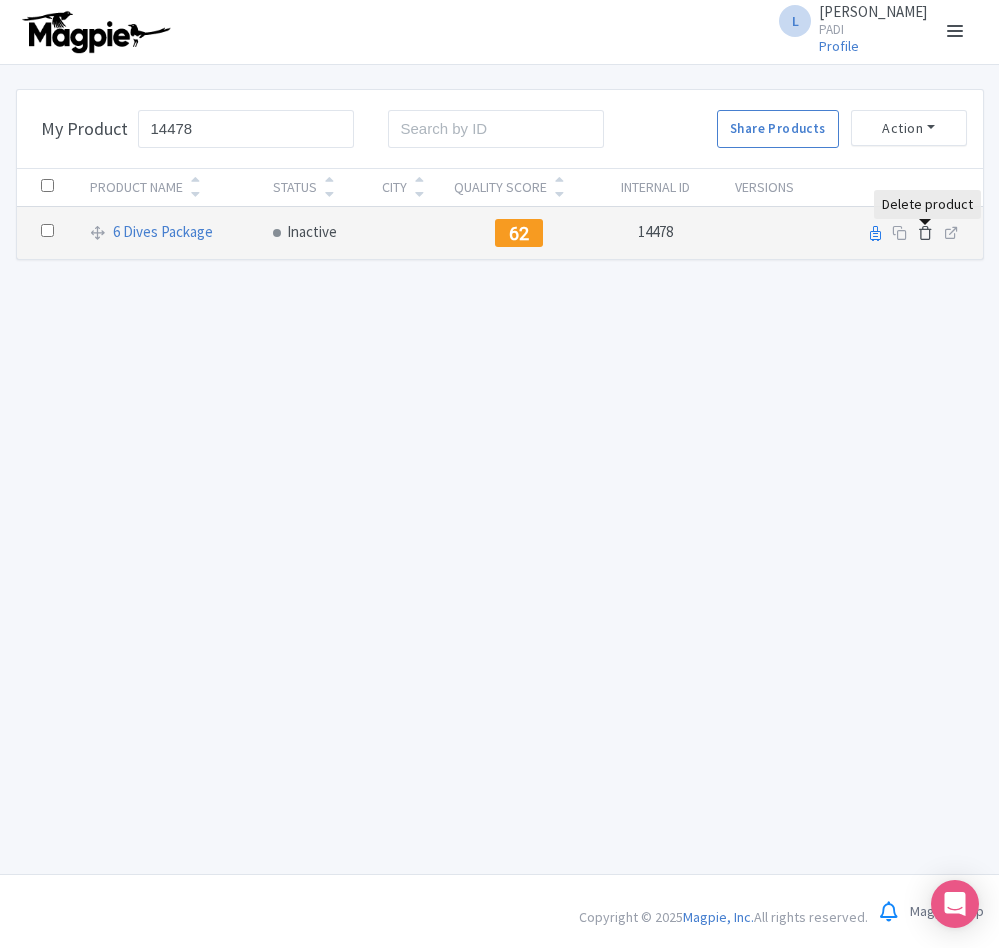 click at bounding box center [925, 232] 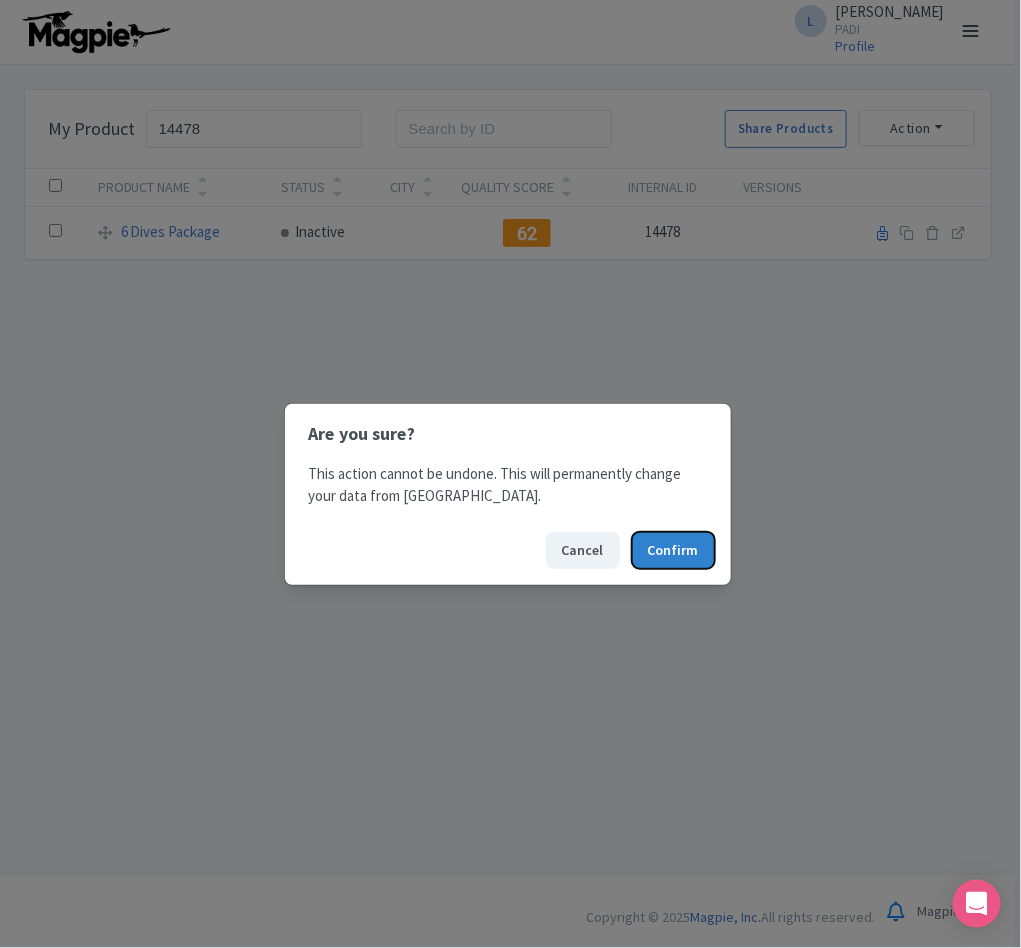 click on "Confirm" at bounding box center (673, 550) 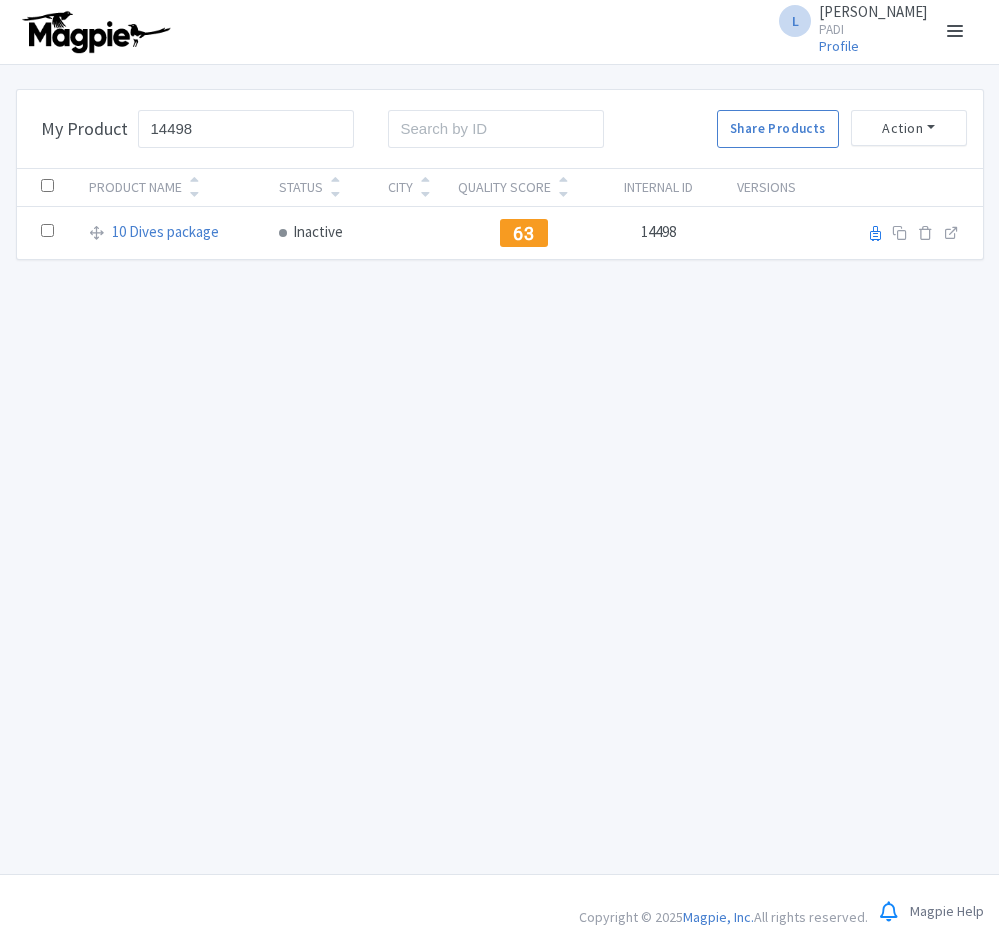 scroll, scrollTop: 0, scrollLeft: 0, axis: both 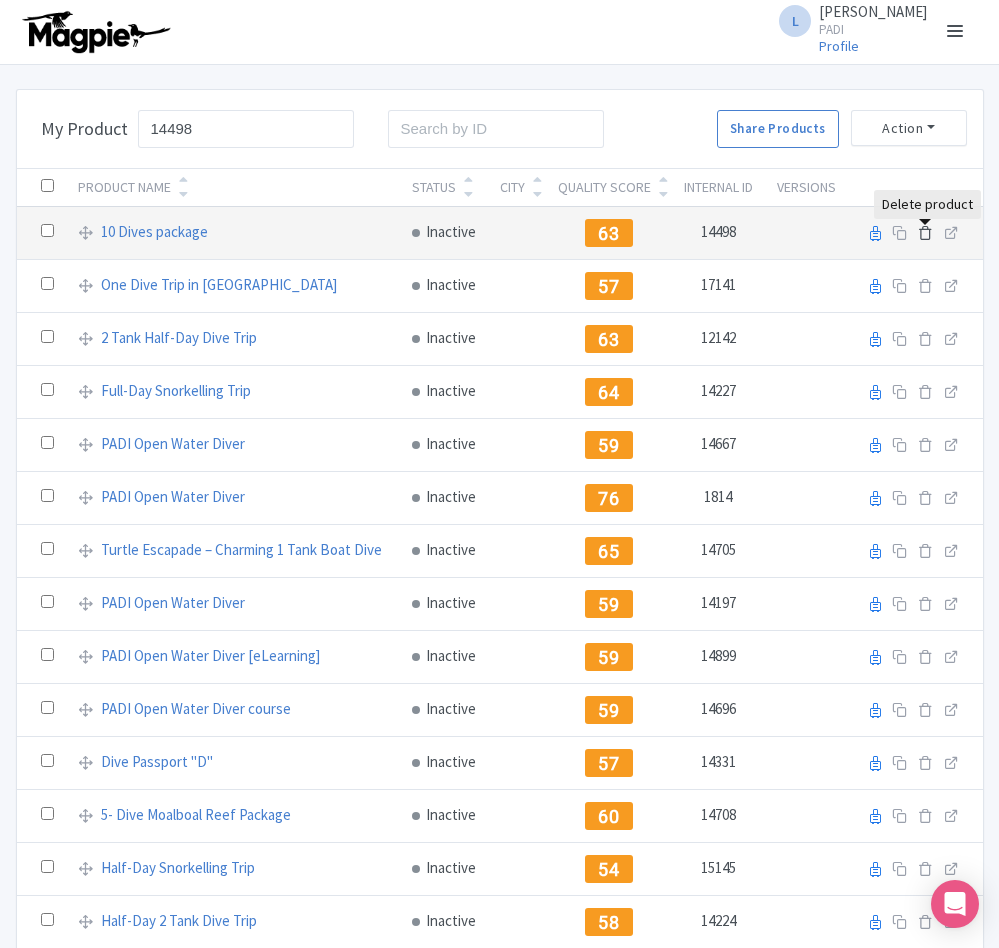 click at bounding box center [925, 232] 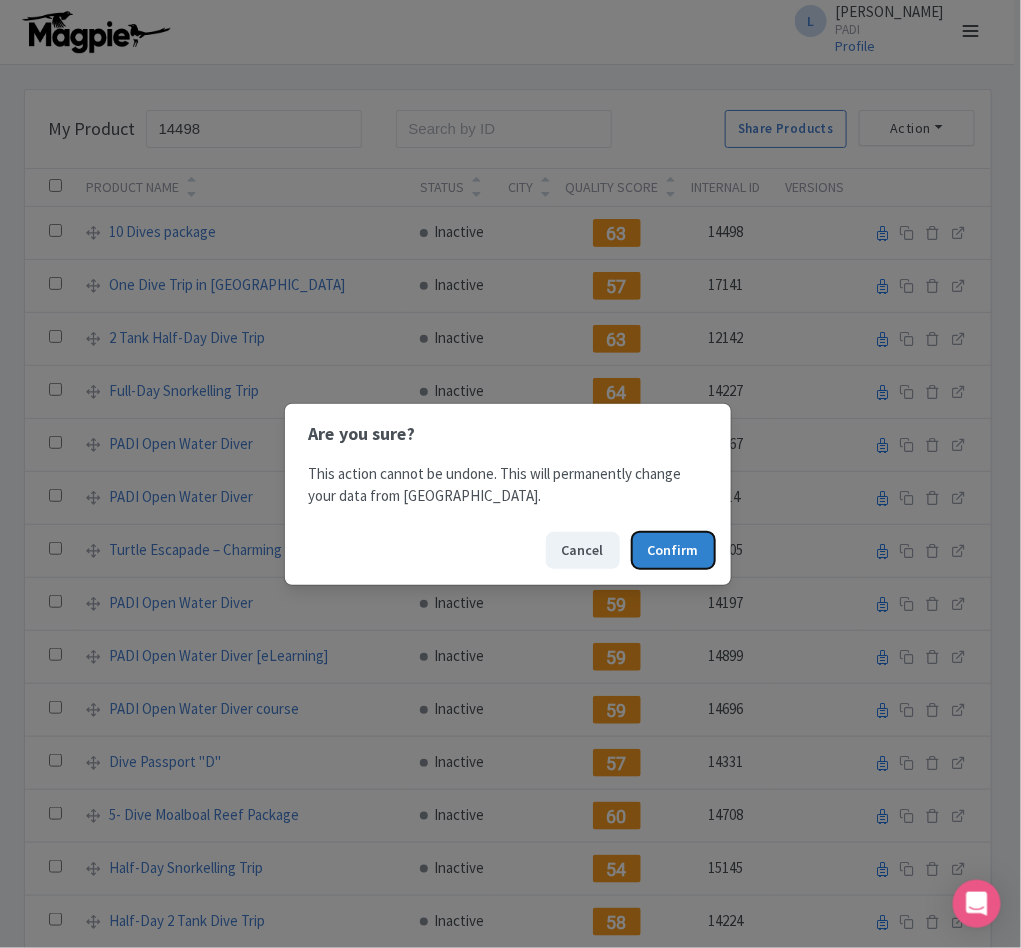 click on "Confirm" at bounding box center [673, 550] 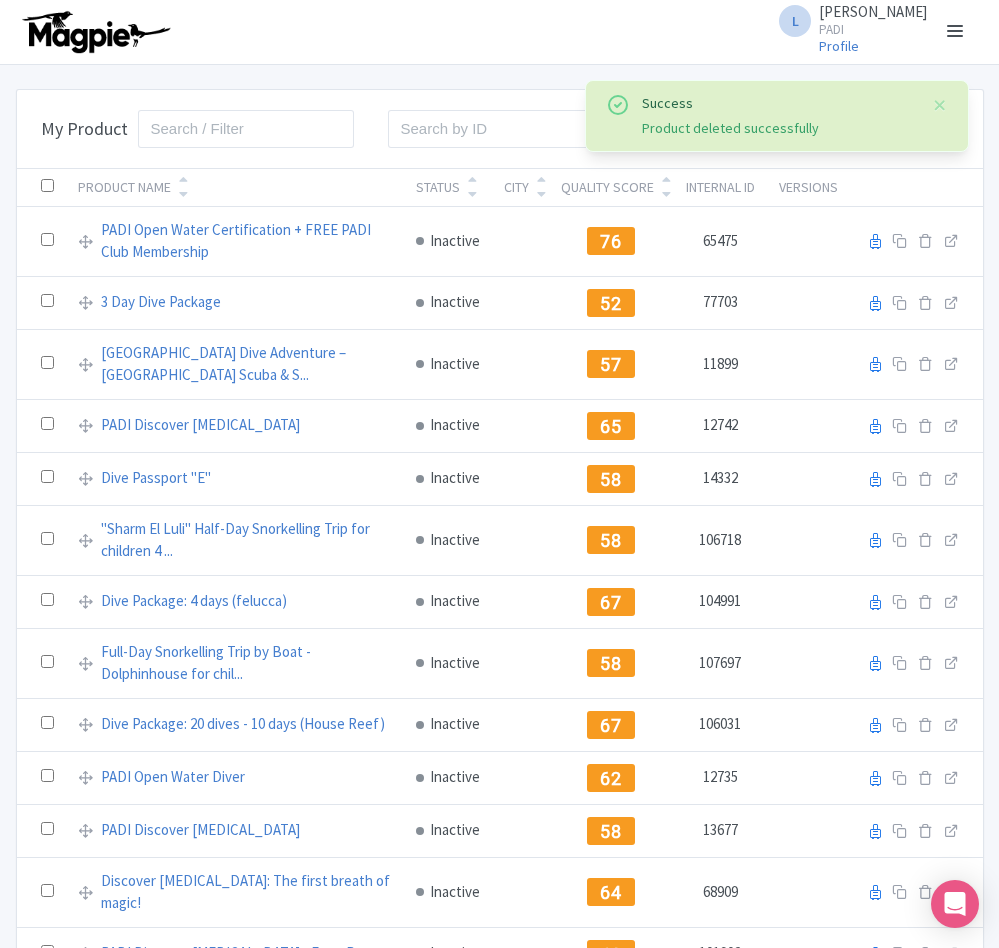 scroll, scrollTop: 0, scrollLeft: 0, axis: both 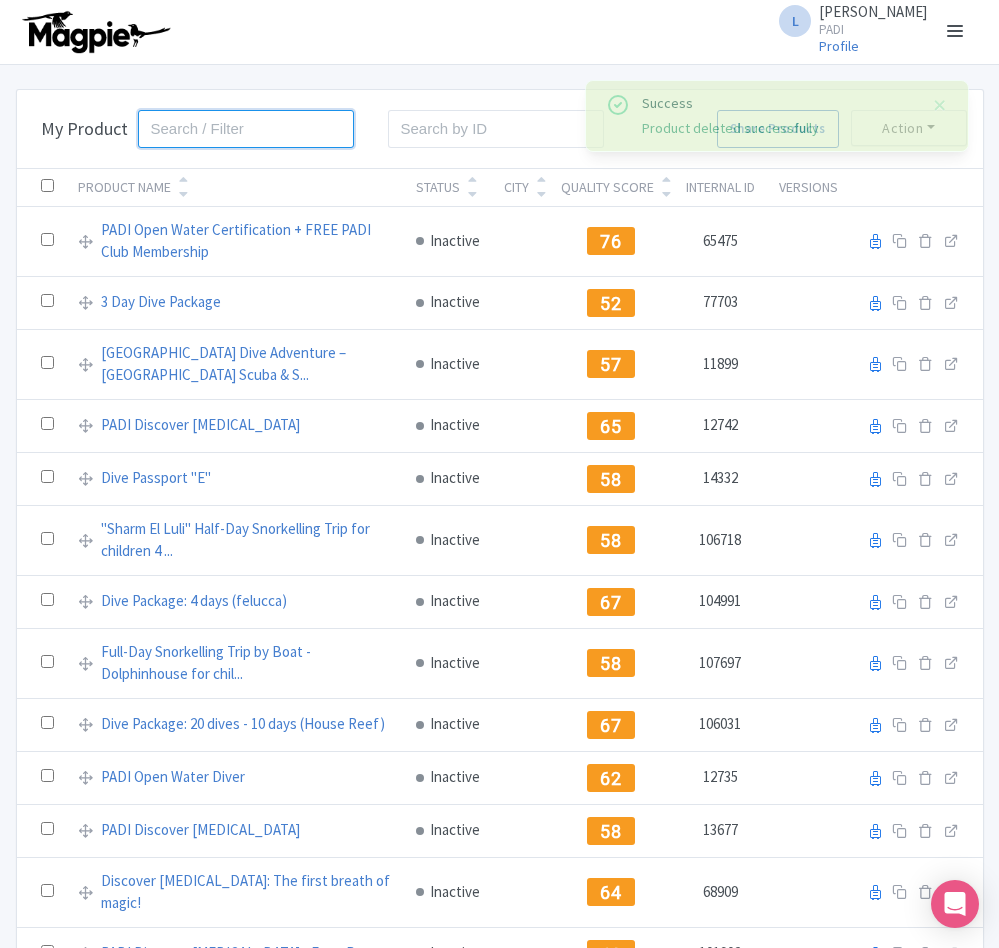 click at bounding box center [246, 129] 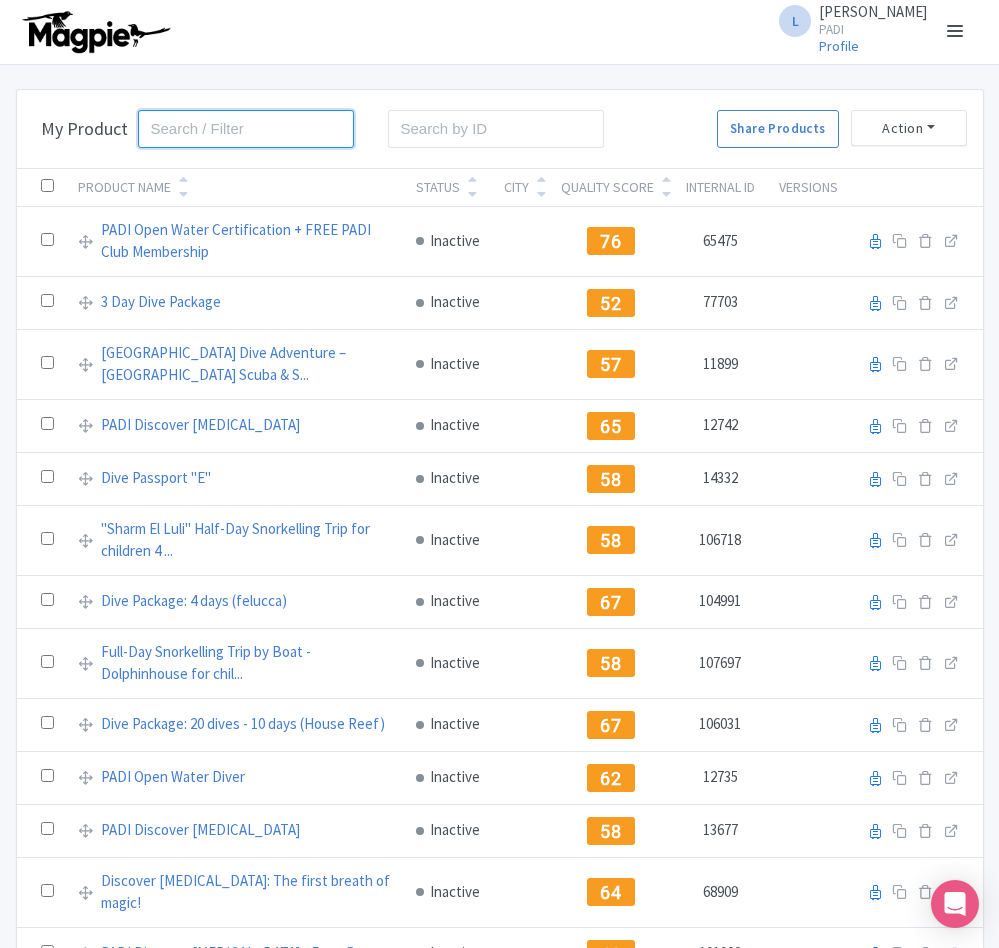 paste on "14582" 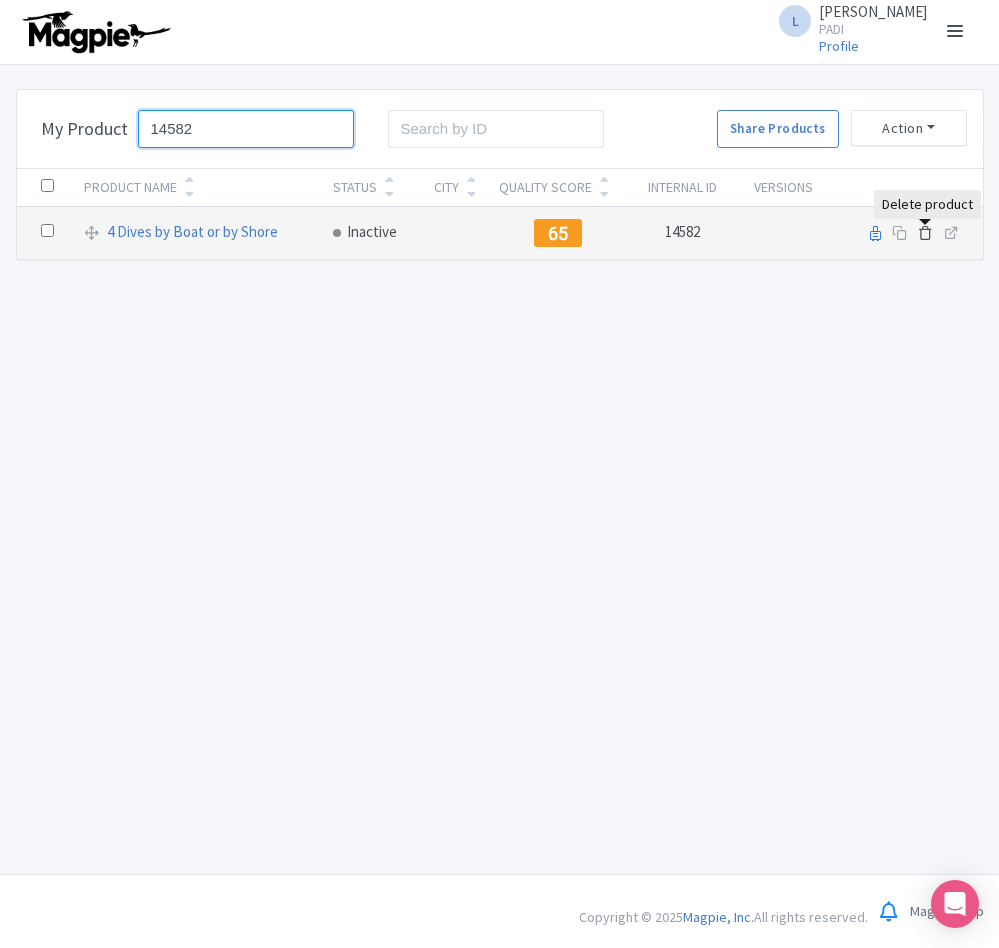 type on "14582" 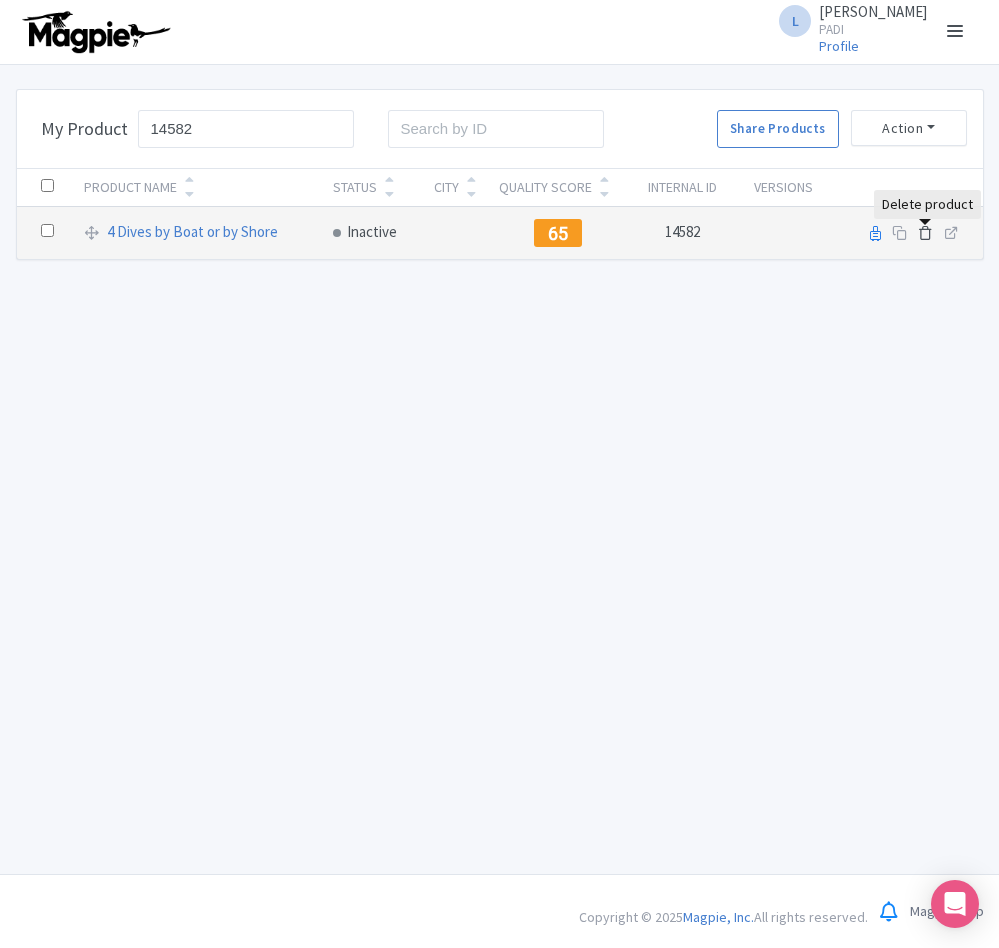click at bounding box center [925, 232] 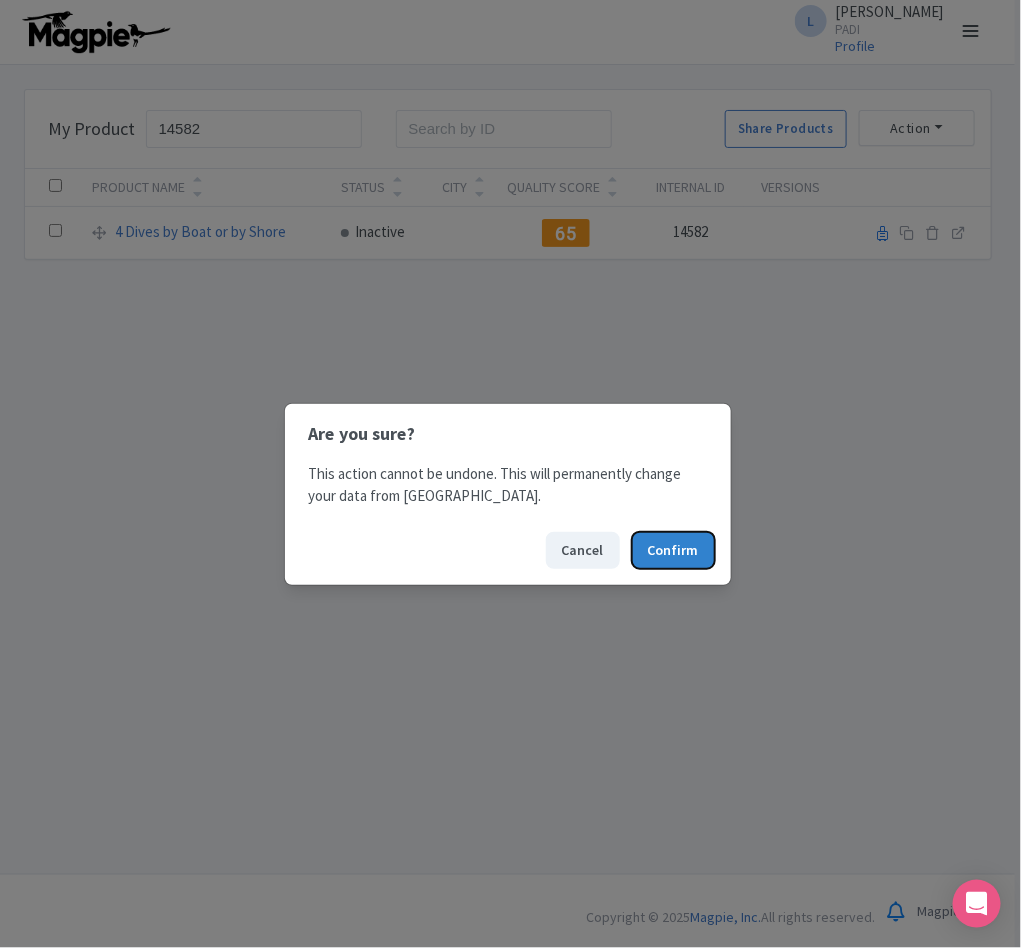 click on "Confirm" at bounding box center (673, 550) 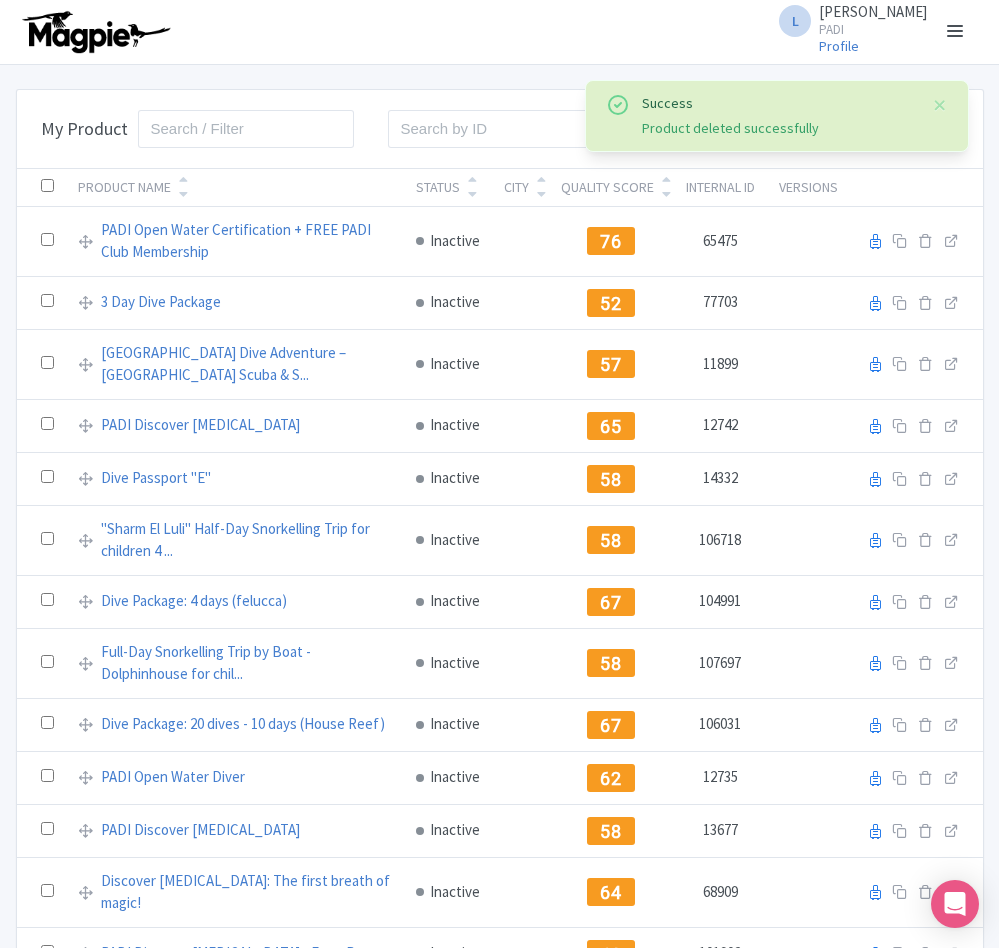 scroll, scrollTop: 0, scrollLeft: 0, axis: both 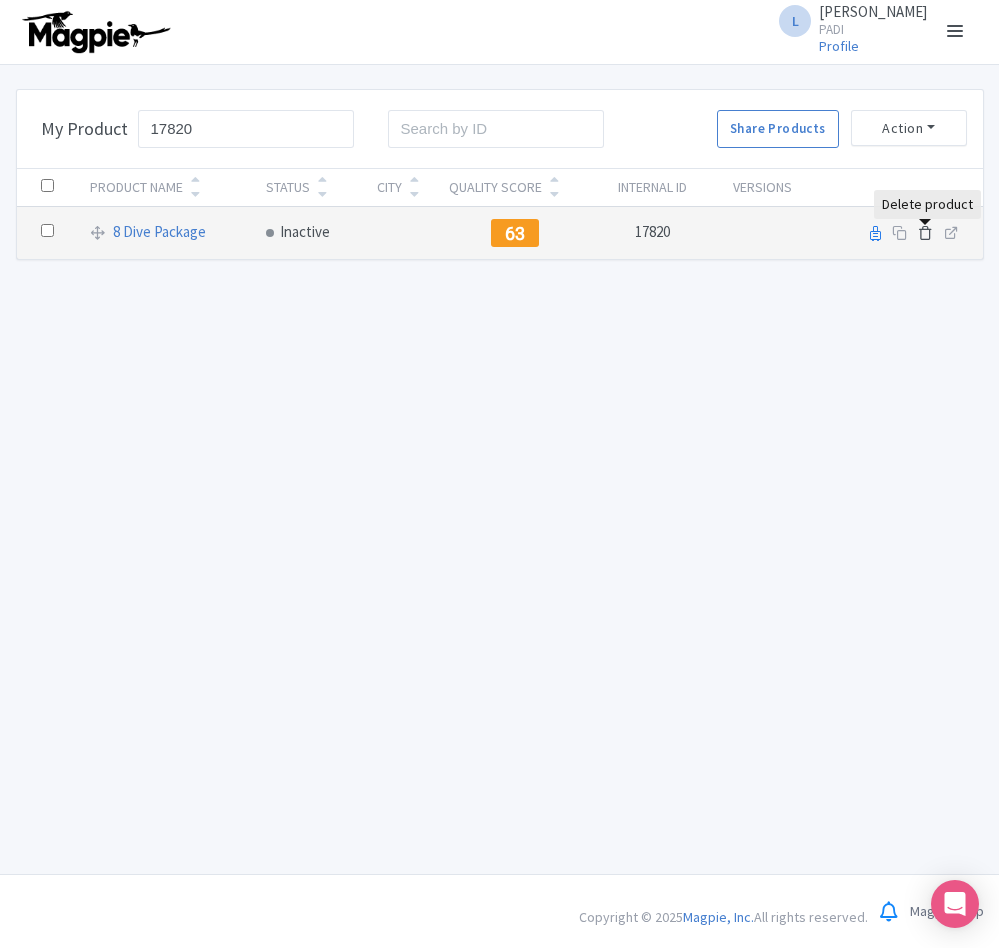 type on "17820" 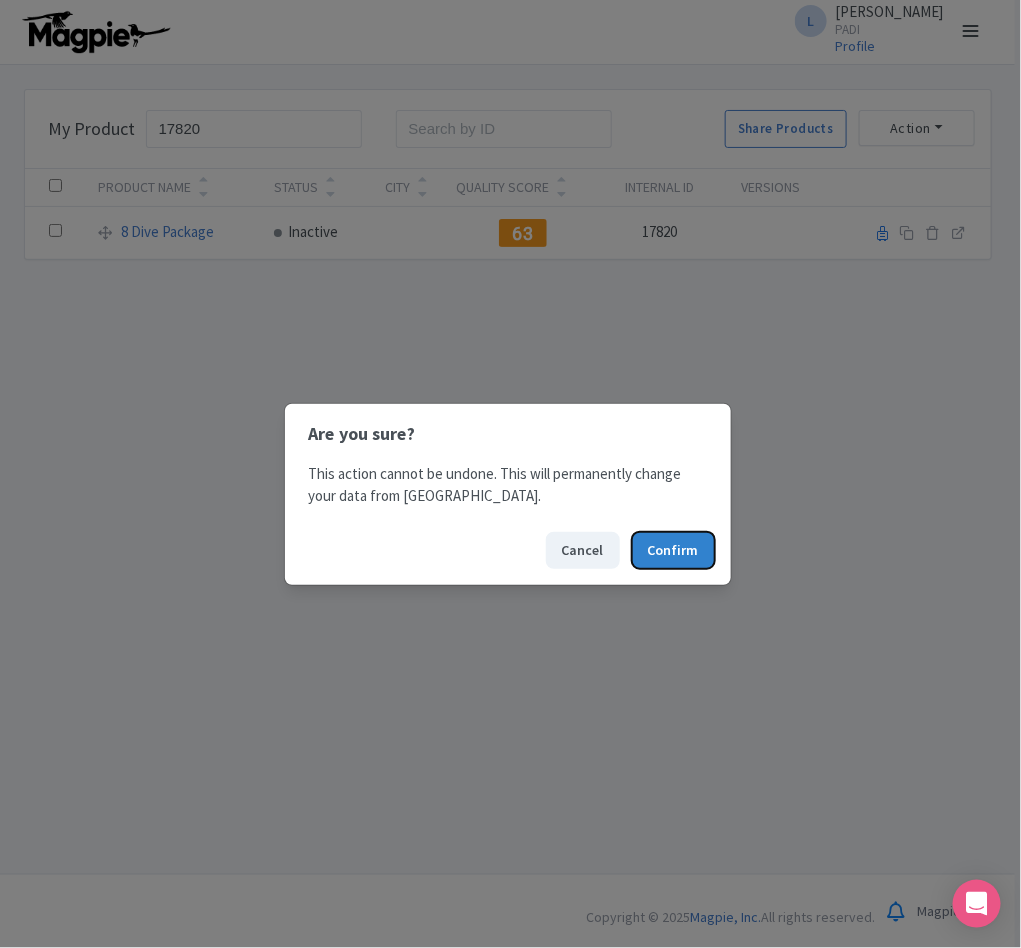 click on "Confirm" at bounding box center [673, 550] 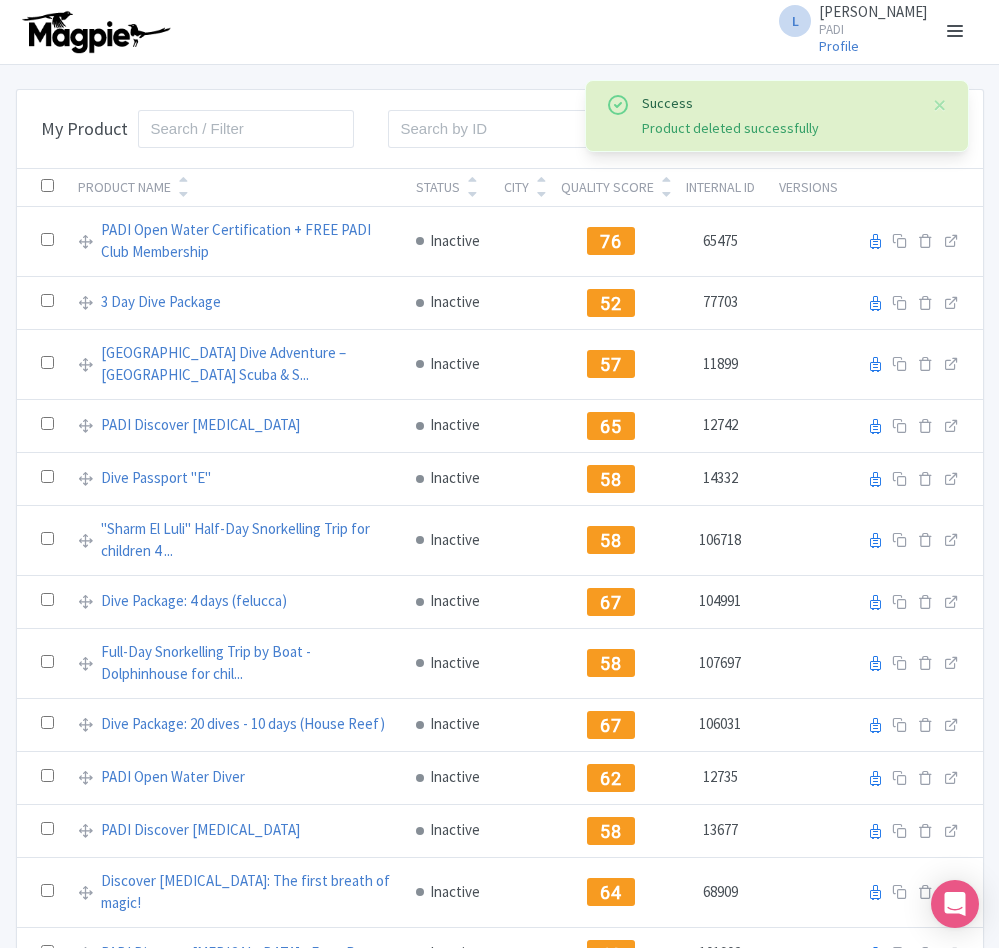 scroll, scrollTop: 0, scrollLeft: 0, axis: both 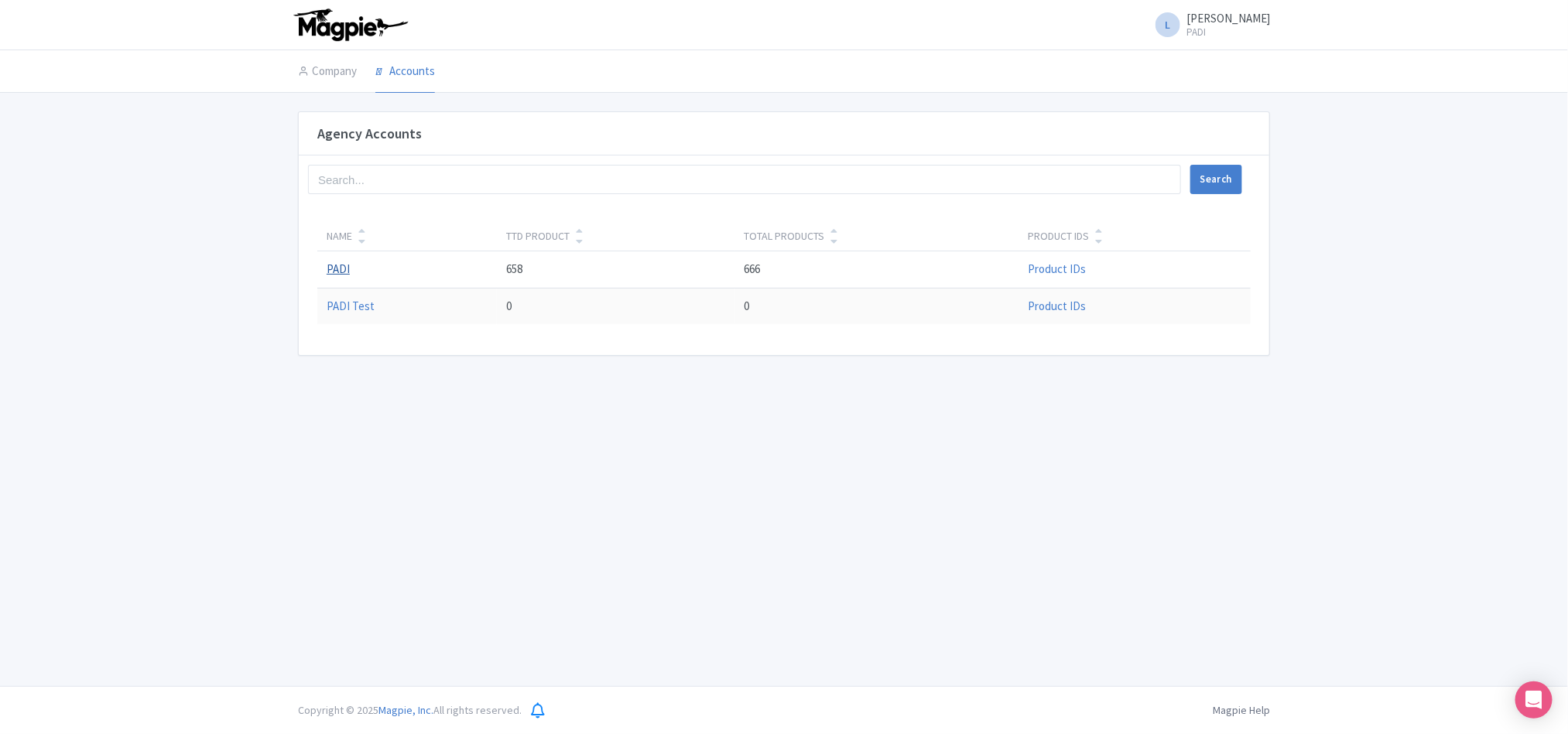 click on "PADI" at bounding box center (338, 268) 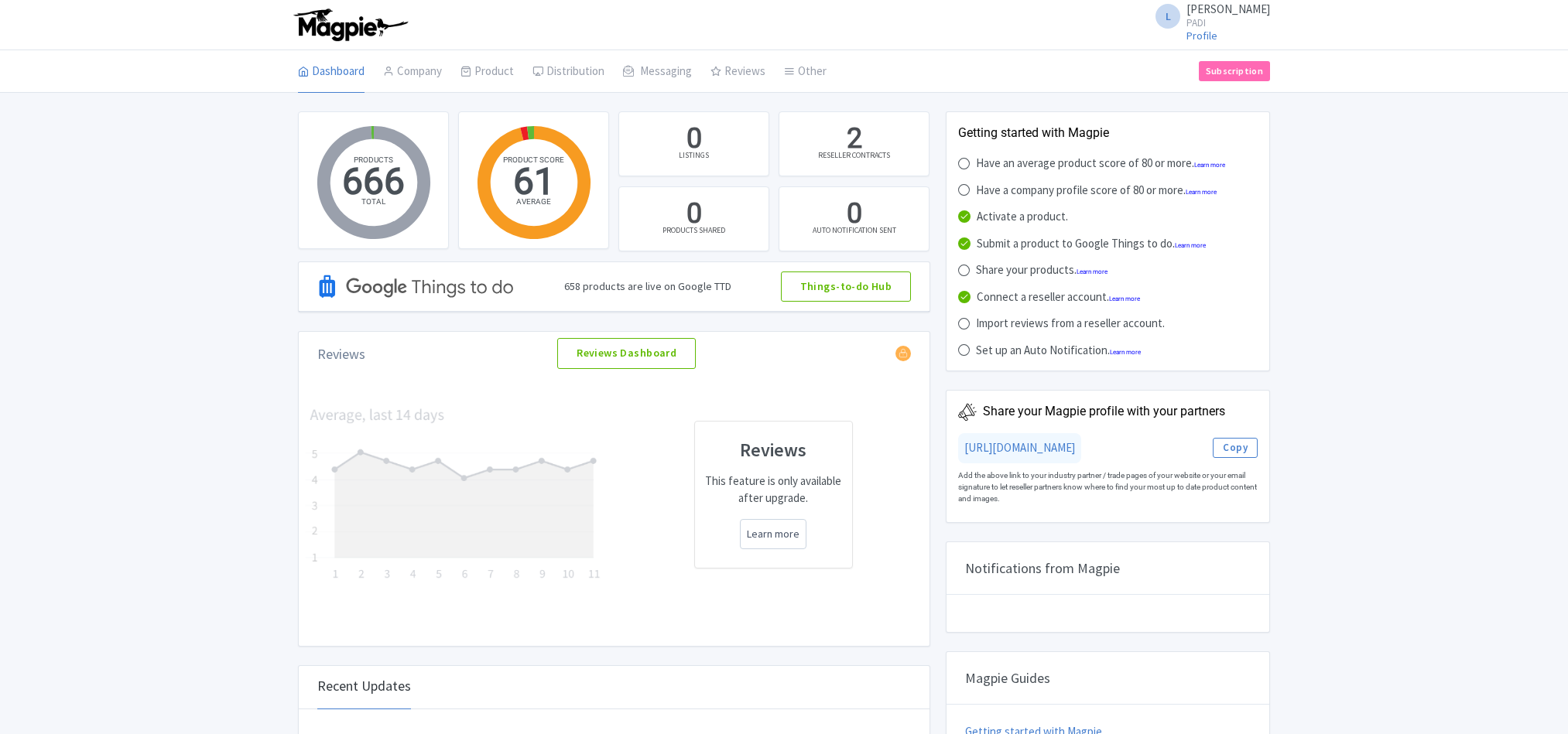 scroll, scrollTop: 0, scrollLeft: 0, axis: both 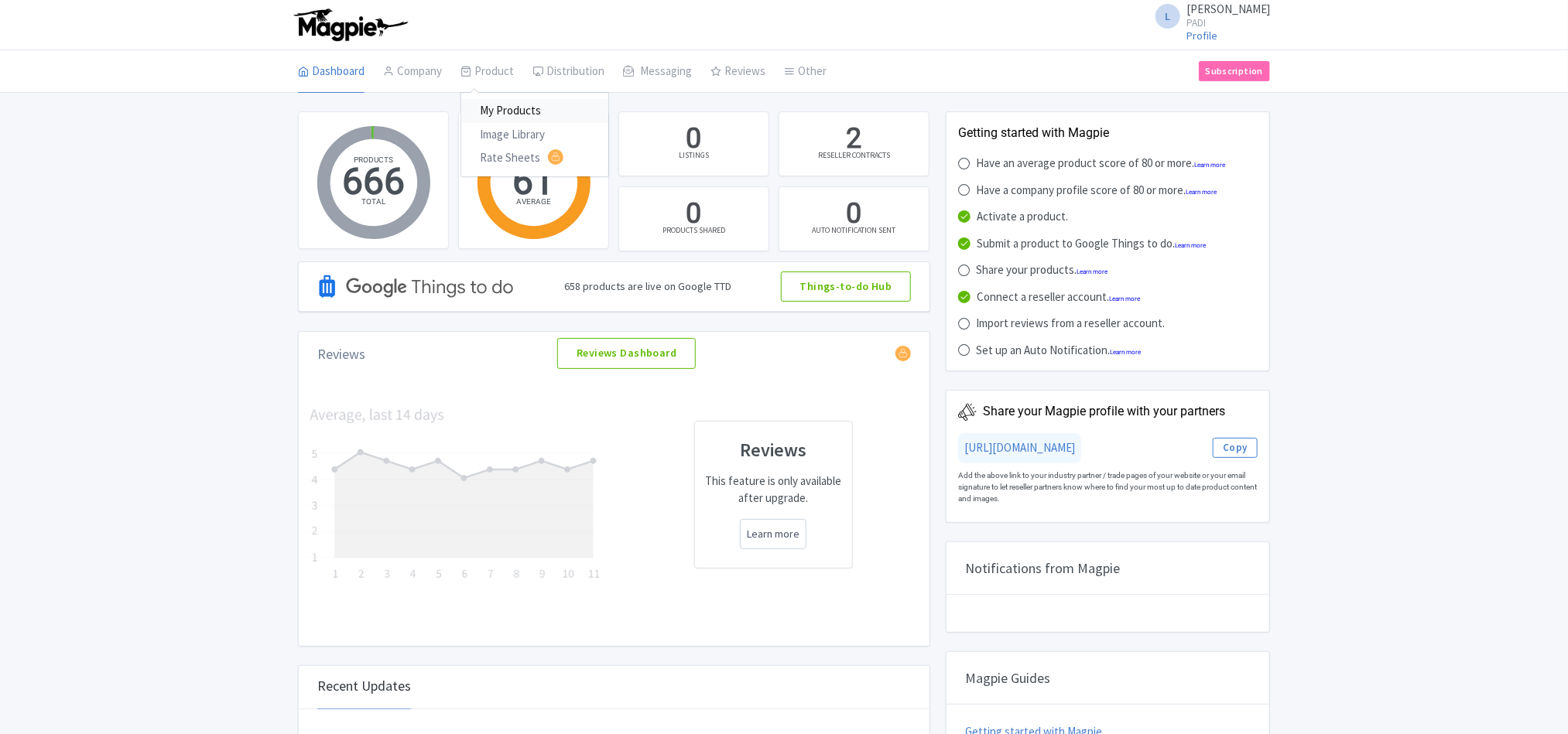 click on "My Products" at bounding box center (535, 111) 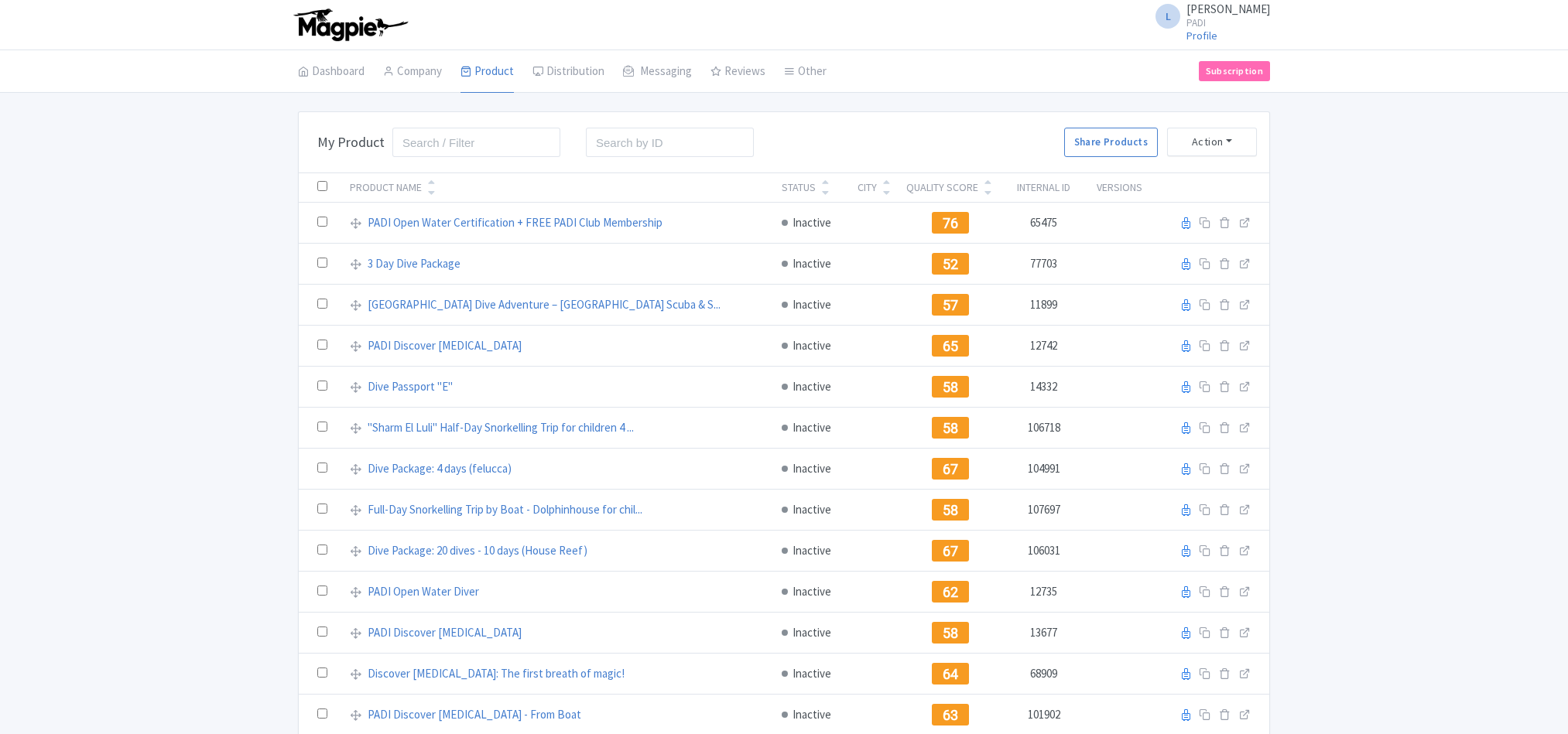 scroll, scrollTop: 0, scrollLeft: 0, axis: both 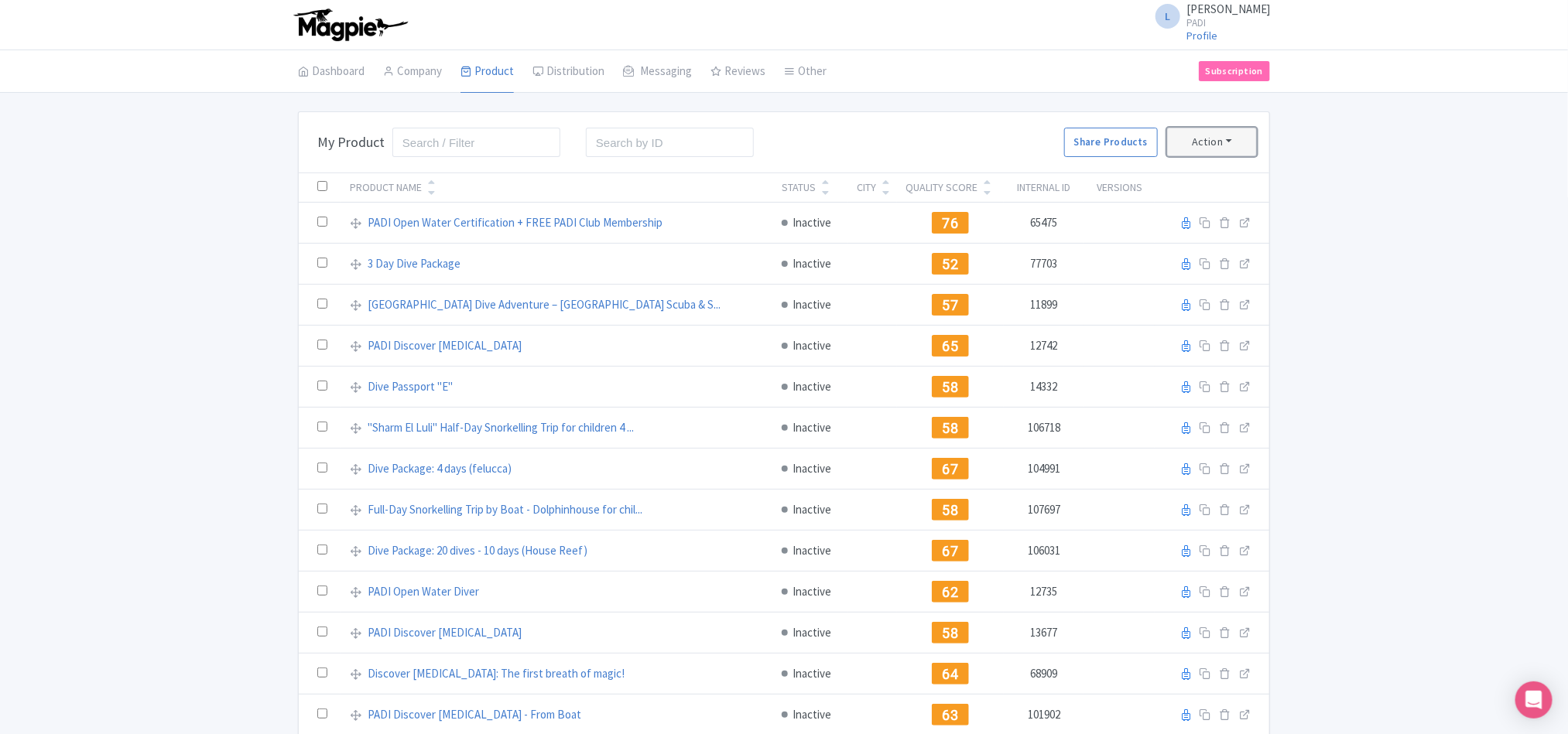click on "Action" at bounding box center [1212, 142] 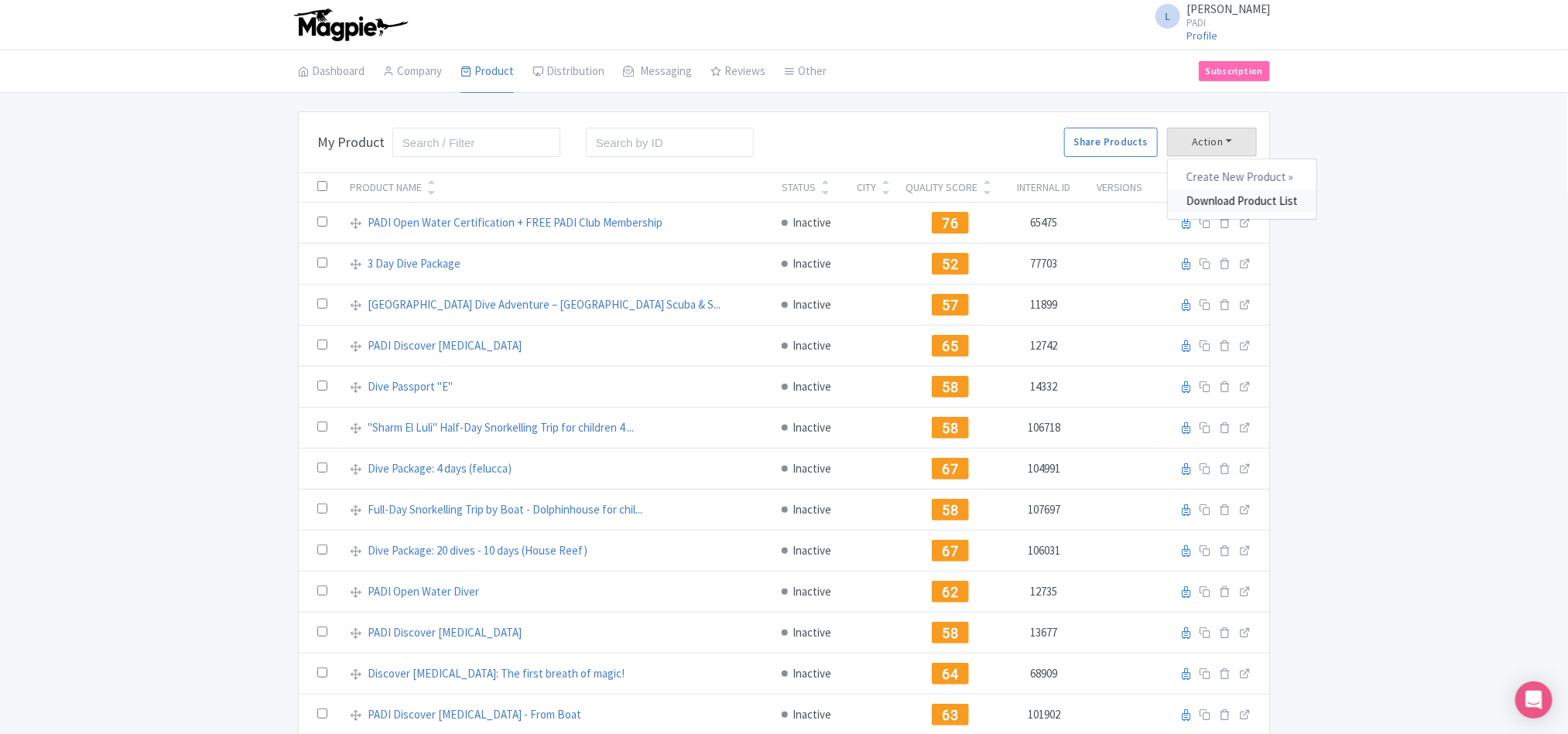 click on "Download Product List" at bounding box center (1242, 201) 